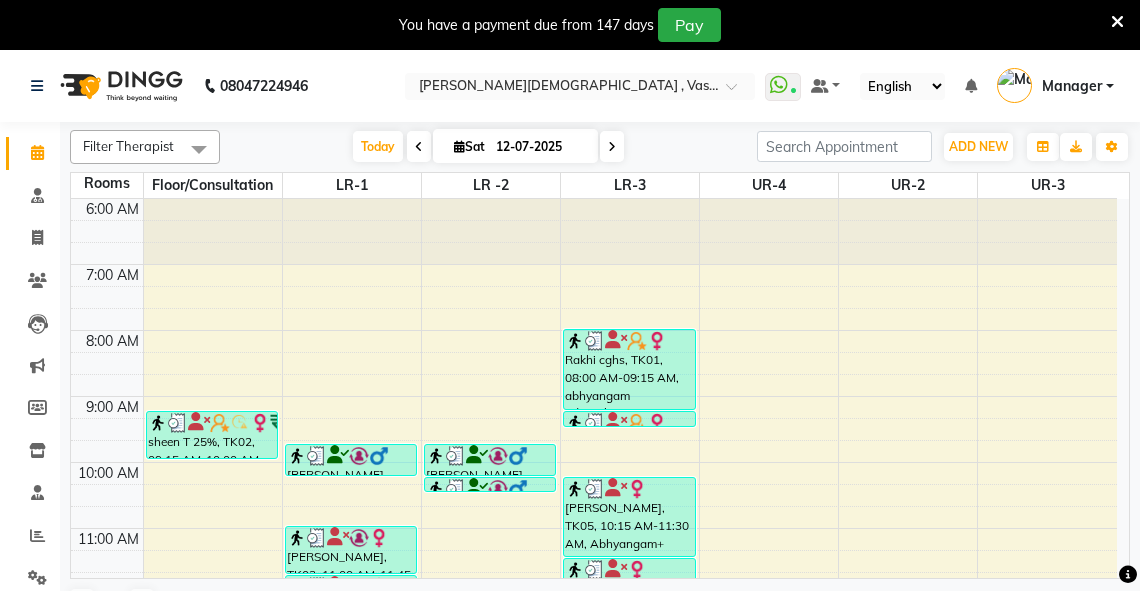 scroll, scrollTop: 50, scrollLeft: 0, axis: vertical 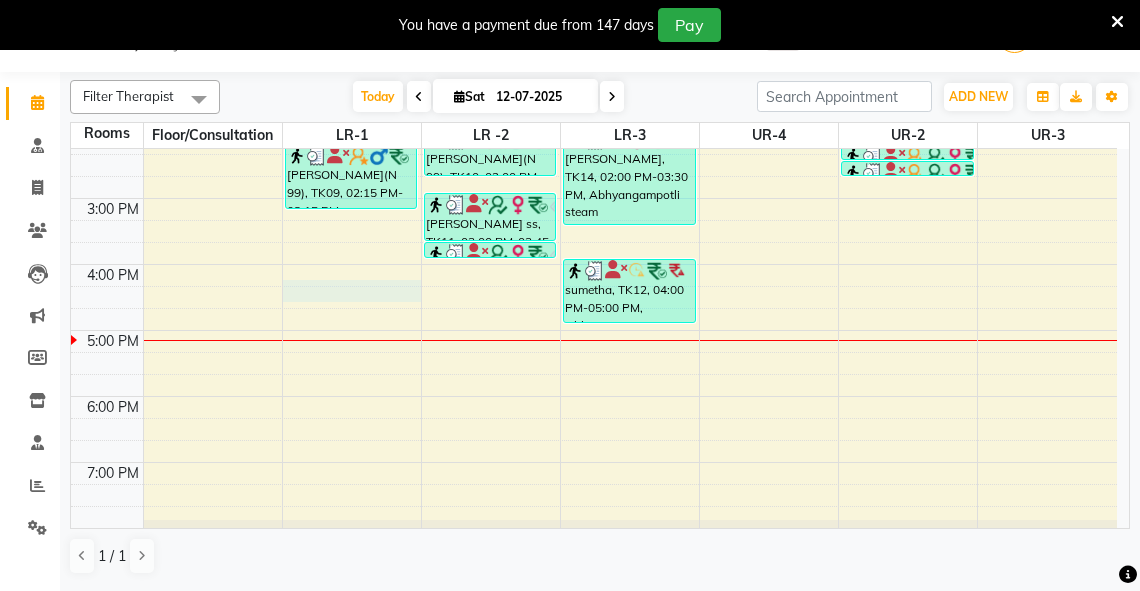 click on "6:00 AM 7:00 AM 8:00 AM 9:00 AM 10:00 AM 11:00 AM 12:00 PM 1:00 PM 2:00 PM 3:00 PM 4:00 PM 5:00 PM 6:00 PM 7:00 PM 8:00 PM     sheen T 25%, TK02, 09:15 AM-10:00 AM,  abhyangam(L)+[PERSON_NAME](L)     [PERSON_NAME], TK13, 09:45 AM-10:15 AM, abhyangam swedam cghs     [PERSON_NAME], TK03, 11:00 AM-11:45 AM,  abhyangam(L)+Potli(L)     [PERSON_NAME], TK03, 11:45 AM-12:30 PM, dhanyamala dara local     [PERSON_NAME], TK03, 12:30 PM-12:45 PM, Lepam bandage     [PERSON_NAME](N 99), TK09, 02:15 PM-03:15 PM, Abhyangam+steam 60 [PERSON_NAME], TK04, 09:45 AM-10:15 AM, [PERSON_NAME] swedam cghs     [PERSON_NAME], TK04, 10:15 AM-10:30 AM, snehavasti cghs     [PERSON_NAME], TK06, 12:00 PM-01:30 PM, Abhyangampotli steam     [PERSON_NAME], TK06, 01:30 PM-02:00 PM, [GEOGRAPHIC_DATA](both)     [PERSON_NAME](N 99), TK10, 02:00 PM-02:45 PM, Abhyangam     [PERSON_NAME] ss, TK11, 03:00 PM-03:45 PM,  abhyangam(L)+[PERSON_NAME](L)     [PERSON_NAME] ss, TK11, 03:45 PM-04:00 PM, Upanaham     Rakhi cghs, TK01, 08:00 AM-09:15 AM, [PERSON_NAME] udwarthanam STEAM" at bounding box center (594, 99) 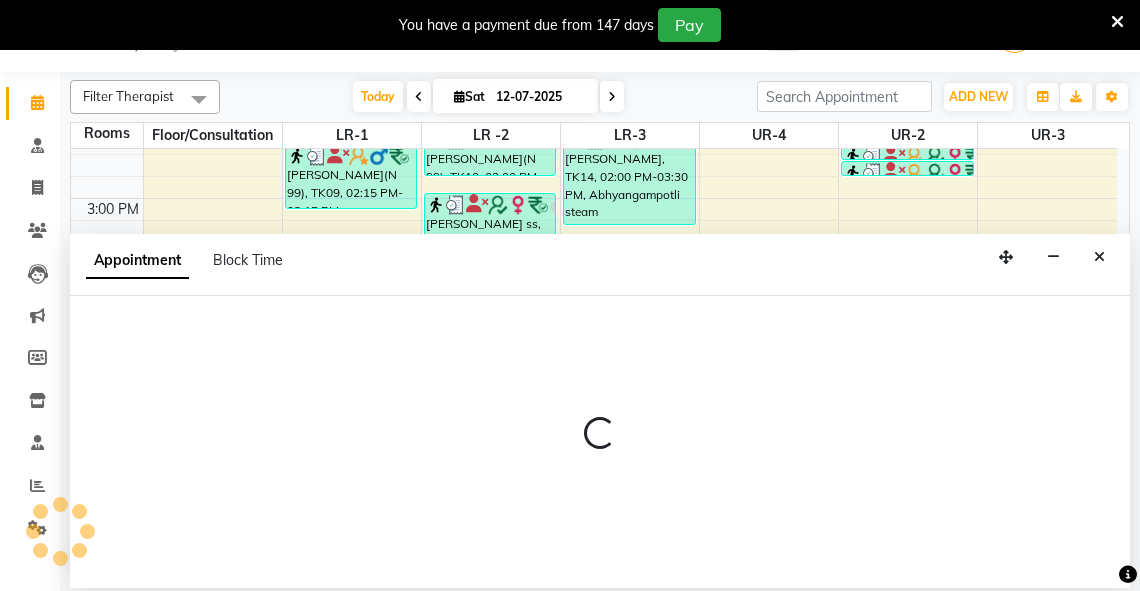 select on "975" 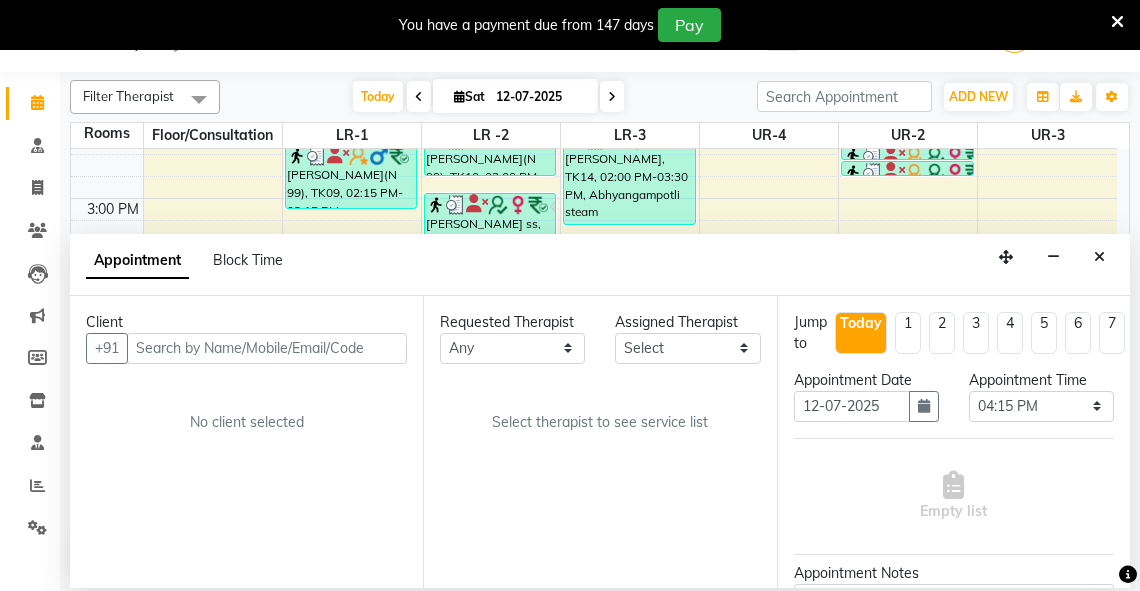 click at bounding box center [267, 348] 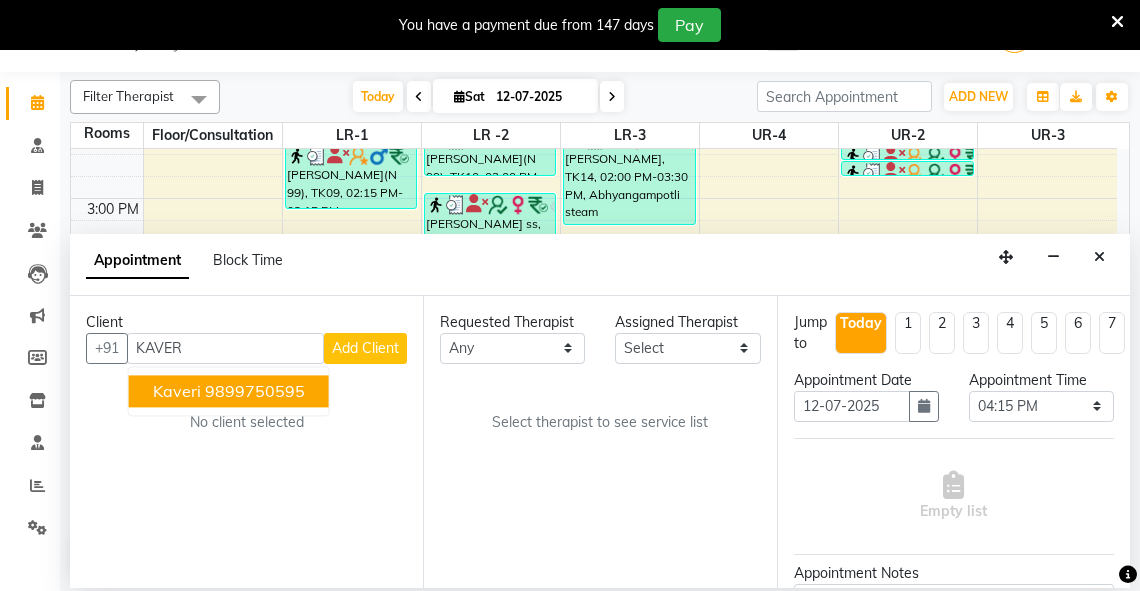 click on "9899750595" at bounding box center (255, 391) 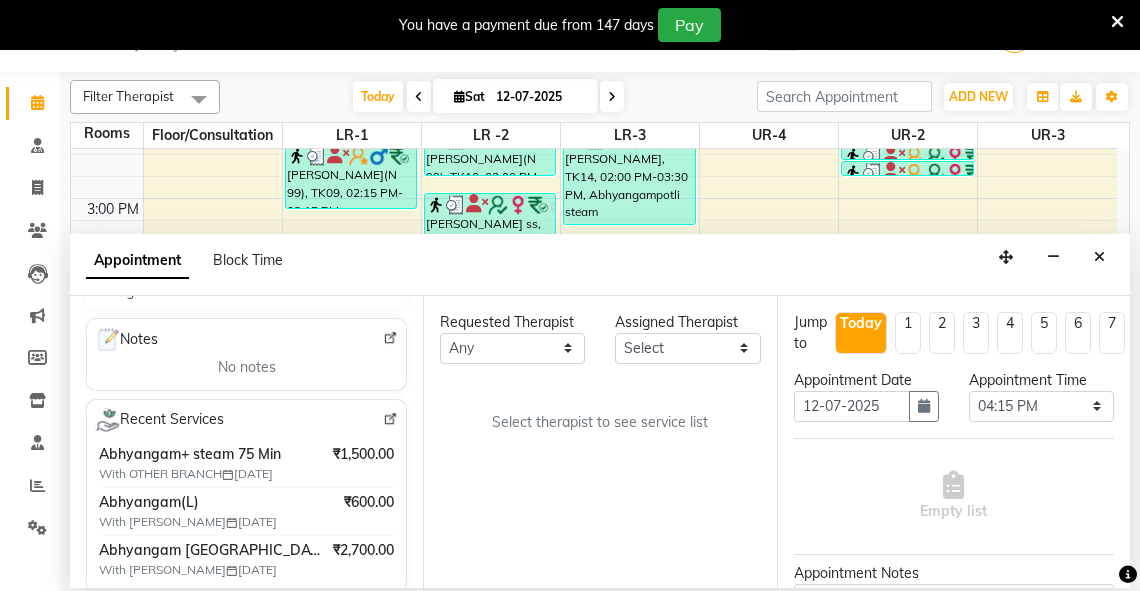 scroll, scrollTop: 0, scrollLeft: 0, axis: both 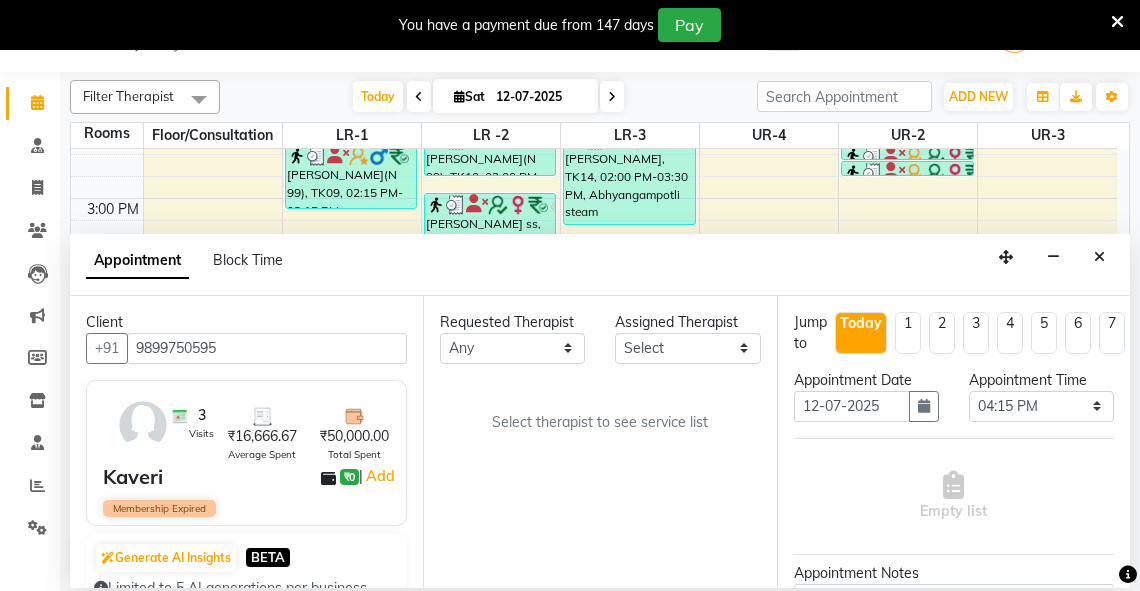 type on "9899750595" 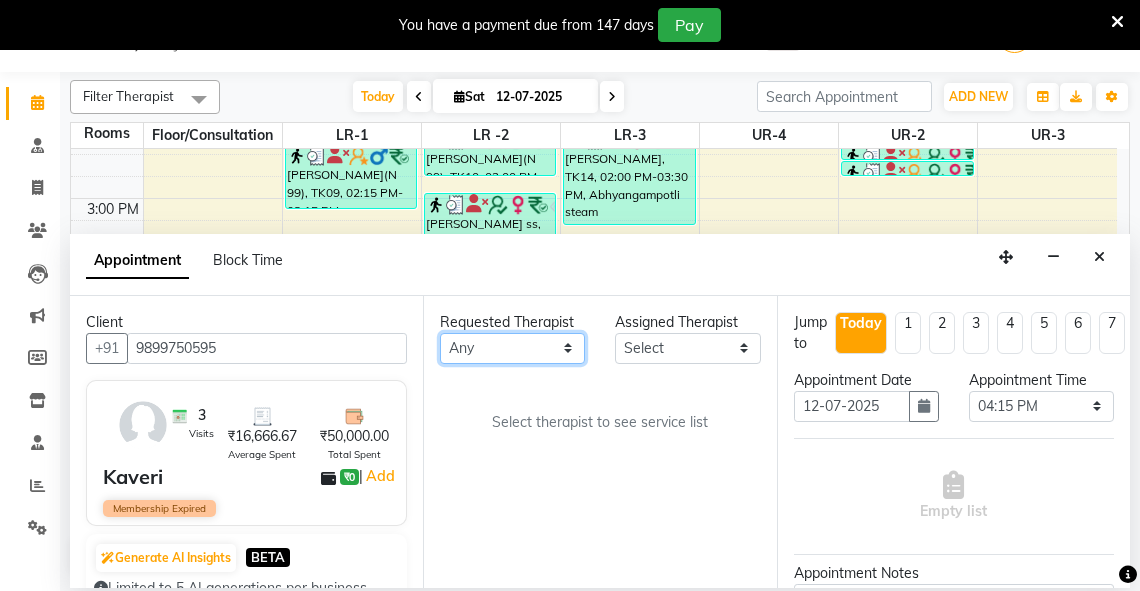click on "Any [PERSON_NAME] V [PERSON_NAME] [PERSON_NAME] A K [PERSON_NAME] N [PERSON_NAME]  Dhaneesha [PERSON_NAME] K P [PERSON_NAME] [PERSON_NAME] [PERSON_NAME] [PERSON_NAME] [PERSON_NAME] a [PERSON_NAME] K M OTHER BRANCH Sardinia [PERSON_NAME] [PERSON_NAME] [PERSON_NAME] [PERSON_NAME]" at bounding box center [512, 348] 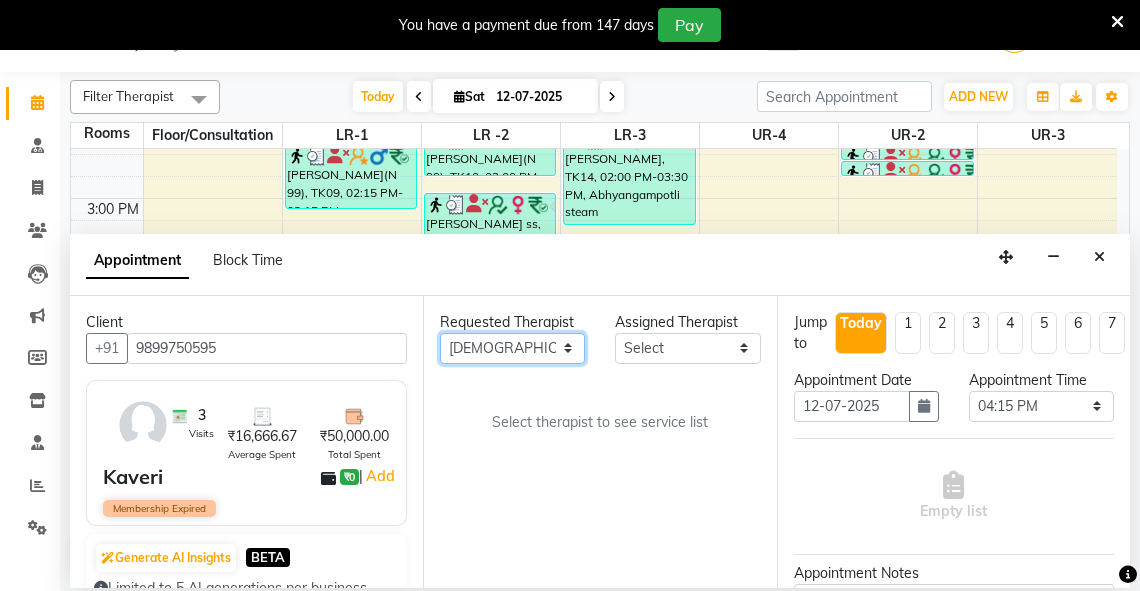 click on "Any [PERSON_NAME] V [PERSON_NAME] [PERSON_NAME] A K [PERSON_NAME] N [PERSON_NAME]  Dhaneesha [PERSON_NAME] K P [PERSON_NAME] [PERSON_NAME] [PERSON_NAME] [PERSON_NAME] [PERSON_NAME] a [PERSON_NAME] K M OTHER BRANCH Sardinia [PERSON_NAME] [PERSON_NAME] [PERSON_NAME] [PERSON_NAME]" at bounding box center (512, 348) 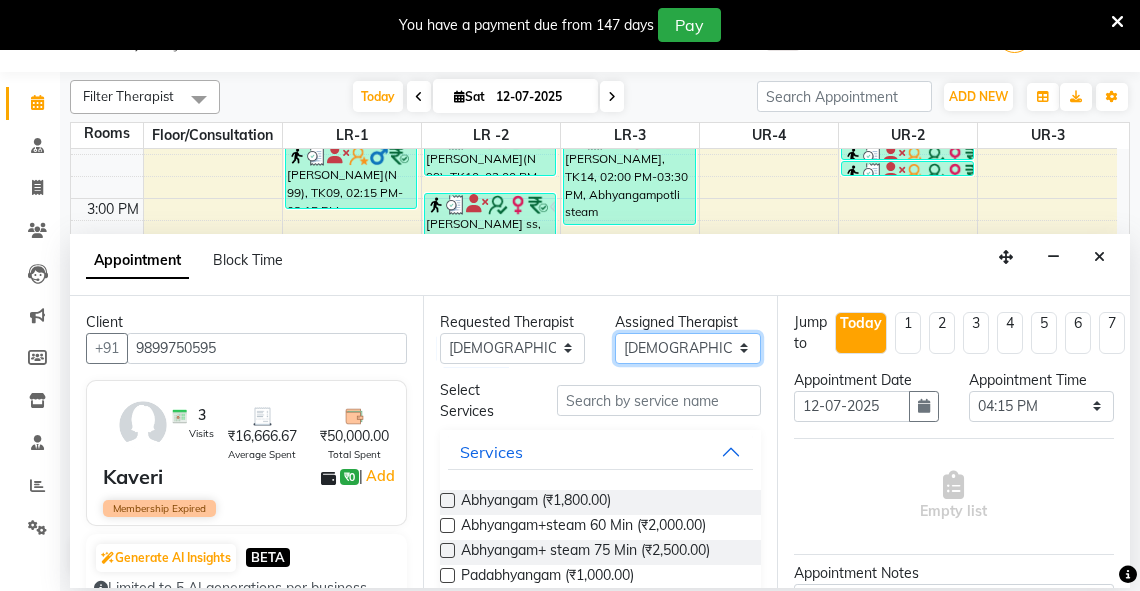 click on "Select [PERSON_NAME] V [PERSON_NAME] [PERSON_NAME] A K [PERSON_NAME] N [PERSON_NAME]  Dhaneesha [PERSON_NAME] K P [PERSON_NAME] [PERSON_NAME] [PERSON_NAME] [PERSON_NAME] [PERSON_NAME] a [PERSON_NAME] K M OTHER BRANCH Sardinia [PERSON_NAME] [PERSON_NAME] [PERSON_NAME] [PERSON_NAME]" at bounding box center (687, 348) 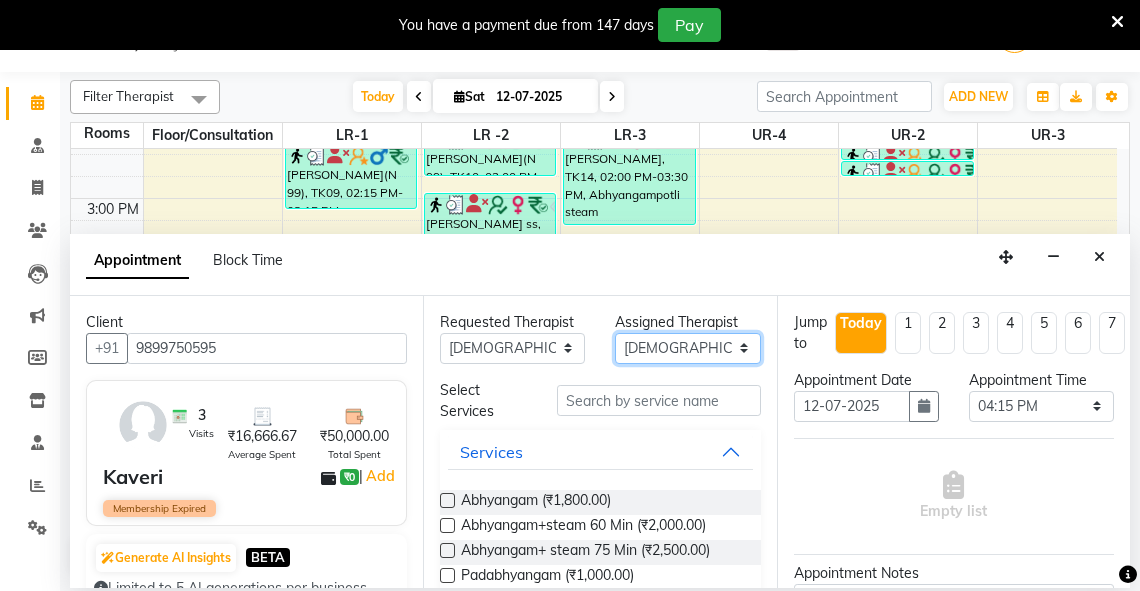 select on "71499" 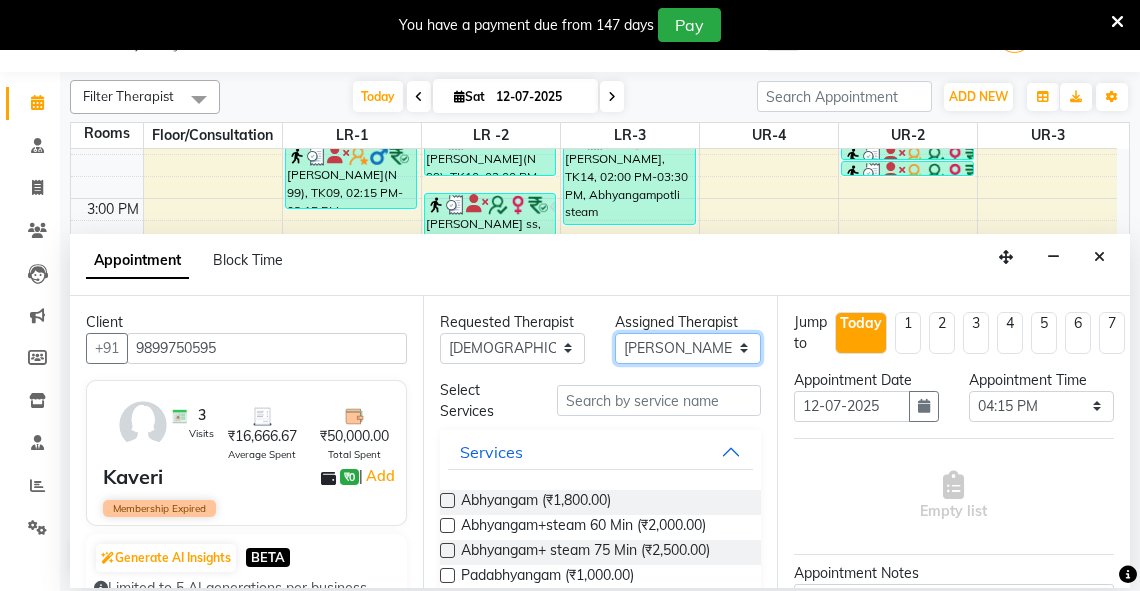 click on "Select [PERSON_NAME] V [PERSON_NAME] [PERSON_NAME] A K [PERSON_NAME] N [PERSON_NAME]  Dhaneesha [PERSON_NAME] K P [PERSON_NAME] [PERSON_NAME] [PERSON_NAME] [PERSON_NAME] [PERSON_NAME] a [PERSON_NAME] K M OTHER BRANCH Sardinia [PERSON_NAME] [PERSON_NAME] [PERSON_NAME] [PERSON_NAME]" at bounding box center [687, 348] 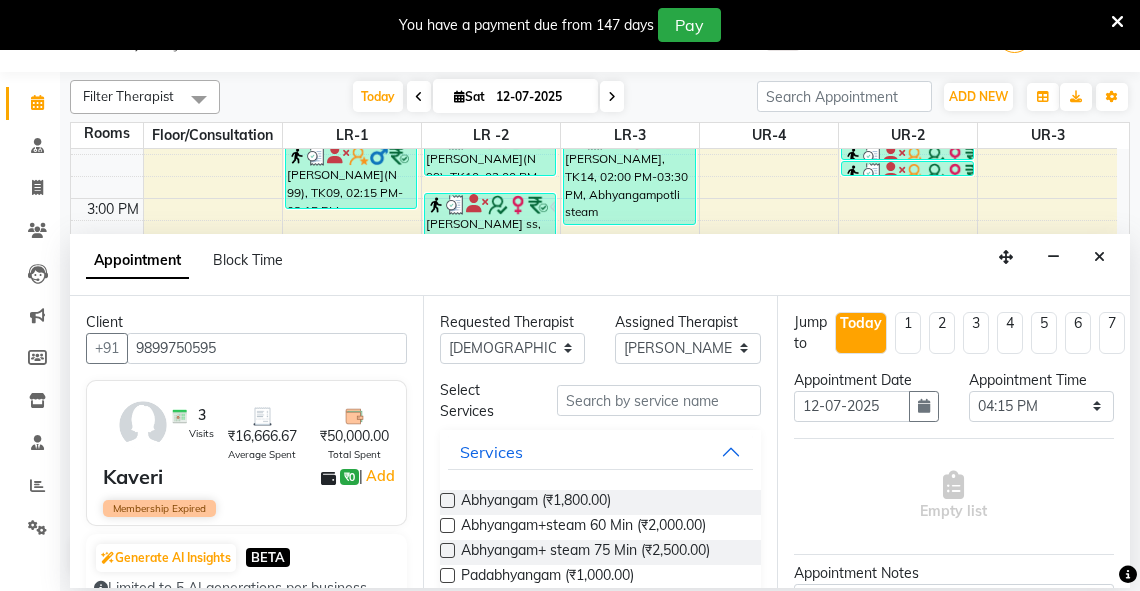 click at bounding box center (447, 525) 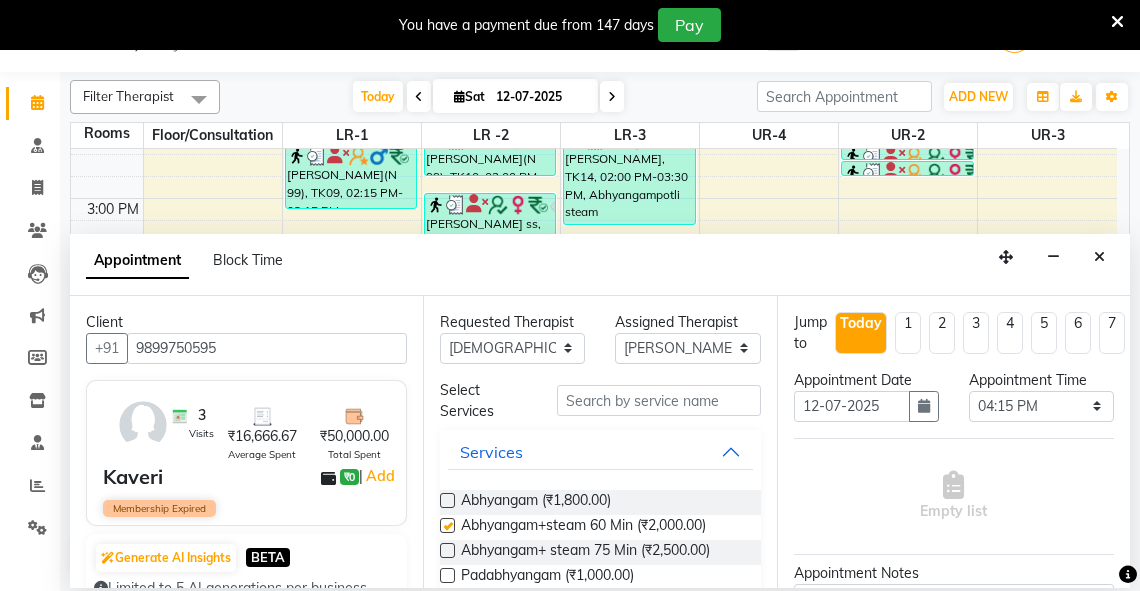 select on "2647" 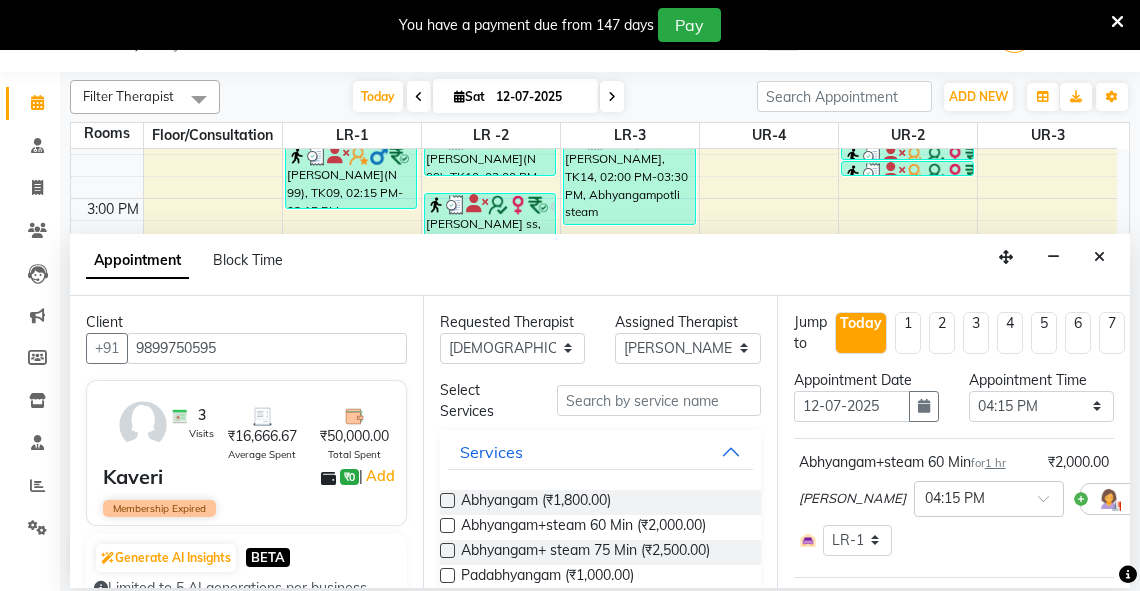 checkbox on "false" 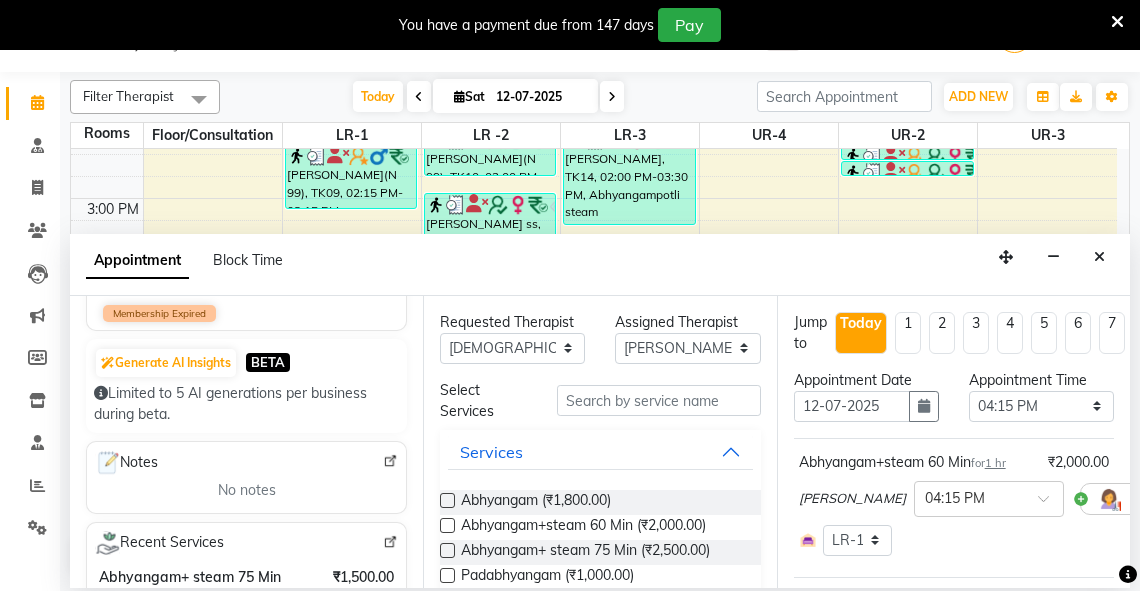 scroll, scrollTop: 255, scrollLeft: 0, axis: vertical 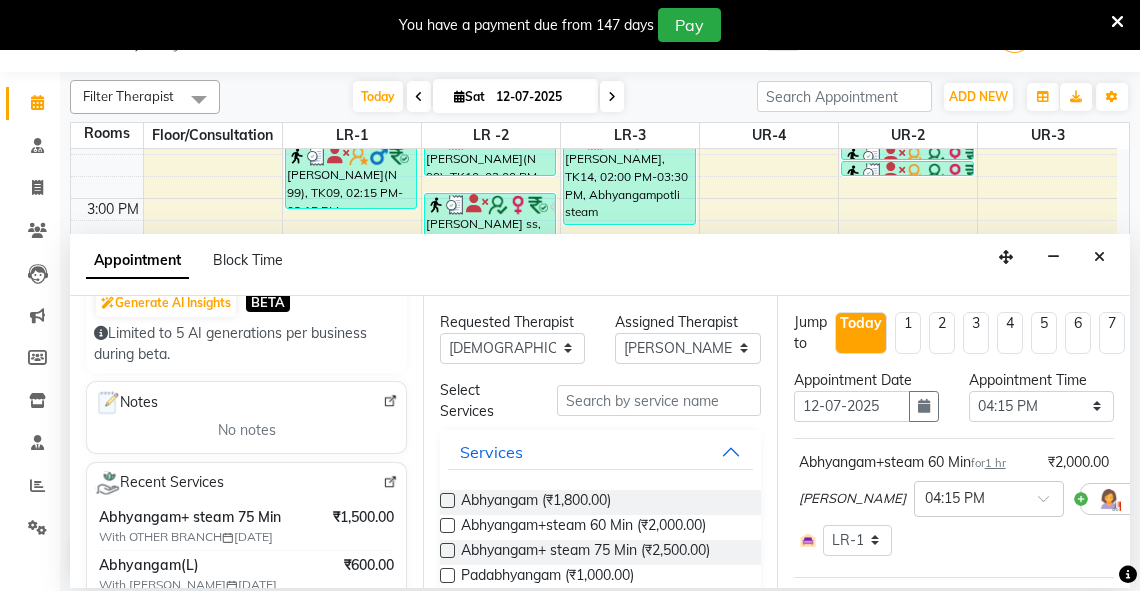 click at bounding box center [447, 550] 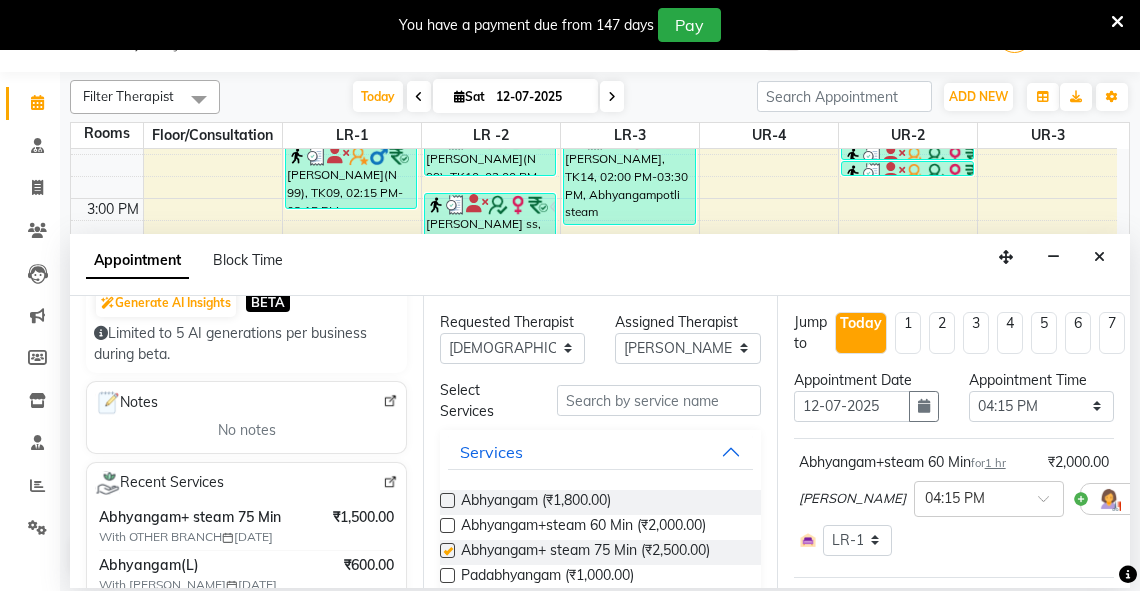 select on "2647" 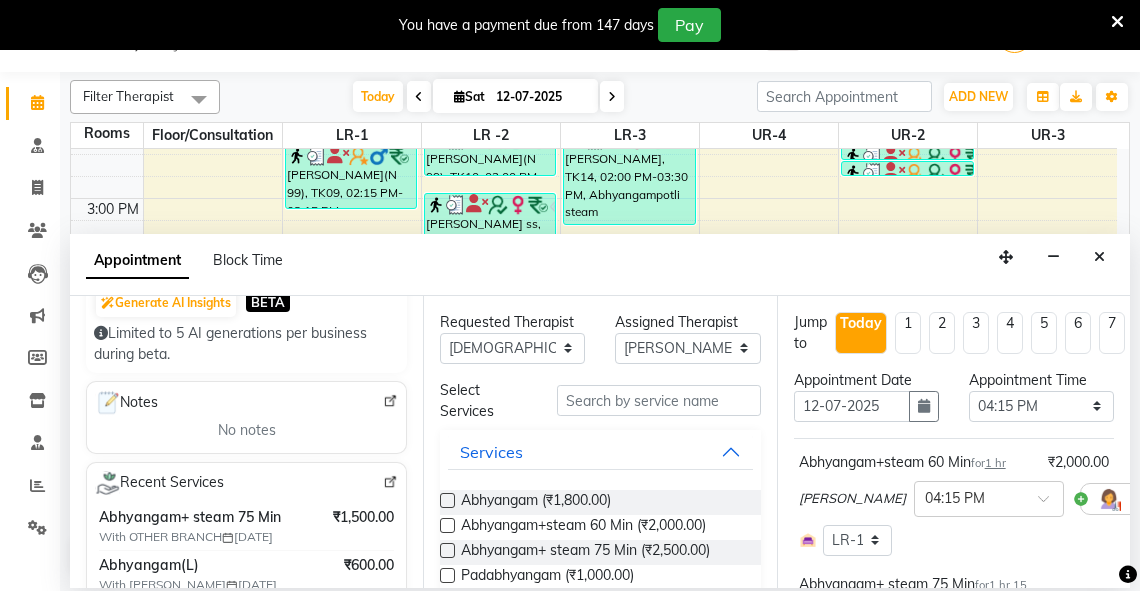 checkbox on "false" 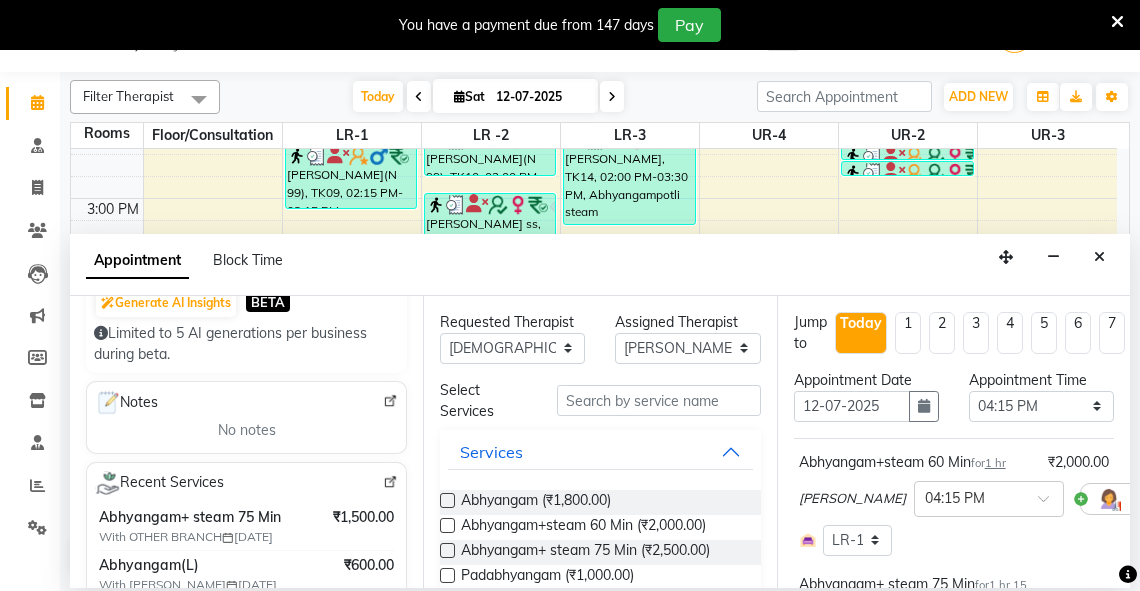 scroll, scrollTop: 0, scrollLeft: 91, axis: horizontal 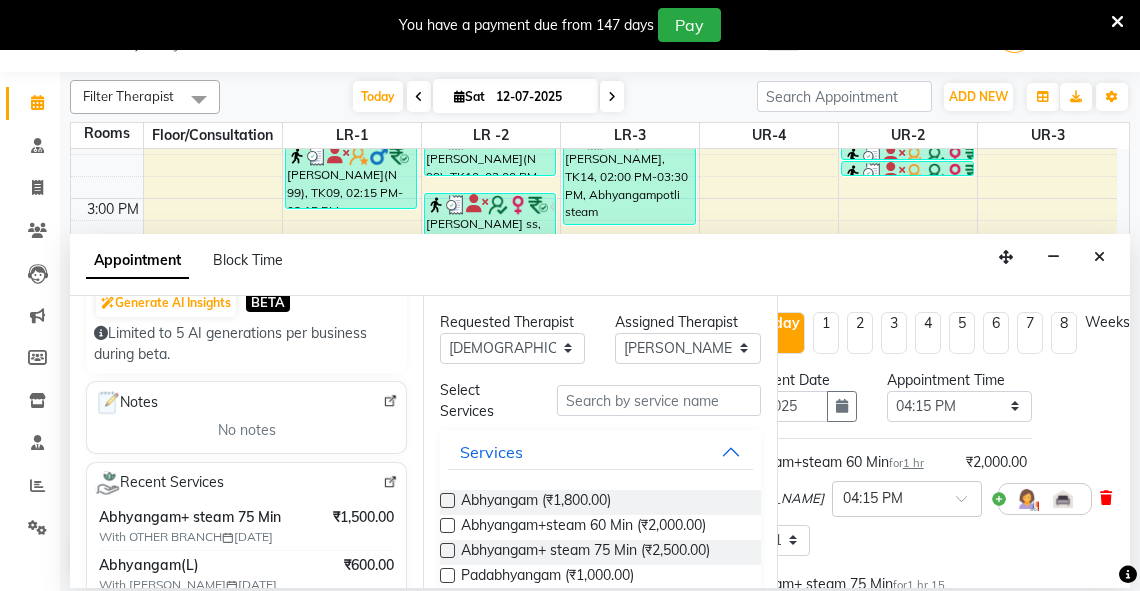 click at bounding box center [1106, 498] 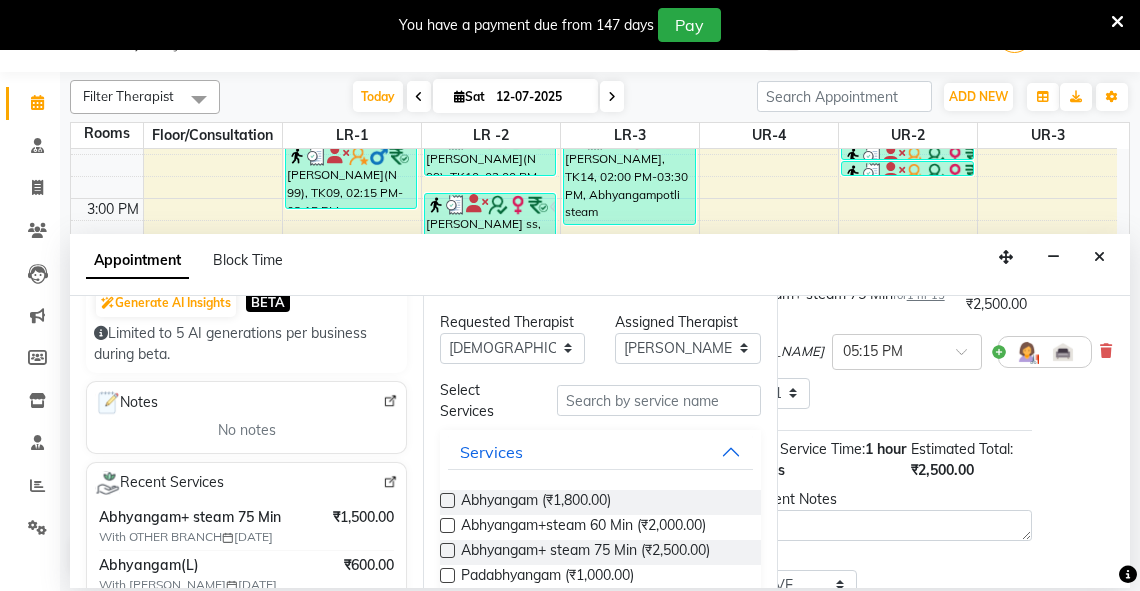 scroll, scrollTop: 198, scrollLeft: 91, axis: both 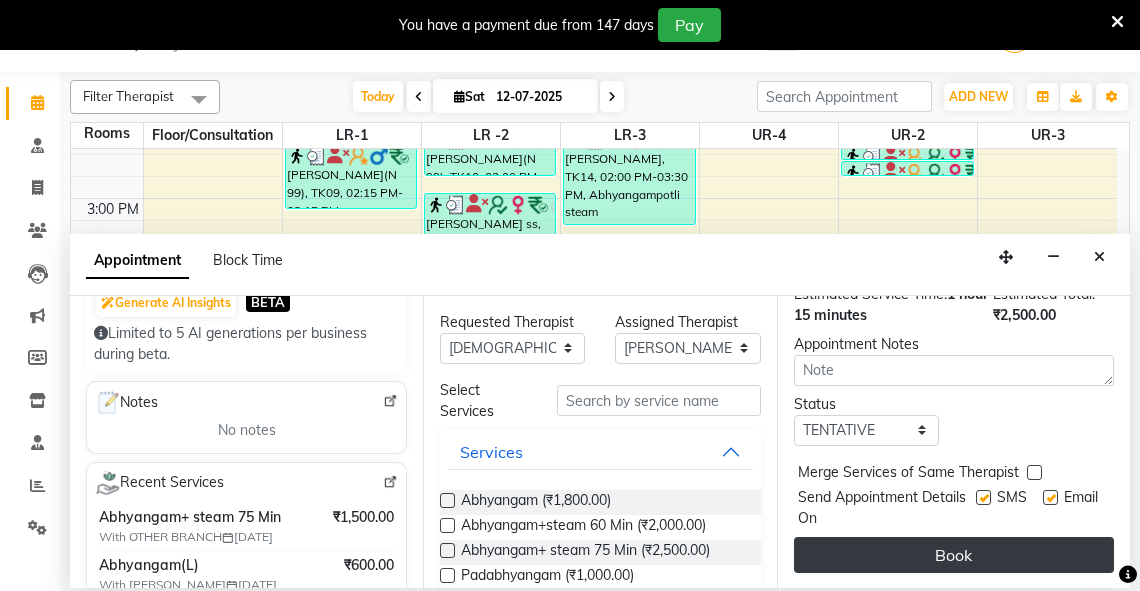 click on "Book" at bounding box center (954, 555) 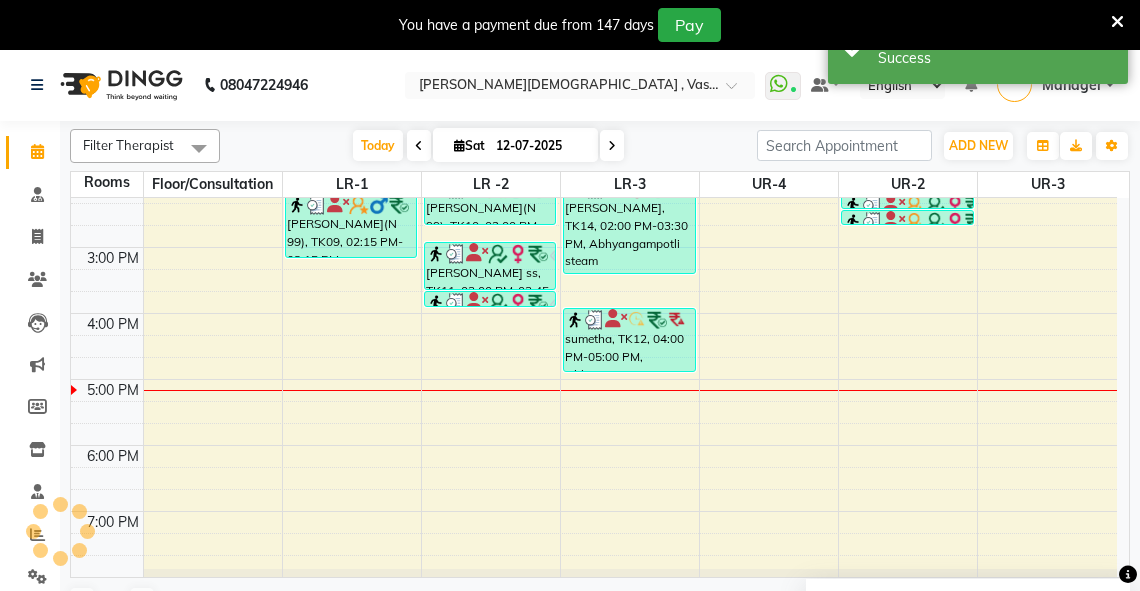 scroll, scrollTop: 0, scrollLeft: 0, axis: both 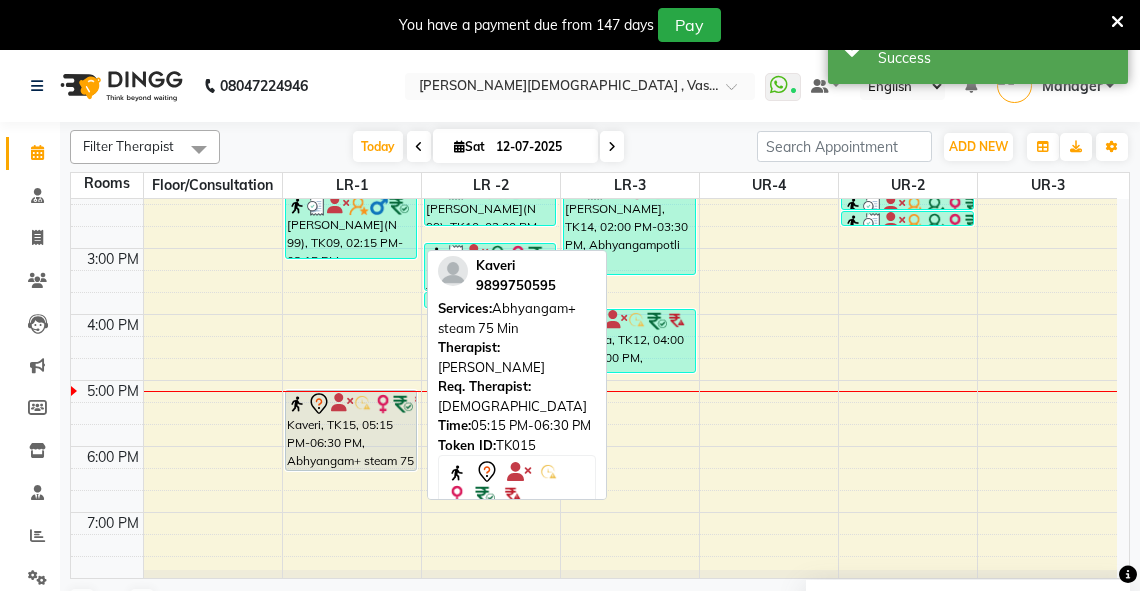 click on "Kaveri, TK15, 05:15 PM-06:30 PM, Abhyangam+ steam 75 Min" at bounding box center [351, 430] 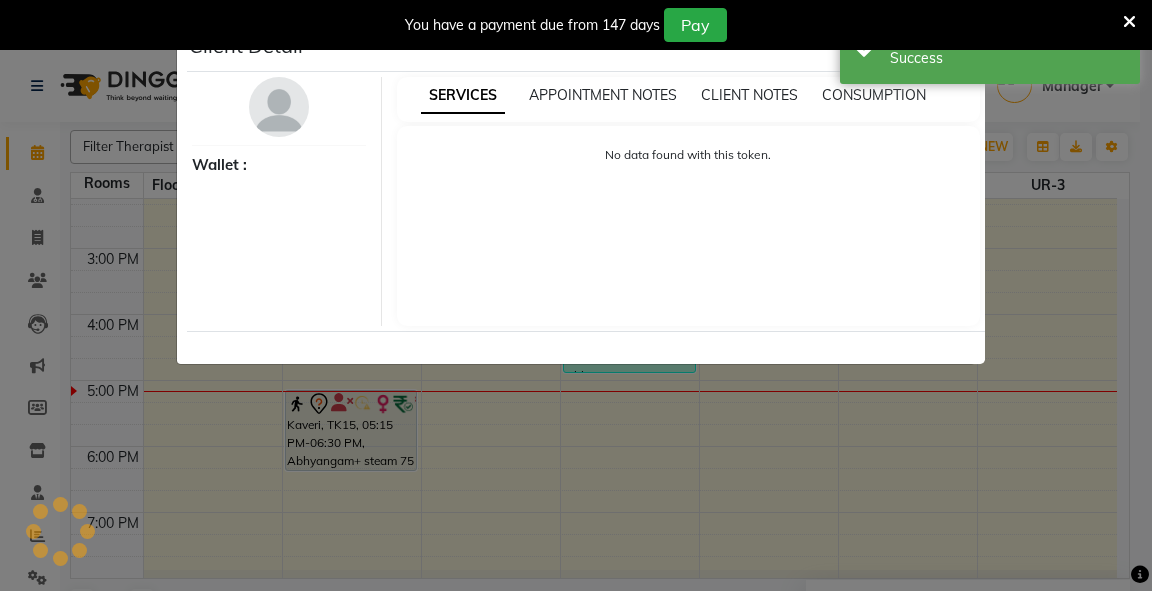 select on "7" 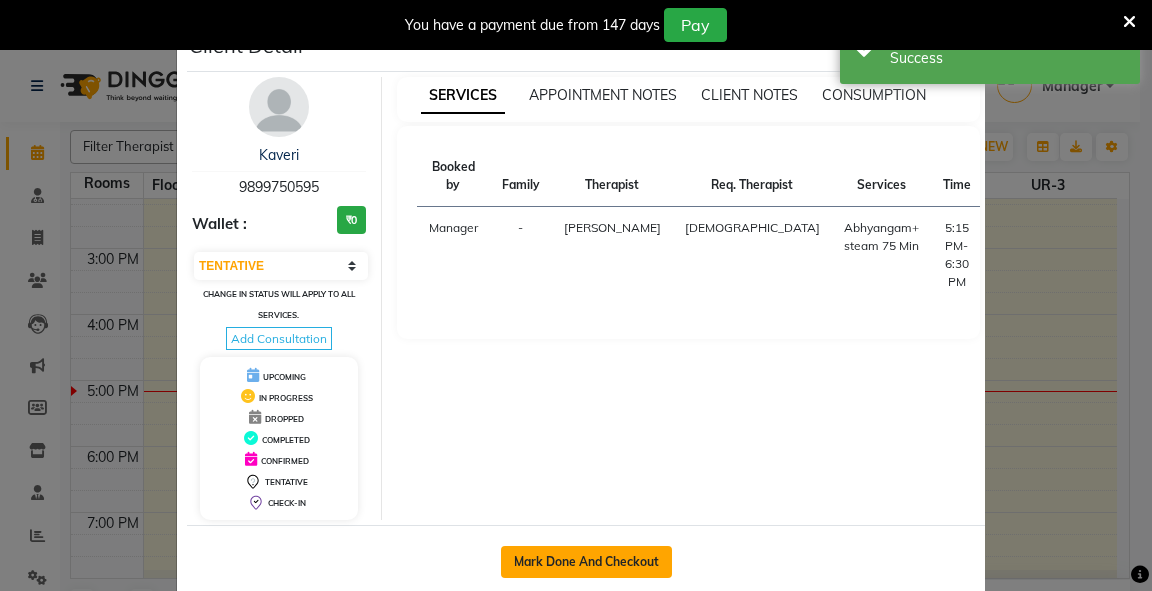 click on "Mark Done And Checkout" 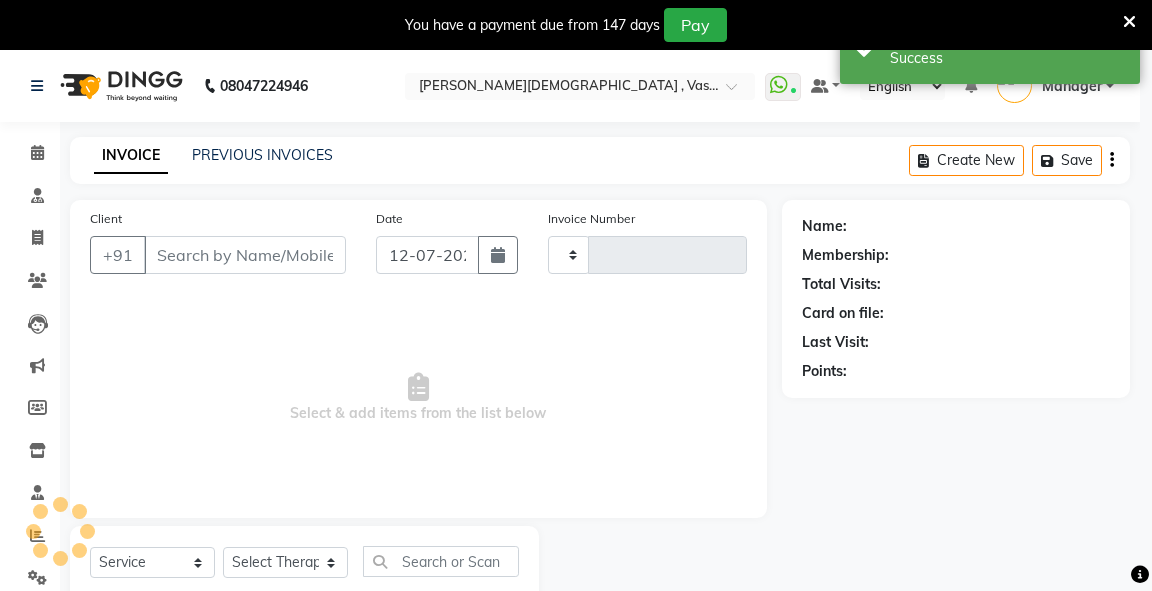 type on "1867" 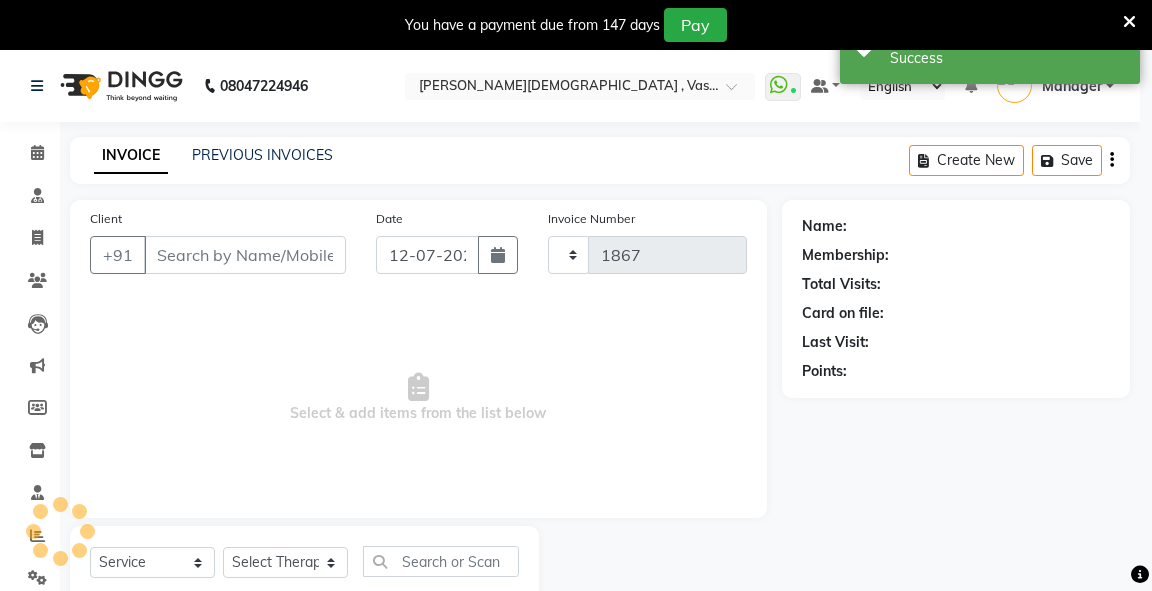 select on "5571" 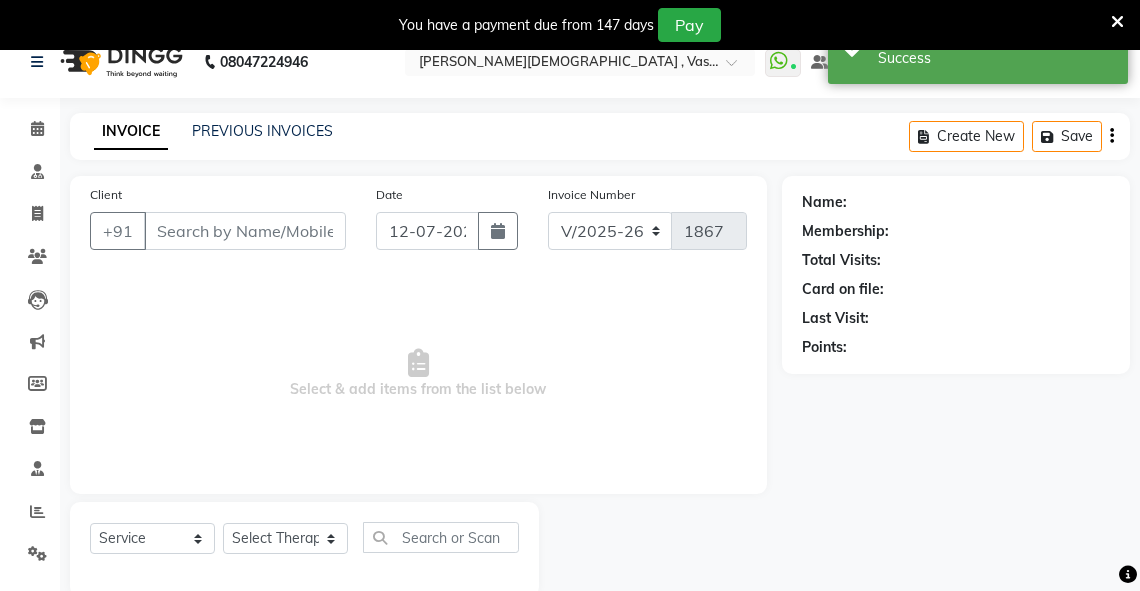 scroll, scrollTop: 60, scrollLeft: 0, axis: vertical 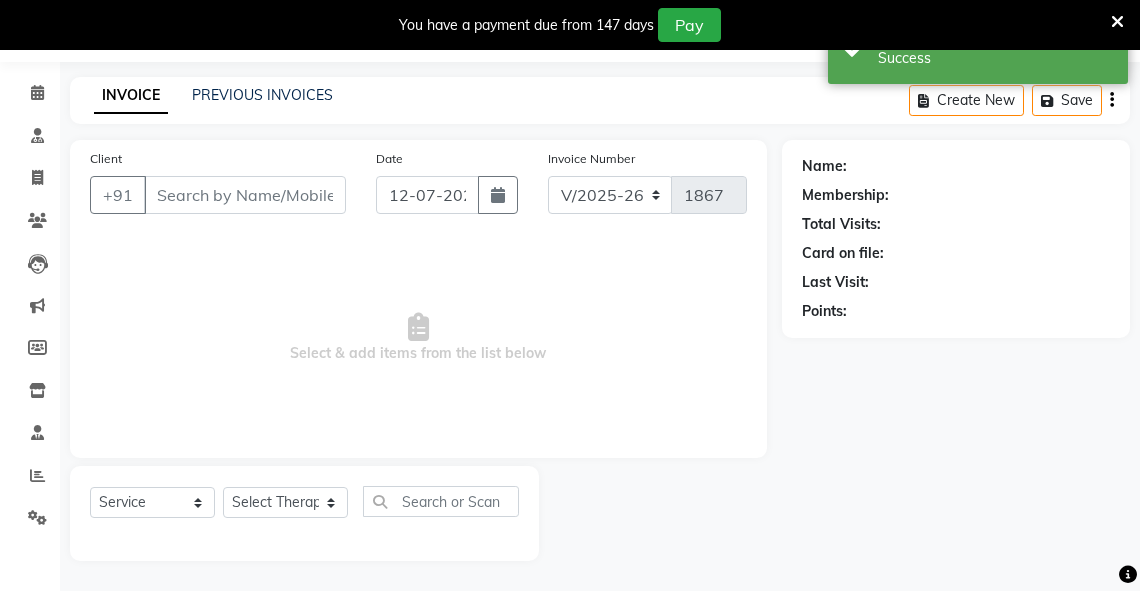 type on "9899750595" 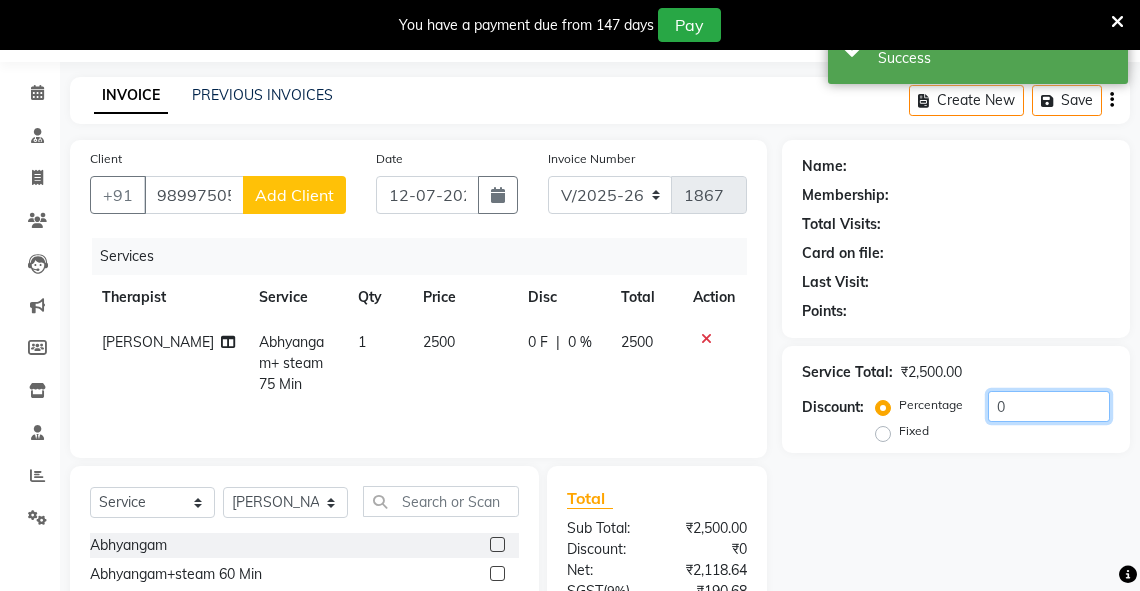 drag, startPoint x: 1020, startPoint y: 411, endPoint x: 980, endPoint y: 421, distance: 41.231056 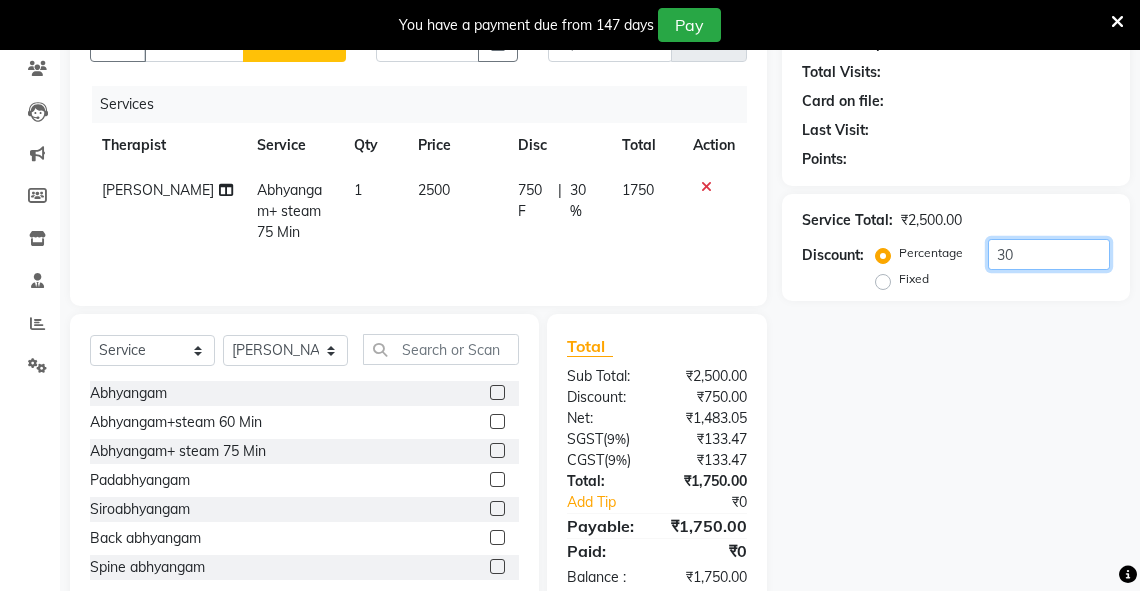 scroll, scrollTop: 183, scrollLeft: 0, axis: vertical 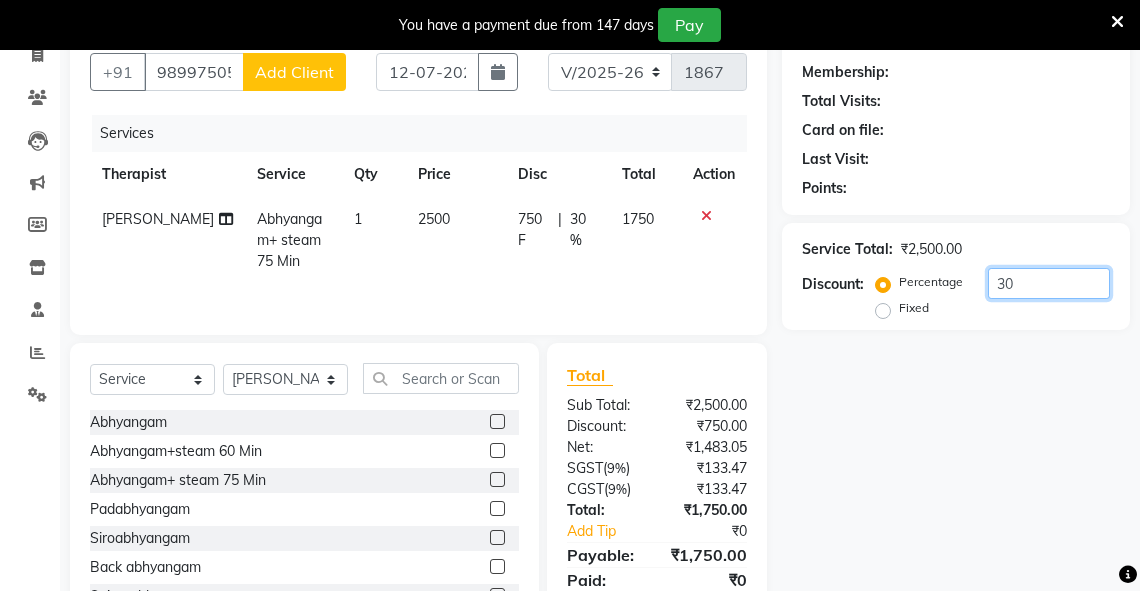 drag, startPoint x: 1043, startPoint y: 288, endPoint x: 996, endPoint y: 290, distance: 47.042534 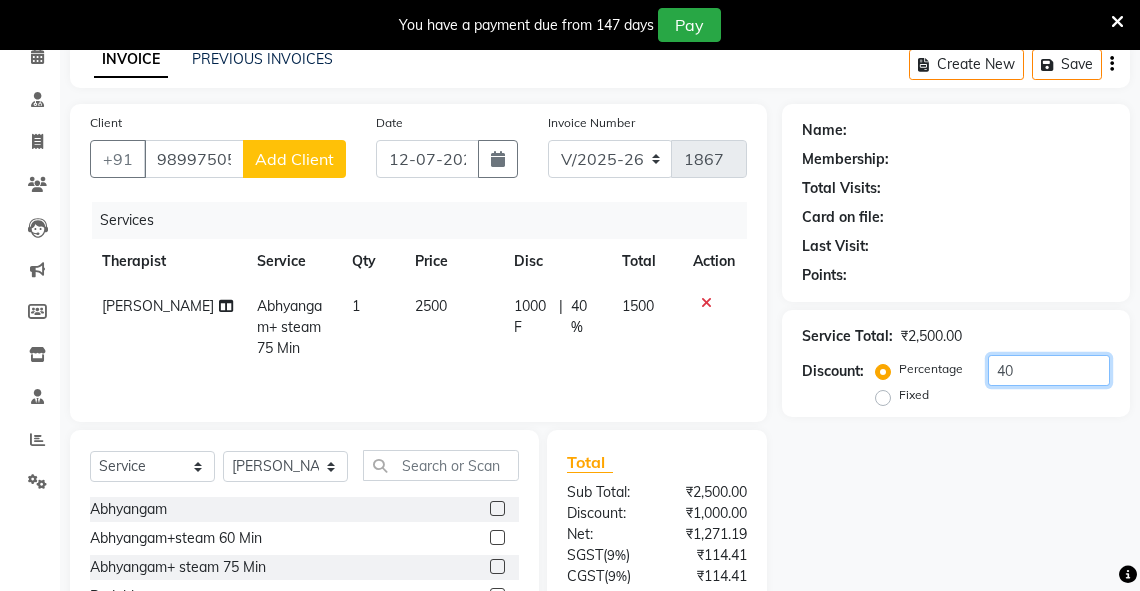 scroll, scrollTop: 0, scrollLeft: 0, axis: both 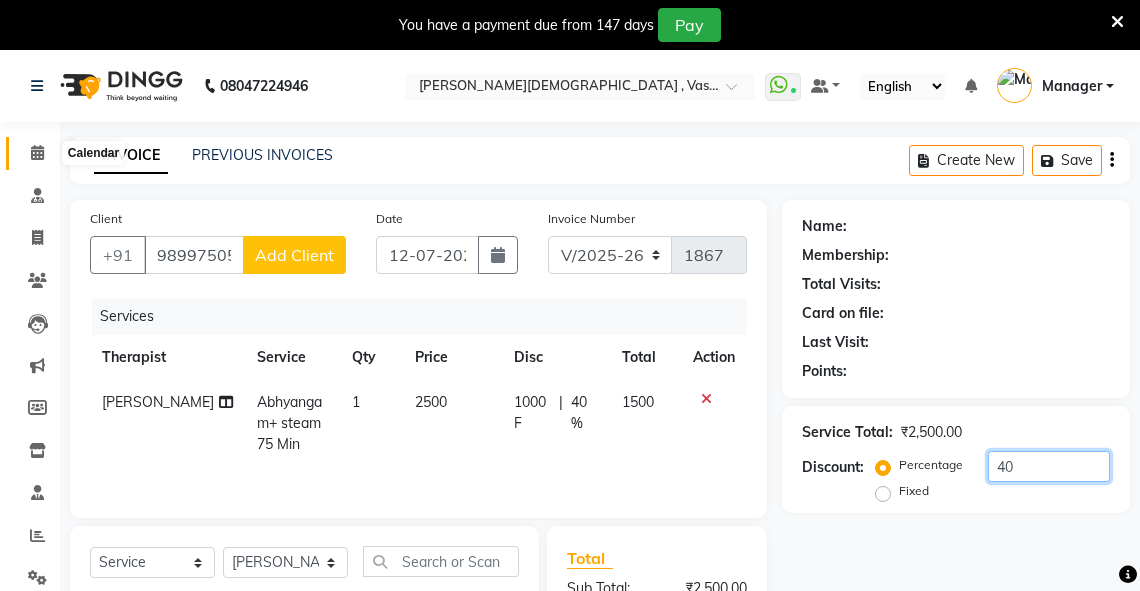 type on "40" 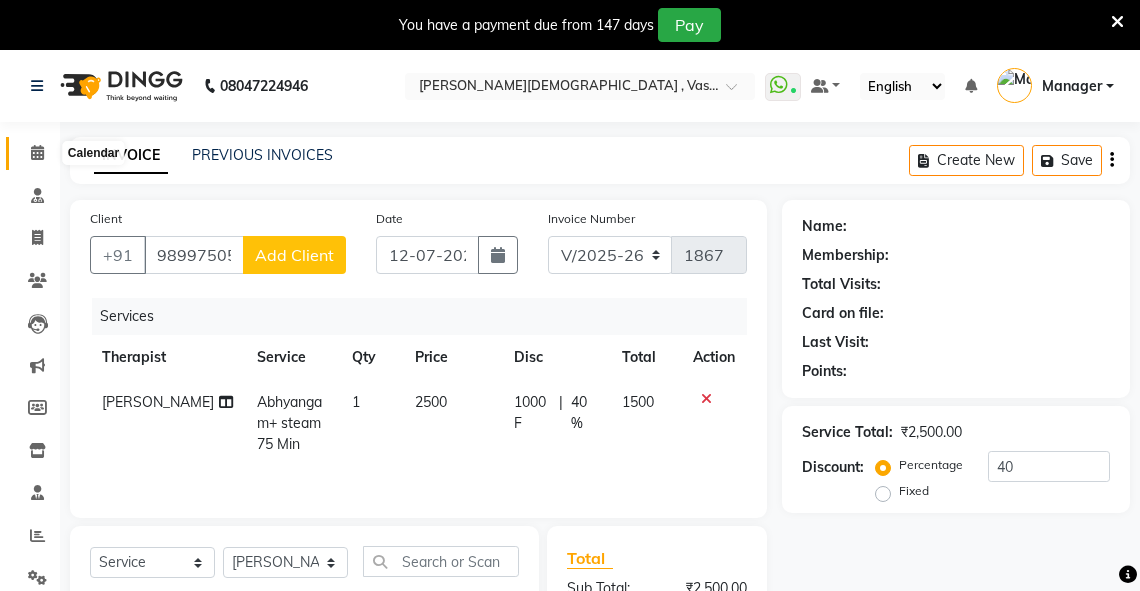 click 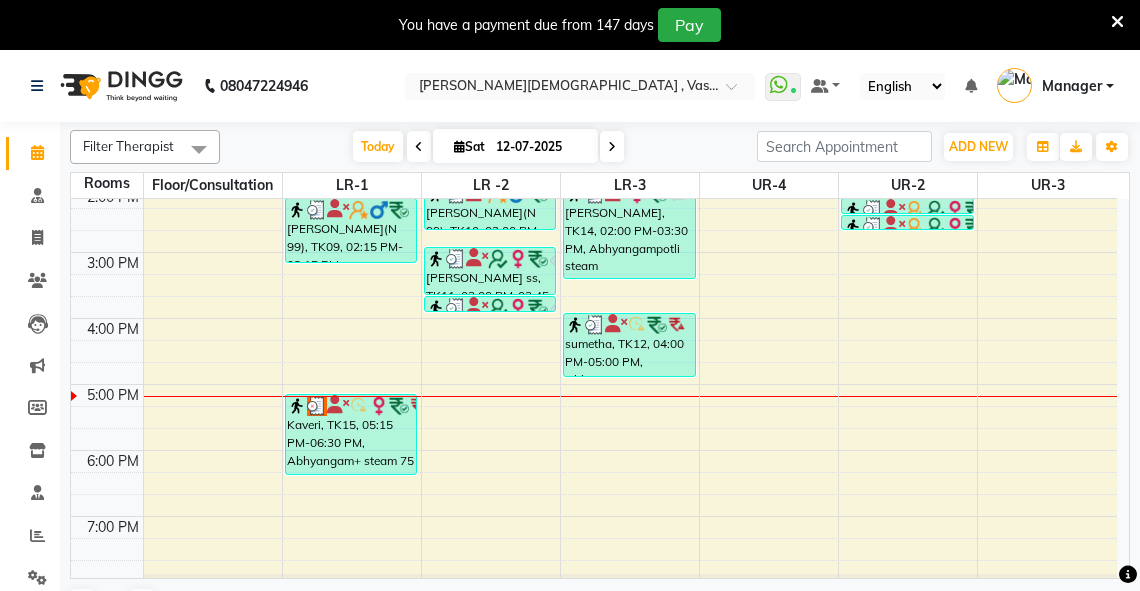 scroll, scrollTop: 600, scrollLeft: 0, axis: vertical 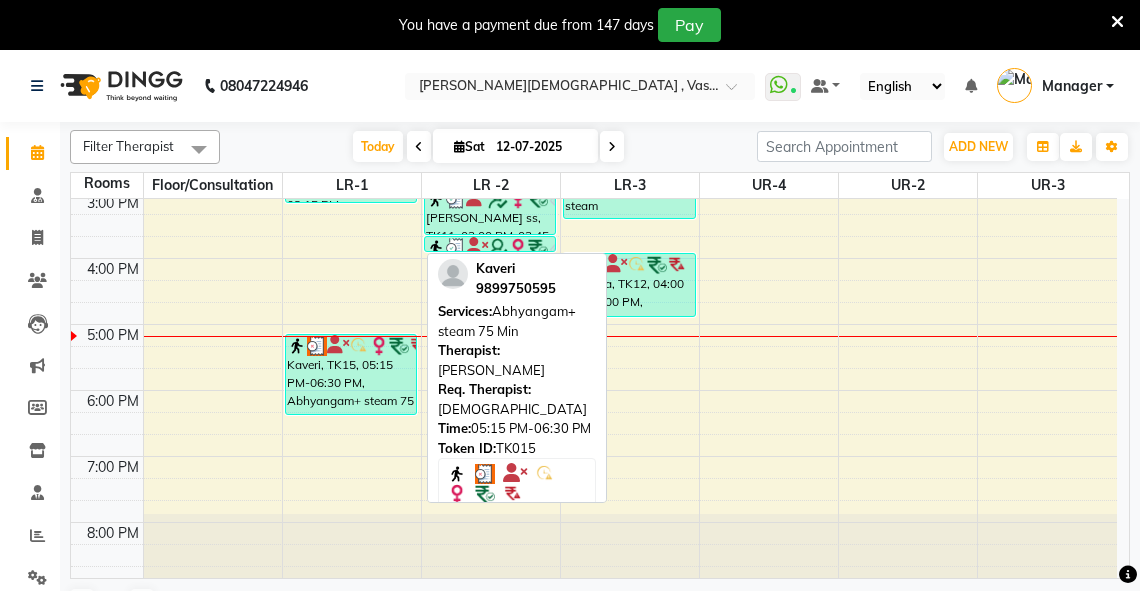 click on "Kaveri, TK15, 05:15 PM-06:30 PM, Abhyangam+ steam 75 Min" at bounding box center [351, 374] 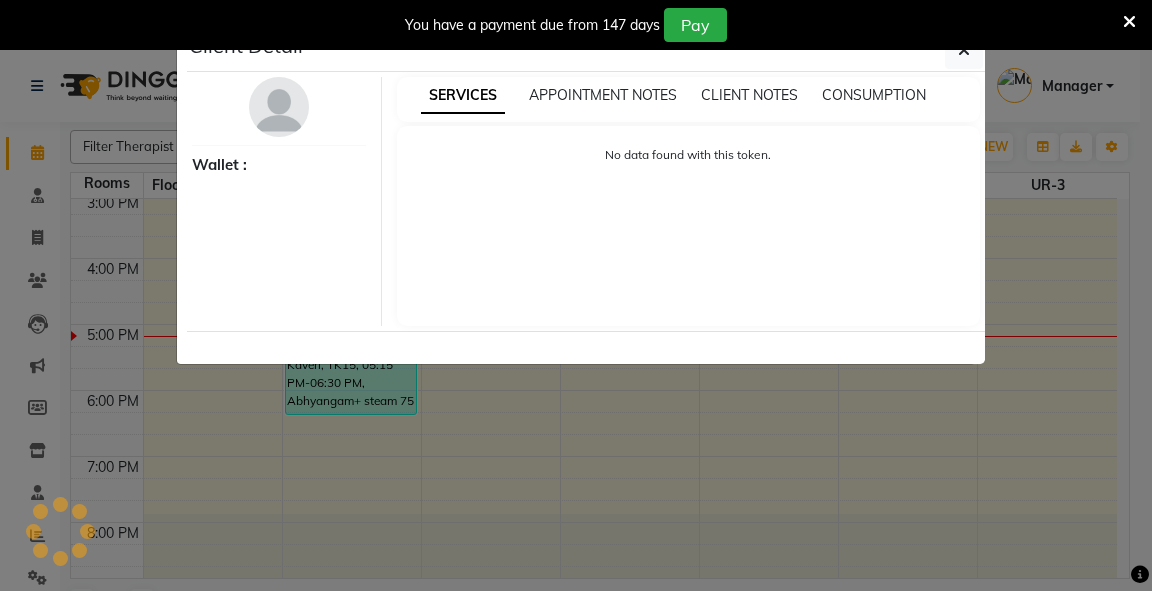 select on "3" 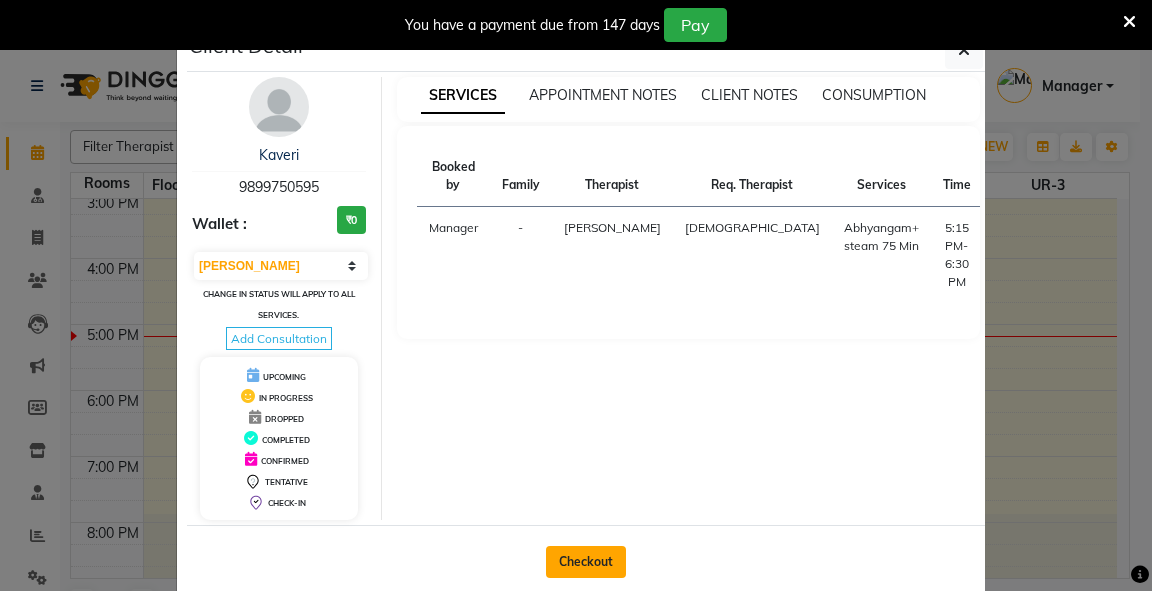 click on "Checkout" 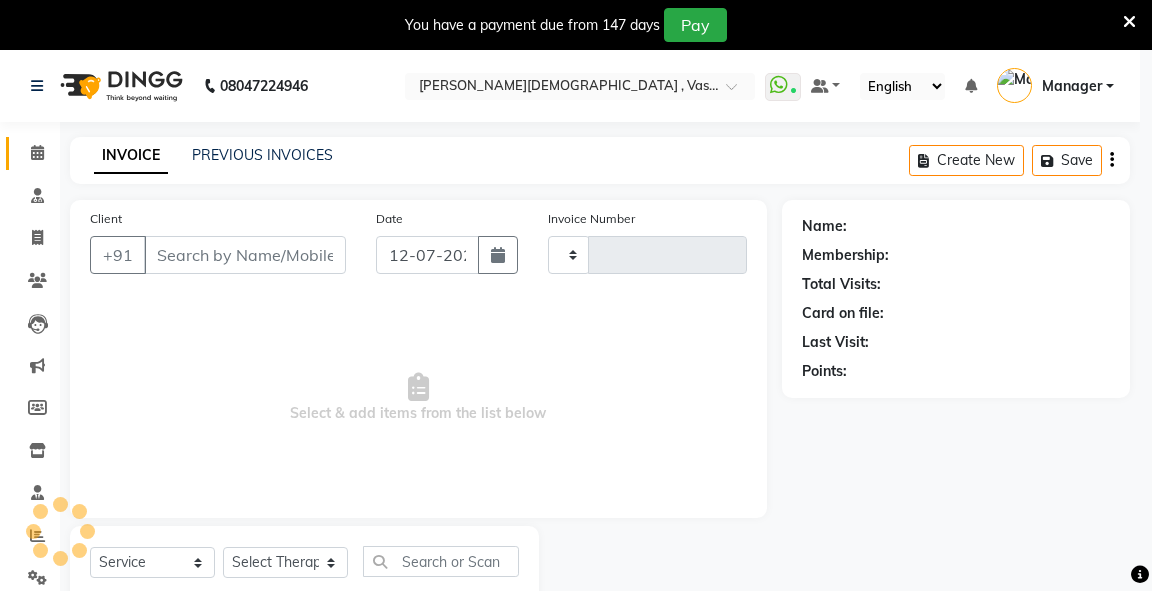 type on "1867" 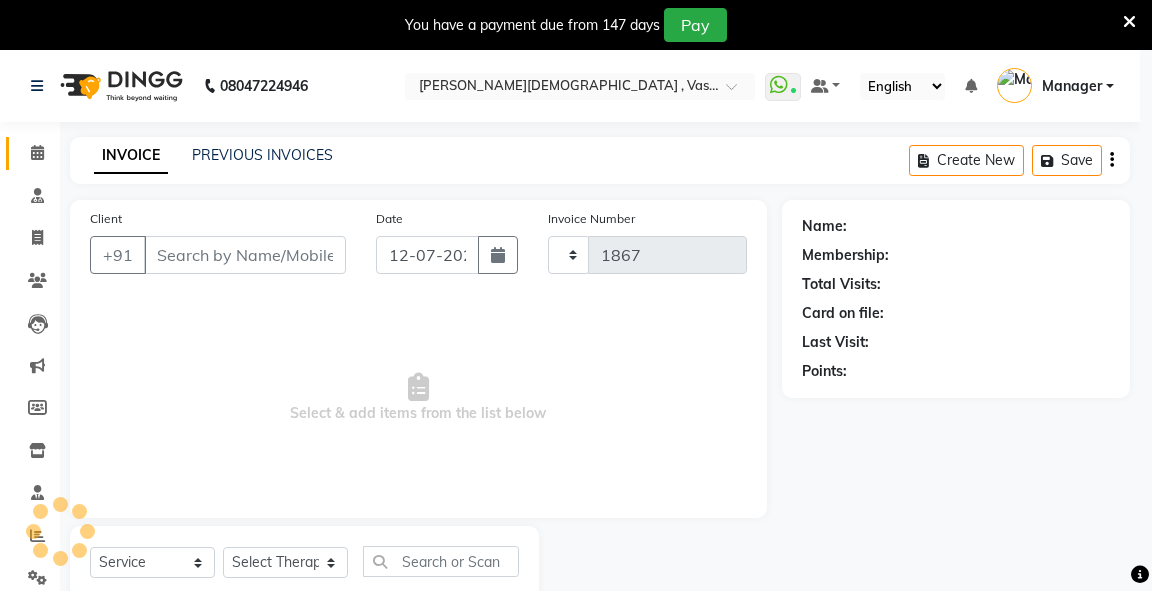 select on "5571" 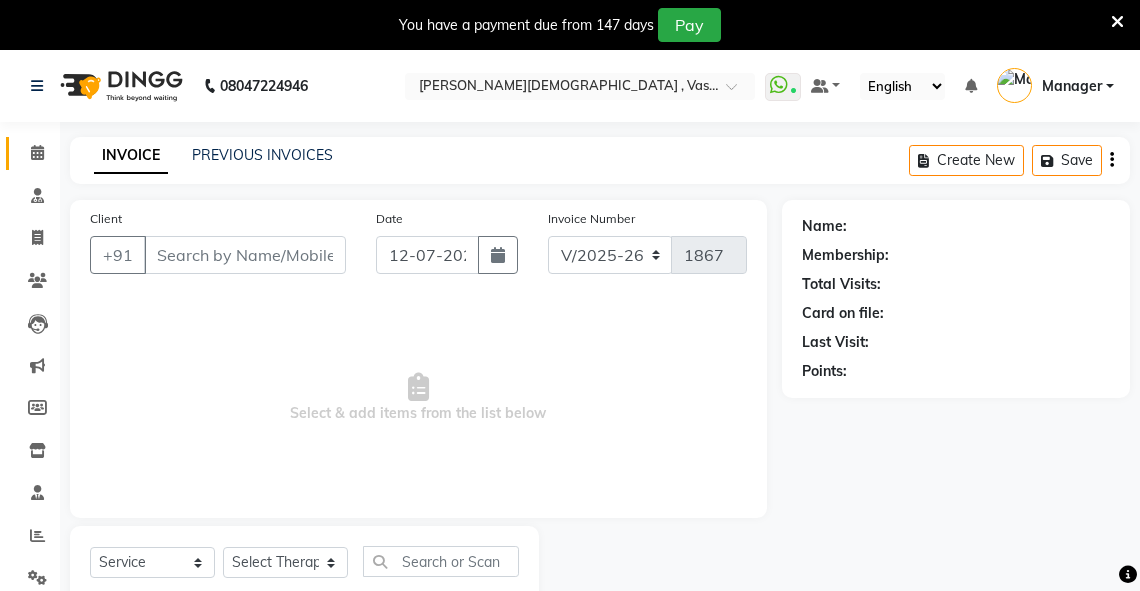 type on "9899750595" 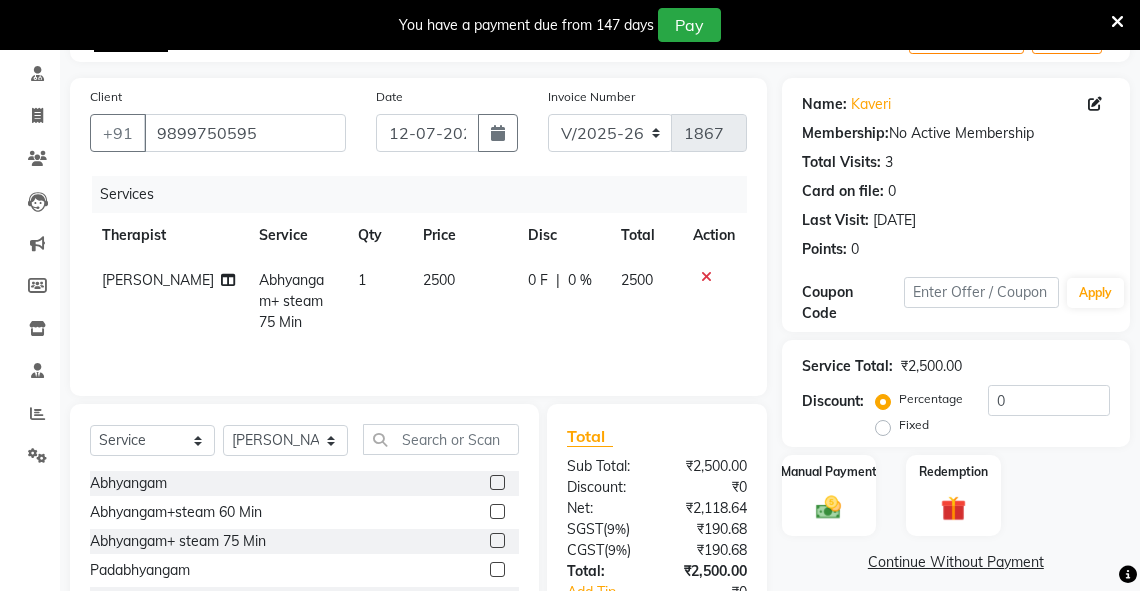 scroll, scrollTop: 126, scrollLeft: 0, axis: vertical 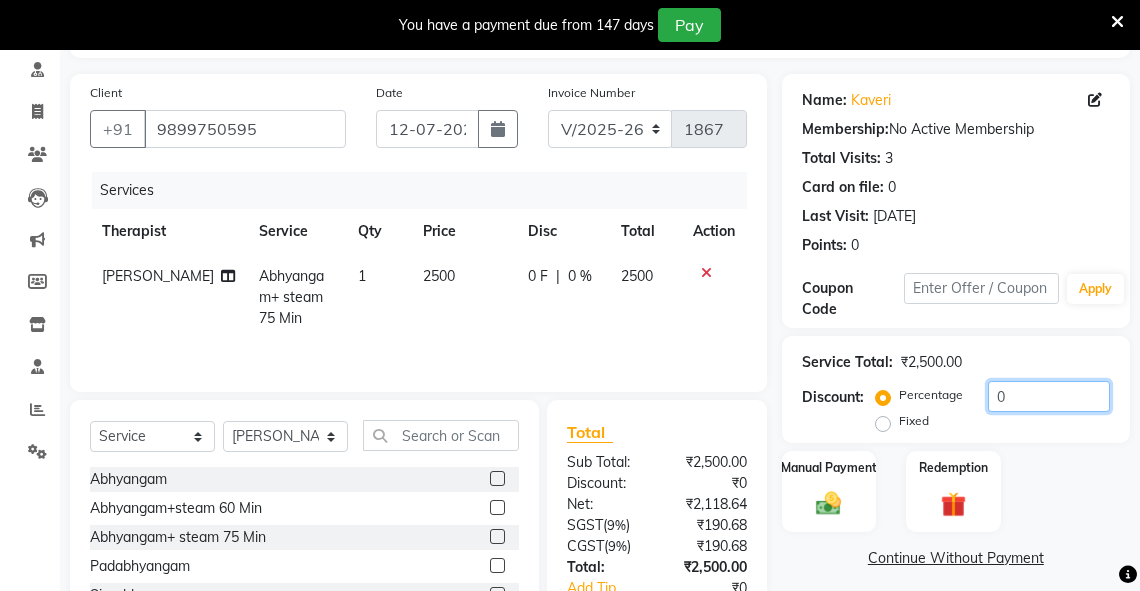 drag, startPoint x: 1018, startPoint y: 392, endPoint x: 932, endPoint y: 412, distance: 88.29496 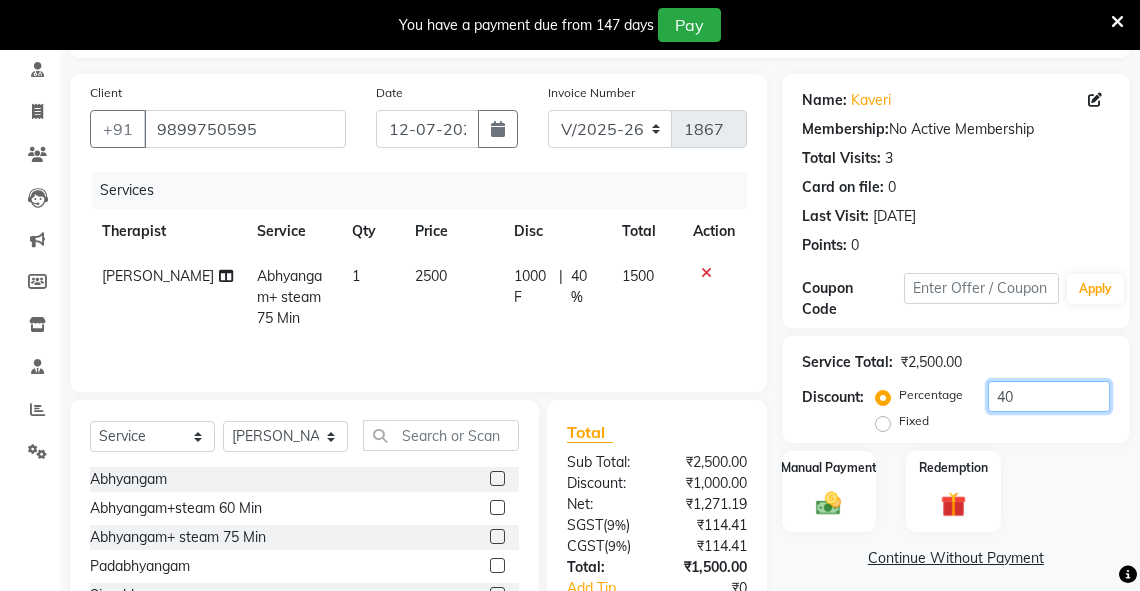 scroll, scrollTop: 260, scrollLeft: 0, axis: vertical 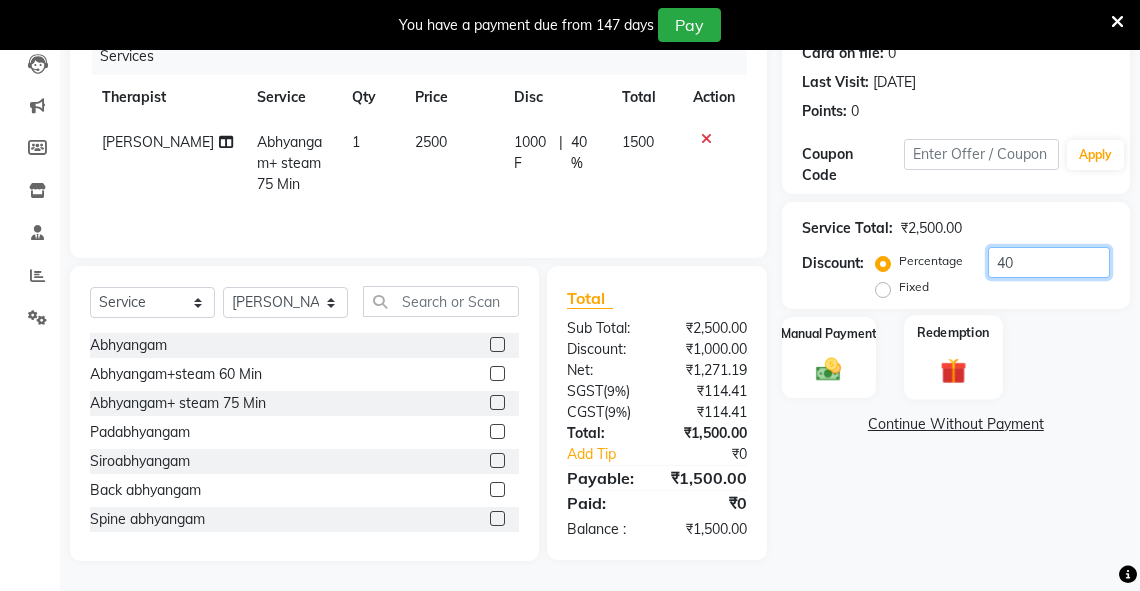 type on "40" 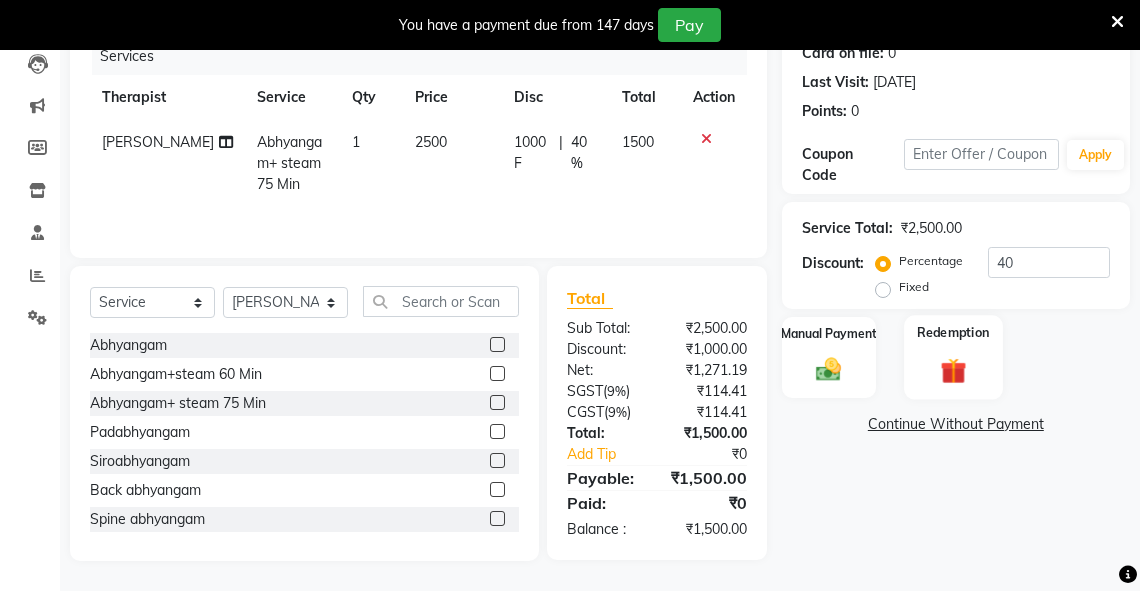 click on "Redemption" 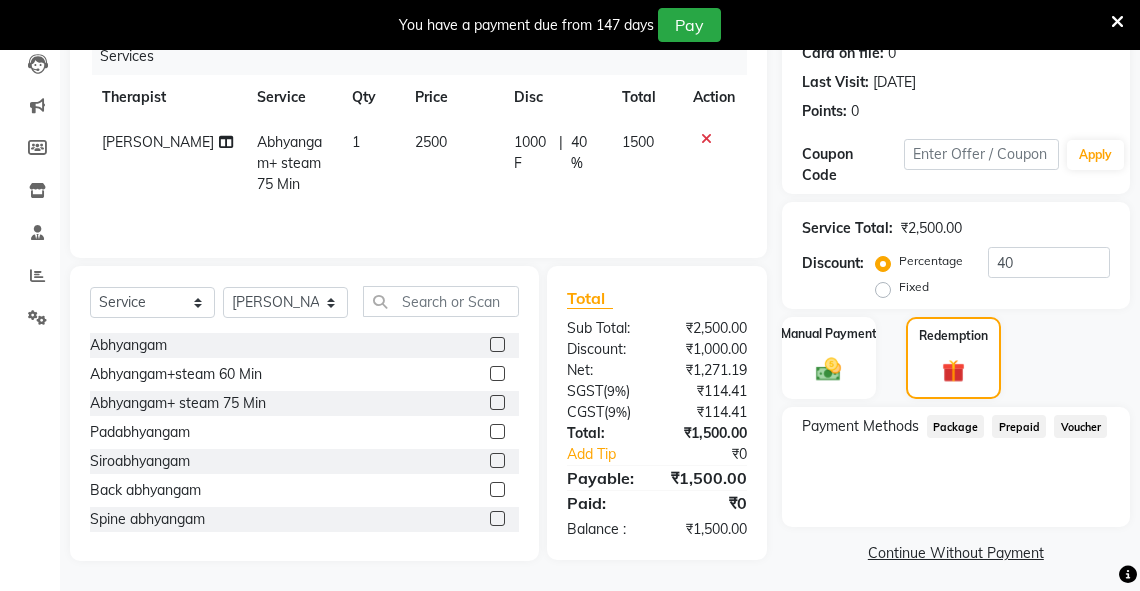 scroll, scrollTop: 0, scrollLeft: 0, axis: both 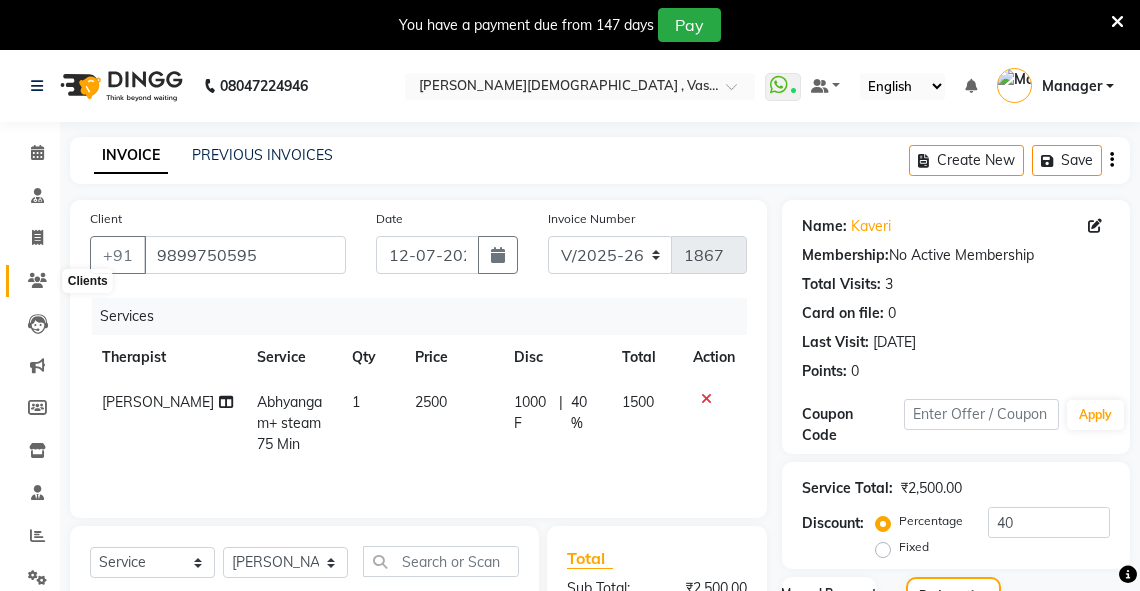 click 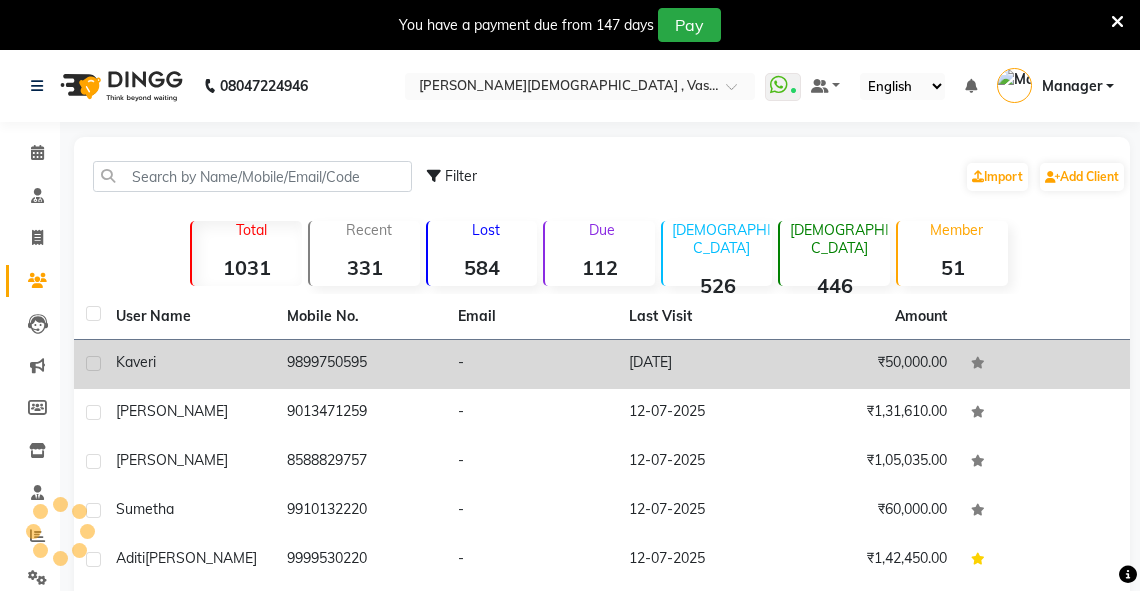 click on "Kaveri" 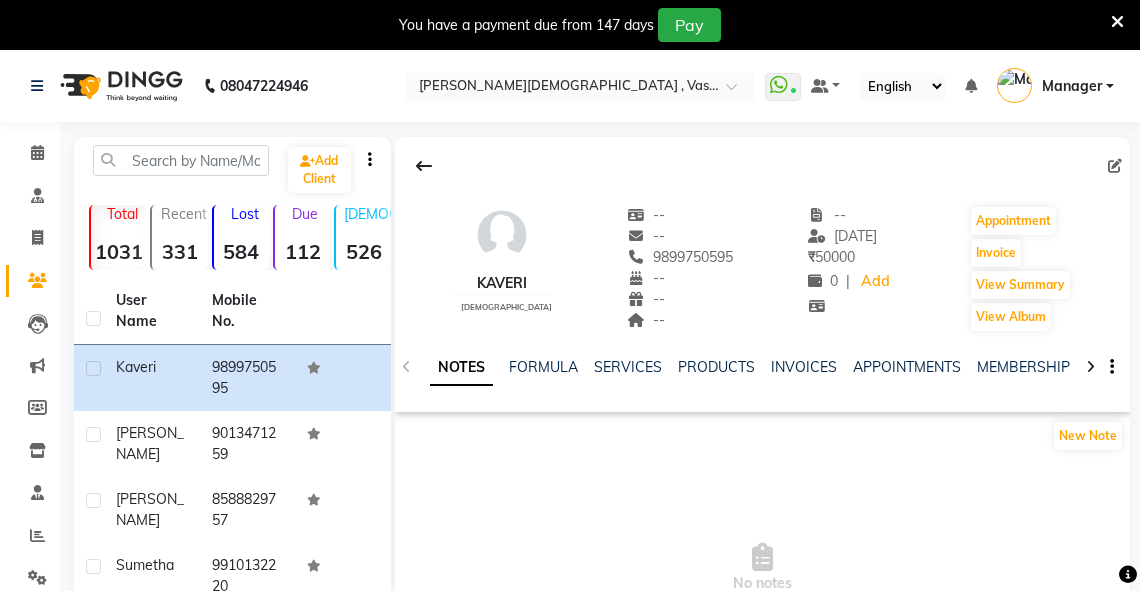 click 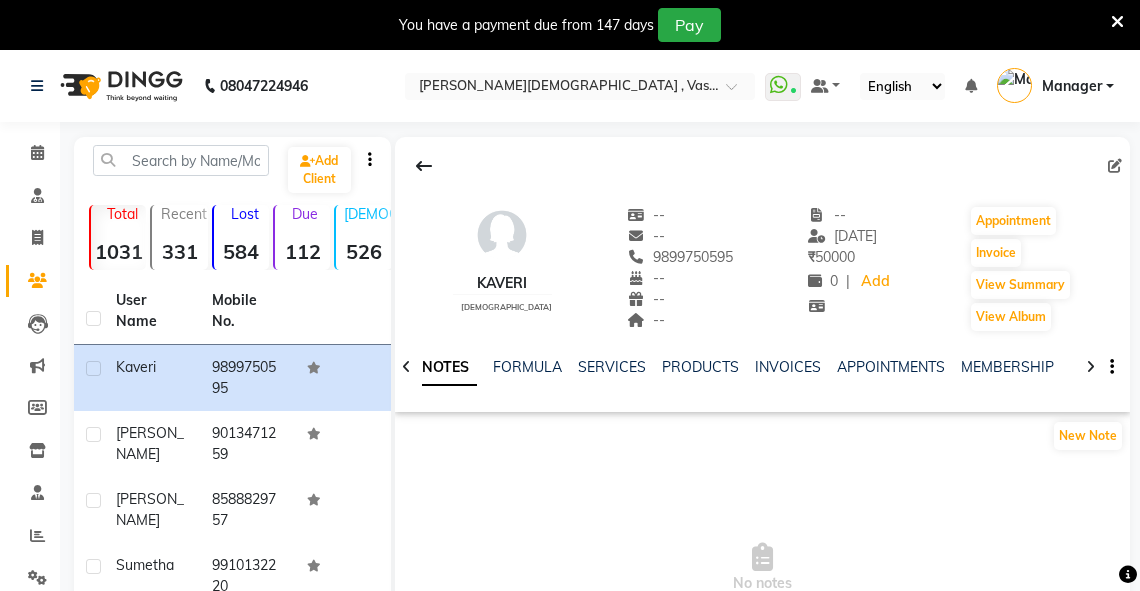 click 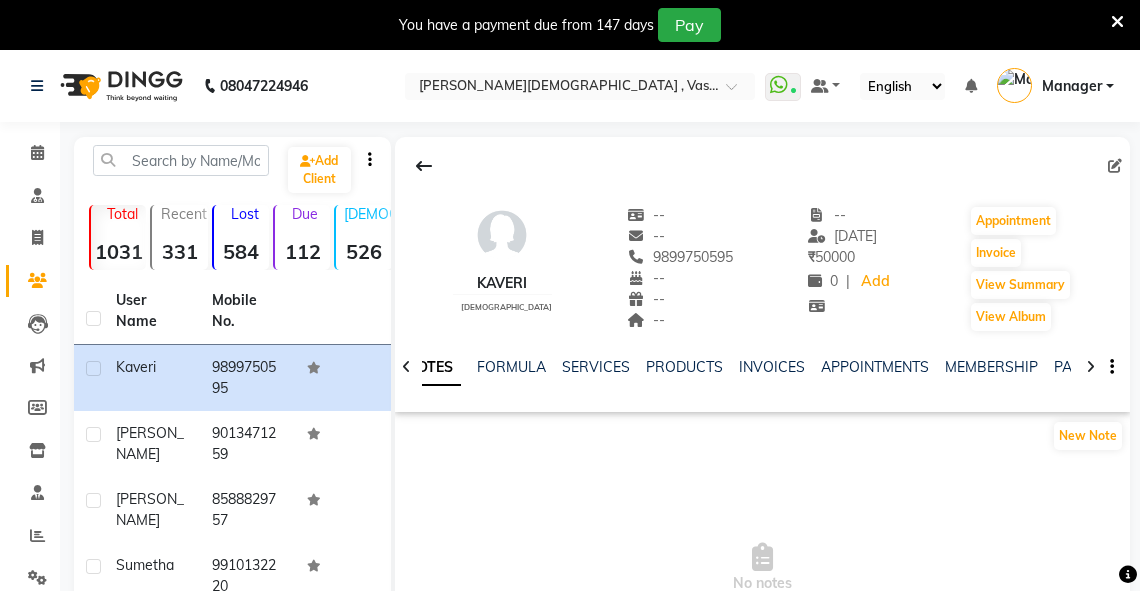 click 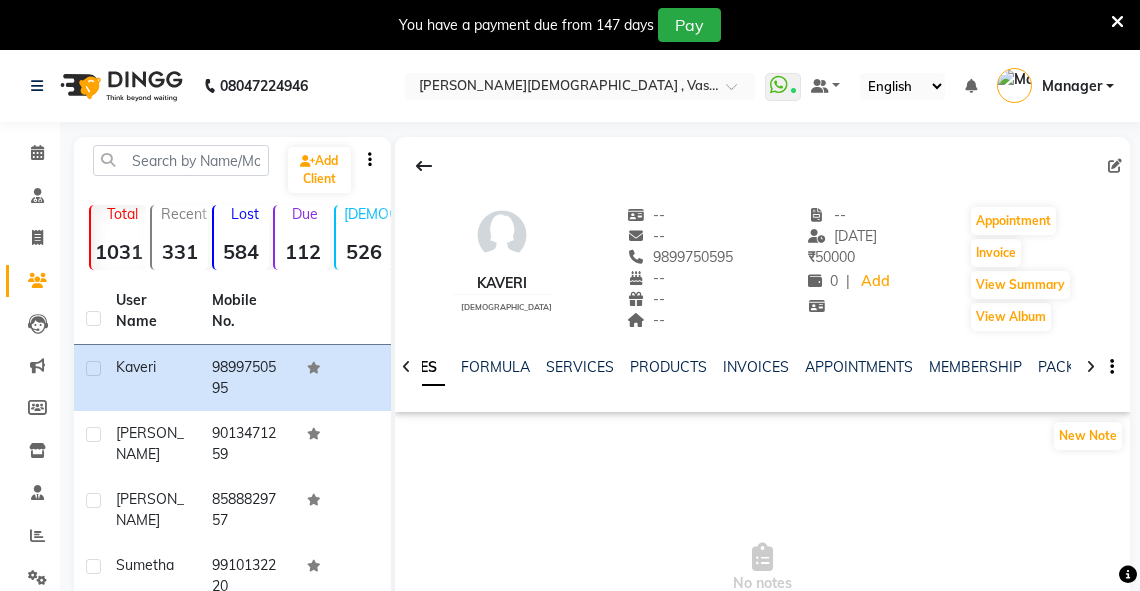 click 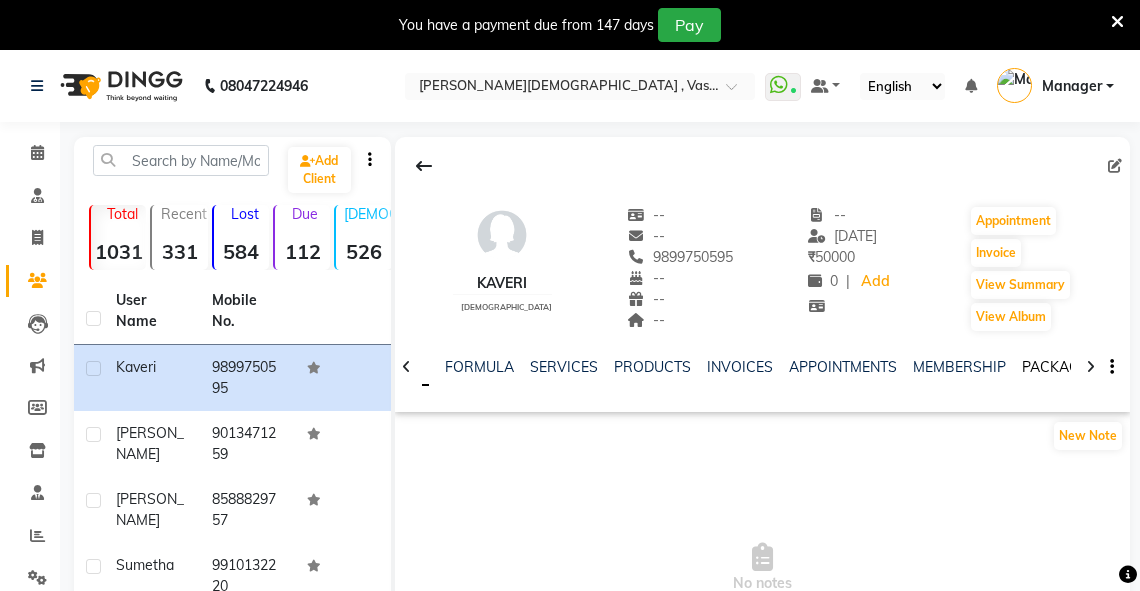 click on "PACKAGES" 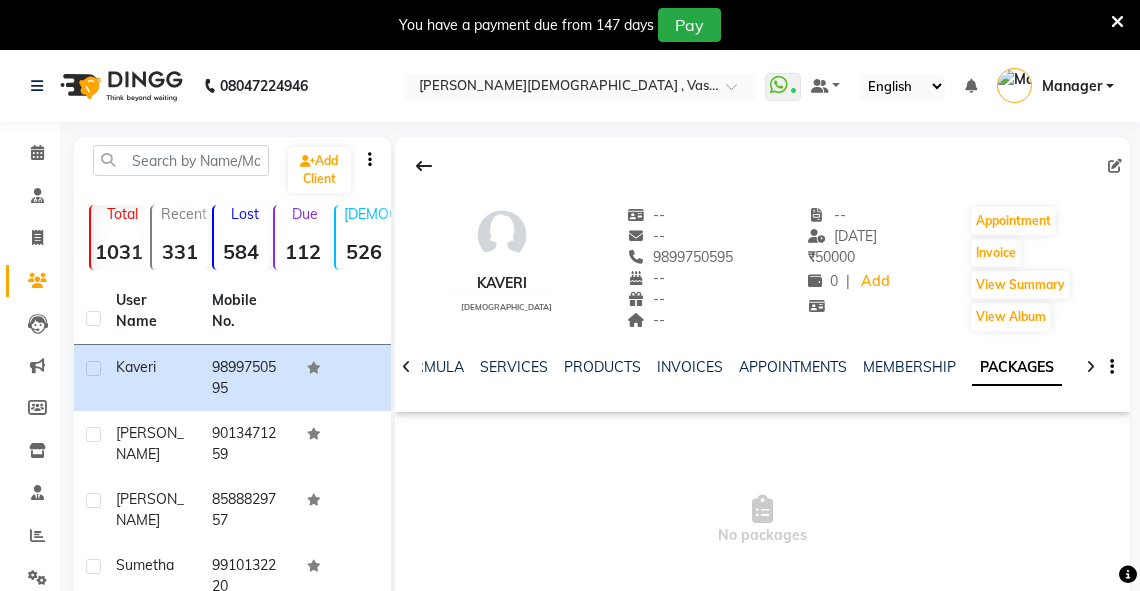 click on "NOTES FORMULA SERVICES PRODUCTS INVOICES APPOINTMENTS MEMBERSHIP PACKAGES VOUCHERS GIFTCARDS POINTS FORMS FAMILY CARDS WALLET" 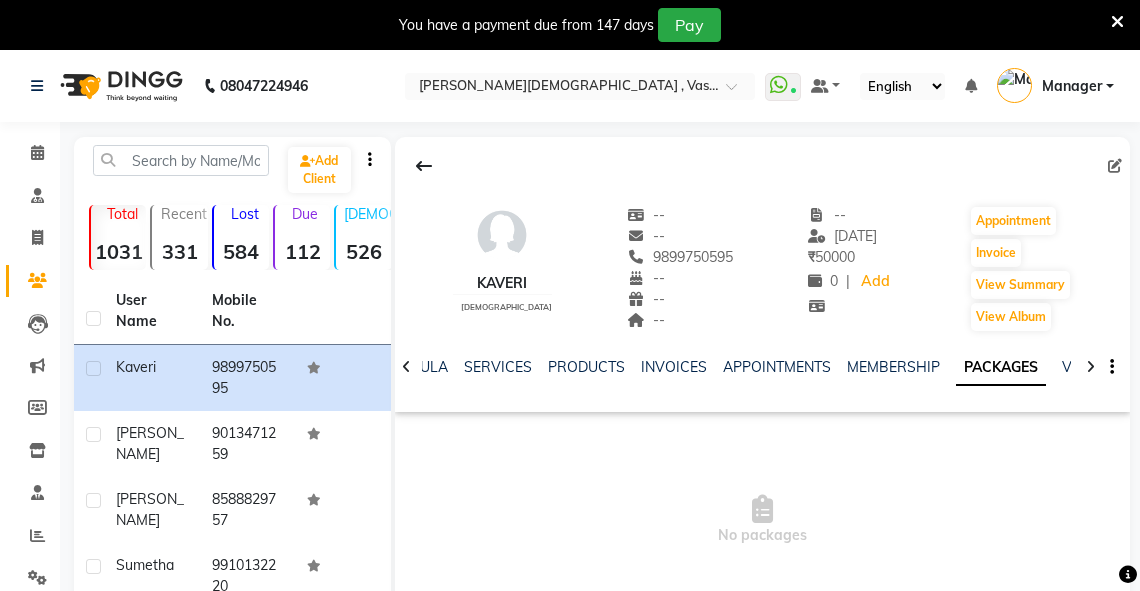 click 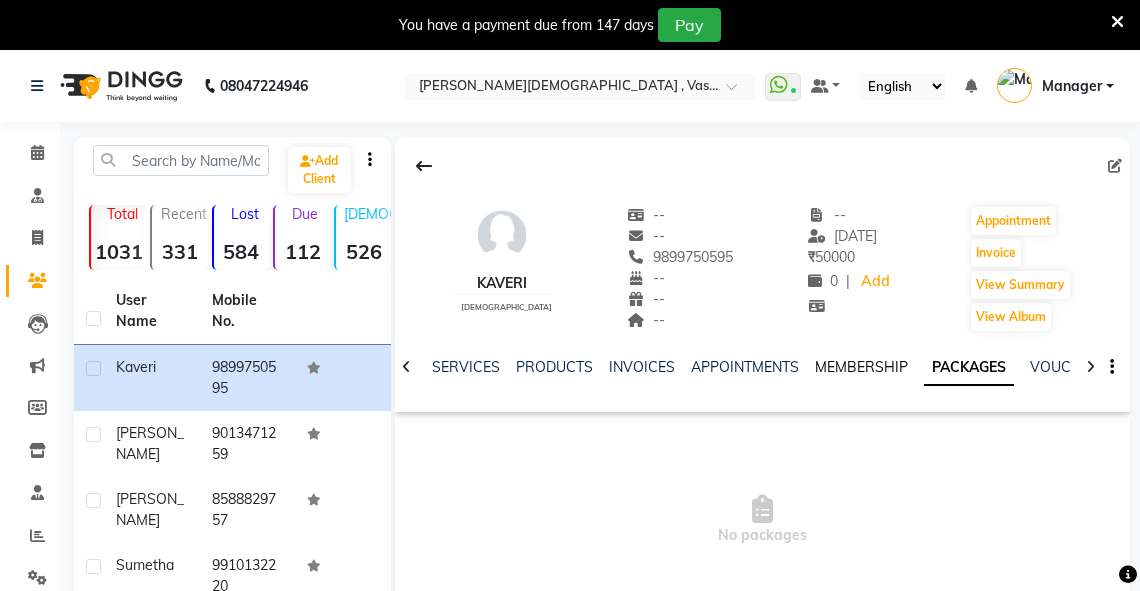 click on "MEMBERSHIP" 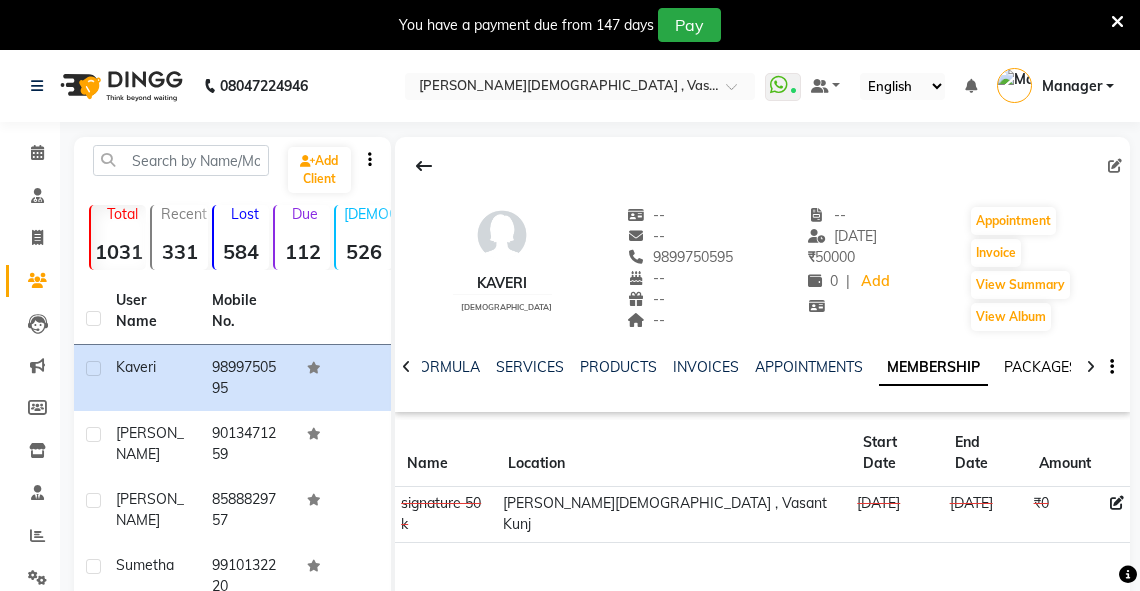 click on "PACKAGES" 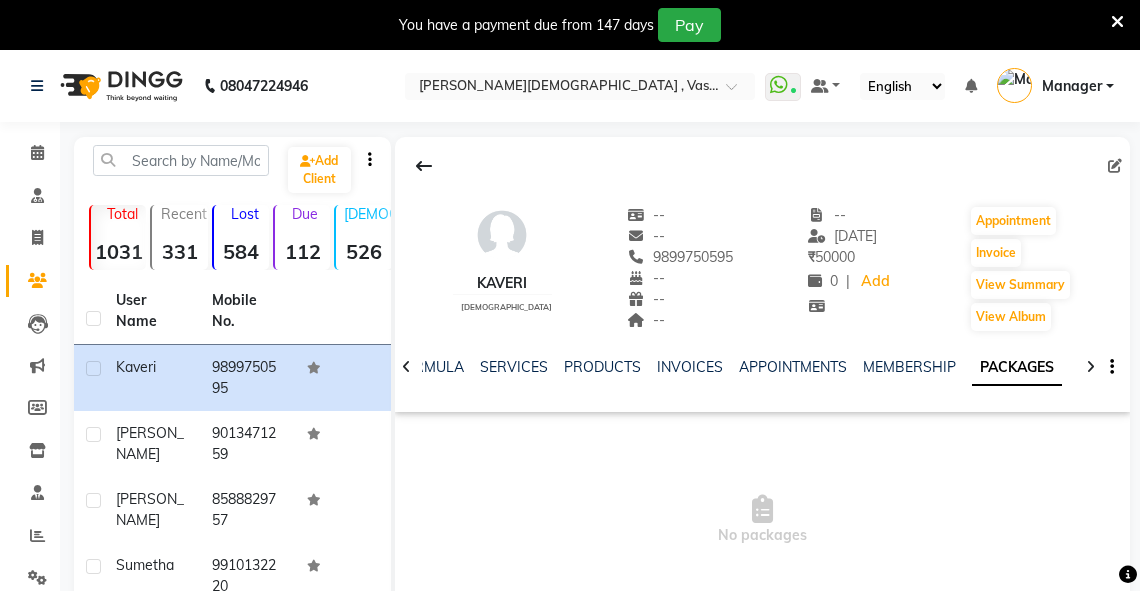 click 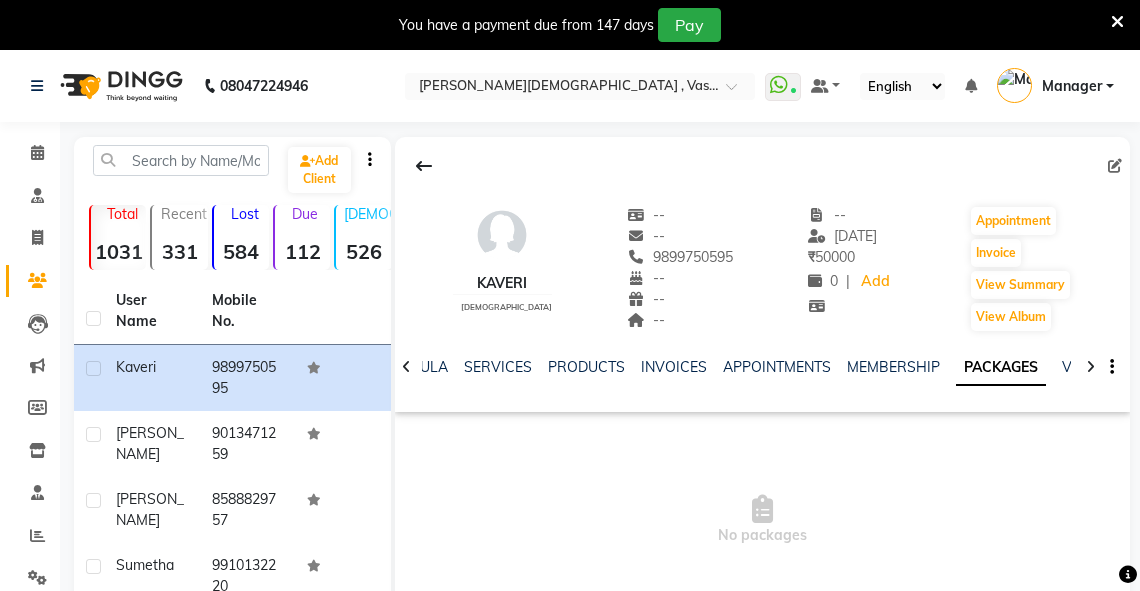 click 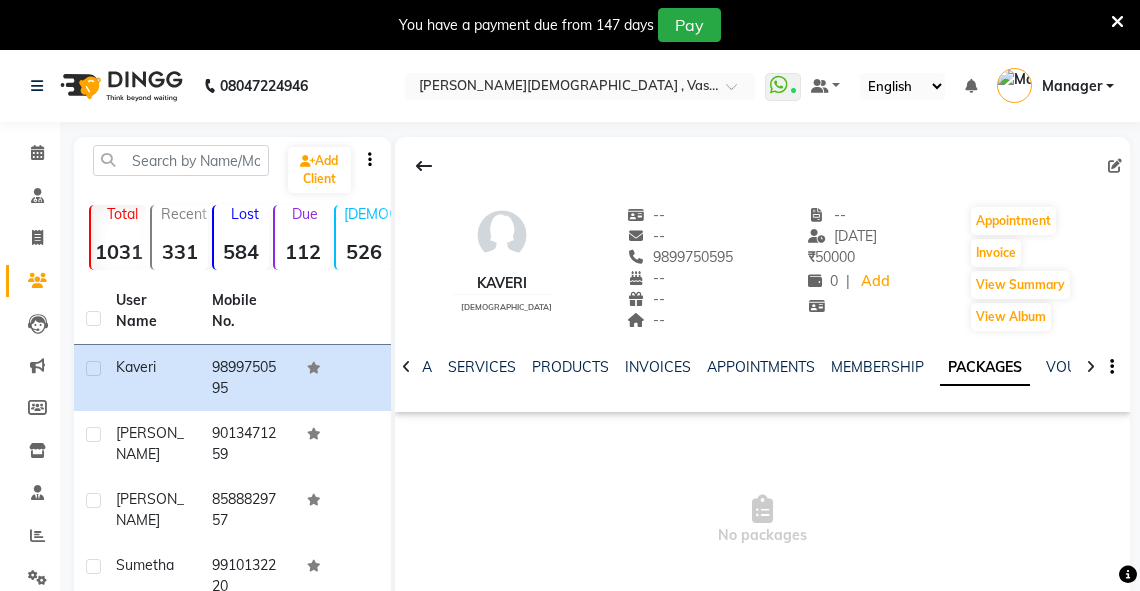 click 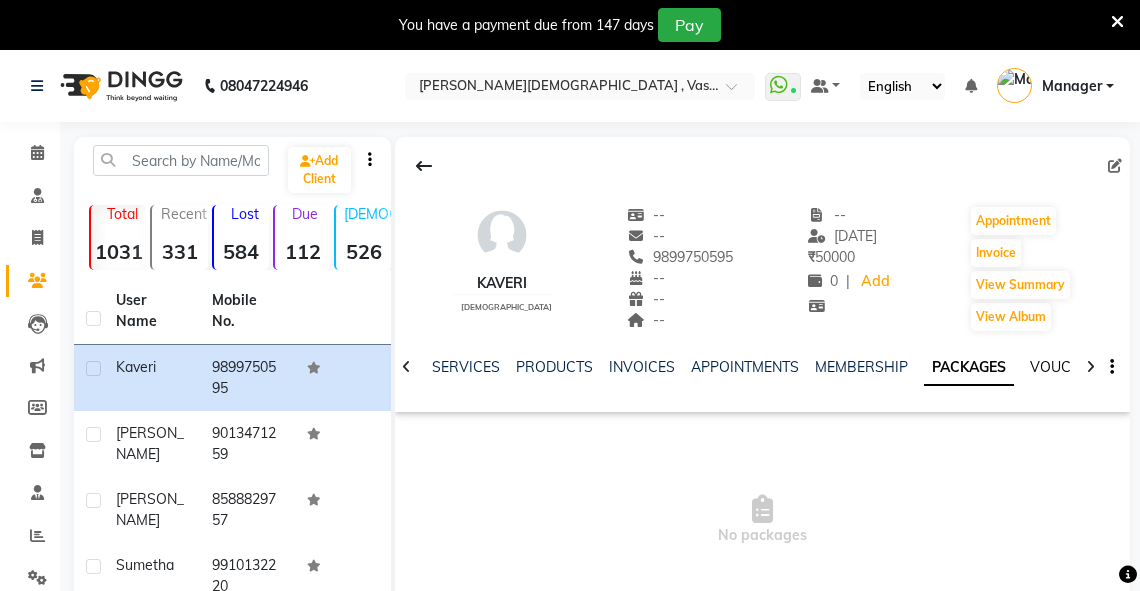 click on "VOUCHERS" 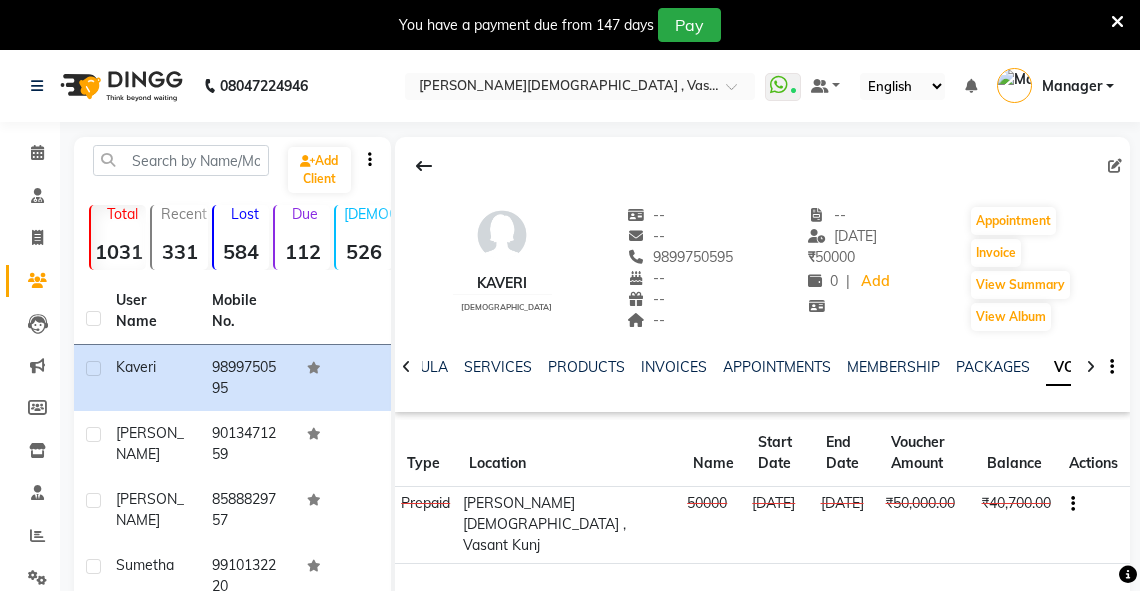 click 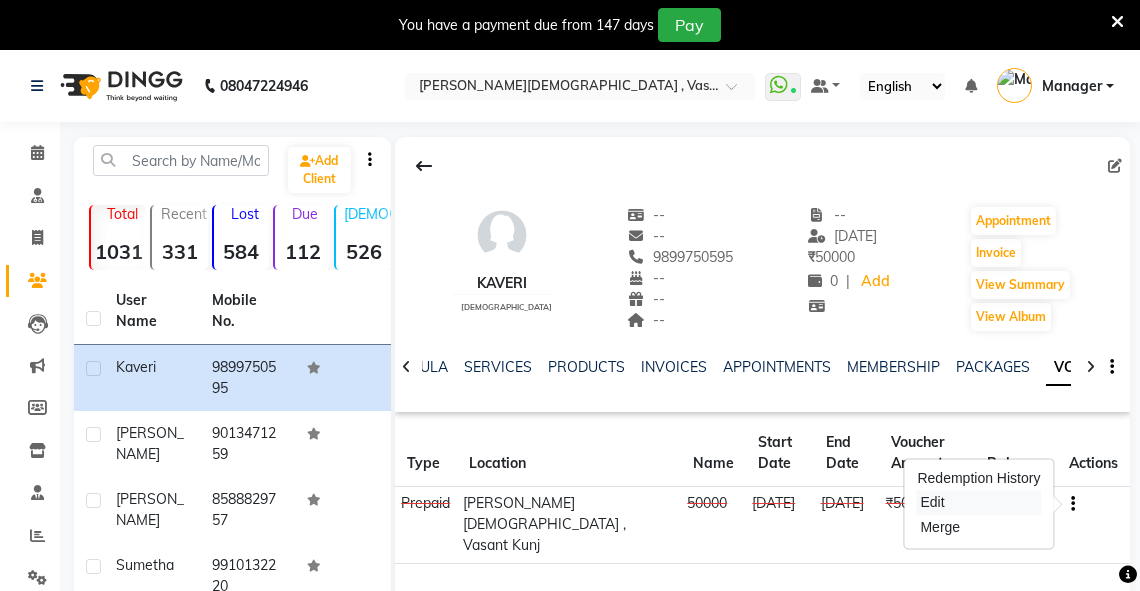 click on "Edit" at bounding box center [978, 502] 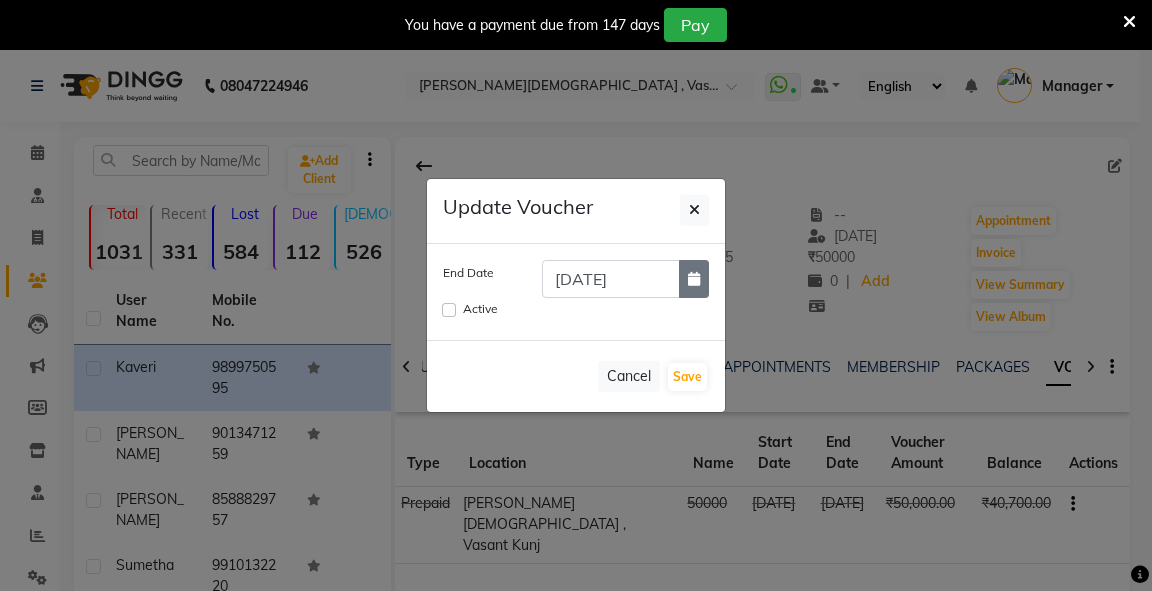 click 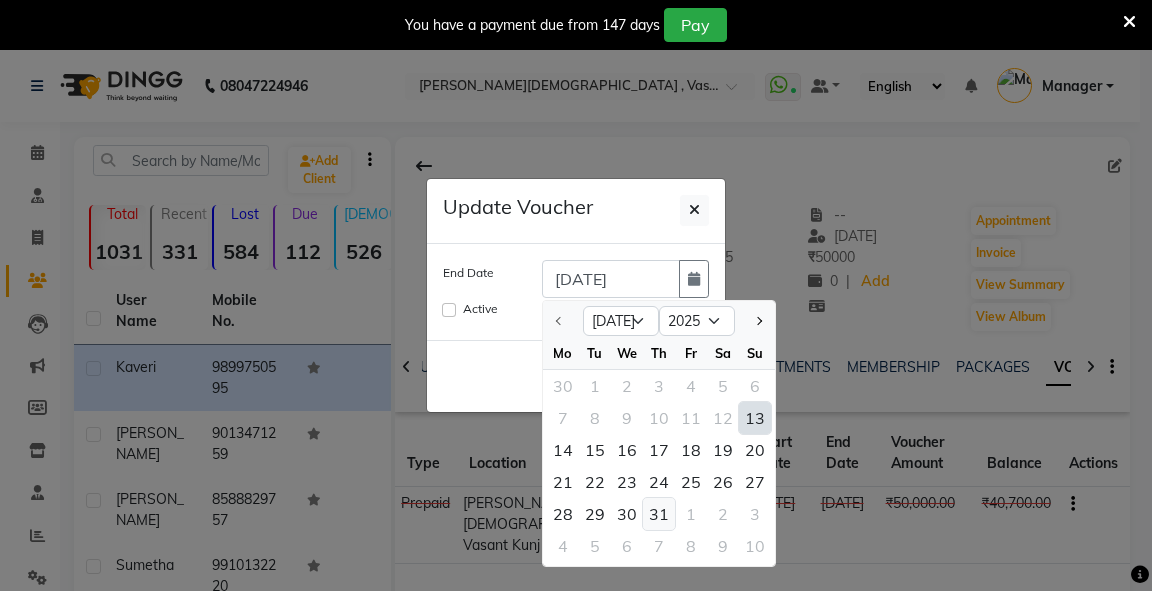 click on "31" 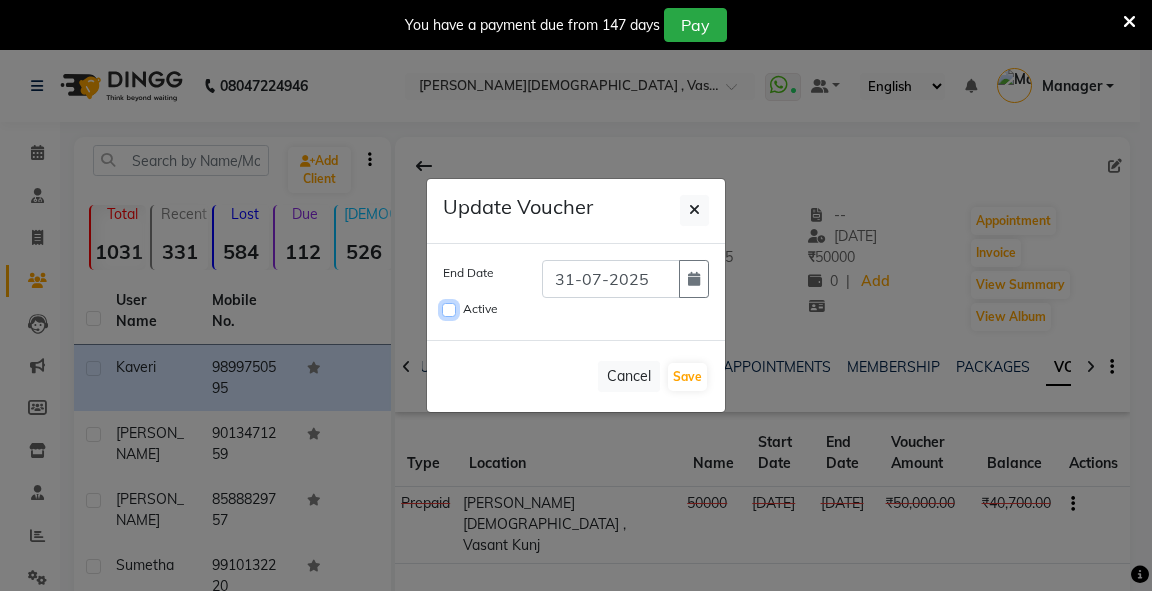 click on "Active" at bounding box center [449, 310] 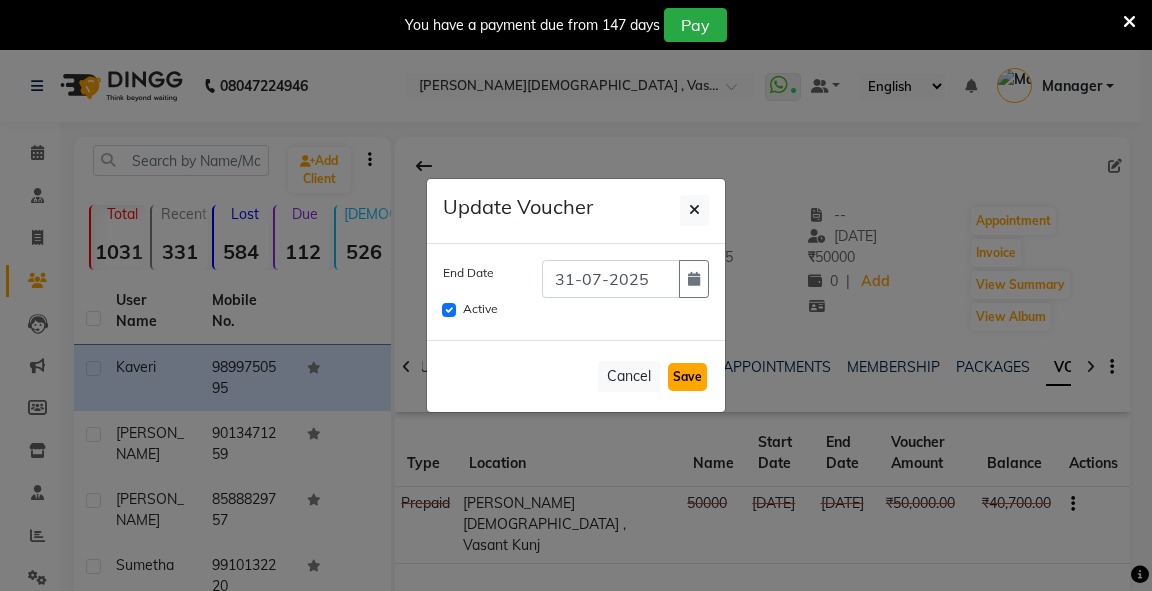 click on "Save" 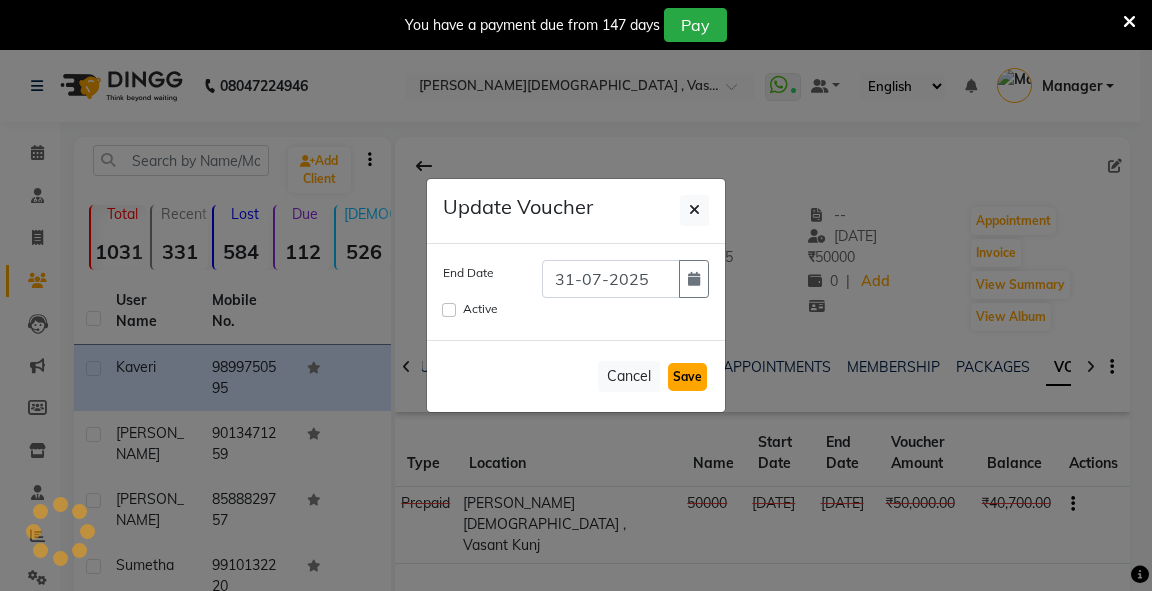 type 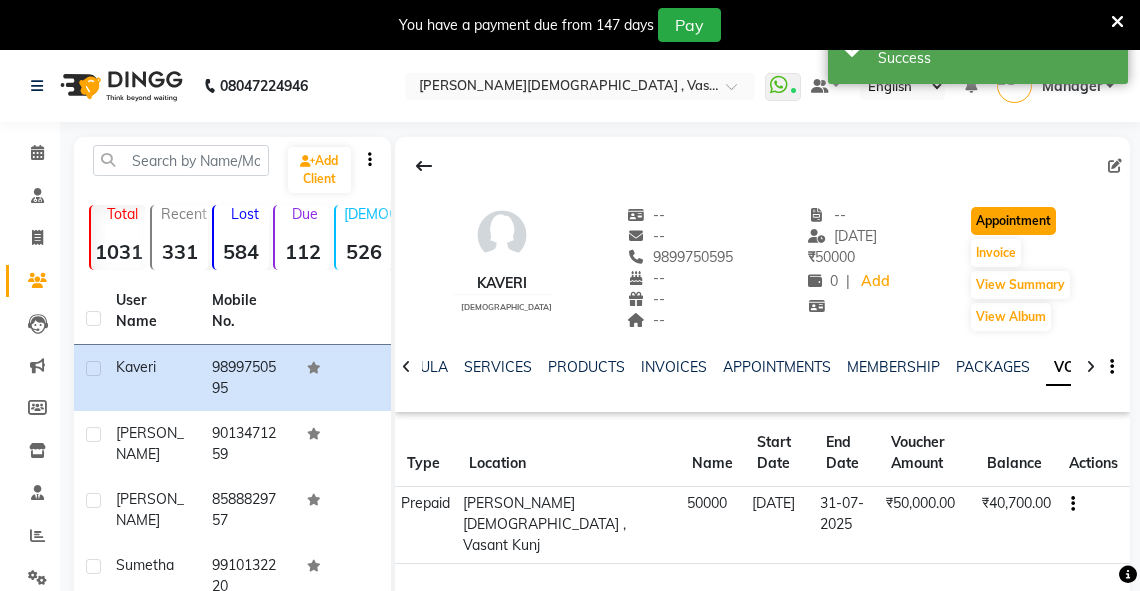 click on "Appointment" 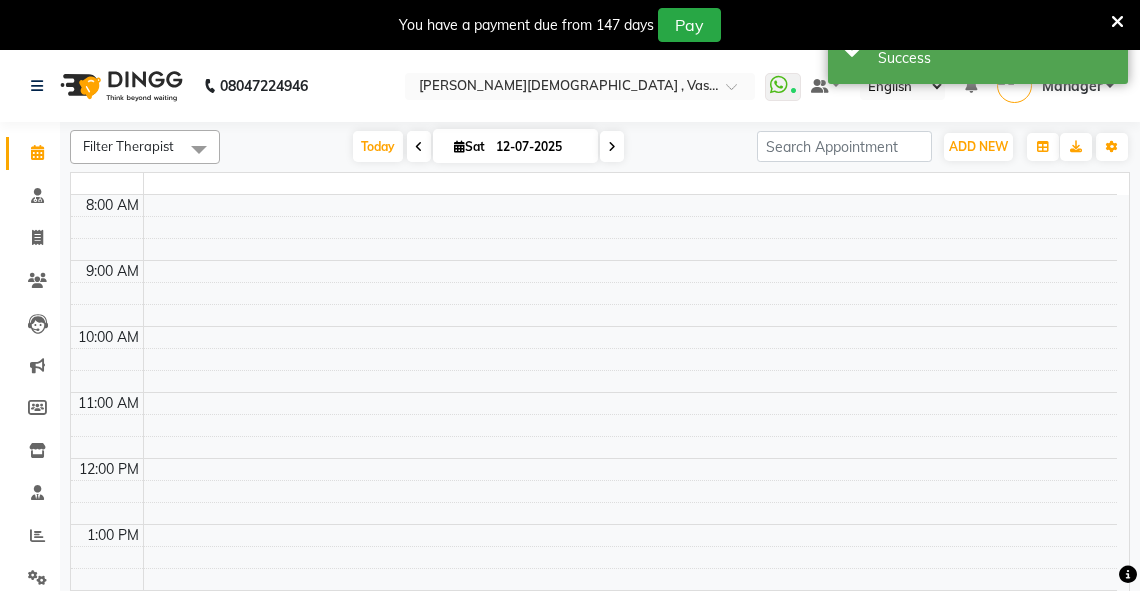 scroll, scrollTop: 0, scrollLeft: 0, axis: both 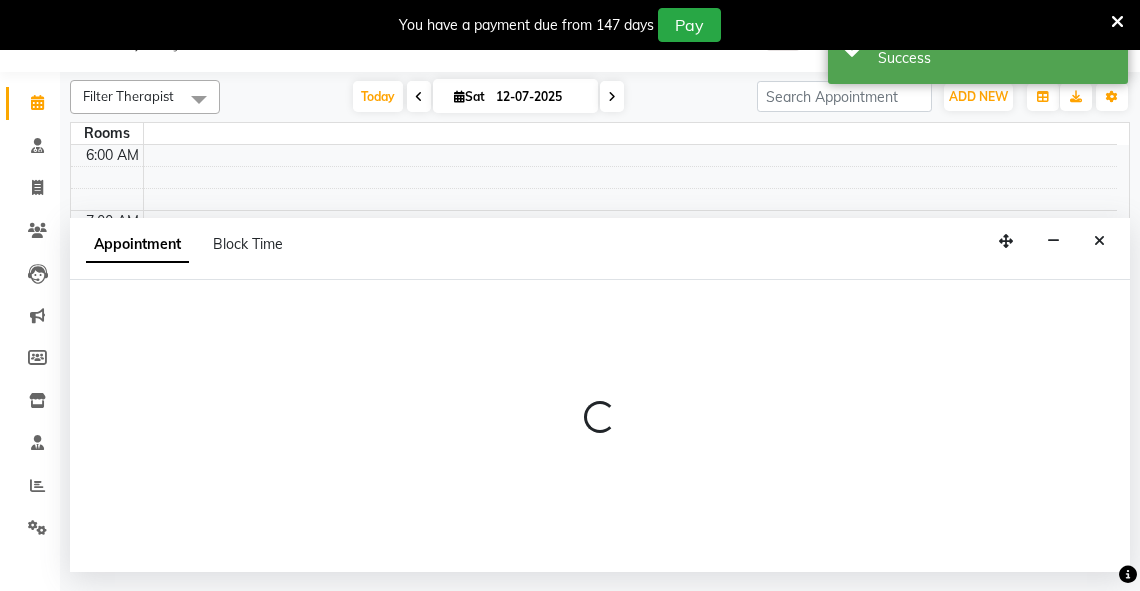 select on "420" 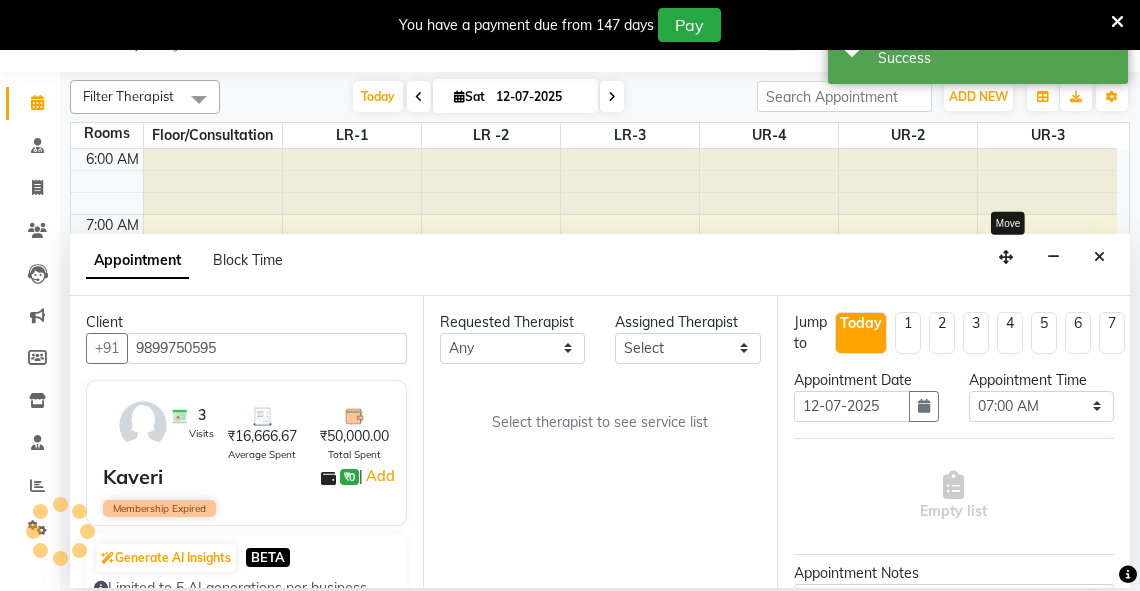 scroll, scrollTop: 557, scrollLeft: 0, axis: vertical 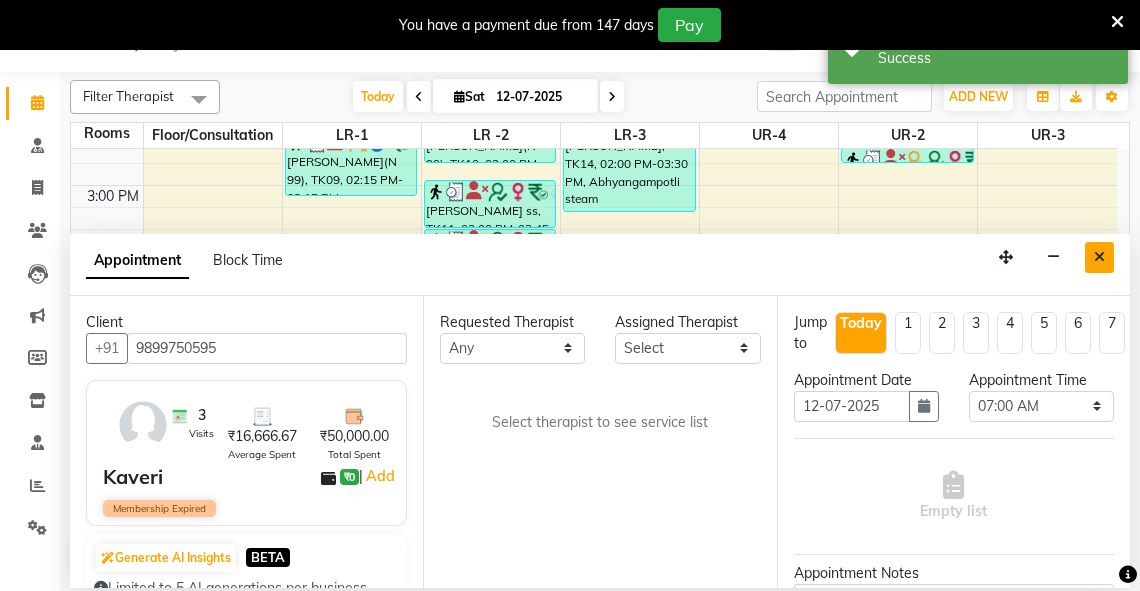 drag, startPoint x: 1100, startPoint y: 257, endPoint x: 844, endPoint y: 257, distance: 256 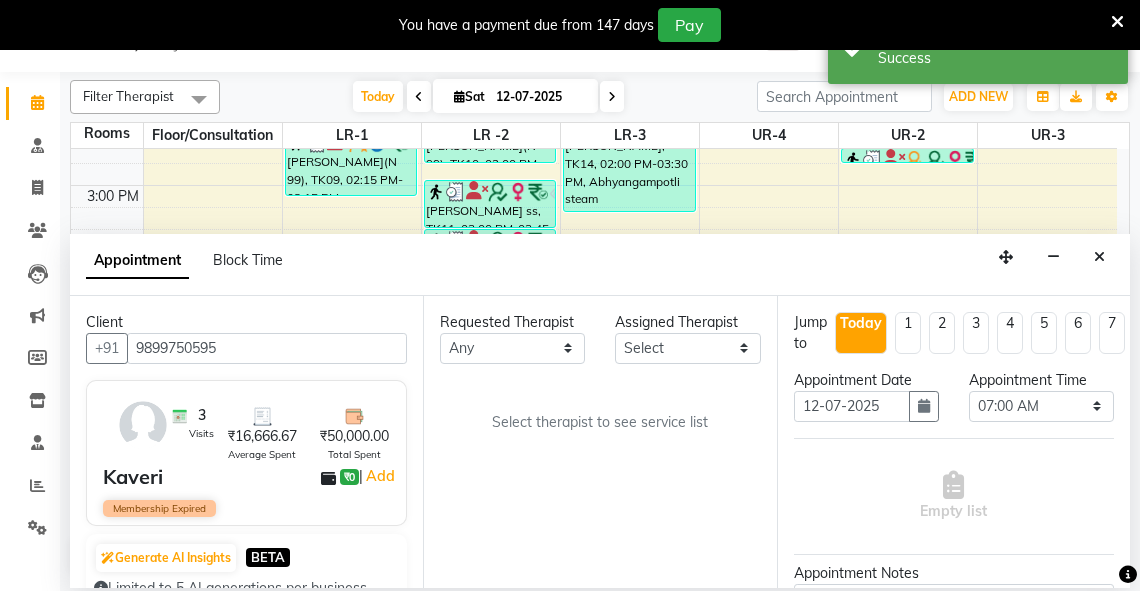 click at bounding box center [1099, 257] 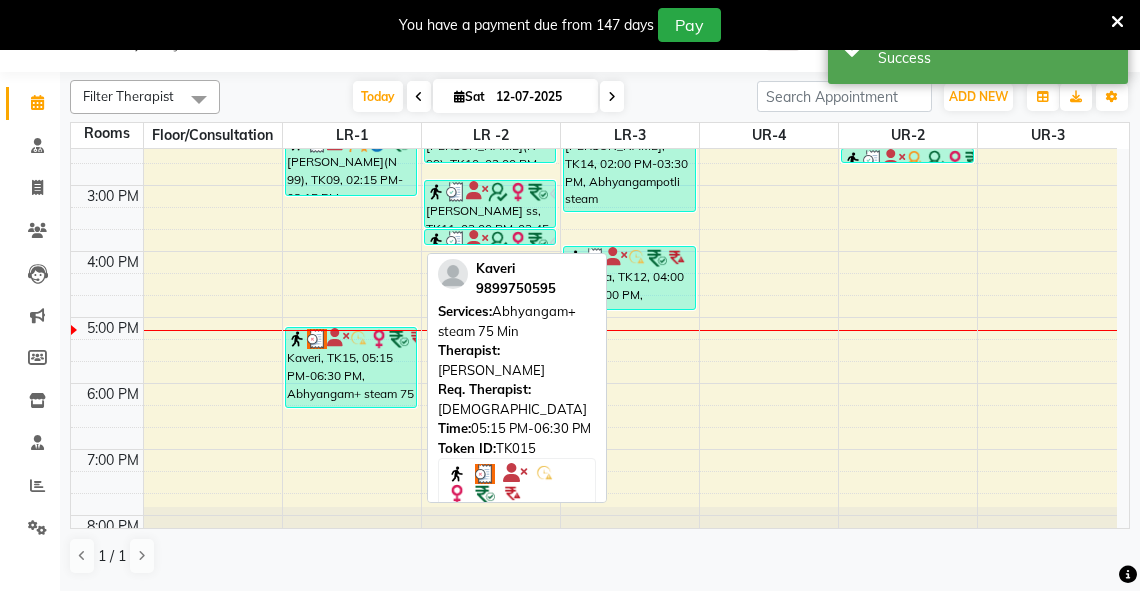 click on "Kaveri, TK15, 05:15 PM-06:30 PM, Abhyangam+ steam 75 Min" at bounding box center [351, 367] 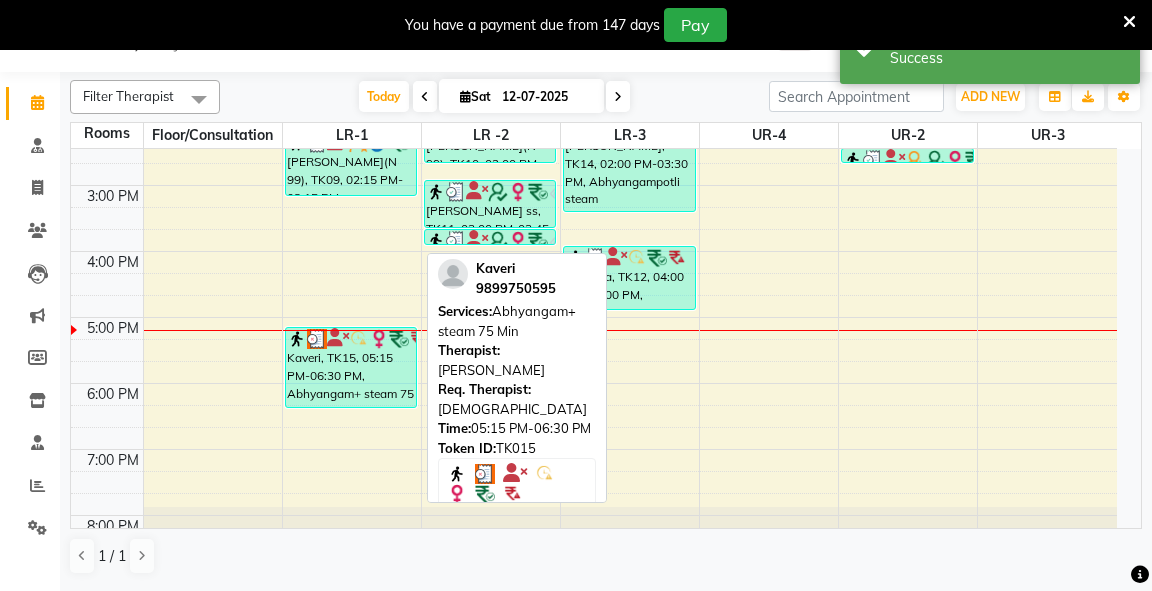 select on "3" 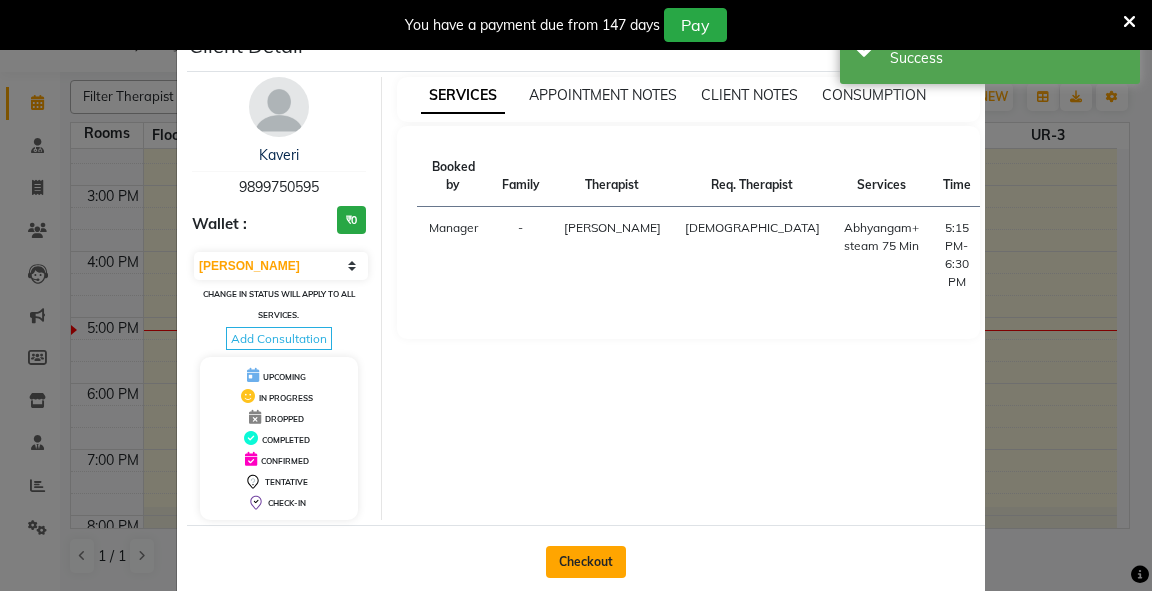 click on "Checkout" 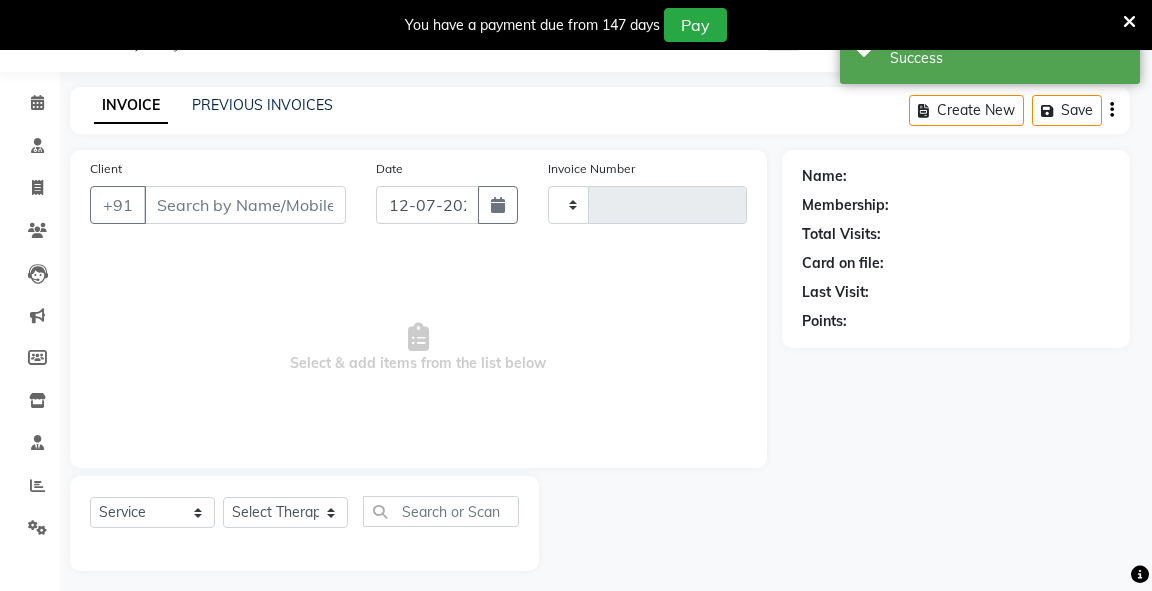 type on "1867" 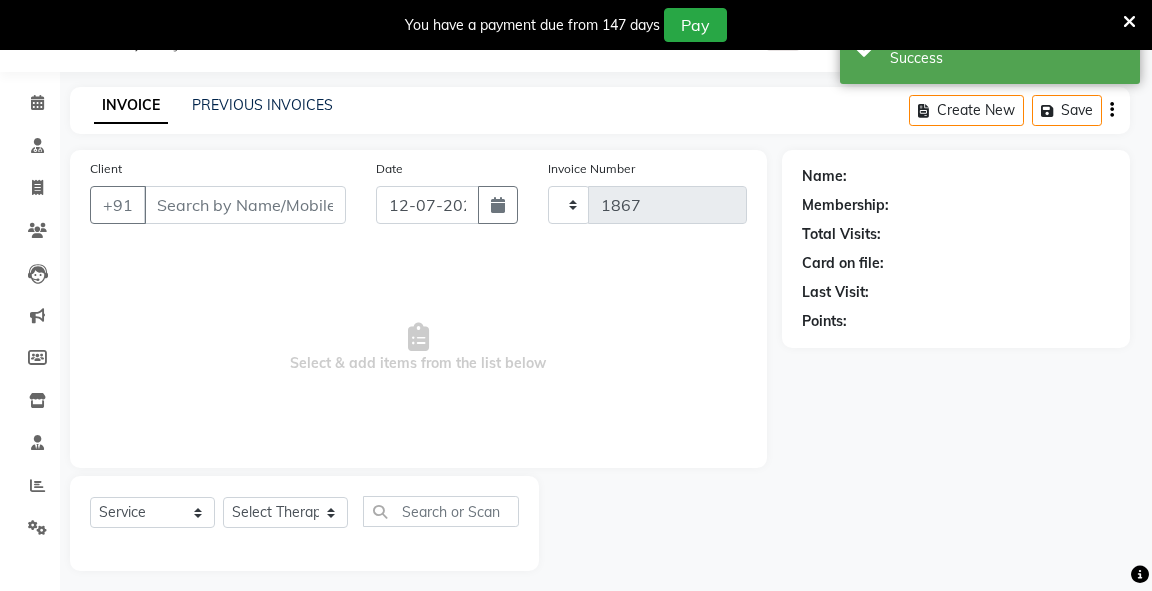select on "5571" 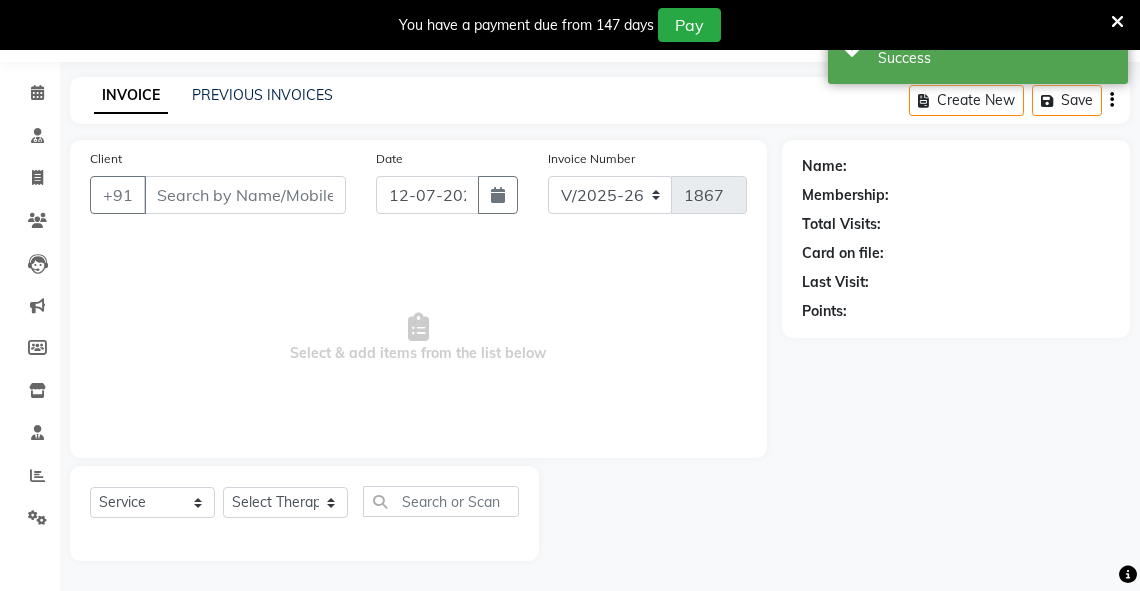 type on "9899750595" 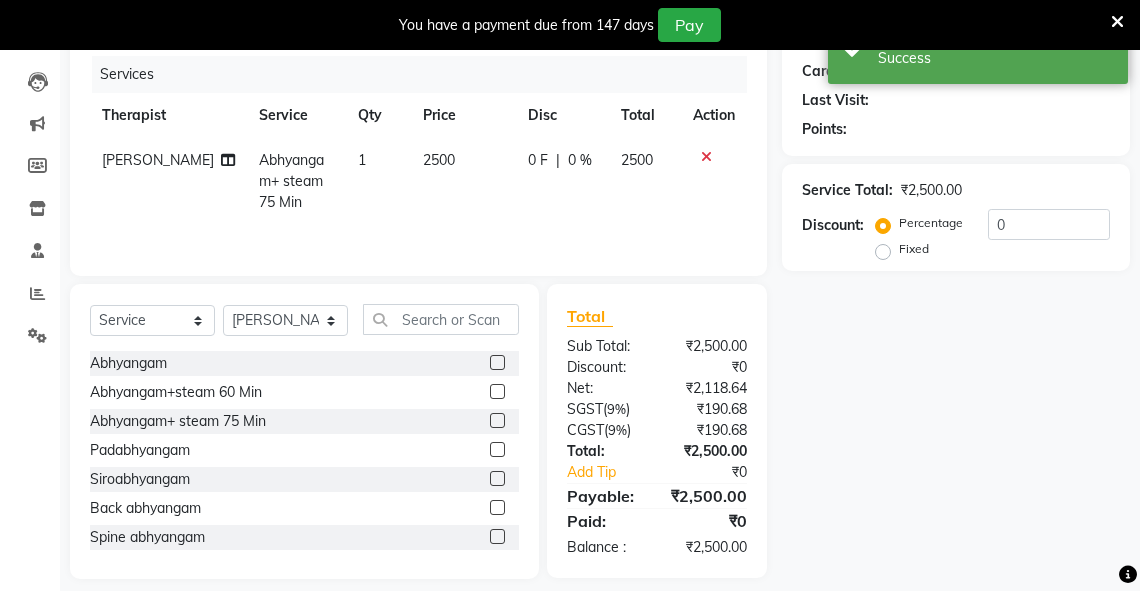 scroll, scrollTop: 252, scrollLeft: 0, axis: vertical 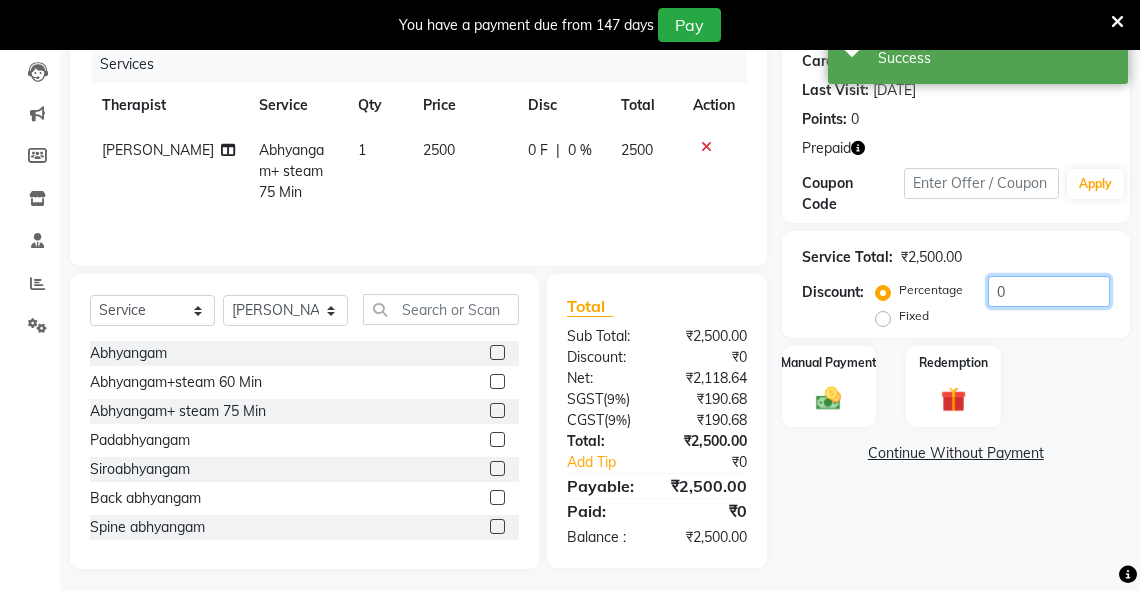 drag, startPoint x: 1017, startPoint y: 292, endPoint x: 959, endPoint y: 306, distance: 59.665737 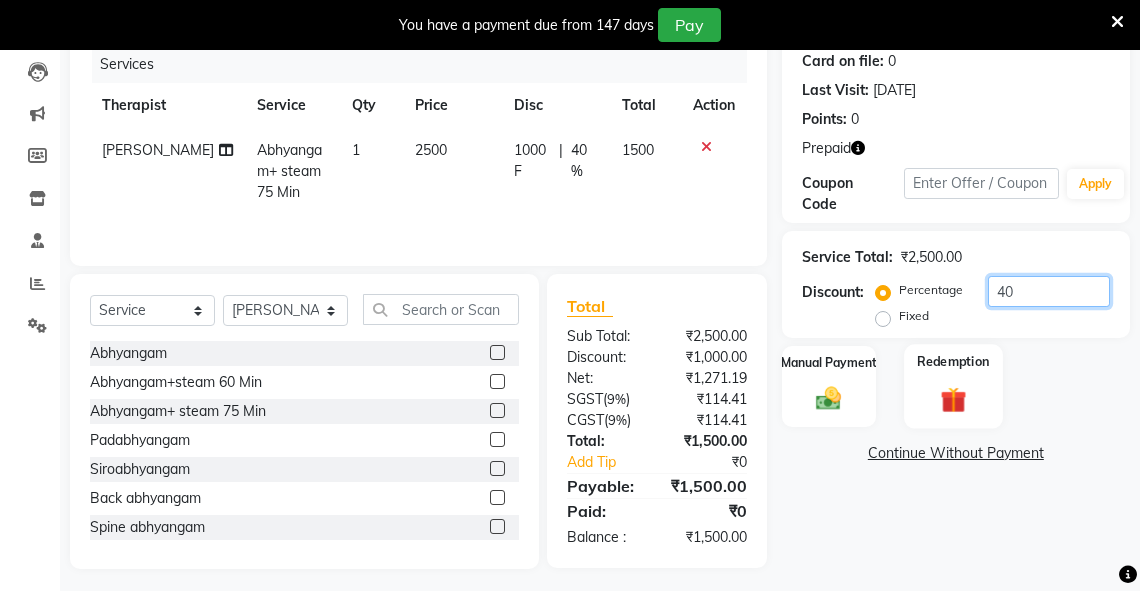 type on "40" 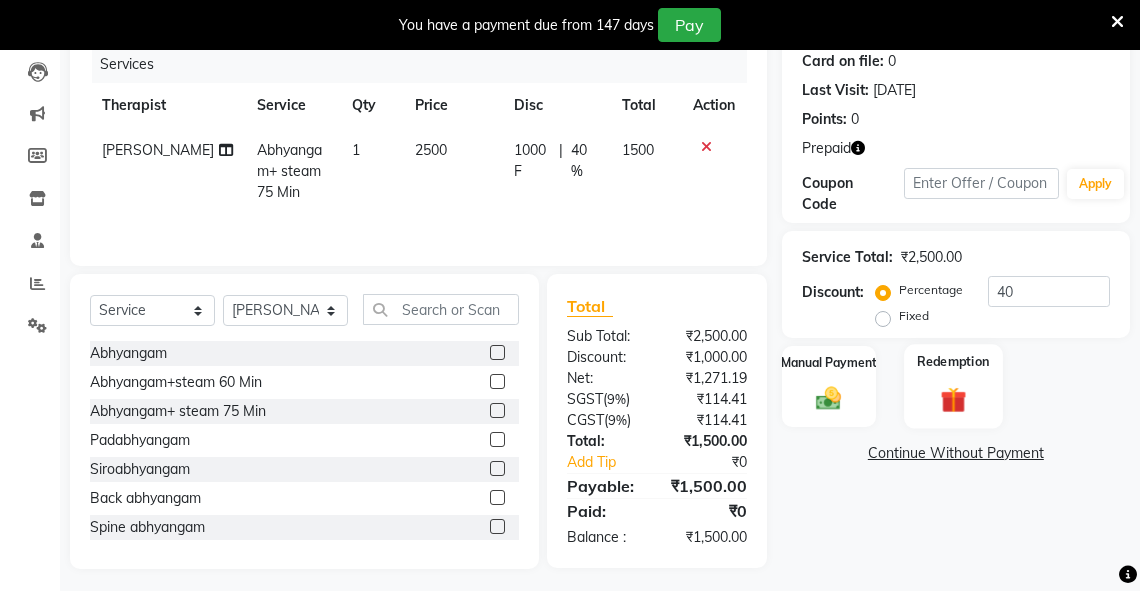 click 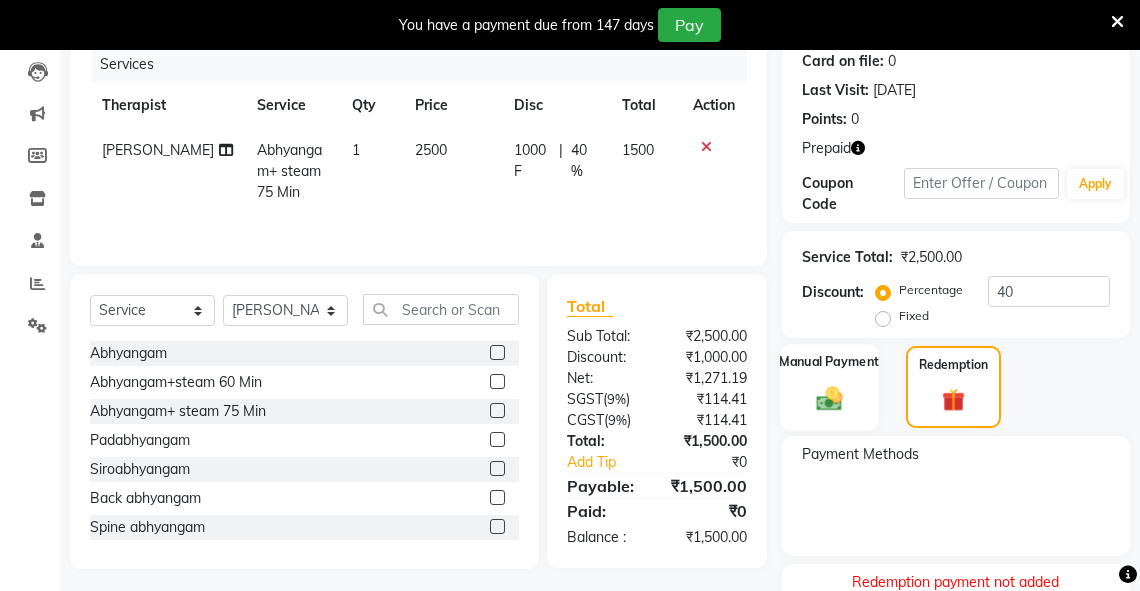 click 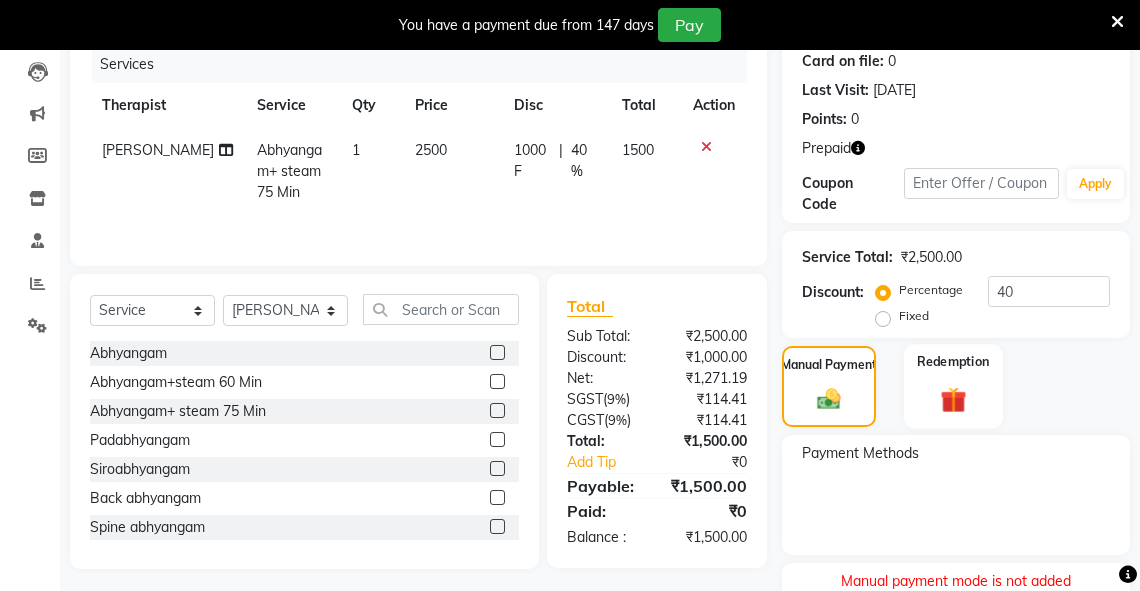 click 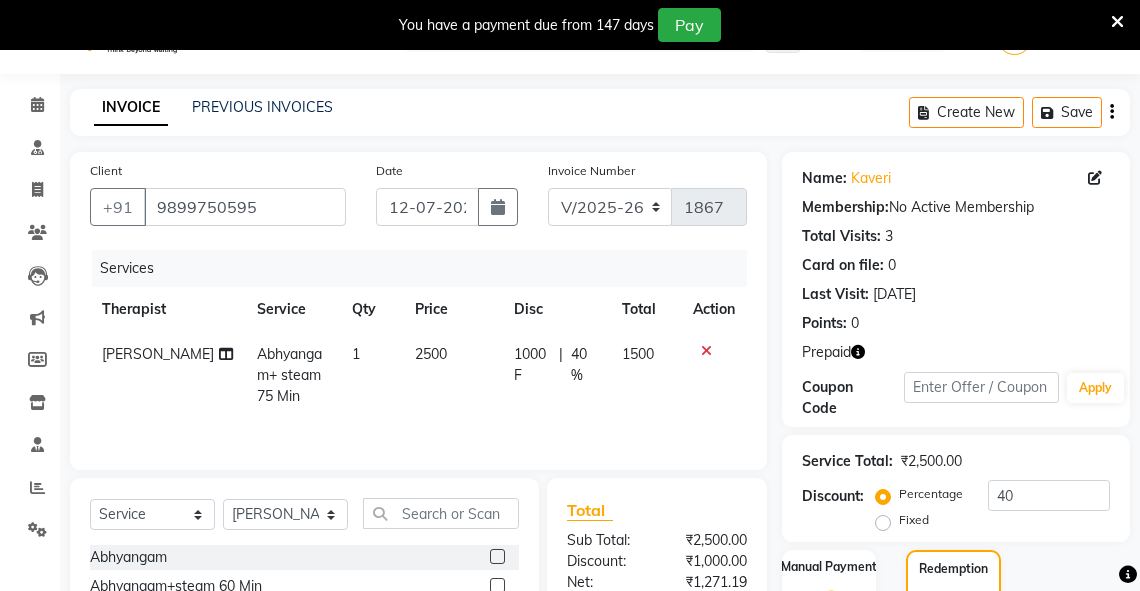 scroll, scrollTop: 332, scrollLeft: 0, axis: vertical 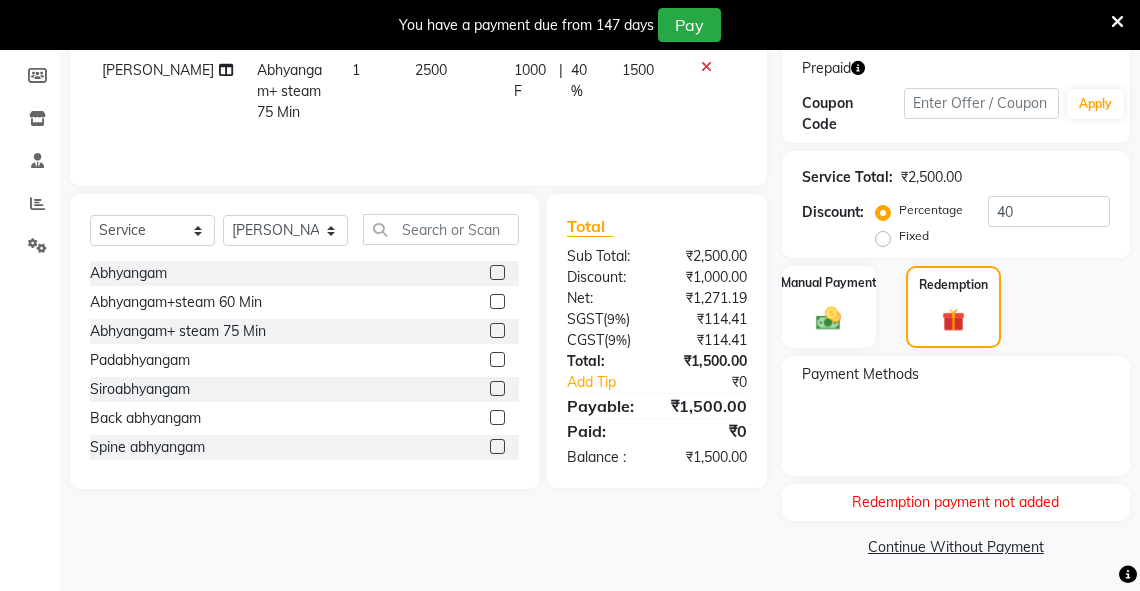 click on "Payment Methods" 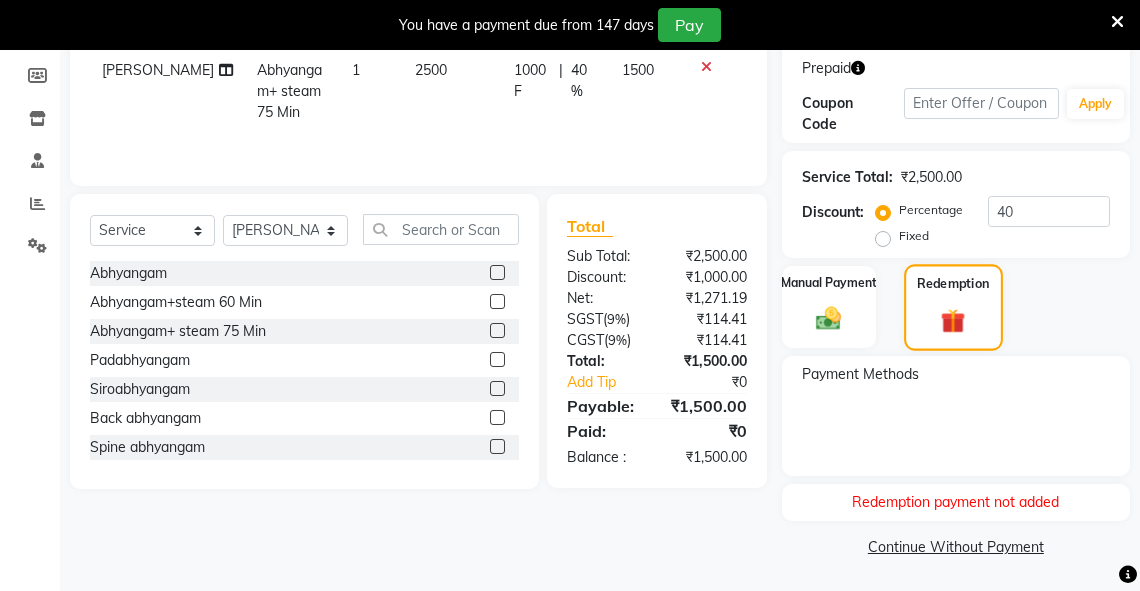 click 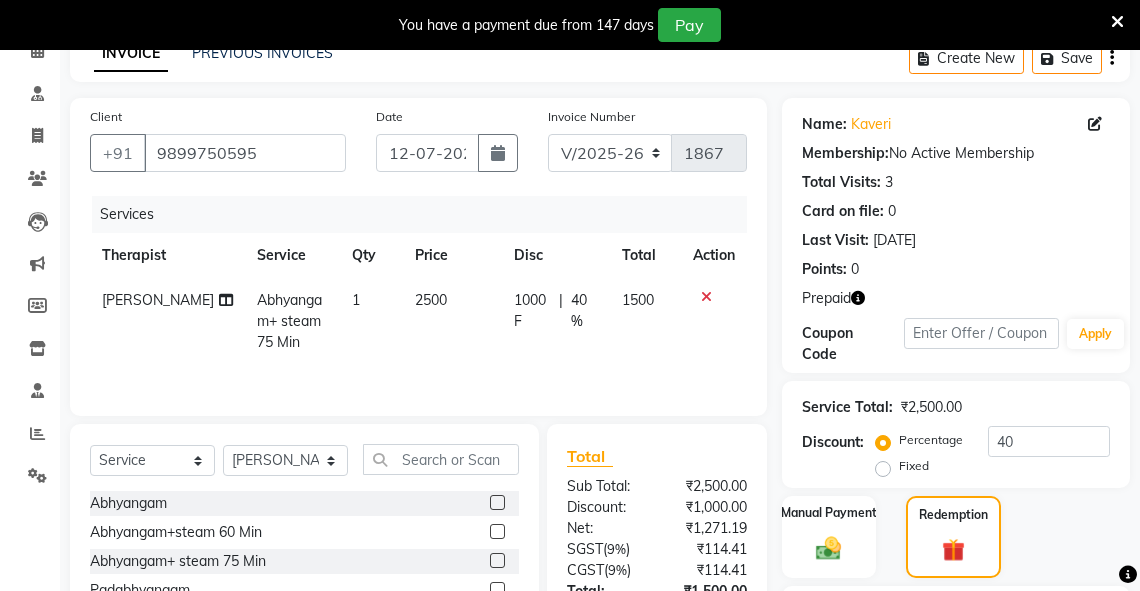 scroll, scrollTop: 0, scrollLeft: 0, axis: both 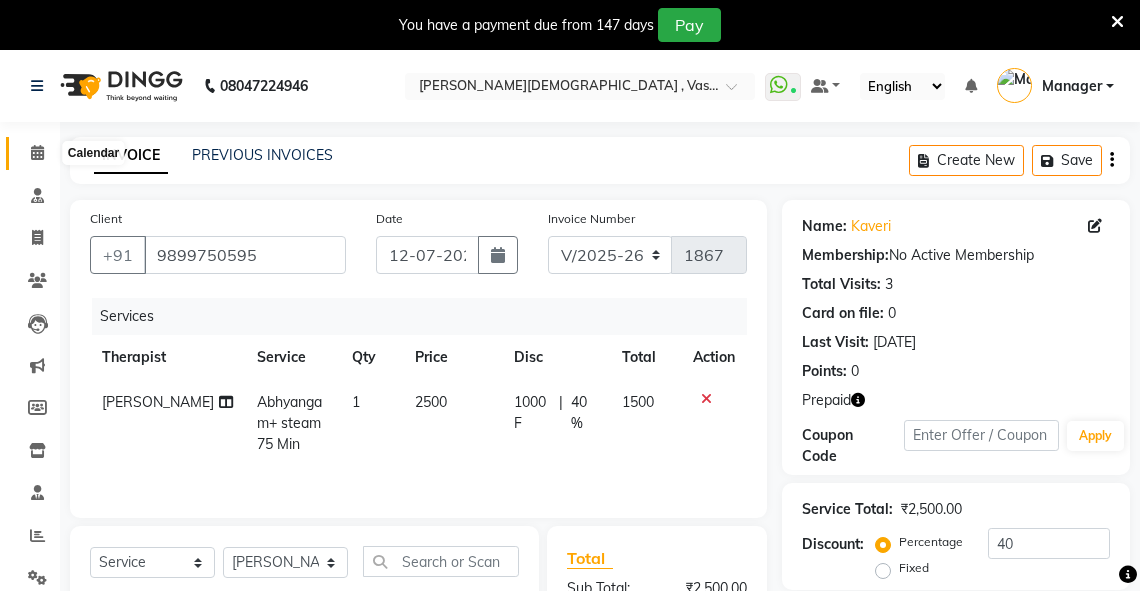 click 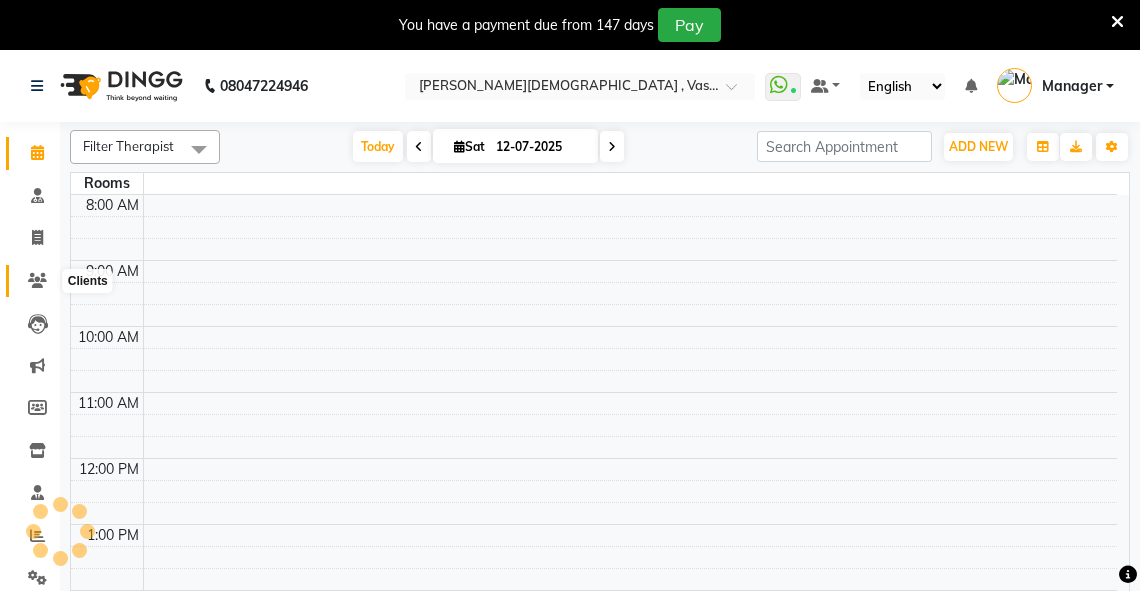 click 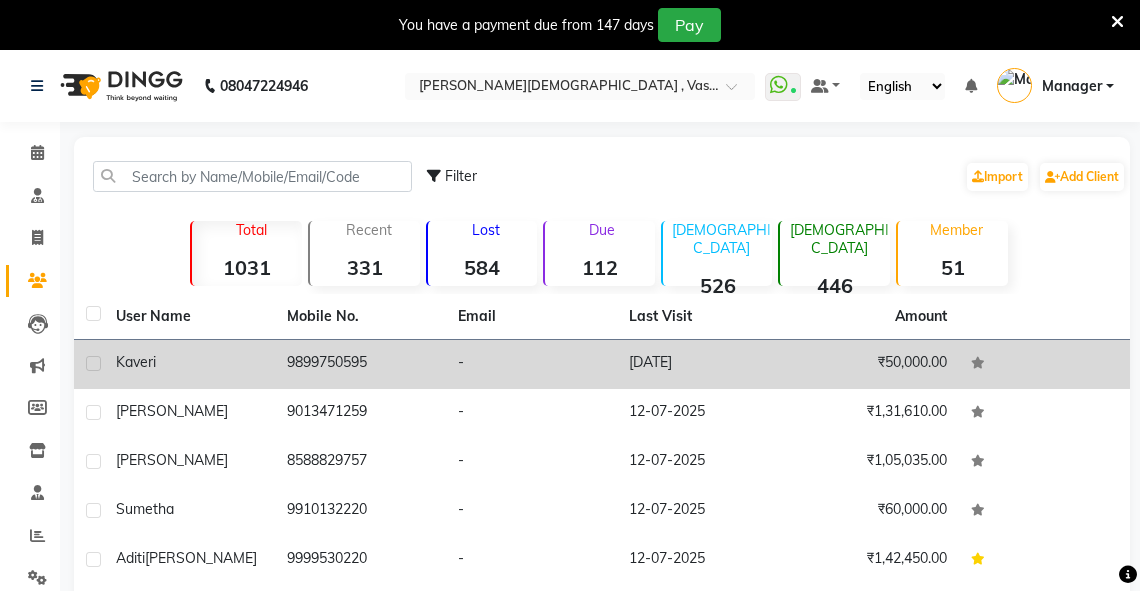 click on "Kaveri" 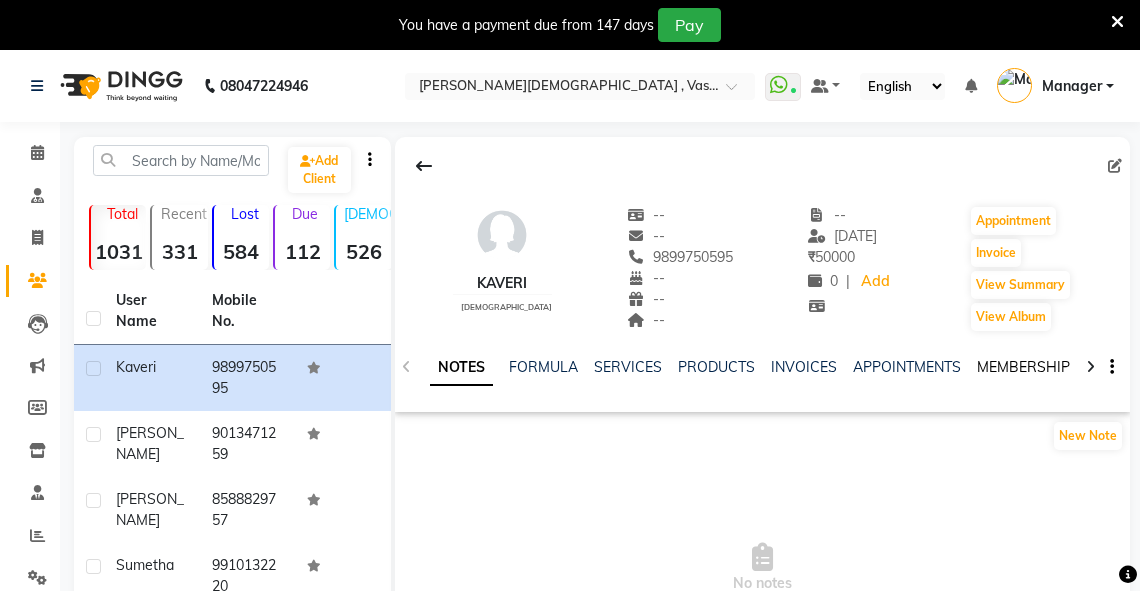 click on "MEMBERSHIP" 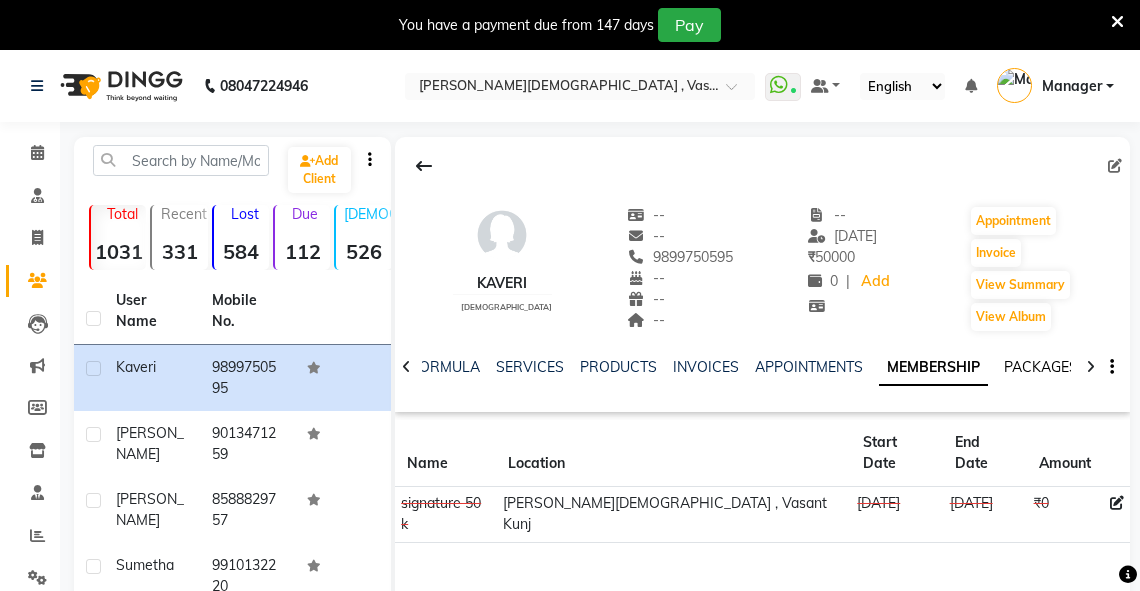 click on "PACKAGES" 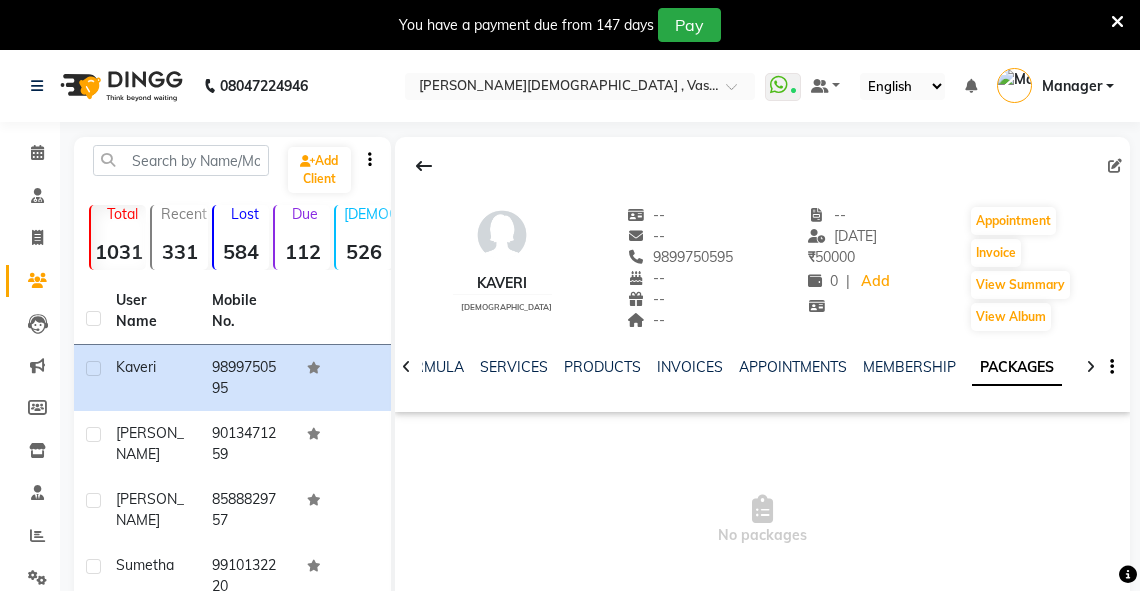 click on "NOTES FORMULA SERVICES PRODUCTS INVOICES APPOINTMENTS MEMBERSHIP PACKAGES VOUCHERS GIFTCARDS POINTS FORMS FAMILY CARDS WALLET" 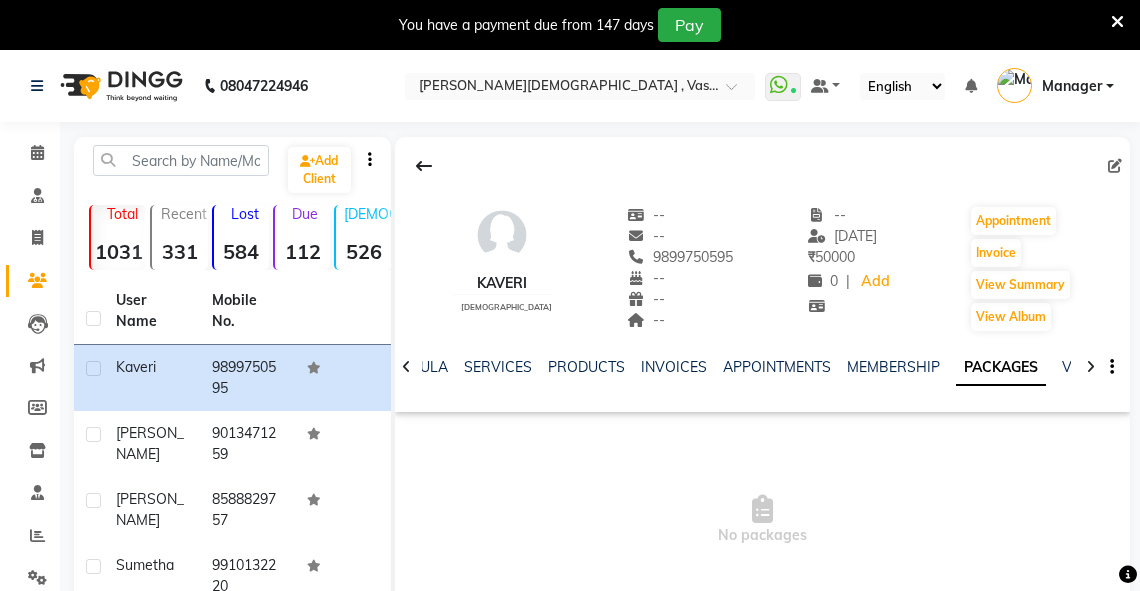click 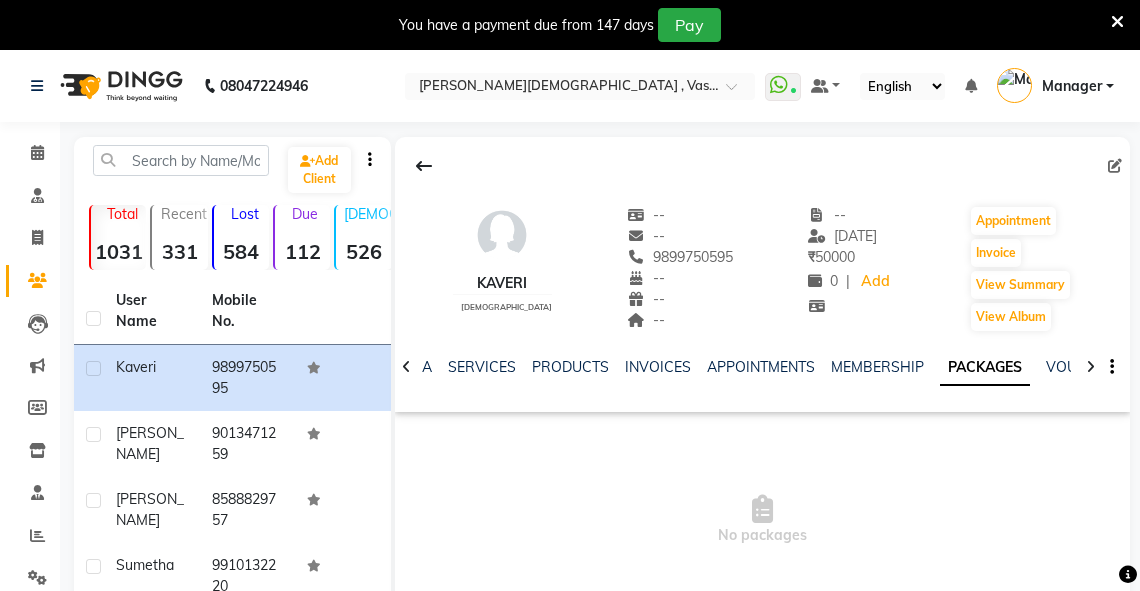 click 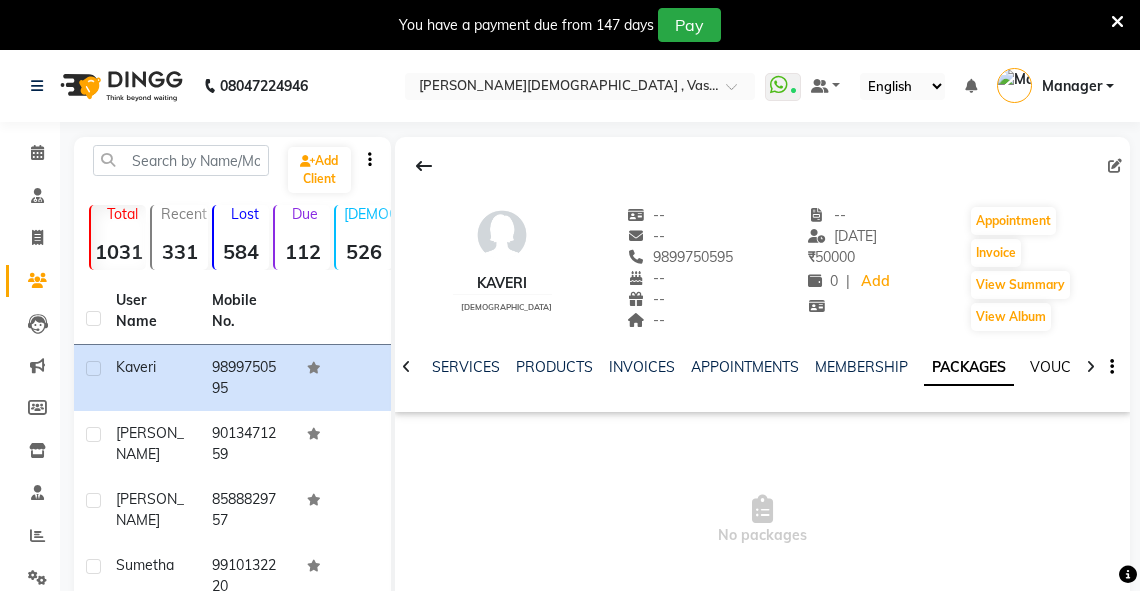 click on "VOUCHERS" 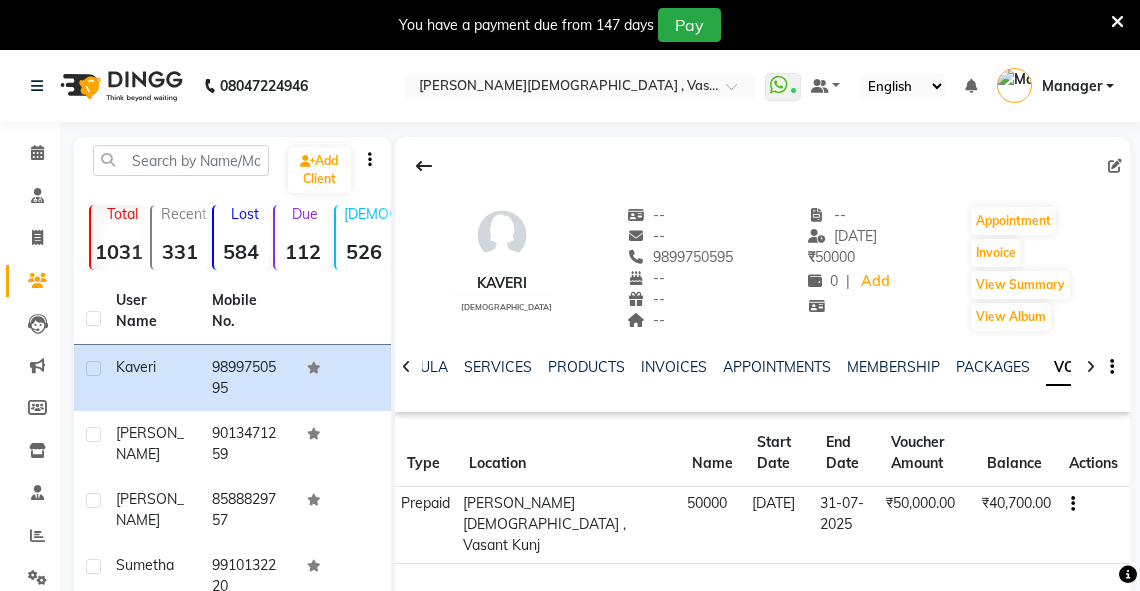 click 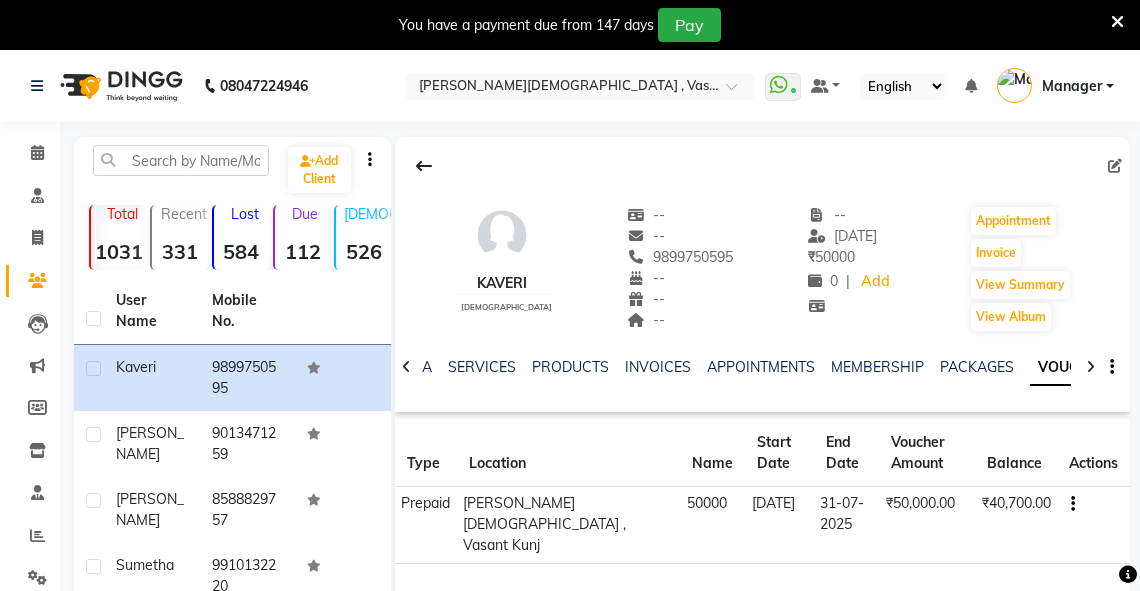 click 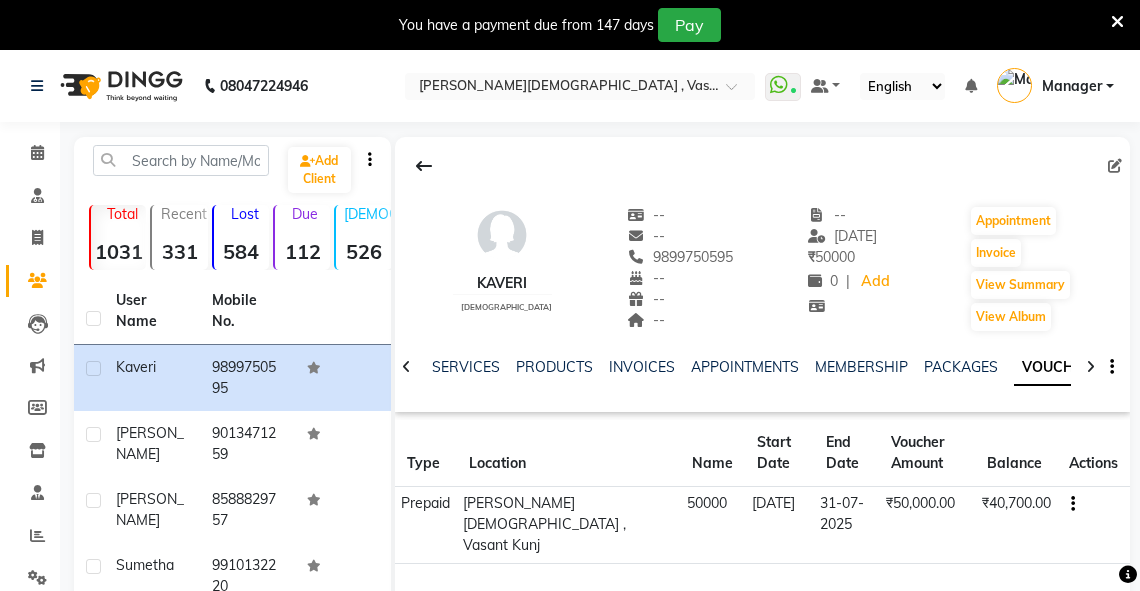 click 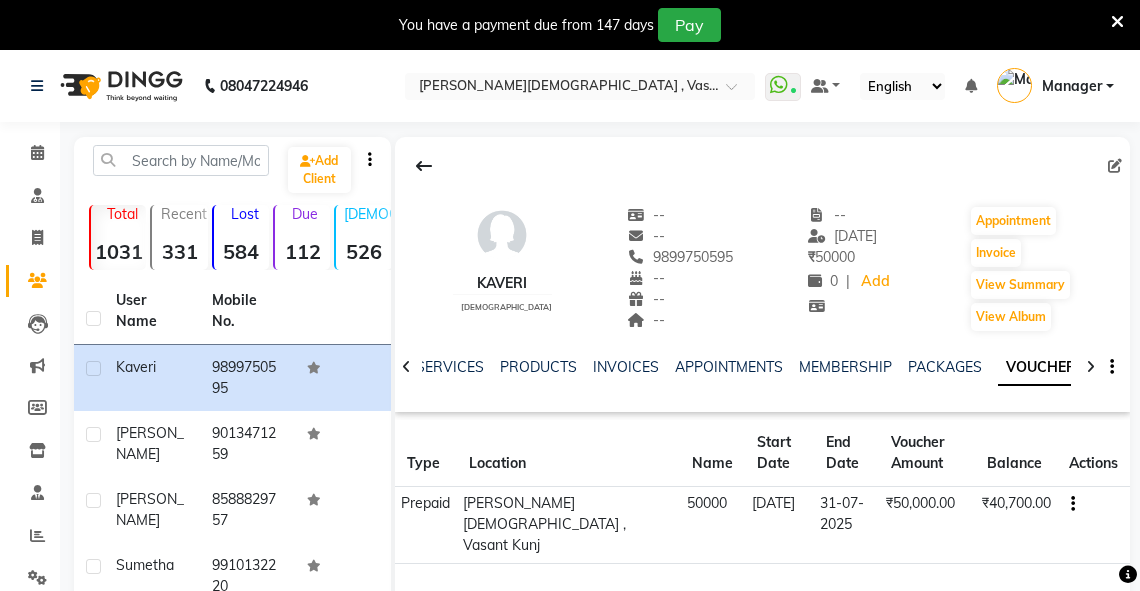 click 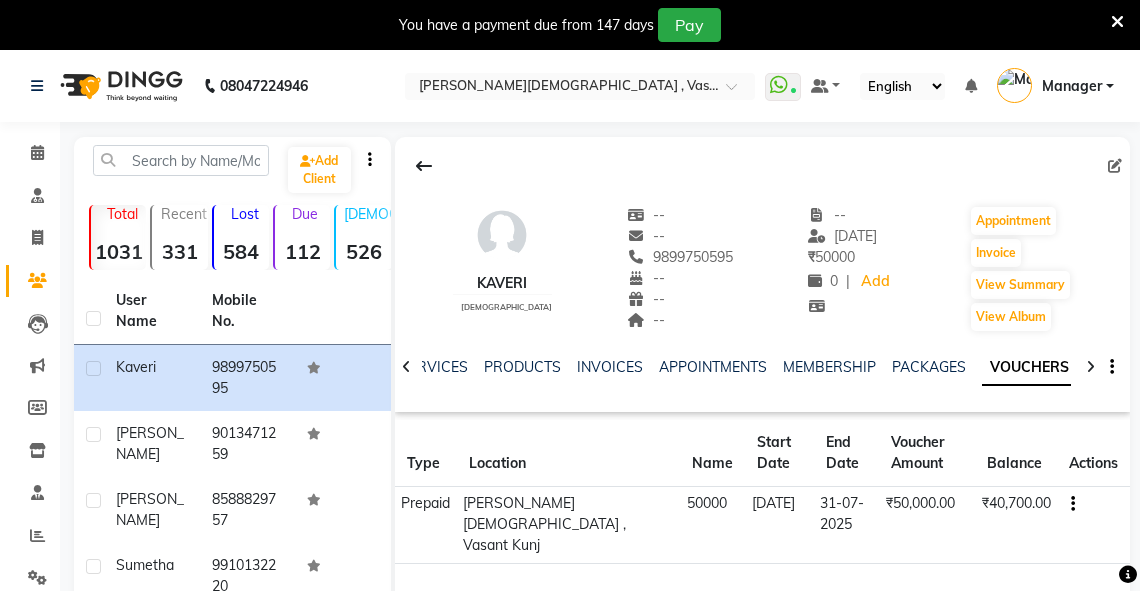 click 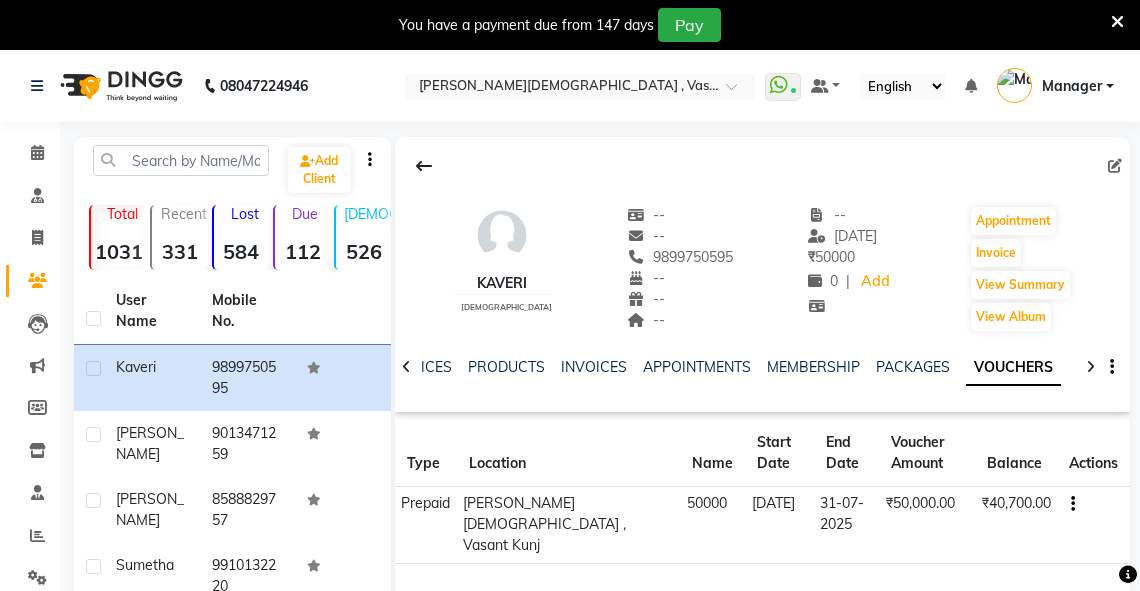 click 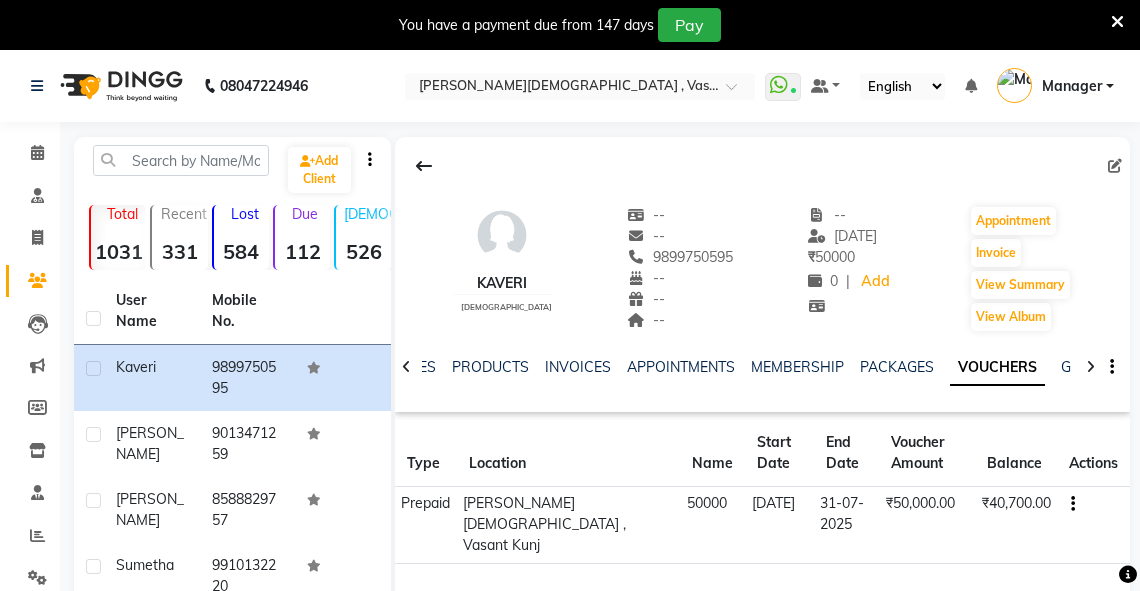 click 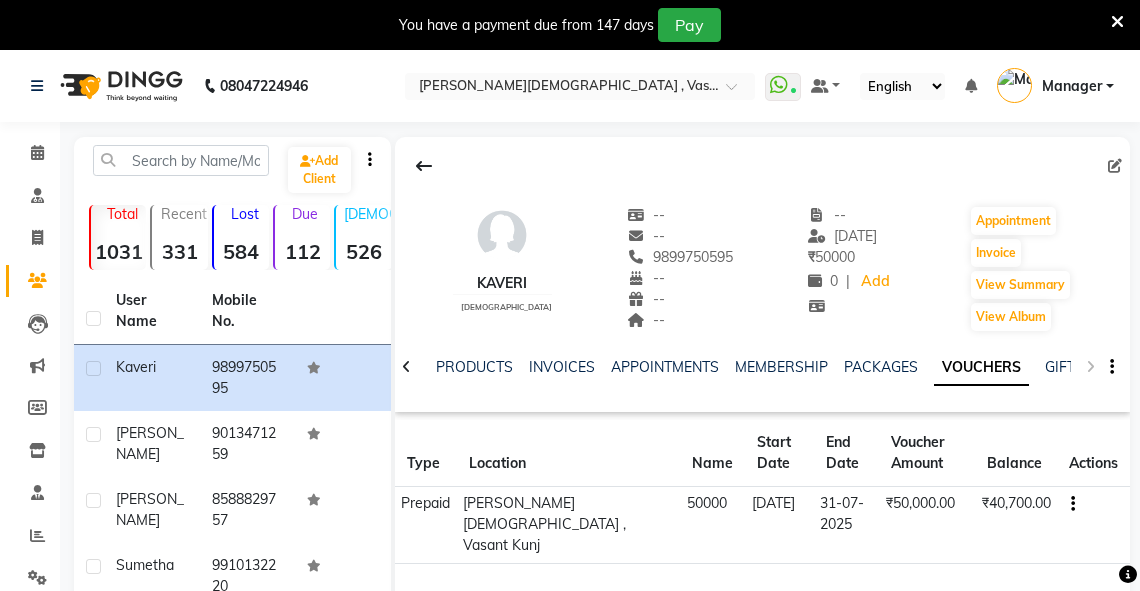 click on "NOTES FORMULA SERVICES PRODUCTS INVOICES APPOINTMENTS MEMBERSHIP PACKAGES VOUCHERS GIFTCARDS POINTS FORMS FAMILY CARDS WALLET" 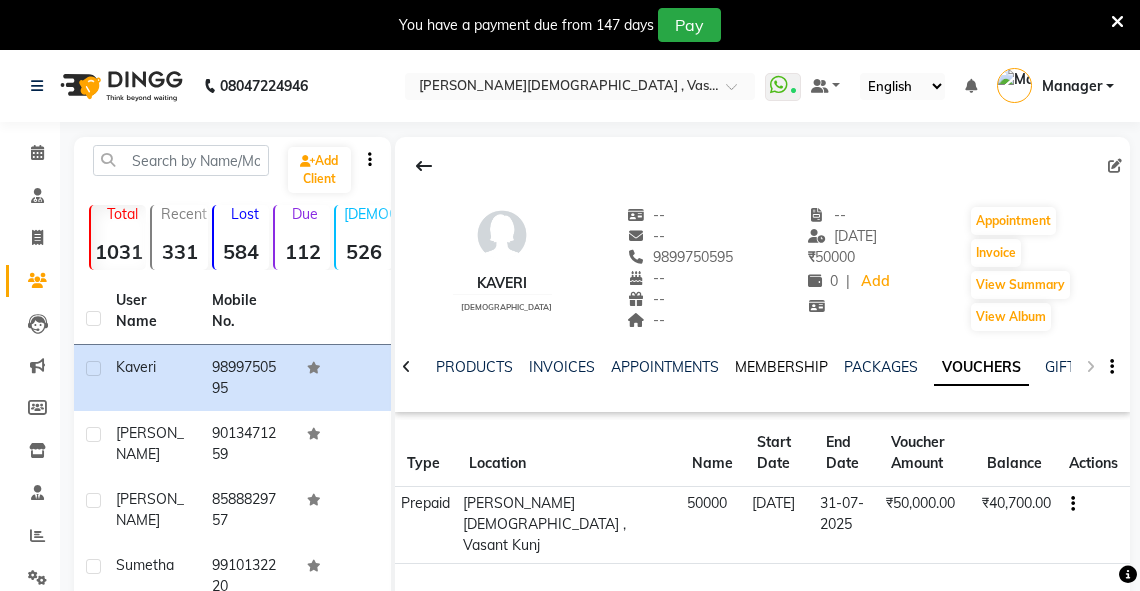 click on "MEMBERSHIP" 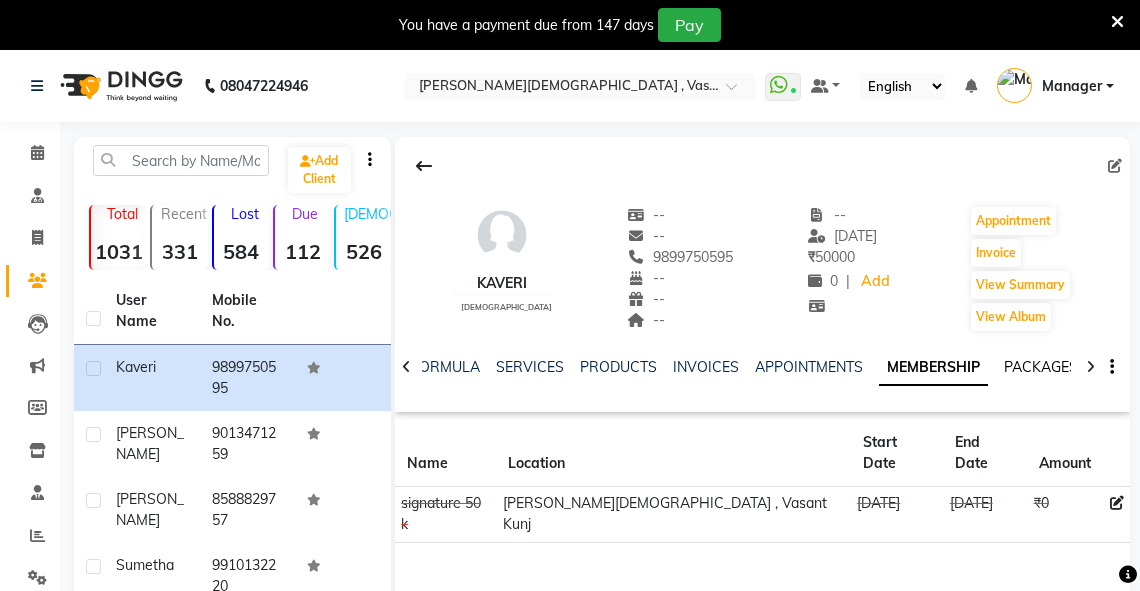 click on "PACKAGES" 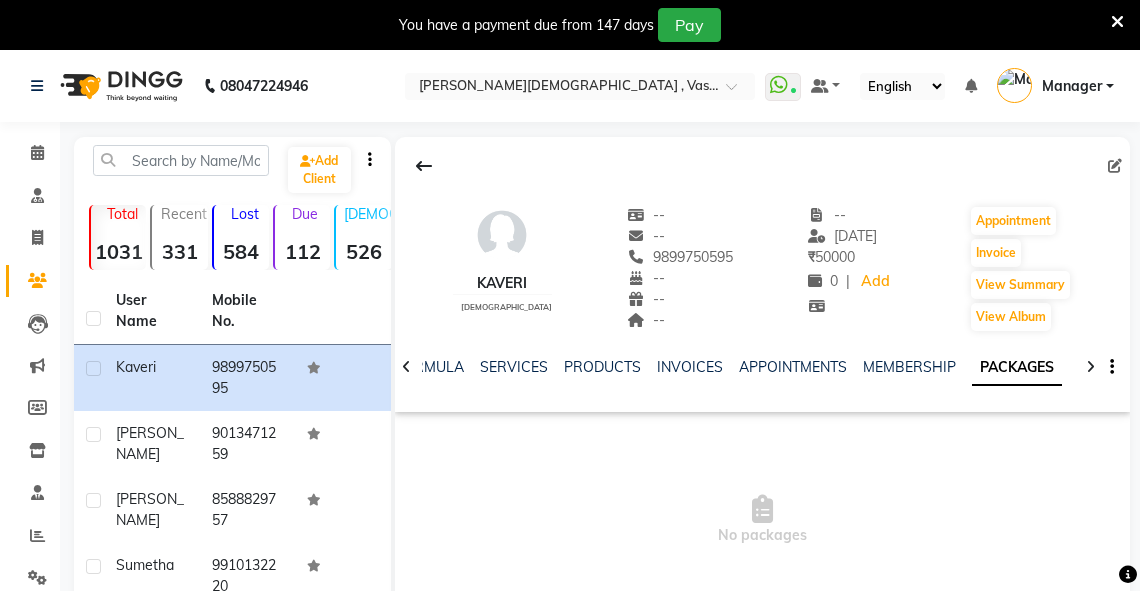click on "NOTES FORMULA SERVICES PRODUCTS INVOICES APPOINTMENTS MEMBERSHIP PACKAGES VOUCHERS GIFTCARDS POINTS FORMS FAMILY CARDS WALLET" 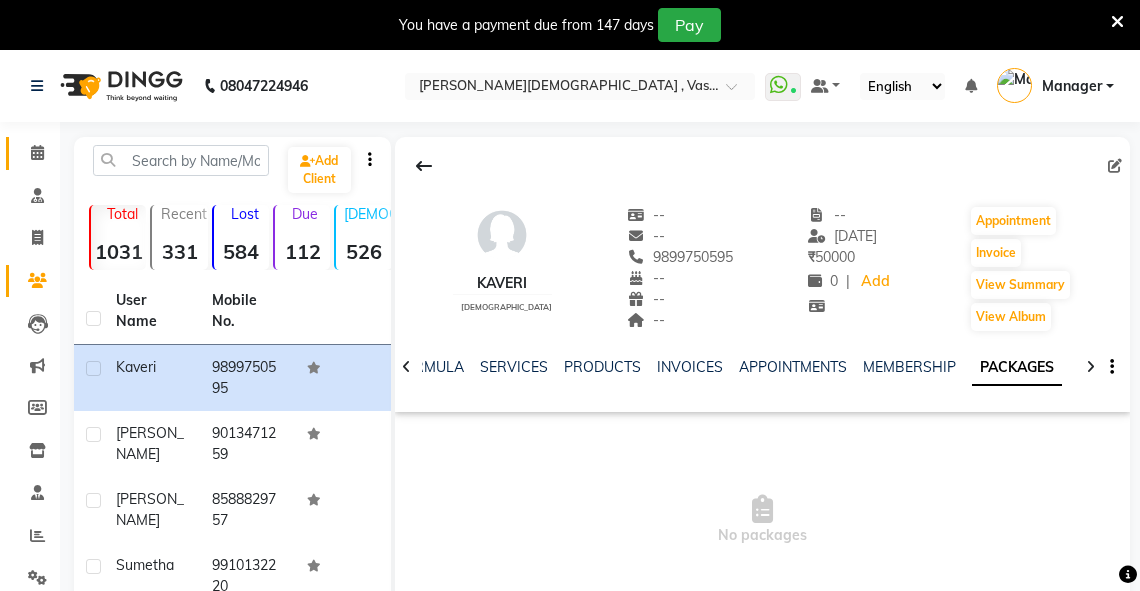 click 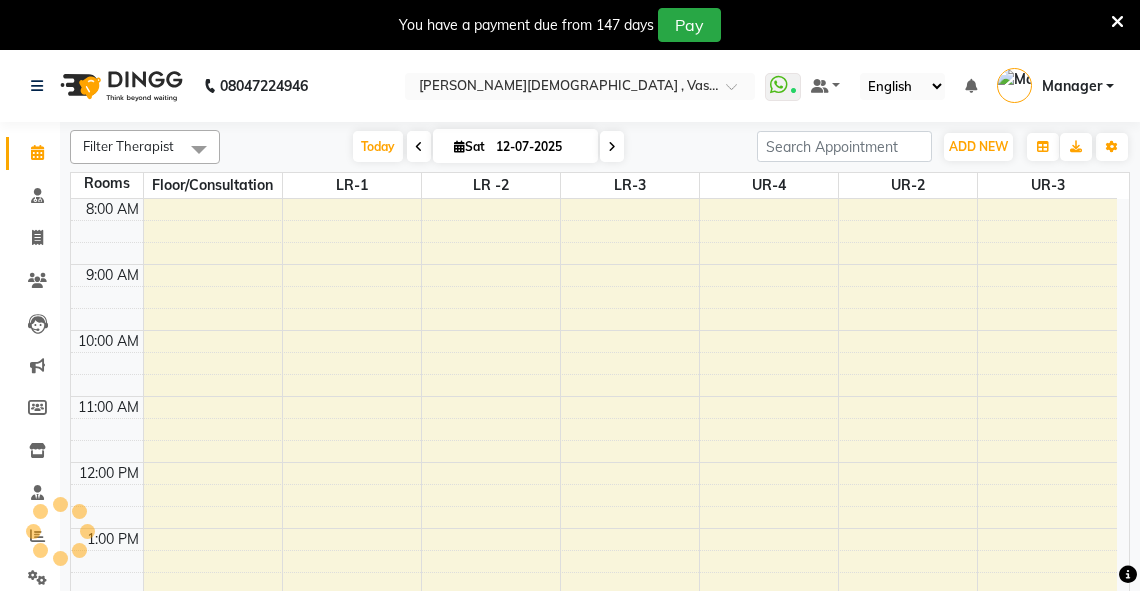 scroll, scrollTop: 561, scrollLeft: 0, axis: vertical 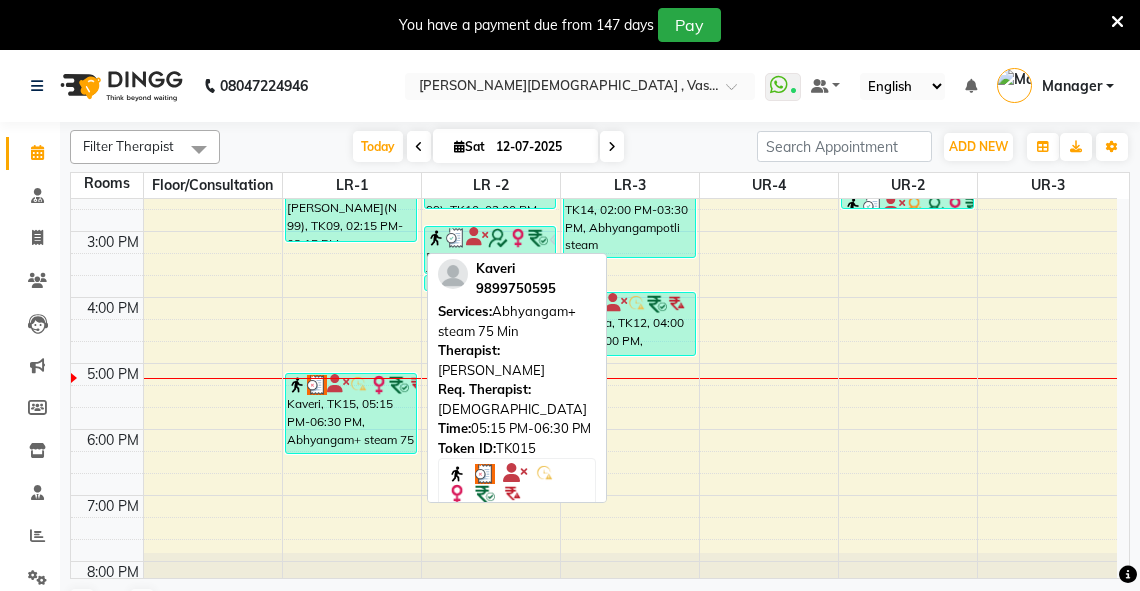 click on "Kaveri, TK15, 05:15 PM-06:30 PM, Abhyangam+ steam 75 Min" at bounding box center (351, 413) 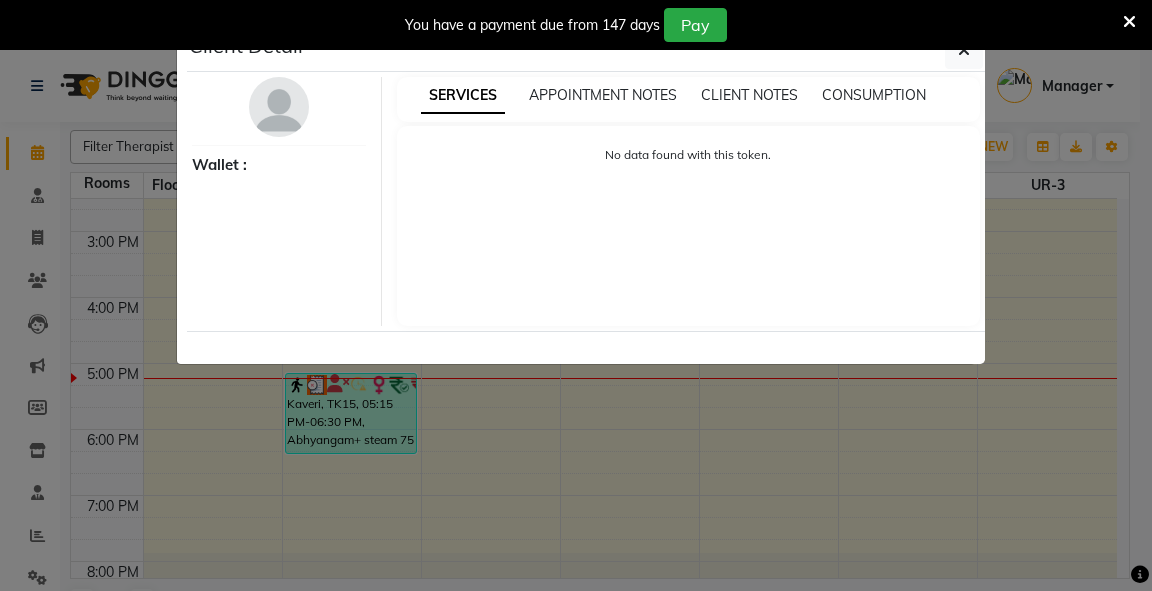 select on "3" 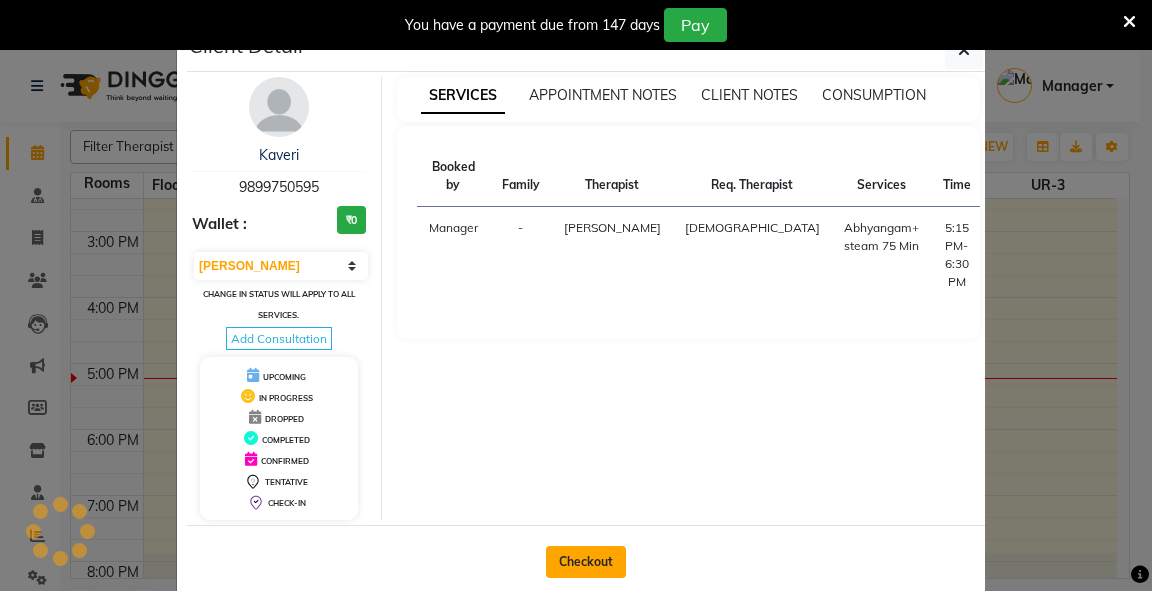 click on "Checkout" 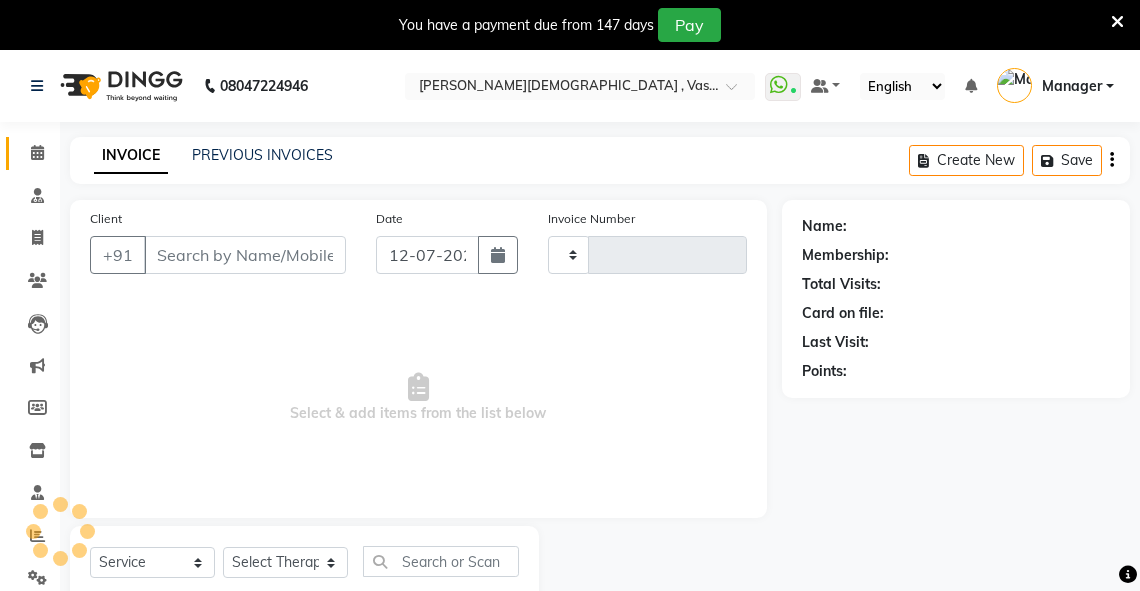 type on "1867" 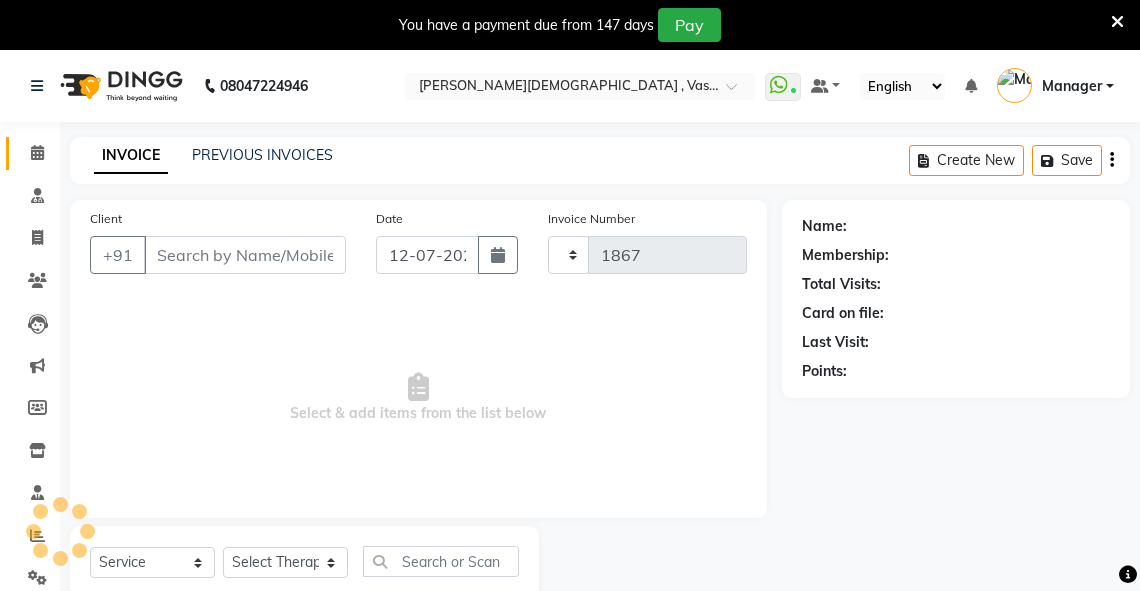 select on "5571" 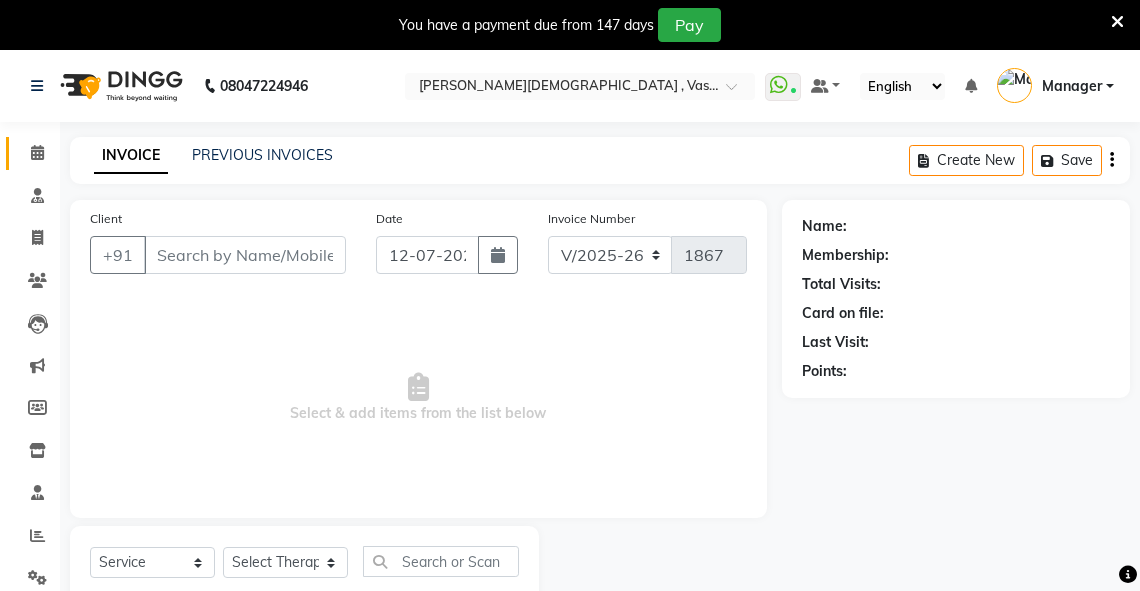 type on "9899750595" 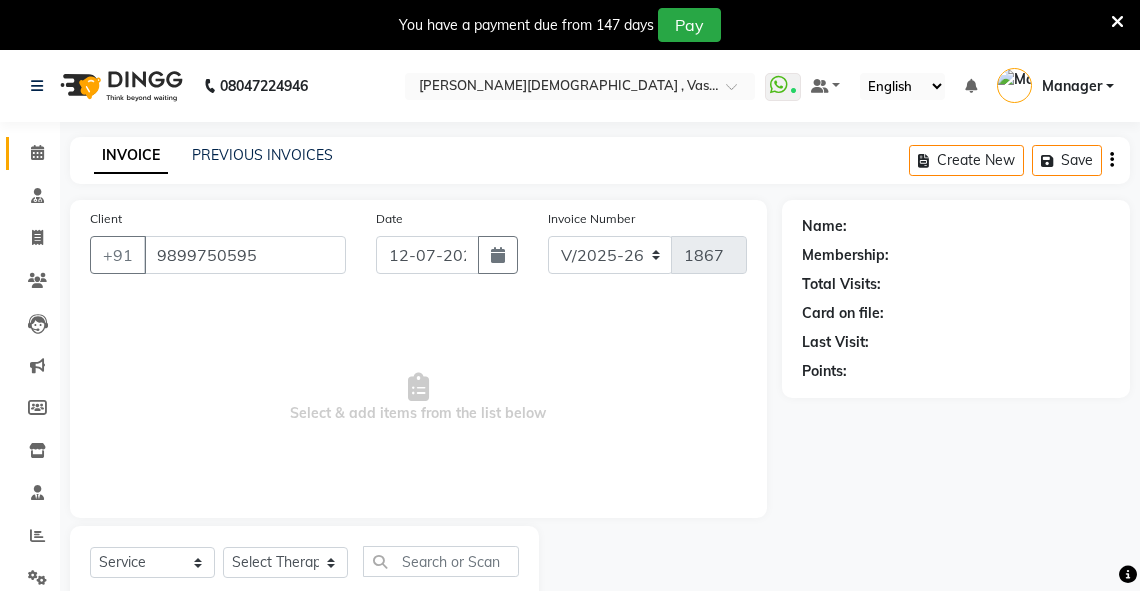 select on "71499" 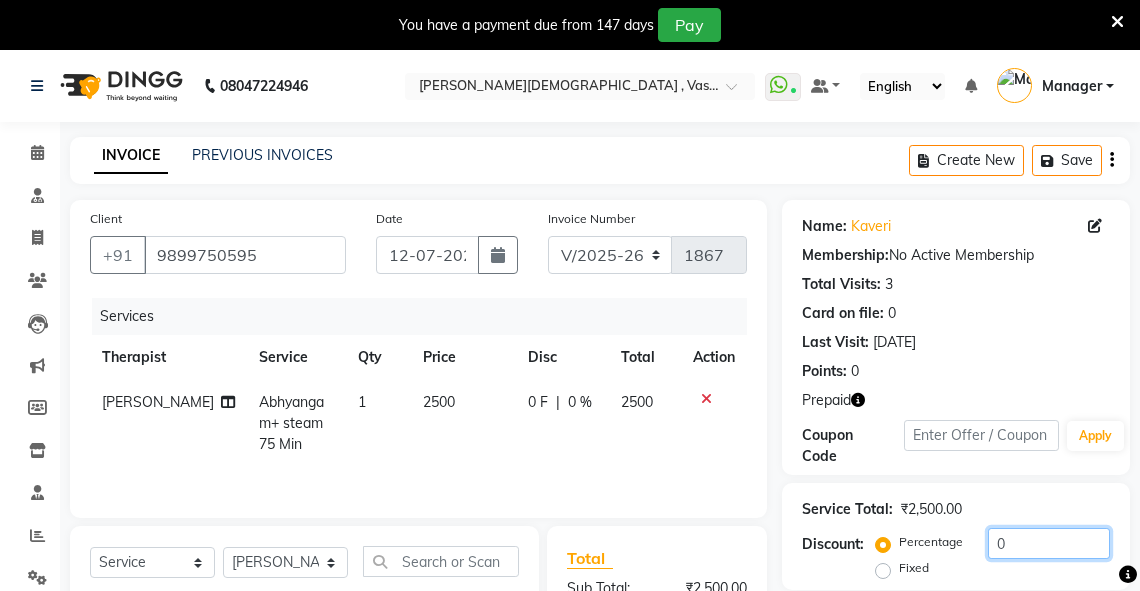 drag, startPoint x: 1034, startPoint y: 544, endPoint x: 928, endPoint y: 557, distance: 106.7942 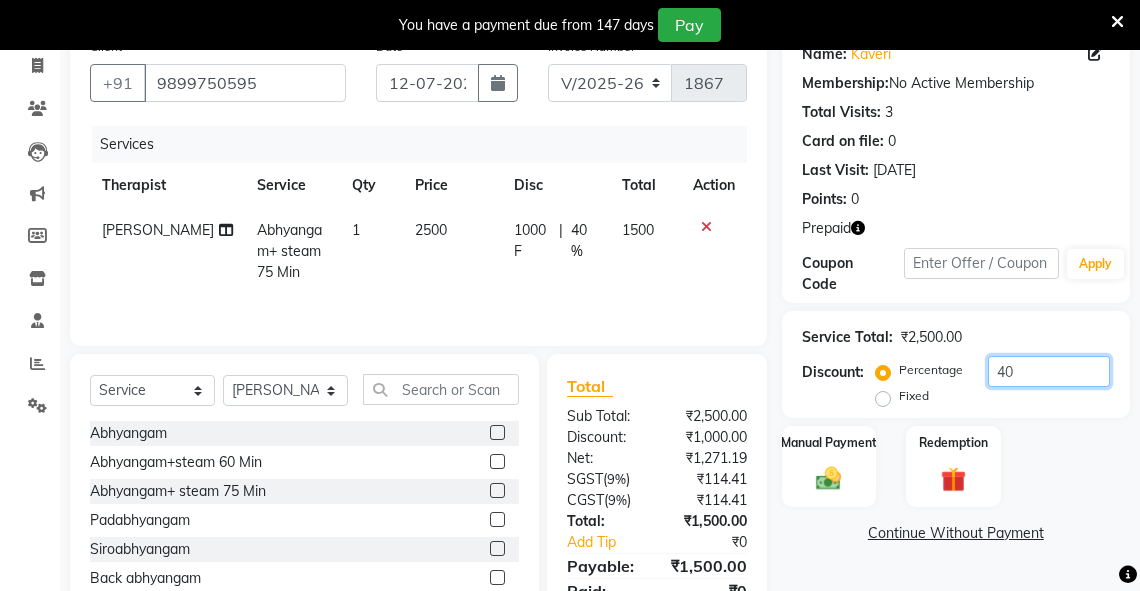 scroll, scrollTop: 260, scrollLeft: 0, axis: vertical 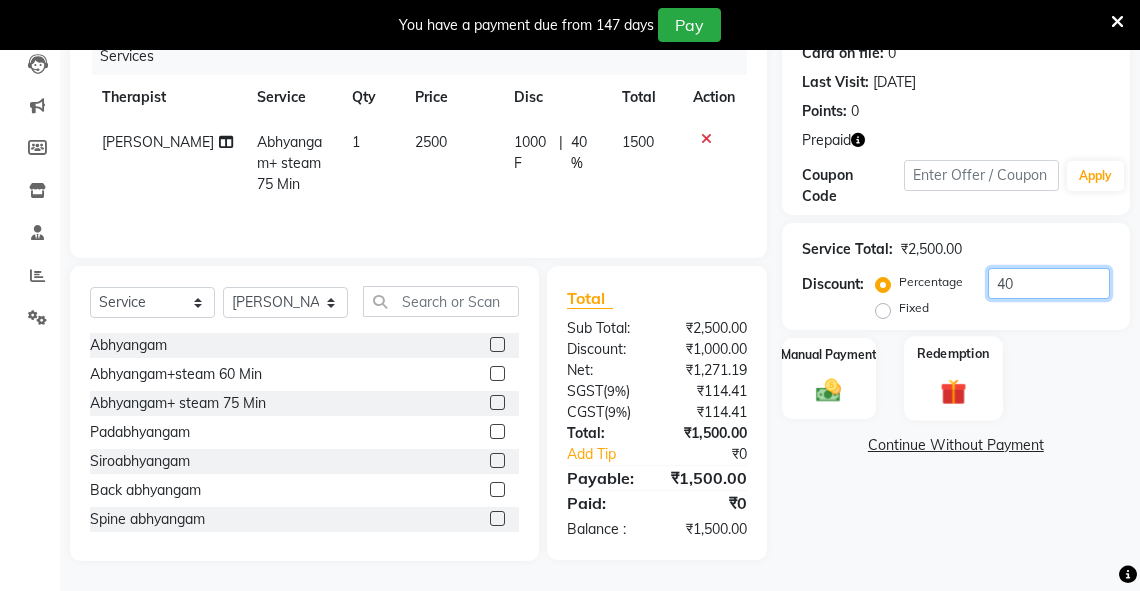type on "40" 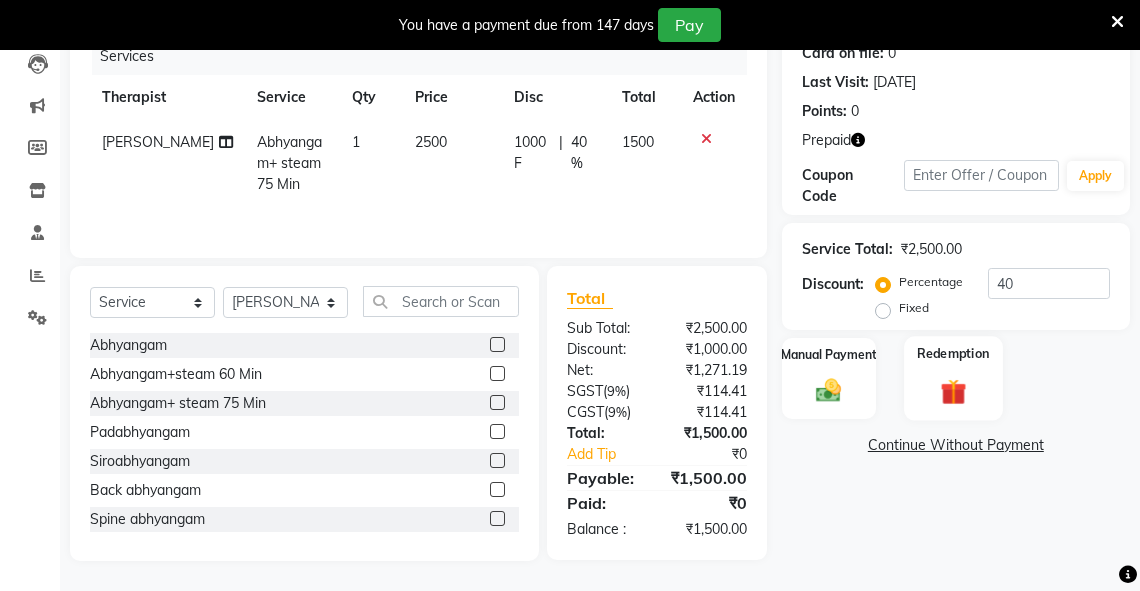click on "Redemption" 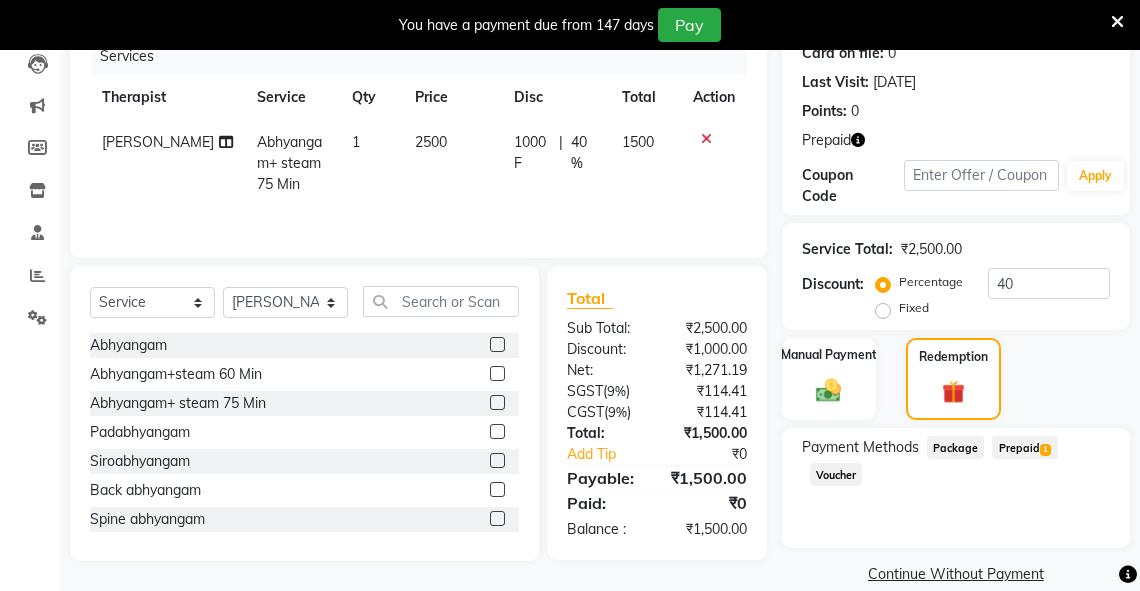 click on "Prepaid  1" 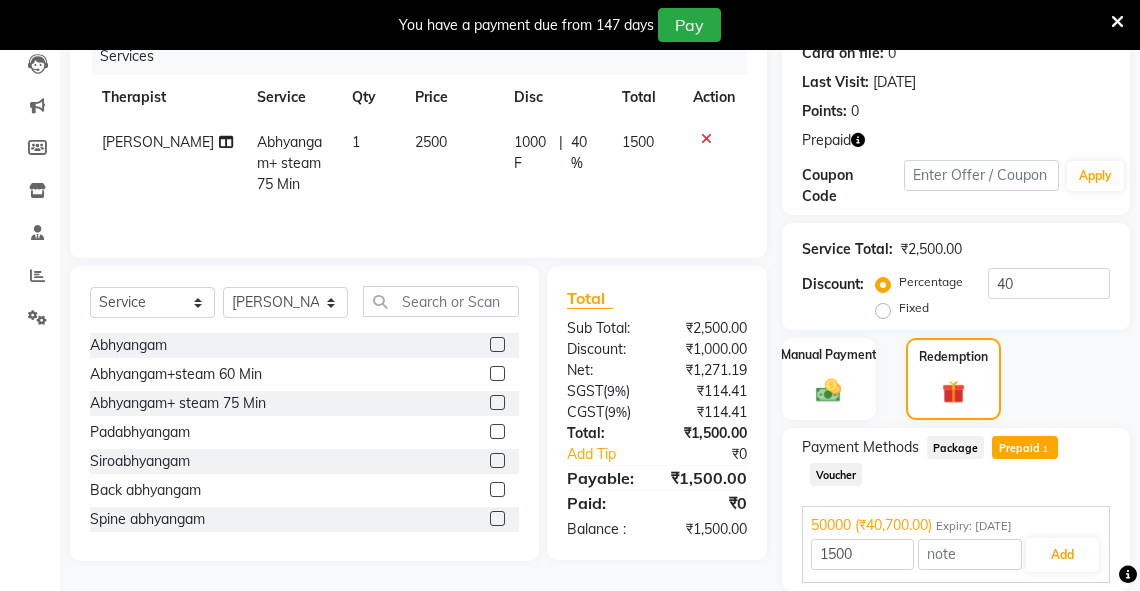 scroll, scrollTop: 331, scrollLeft: 0, axis: vertical 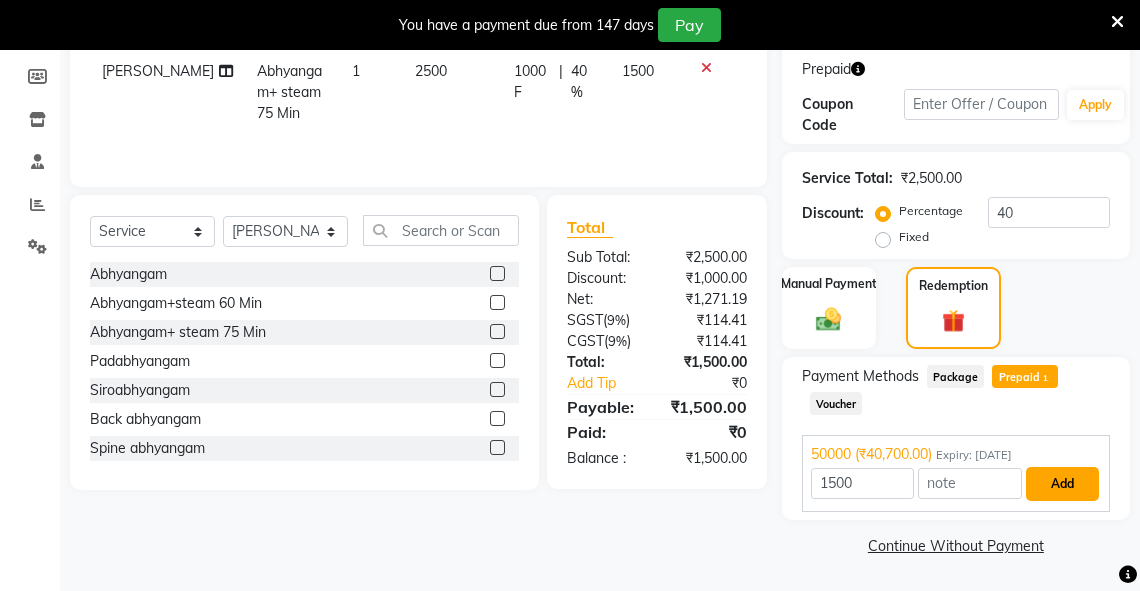 click on "Add" at bounding box center [1062, 484] 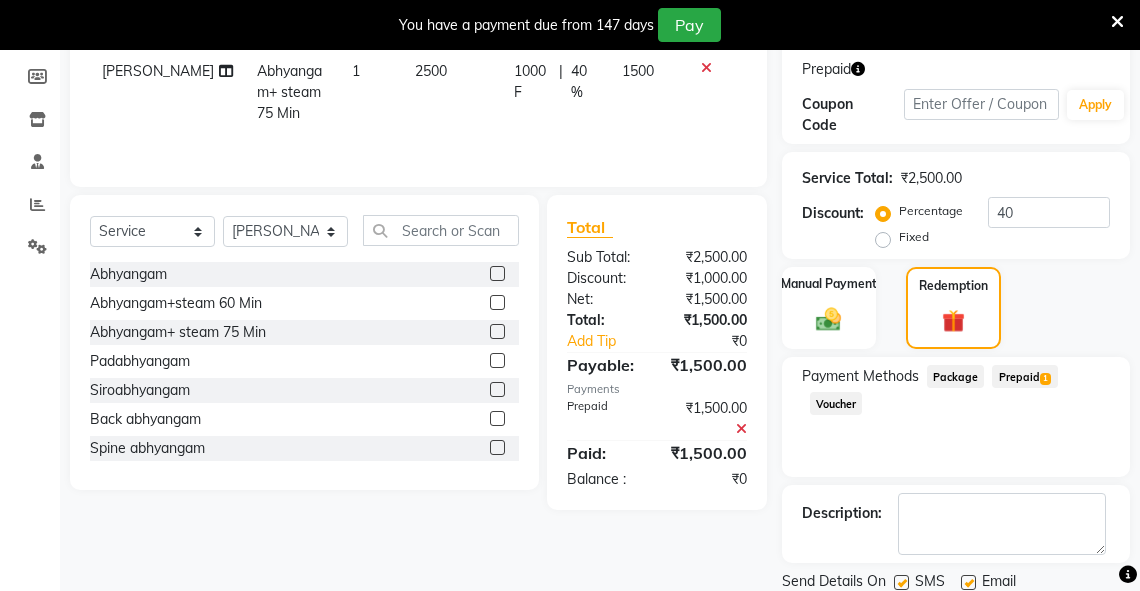 scroll, scrollTop: 399, scrollLeft: 0, axis: vertical 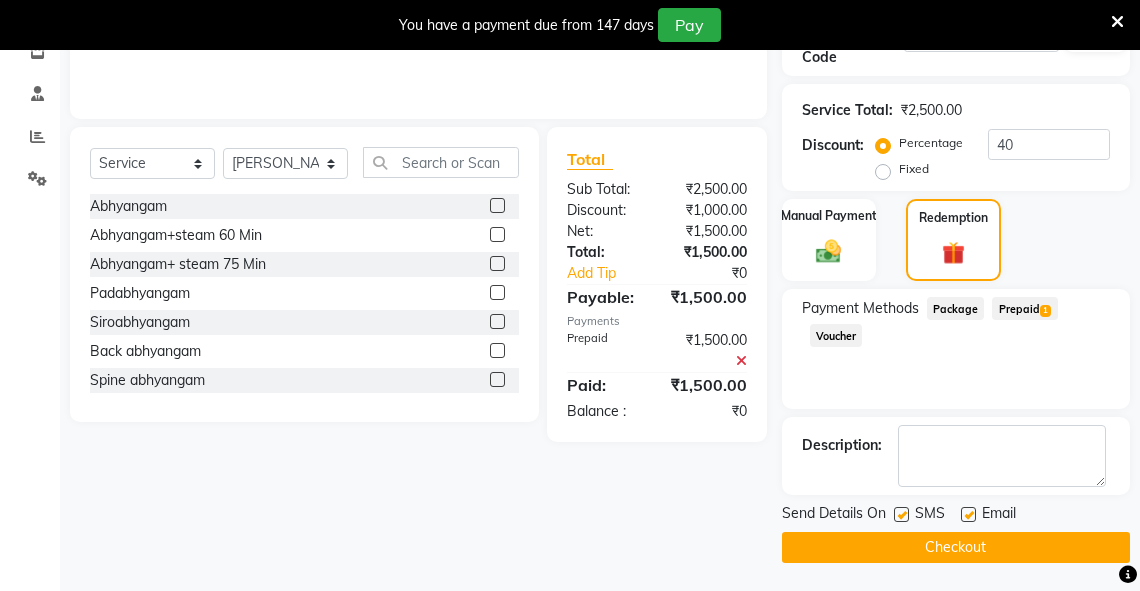 click on "Checkout" 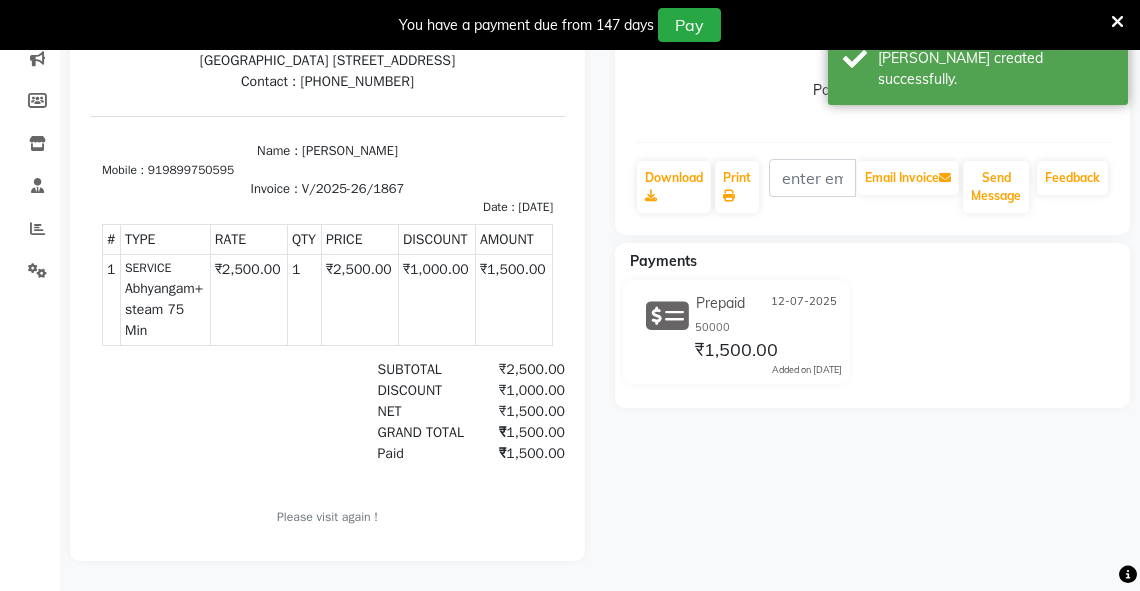 scroll, scrollTop: 0, scrollLeft: 0, axis: both 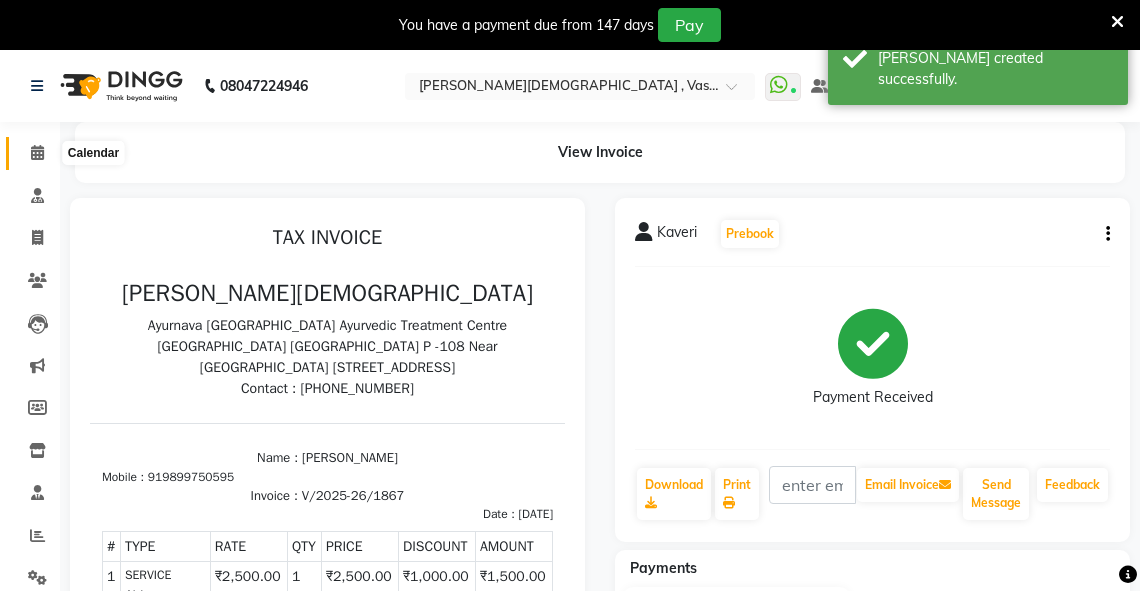 click 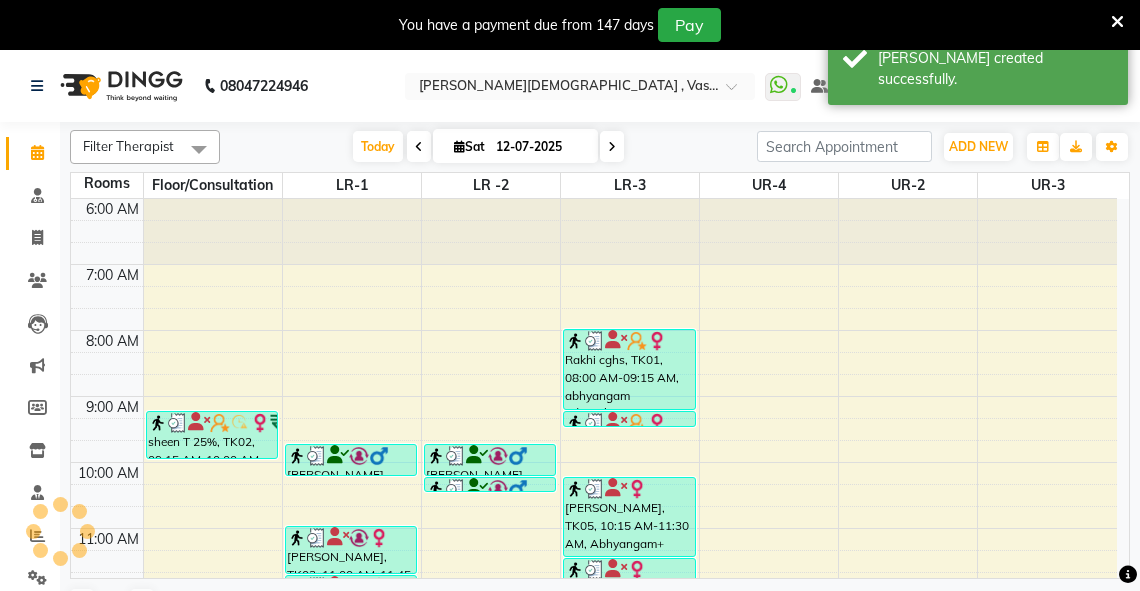 scroll, scrollTop: 0, scrollLeft: 0, axis: both 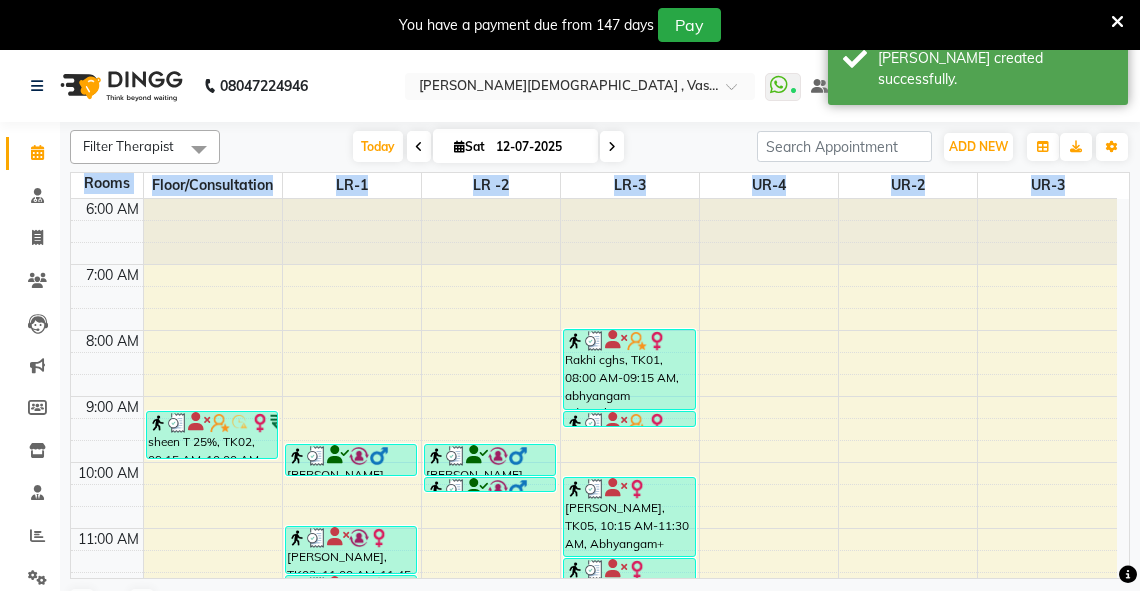 drag, startPoint x: 1125, startPoint y: 366, endPoint x: 1124, endPoint y: 420, distance: 54.00926 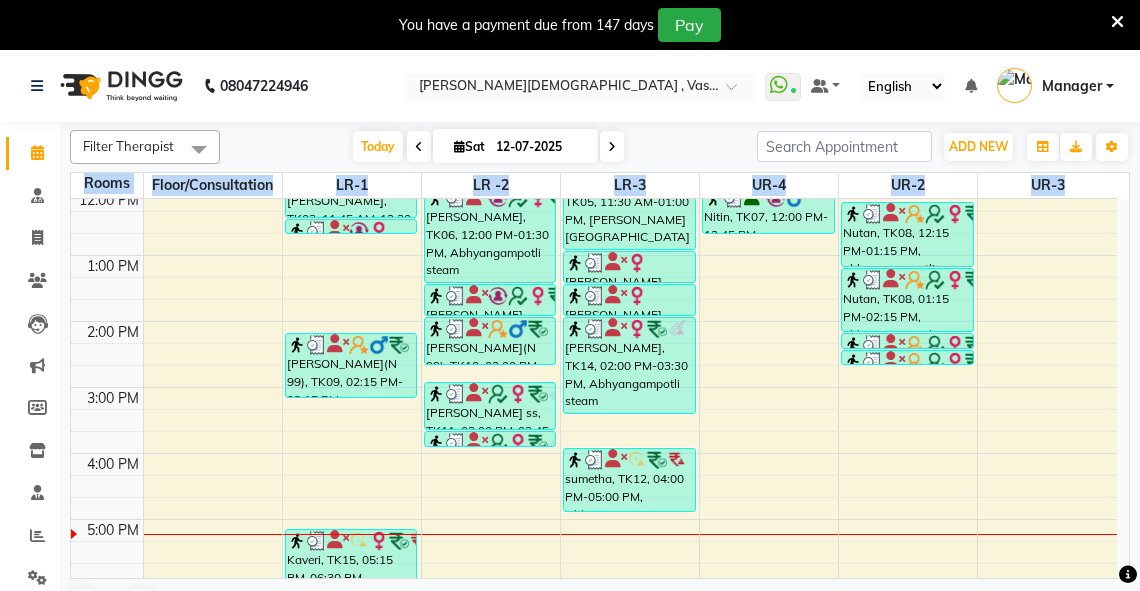 scroll, scrollTop: 0, scrollLeft: 0, axis: both 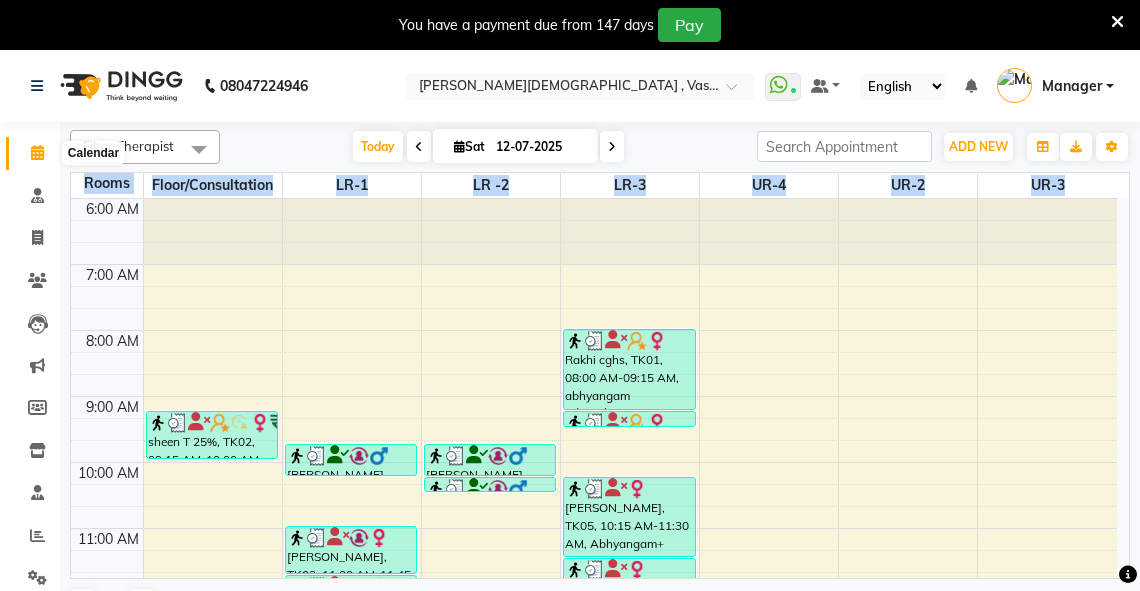 click 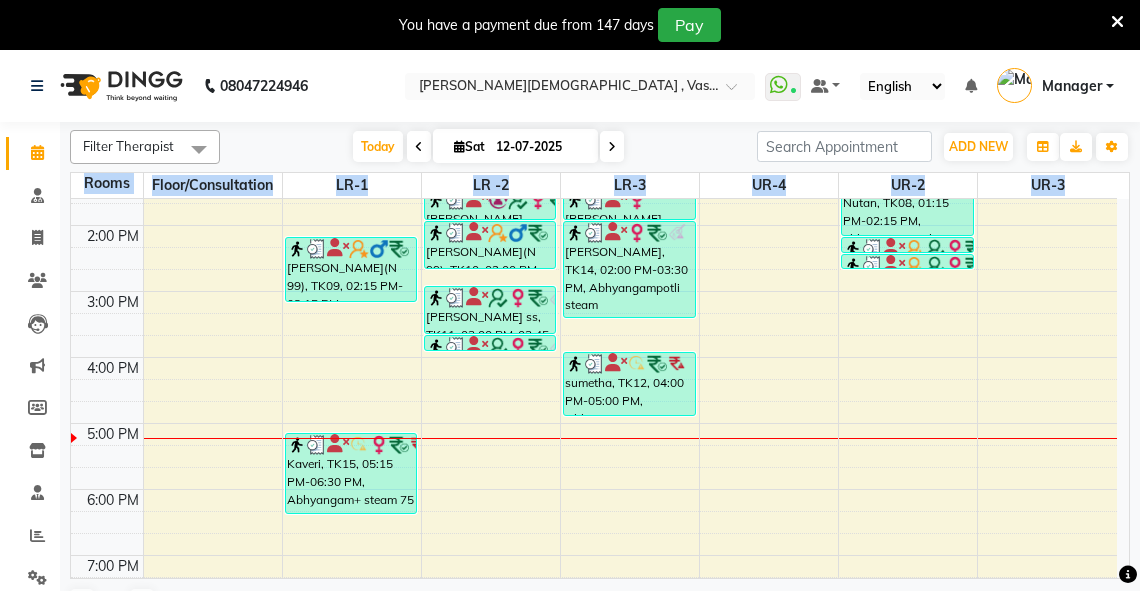 scroll, scrollTop: 515, scrollLeft: 0, axis: vertical 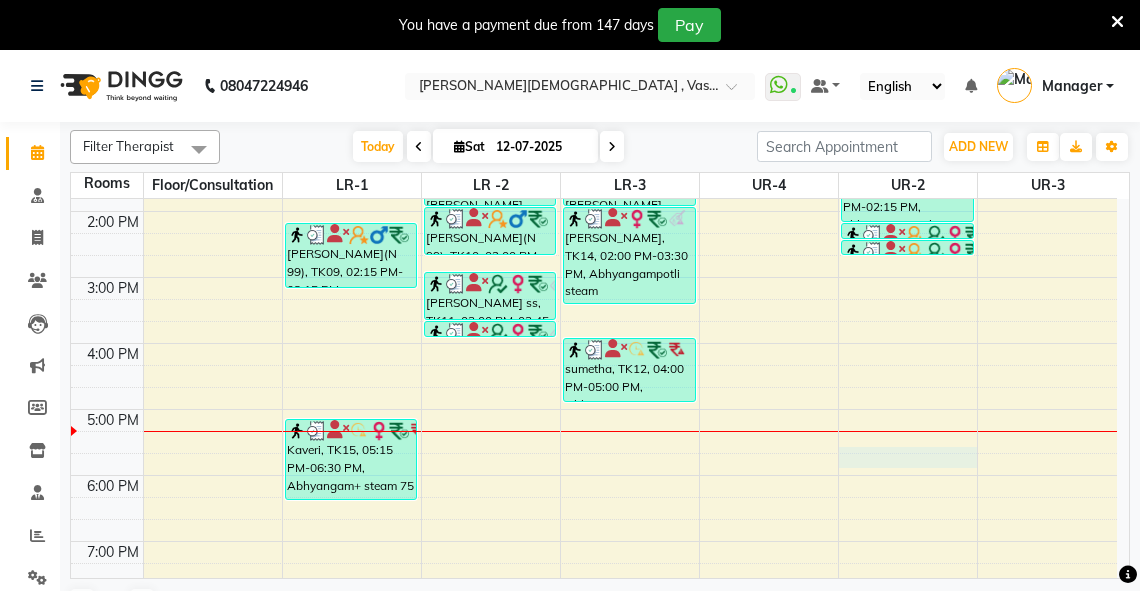 click on "6:00 AM 7:00 AM 8:00 AM 9:00 AM 10:00 AM 11:00 AM 12:00 PM 1:00 PM 2:00 PM 3:00 PM 4:00 PM 5:00 PM 6:00 PM 7:00 PM 8:00 PM     sheen T 25%, TK02, 09:15 AM-10:00 AM,  abhyangam(L)+[PERSON_NAME](L)     [PERSON_NAME], TK13, 09:45 AM-10:15 AM, abhyangam swedam cghs     [PERSON_NAME], TK03, 11:00 AM-11:45 AM,  abhyangam(L)+Potli(L)     [PERSON_NAME], TK03, 11:45 AM-12:30 PM, dhanyamala dara local     [PERSON_NAME], TK03, 12:30 PM-12:45 PM, Lepam bandage     [PERSON_NAME](N 99), TK09, 02:15 PM-03:15 PM, Abhyangam+steam 60 Min     Kaveri, TK15, 05:15 PM-06:30 PM, Abhyangam+ steam 75 [PERSON_NAME], TK04, 09:45 AM-10:15 AM, abhyangam swedam cghs     [PERSON_NAME], TK04, 10:15 AM-10:30 AM, snehavasti cghs     [PERSON_NAME], TK06, 12:00 PM-01:30 PM, Abhyangampotli steam     [PERSON_NAME], TK06, 01:30 PM-02:00 PM, Januvasti(both)     [PERSON_NAME](N 99), TK10, 02:00 PM-02:45 PM, Abhyangam     [PERSON_NAME] ss, TK11, 03:00 PM-03:45 PM,  abhyangam(L)+[PERSON_NAME](L)     [PERSON_NAME] ss, TK11, 03:45 PM-04:00 PM, [GEOGRAPHIC_DATA]" at bounding box center (594, 178) 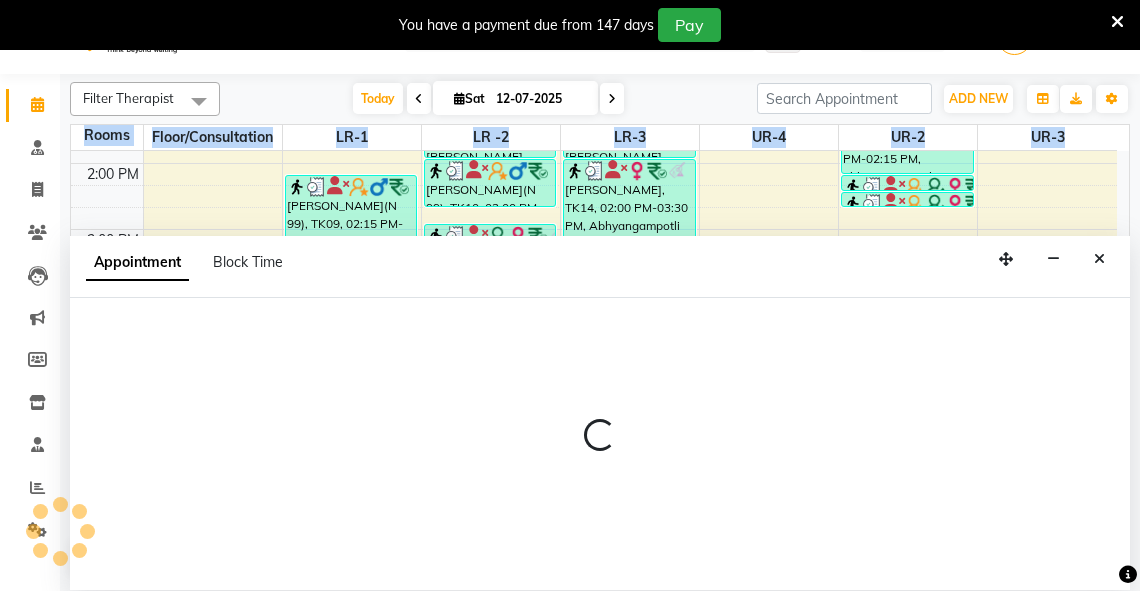 scroll, scrollTop: 50, scrollLeft: 0, axis: vertical 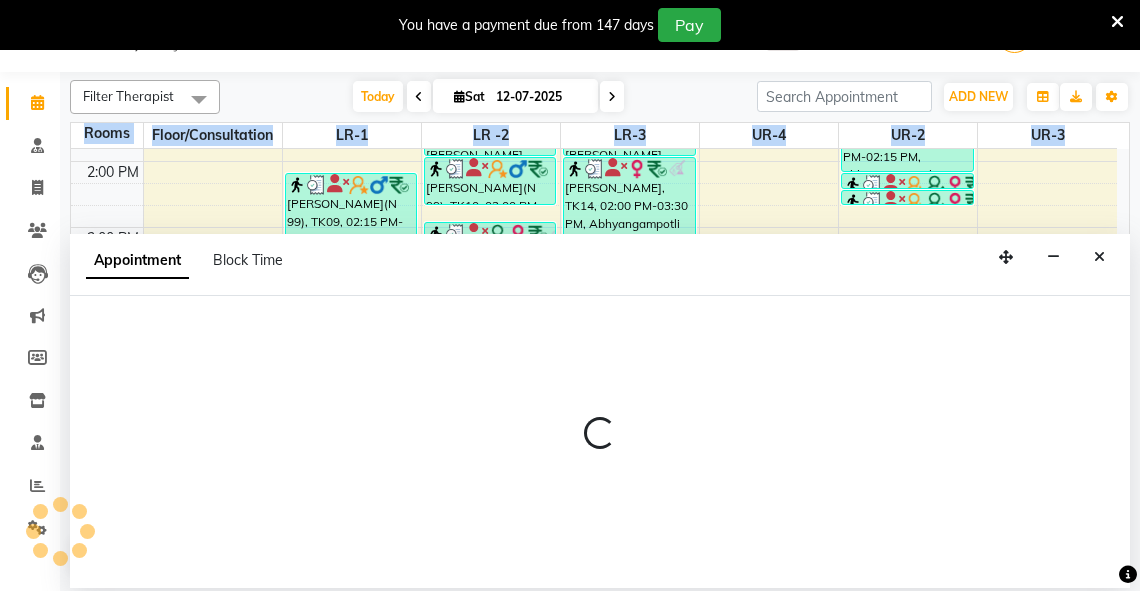 select on "tentative" 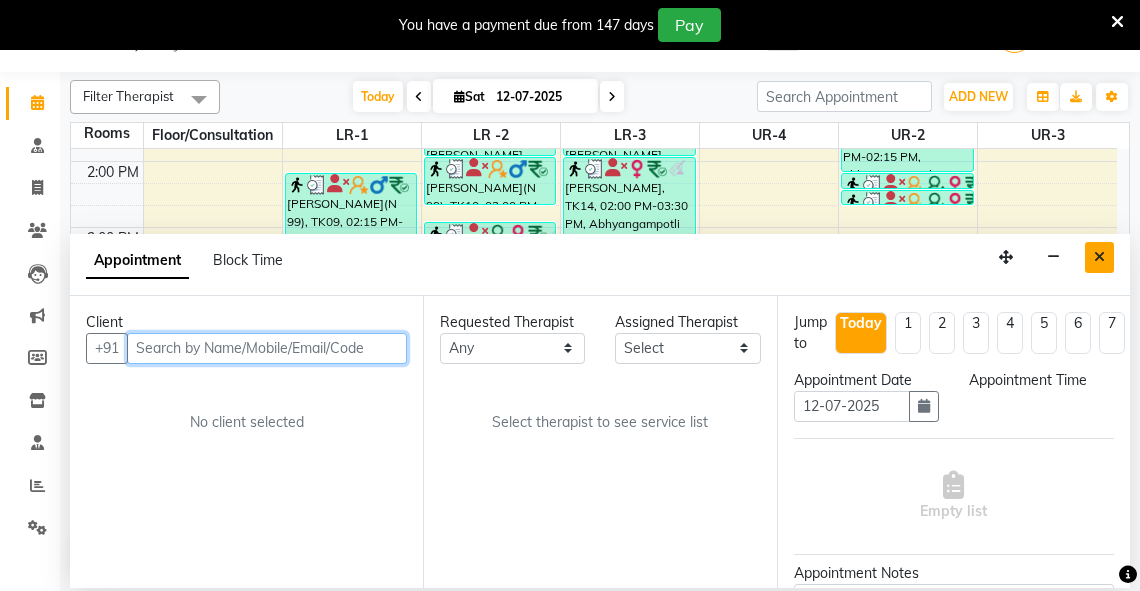 select on "1065" 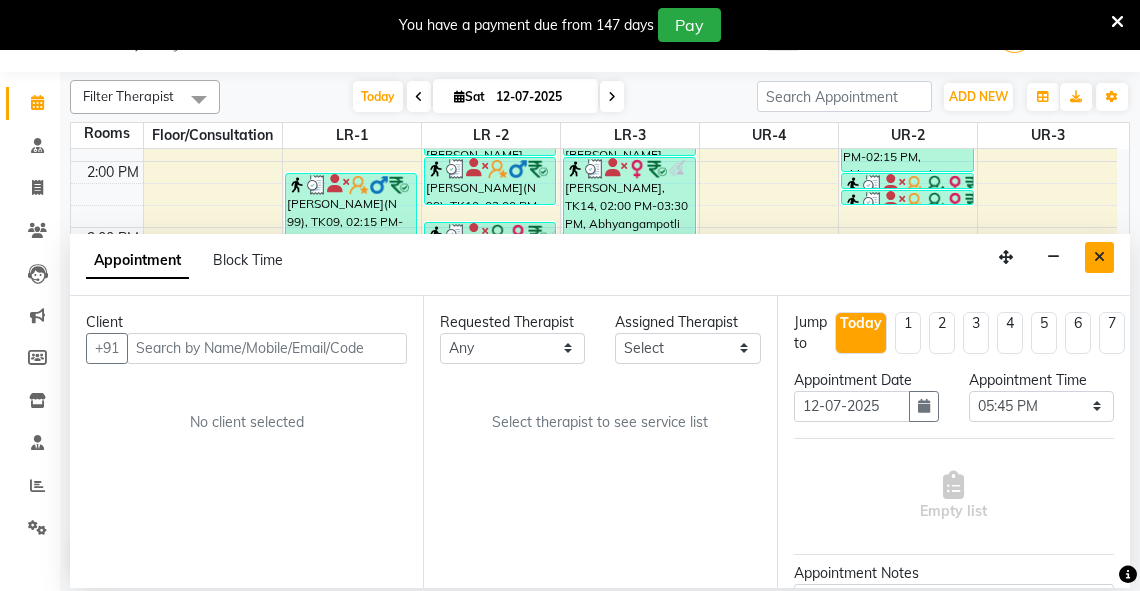 click at bounding box center [1099, 257] 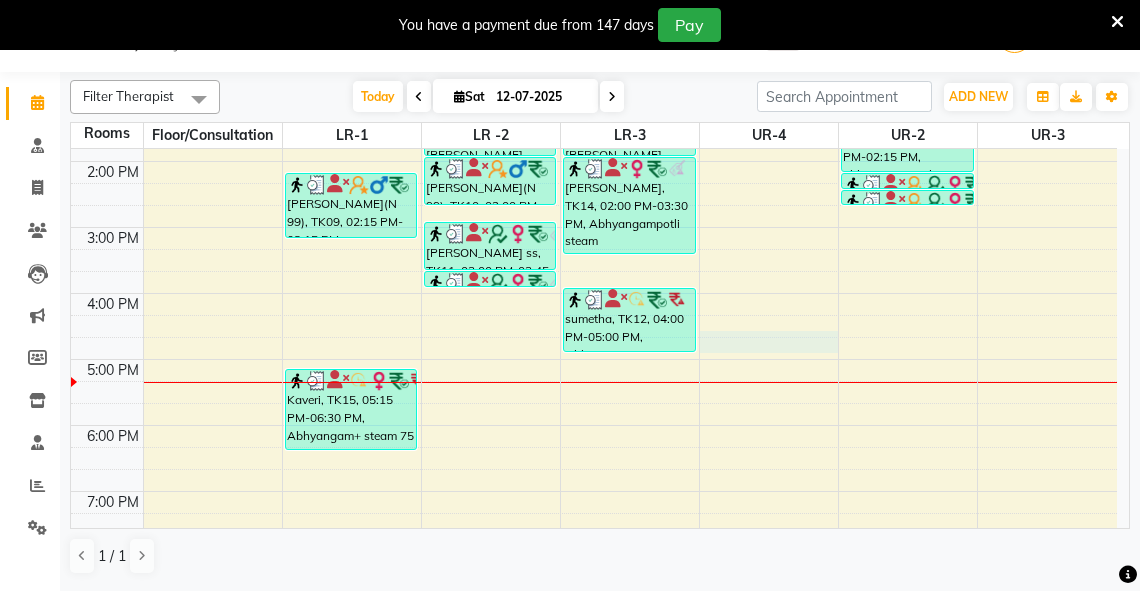 click on "6:00 AM 7:00 AM 8:00 AM 9:00 AM 10:00 AM 11:00 AM 12:00 PM 1:00 PM 2:00 PM 3:00 PM 4:00 PM 5:00 PM 6:00 PM 7:00 PM 8:00 PM     sheen T 25%, TK02, 09:15 AM-10:00 AM,  abhyangam(L)+[PERSON_NAME](L)     [PERSON_NAME], TK13, 09:45 AM-10:15 AM, abhyangam swedam cghs     [PERSON_NAME], TK03, 11:00 AM-11:45 AM,  abhyangam(L)+Potli(L)     [PERSON_NAME], TK03, 11:45 AM-12:30 PM, dhanyamala dara local     [PERSON_NAME], TK03, 12:30 PM-12:45 PM, Lepam bandage     [PERSON_NAME](N 99), TK09, 02:15 PM-03:15 PM, Abhyangam+steam 60 Min     Kaveri, TK15, 05:15 PM-06:30 PM, Abhyangam+ steam 75 [PERSON_NAME], TK04, 09:45 AM-10:15 AM, abhyangam swedam cghs     [PERSON_NAME], TK04, 10:15 AM-10:30 AM, snehavasti cghs     [PERSON_NAME], TK06, 12:00 PM-01:30 PM, Abhyangampotli steam     [PERSON_NAME], TK06, 01:30 PM-02:00 PM, Januvasti(both)     [PERSON_NAME](N 99), TK10, 02:00 PM-02:45 PM, Abhyangam     [PERSON_NAME] ss, TK11, 03:00 PM-03:45 PM,  abhyangam(L)+[PERSON_NAME](L)     [PERSON_NAME] ss, TK11, 03:45 PM-04:00 PM, [GEOGRAPHIC_DATA]" at bounding box center (594, 128) 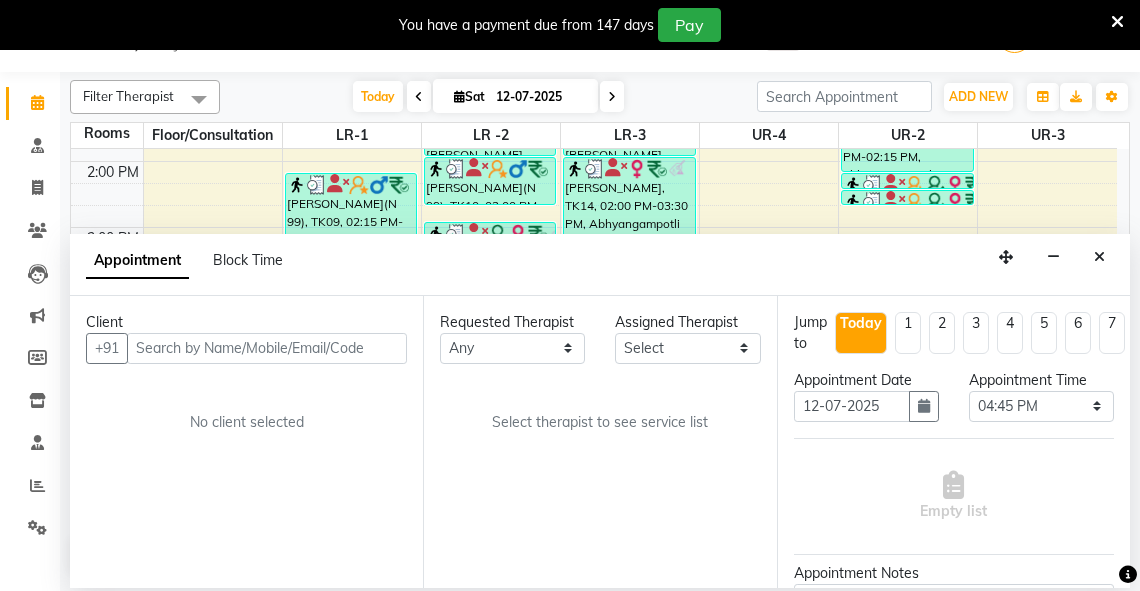click at bounding box center [267, 348] 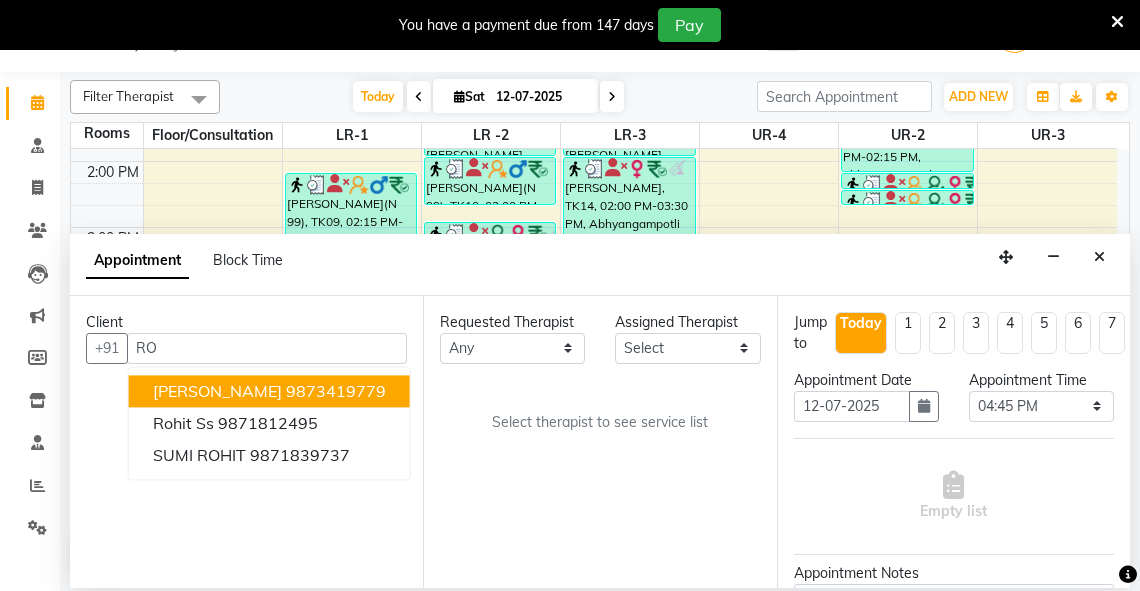 type on "R" 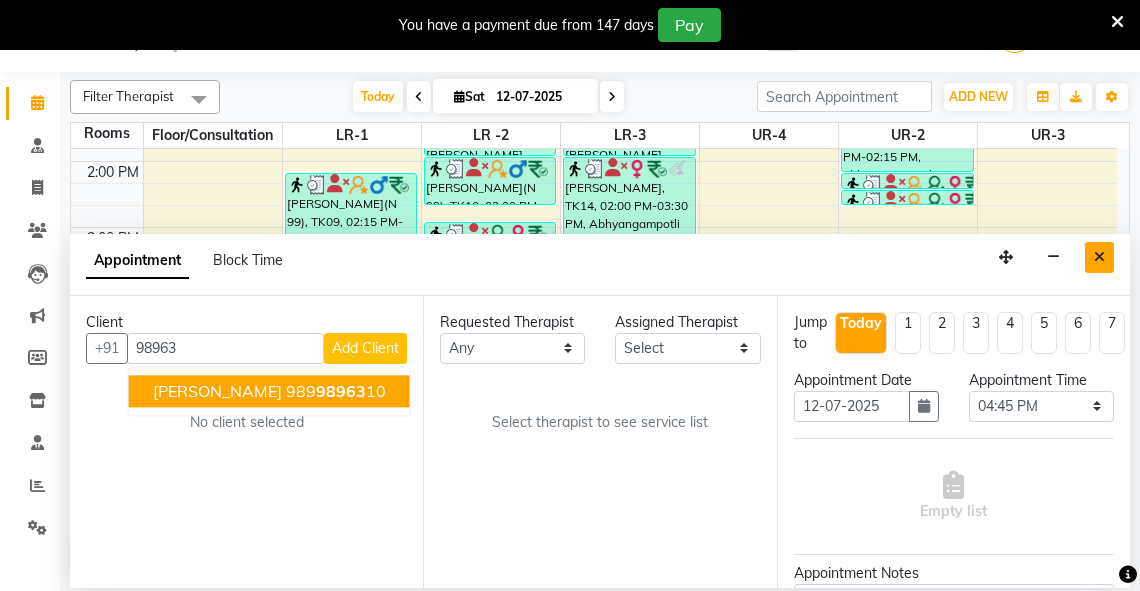 type on "98963" 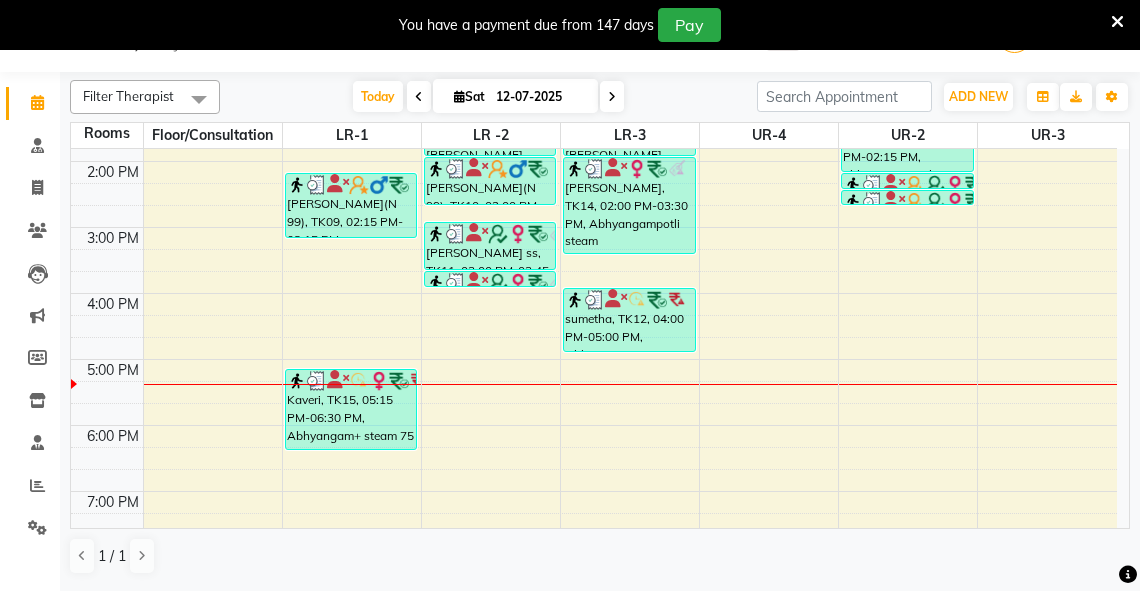 click at bounding box center [459, 96] 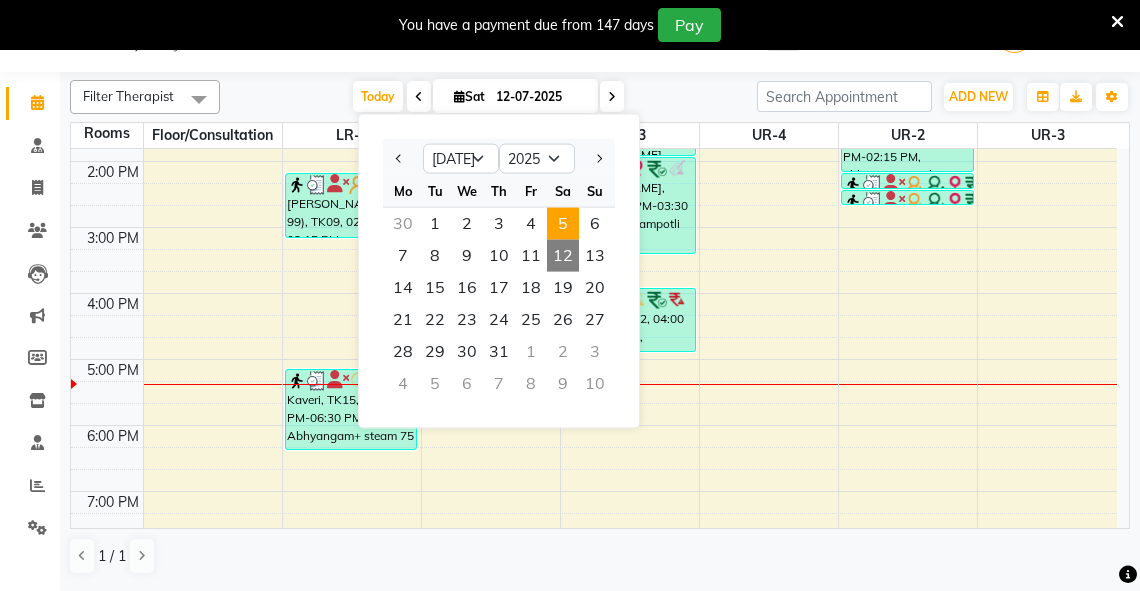 click on "5" at bounding box center (563, 224) 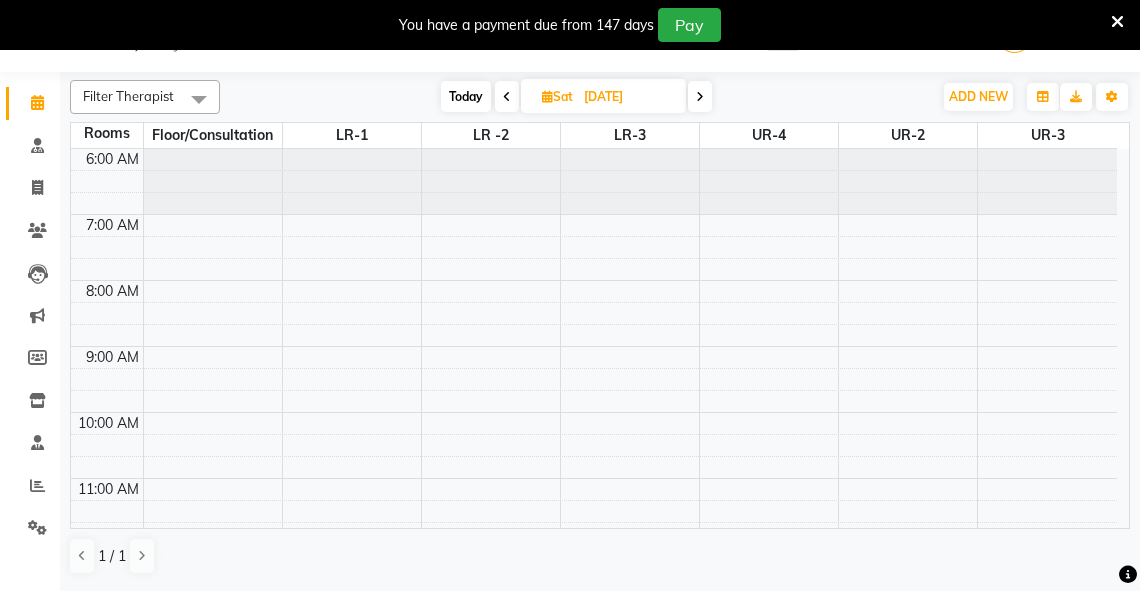 scroll, scrollTop: 600, scrollLeft: 0, axis: vertical 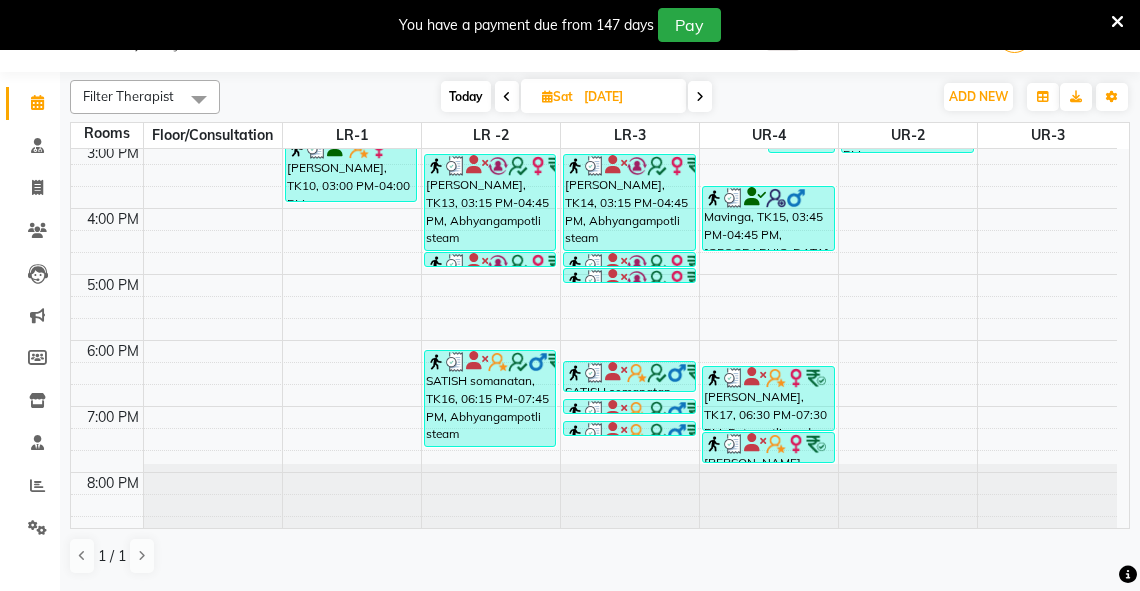 click at bounding box center (547, 96) 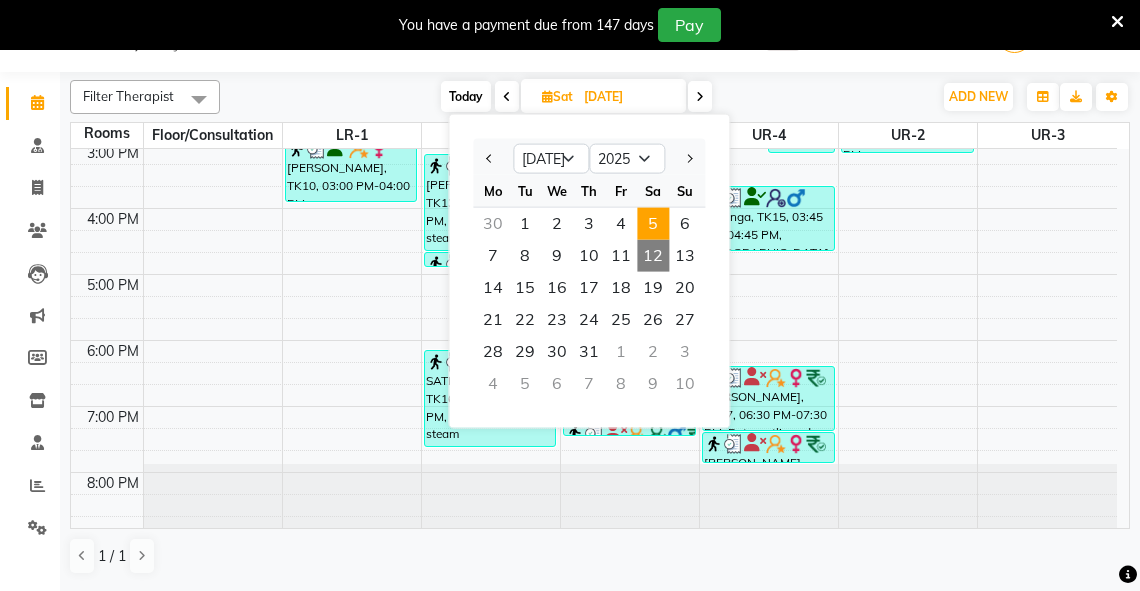 click on "9" at bounding box center [557, 256] 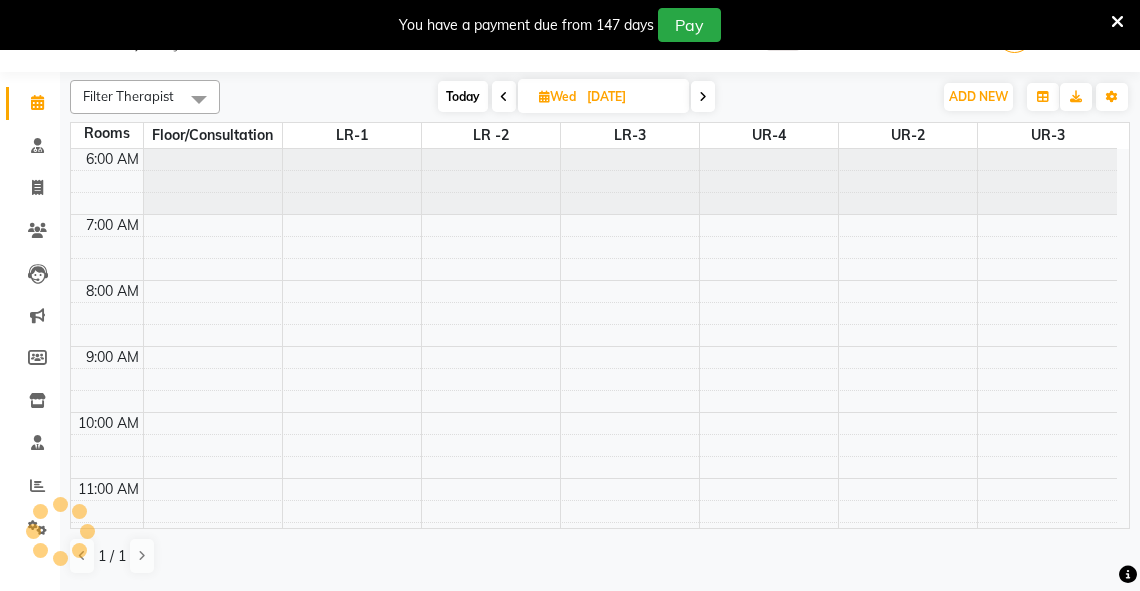 scroll, scrollTop: 600, scrollLeft: 0, axis: vertical 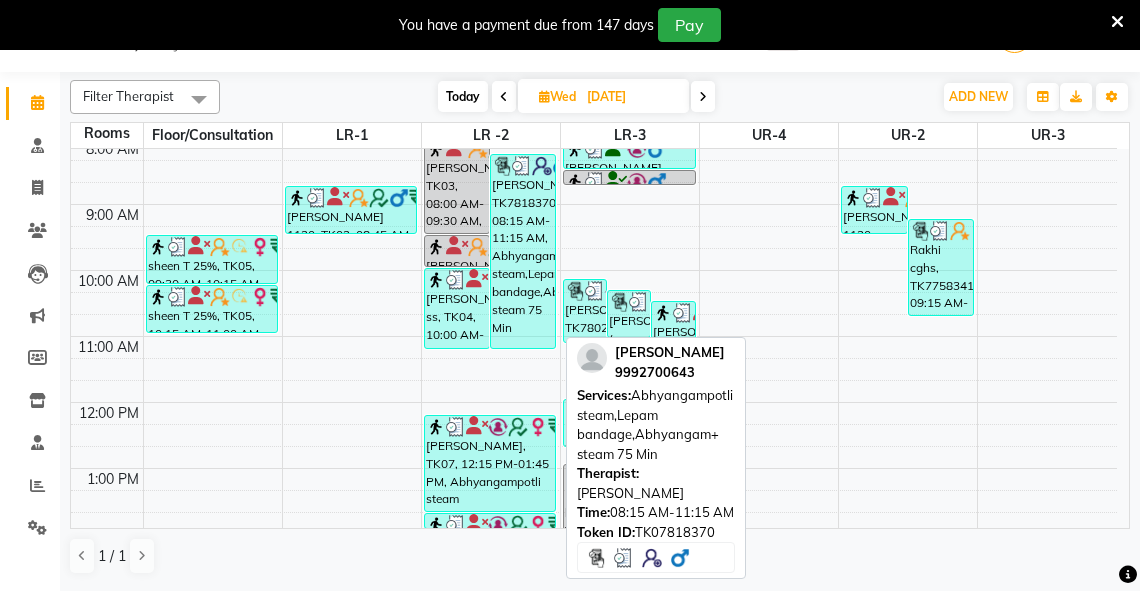 click on "[PERSON_NAME], TK7818370, 08:15 AM-11:15 AM, Abhyangampotli steam,Lepam bandage,Abhyangam+ steam 75 Min" at bounding box center [523, 251] 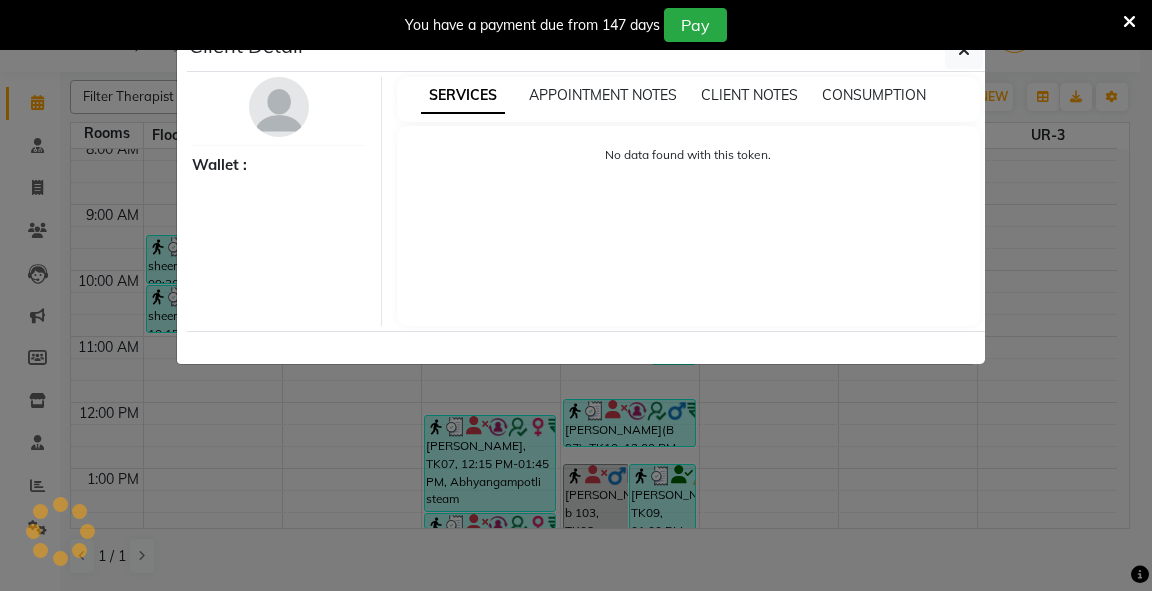 select on "3" 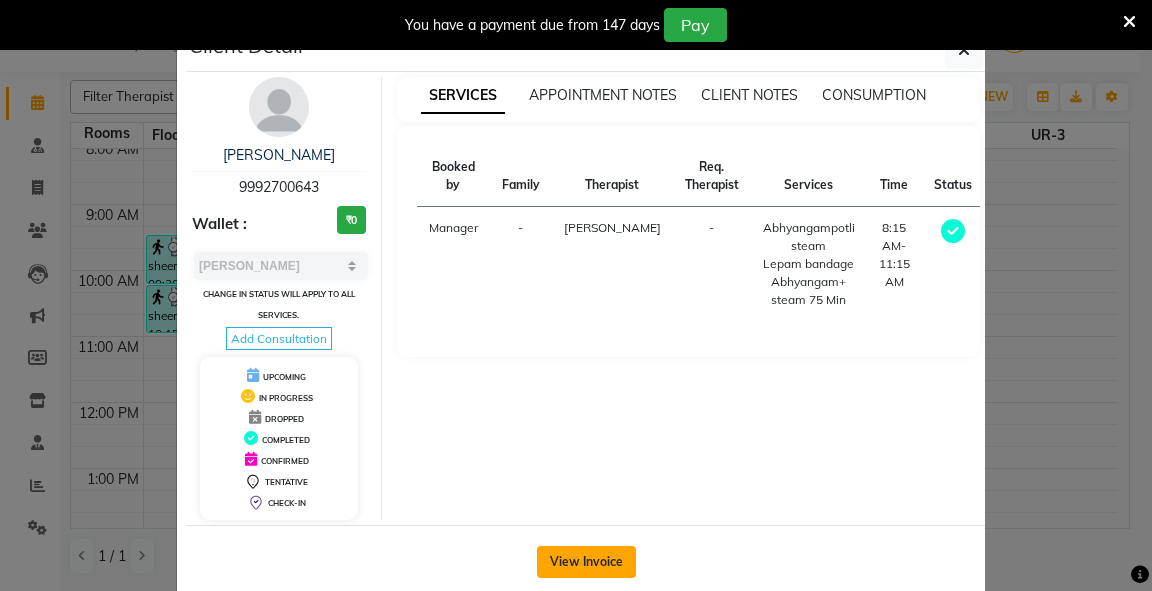click on "View Invoice" 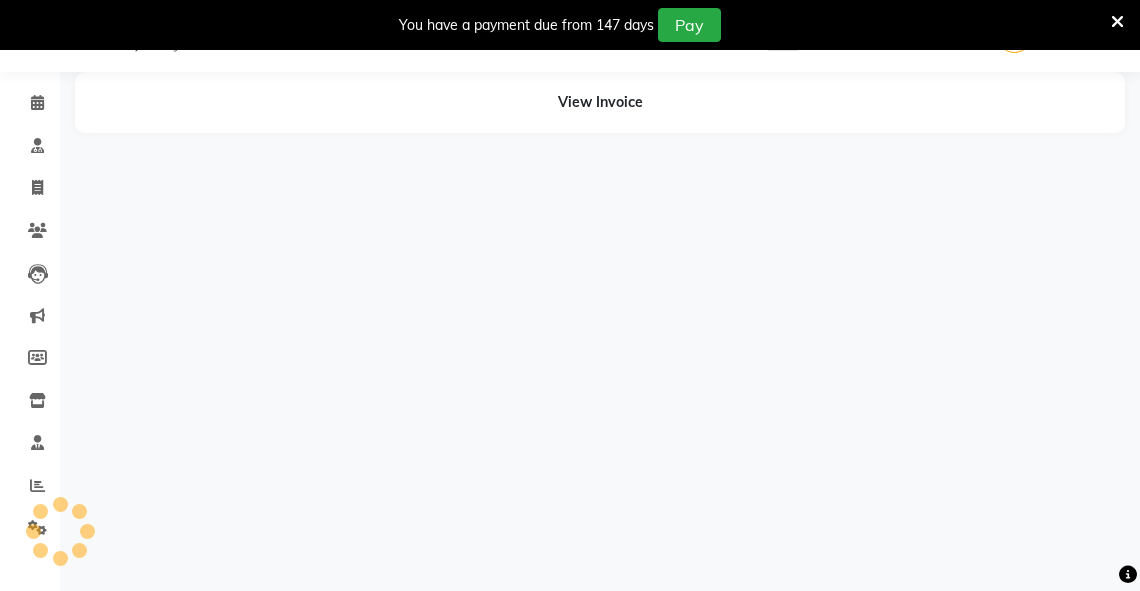 scroll, scrollTop: 35, scrollLeft: 0, axis: vertical 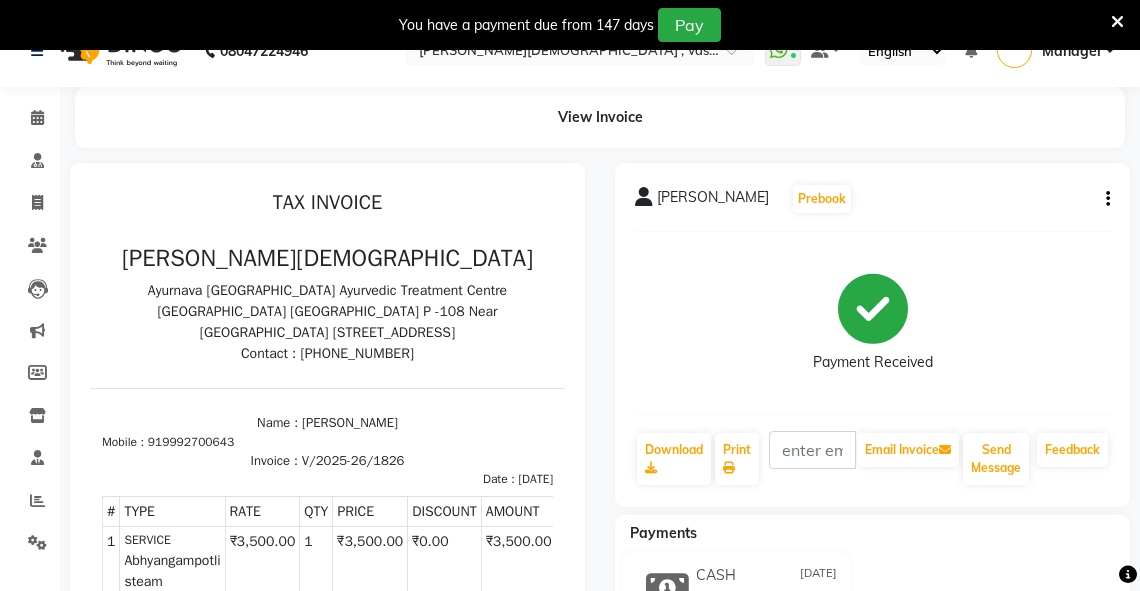 click 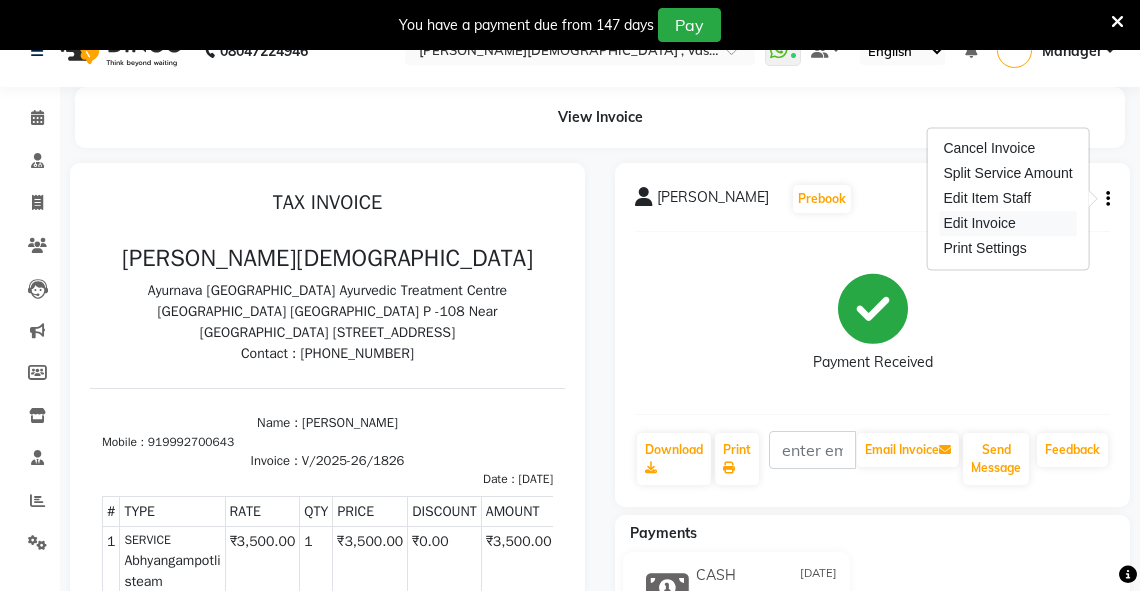 click on "Edit Invoice" at bounding box center (1007, 223) 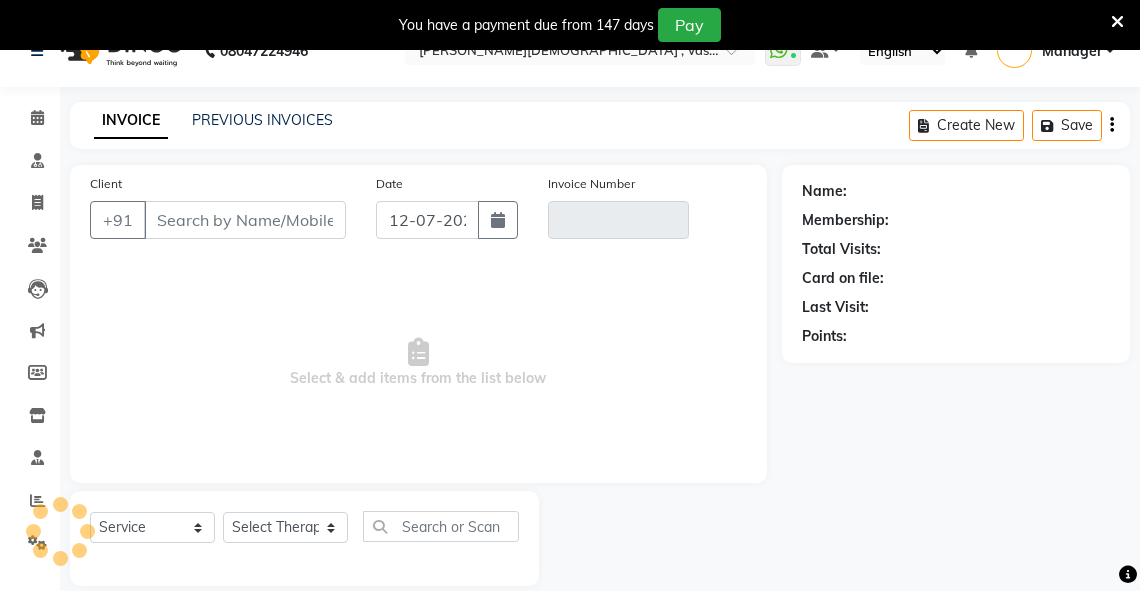 scroll, scrollTop: 60, scrollLeft: 0, axis: vertical 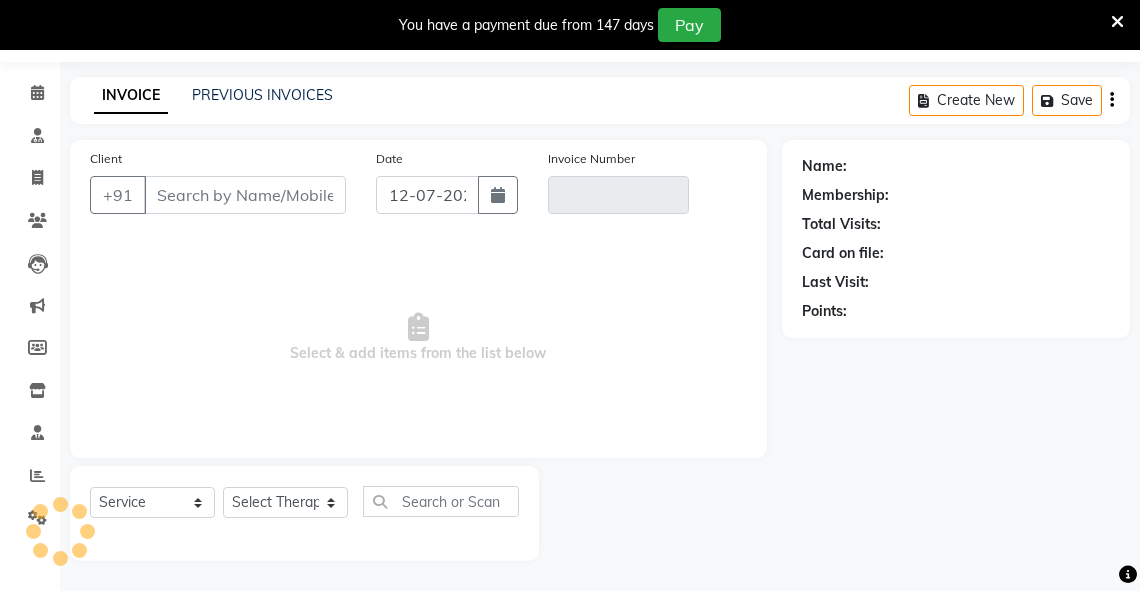 type on "9992700643" 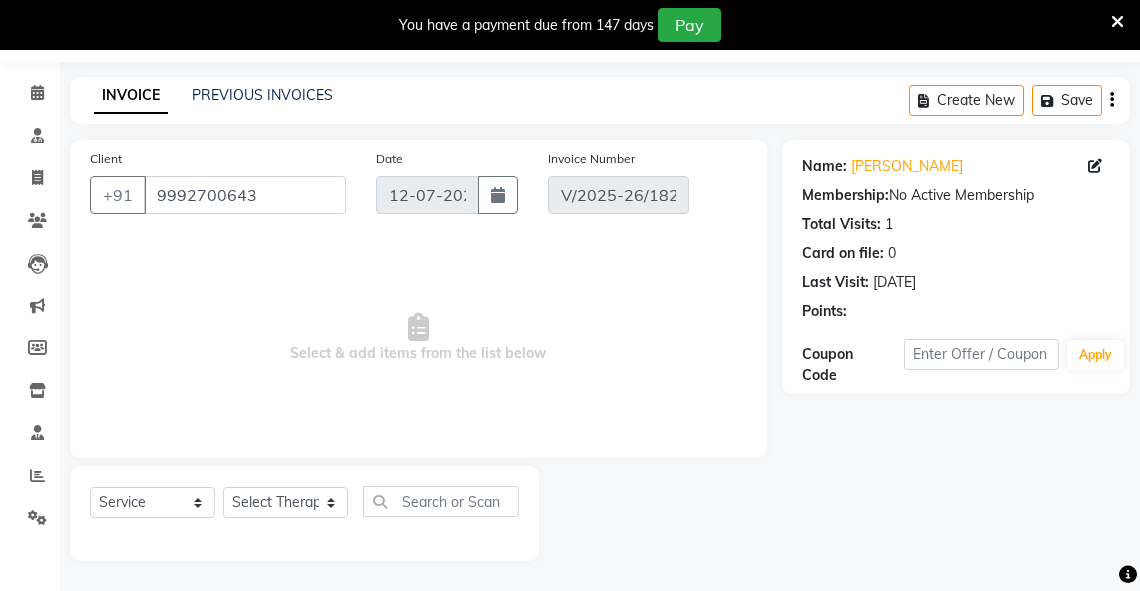 type on "[DATE]" 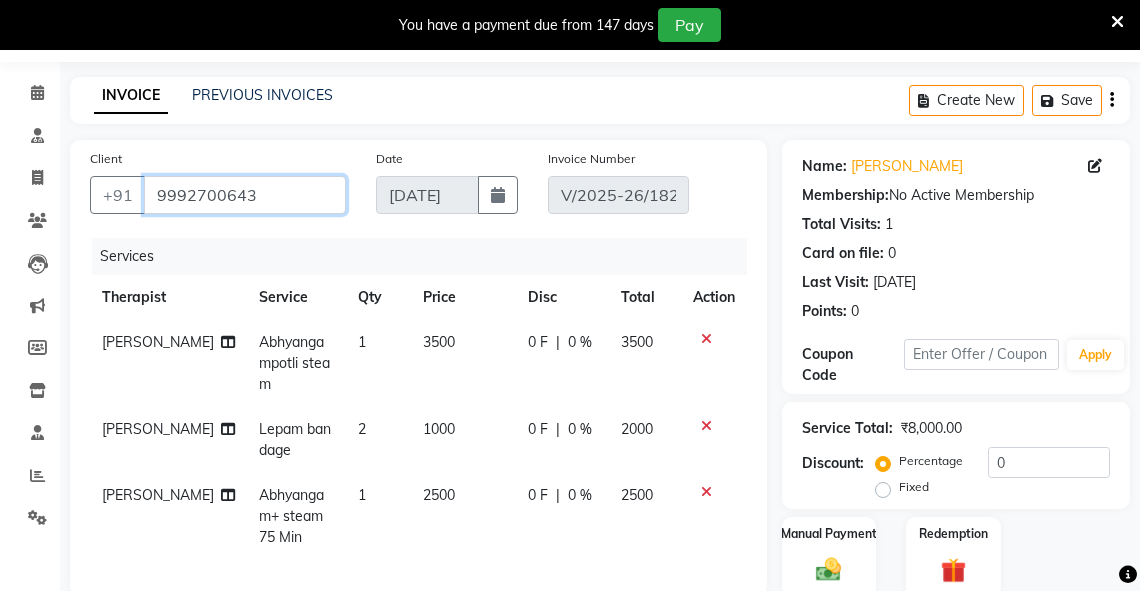 drag, startPoint x: 275, startPoint y: 190, endPoint x: 152, endPoint y: 186, distance: 123.065025 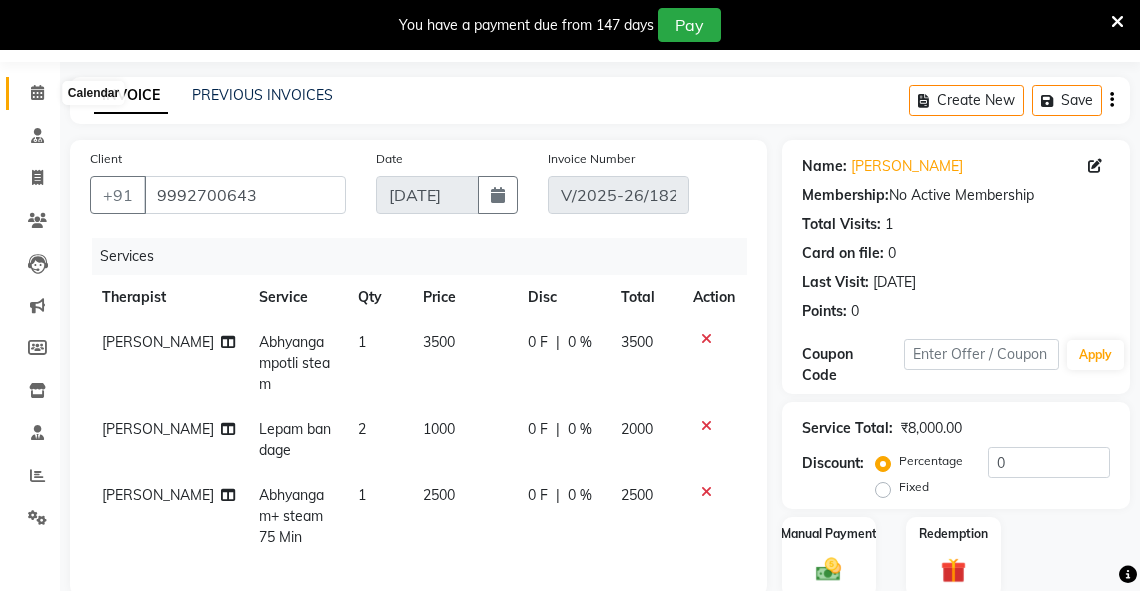 click 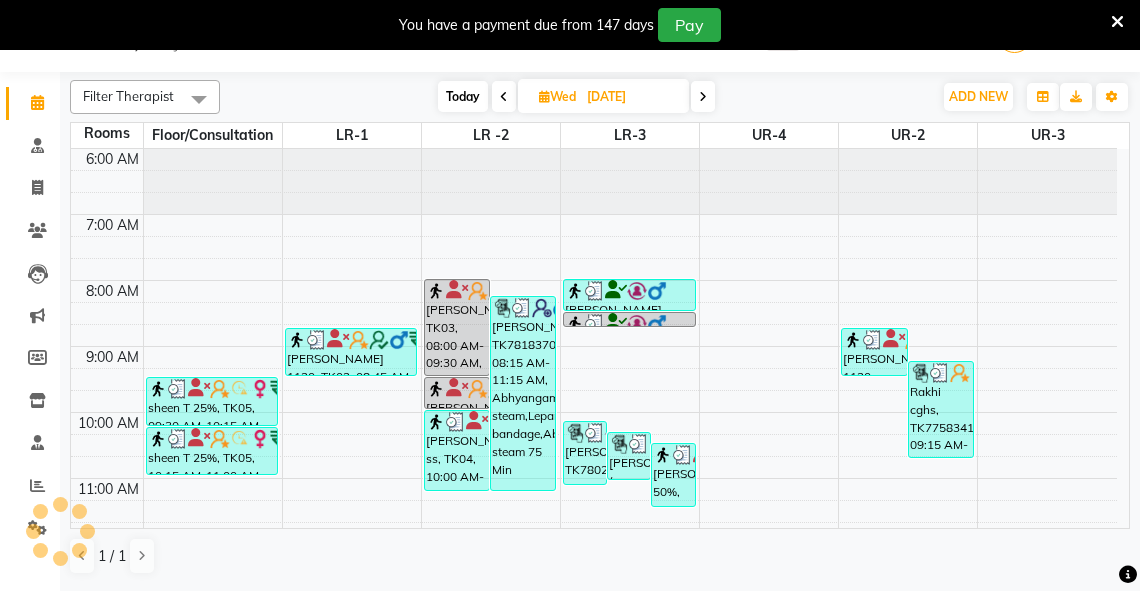 scroll, scrollTop: 600, scrollLeft: 0, axis: vertical 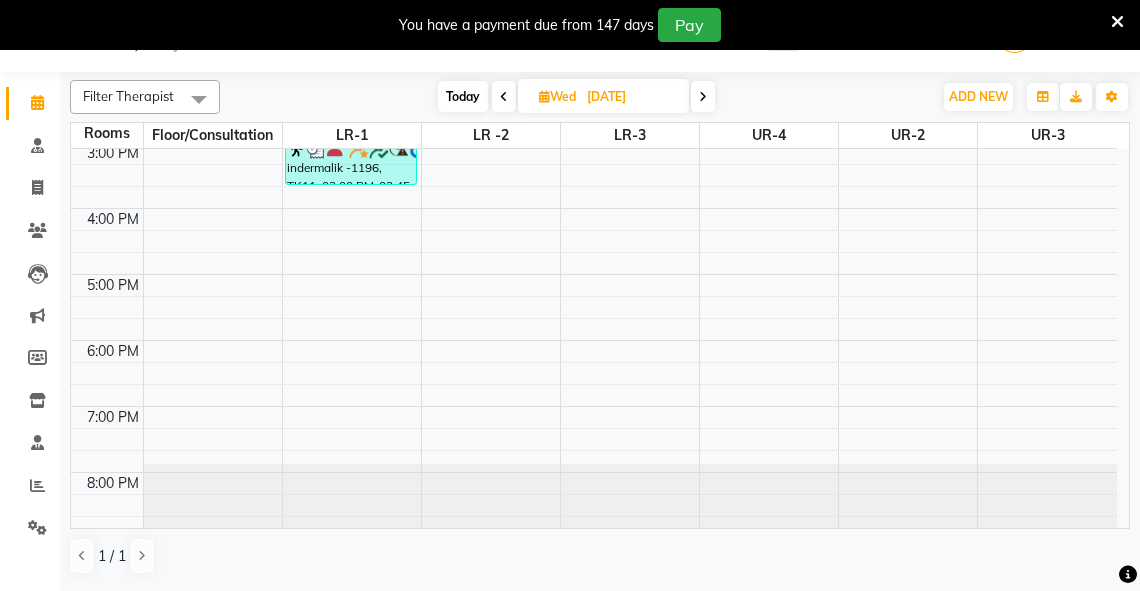 click at bounding box center [544, 96] 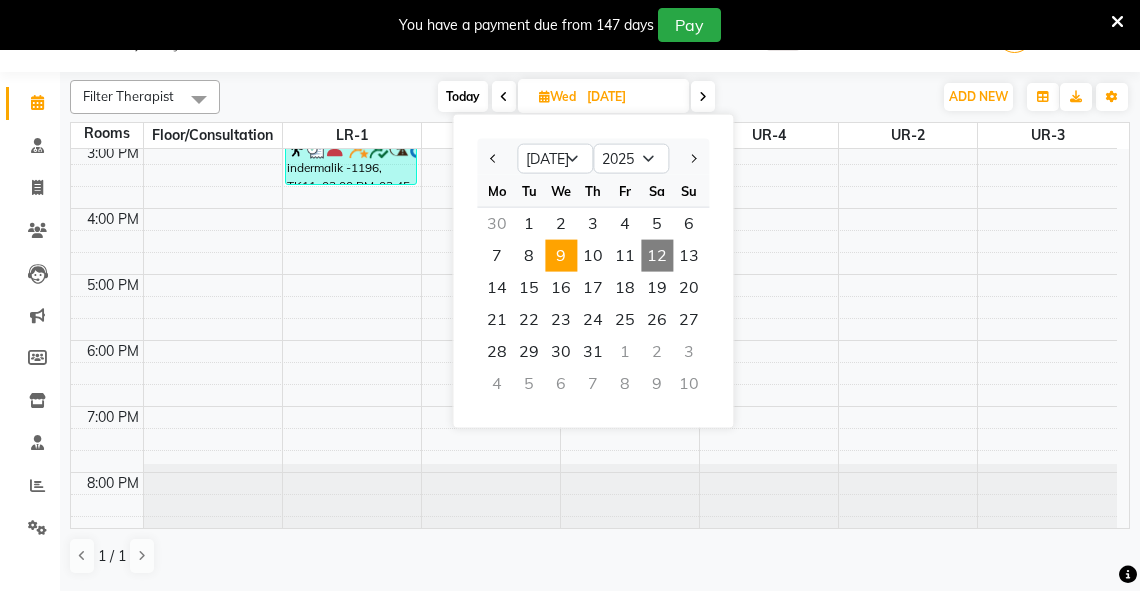 click on "12" at bounding box center [657, 256] 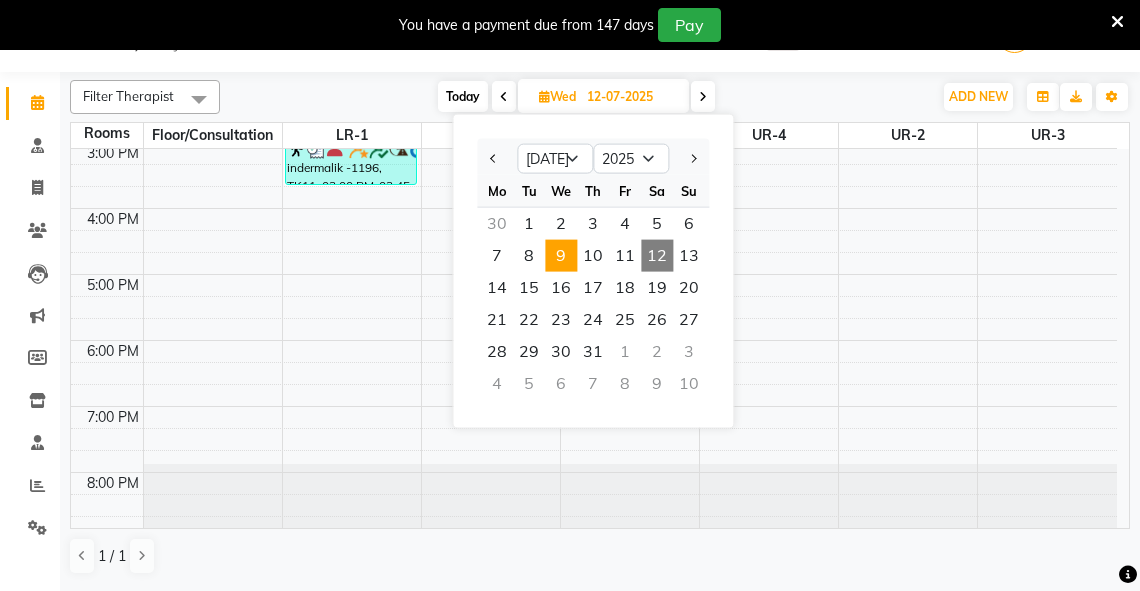 scroll, scrollTop: 600, scrollLeft: 0, axis: vertical 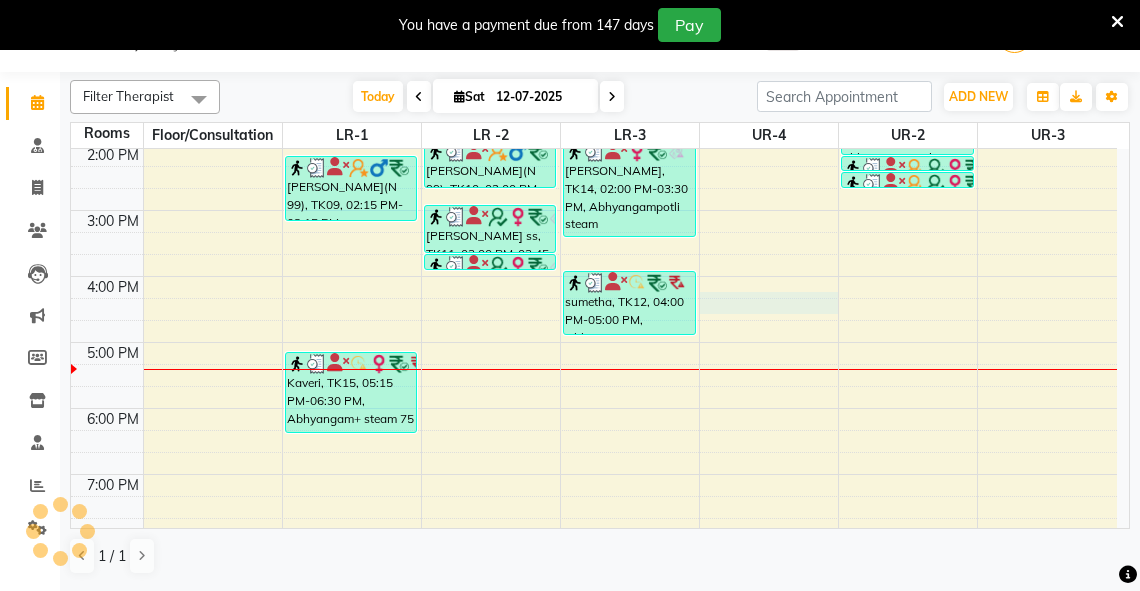 click on "6:00 AM 7:00 AM 8:00 AM 9:00 AM 10:00 AM 11:00 AM 12:00 PM 1:00 PM 2:00 PM 3:00 PM 4:00 PM 5:00 PM 6:00 PM 7:00 PM 8:00 PM     sheen T 25%, TK02, 09:15 AM-10:00 AM,  abhyangam(L)+[PERSON_NAME](L)     [PERSON_NAME], TK13, 09:45 AM-10:15 AM, abhyangam swedam cghs     [PERSON_NAME], TK03, 11:00 AM-11:45 AM,  abhyangam(L)+Potli(L)     [PERSON_NAME], TK03, 11:45 AM-12:30 PM, dhanyamala dara local     [PERSON_NAME], TK03, 12:30 PM-12:45 PM, Lepam bandage     [PERSON_NAME](N 99), TK09, 02:15 PM-03:15 PM, Abhyangam+steam 60 Min     Kaveri, TK15, 05:15 PM-06:30 PM, Abhyangam+ steam 75 [PERSON_NAME], TK04, 09:45 AM-10:15 AM, abhyangam swedam cghs     [PERSON_NAME], TK04, 10:15 AM-10:30 AM, snehavasti cghs     [PERSON_NAME], TK06, 12:00 PM-01:30 PM, Abhyangampotli steam     [PERSON_NAME], TK06, 01:30 PM-02:00 PM, Januvasti(both)     [PERSON_NAME](N 99), TK10, 02:00 PM-02:45 PM, Abhyangam     [PERSON_NAME] ss, TK11, 03:00 PM-03:45 PM,  abhyangam(L)+[PERSON_NAME](L)     [PERSON_NAME] ss, TK11, 03:45 PM-04:00 PM, [GEOGRAPHIC_DATA]" at bounding box center [594, 111] 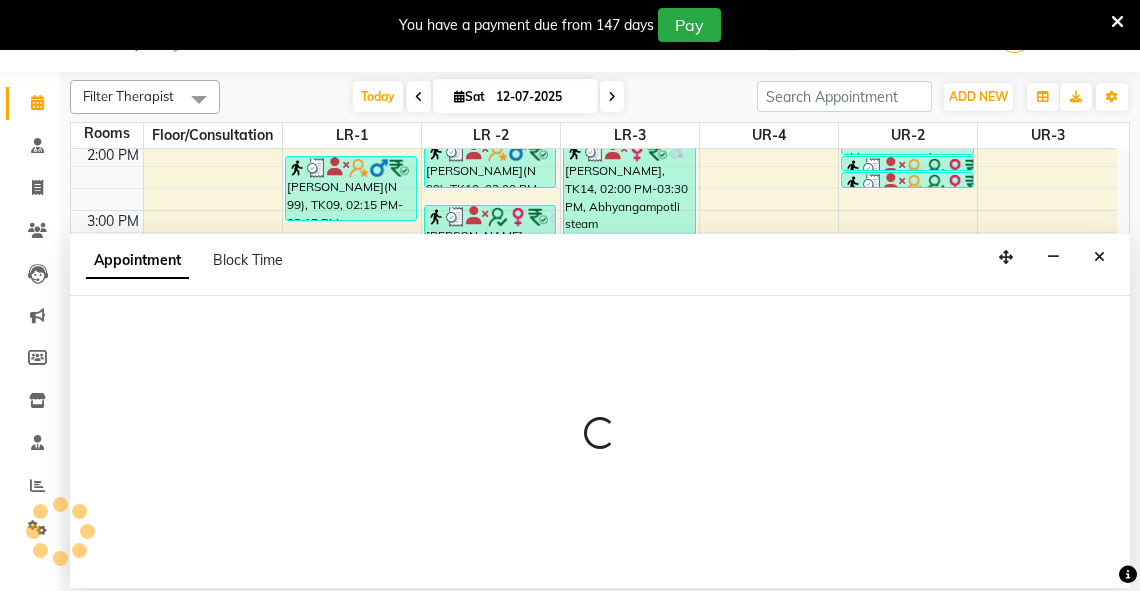 select on "975" 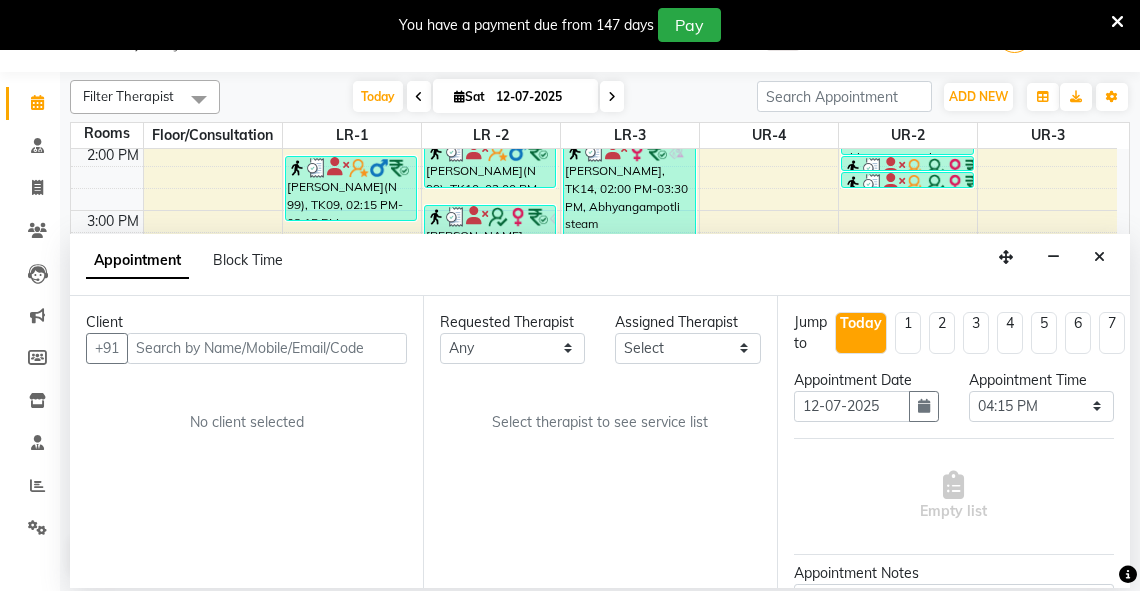 click at bounding box center (267, 348) 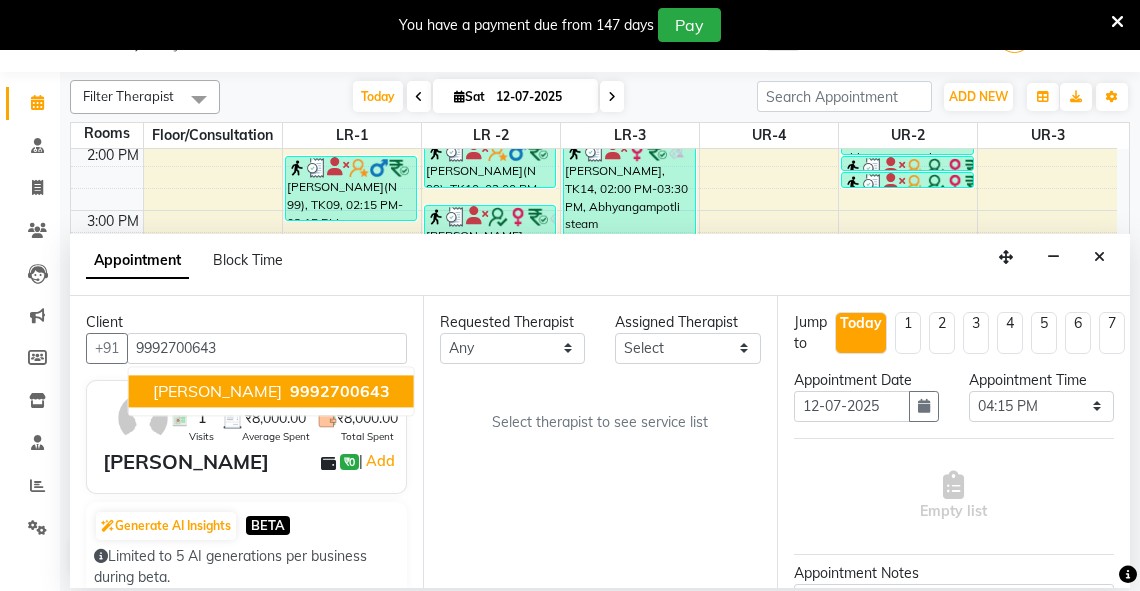 click on "9992700643" at bounding box center (340, 391) 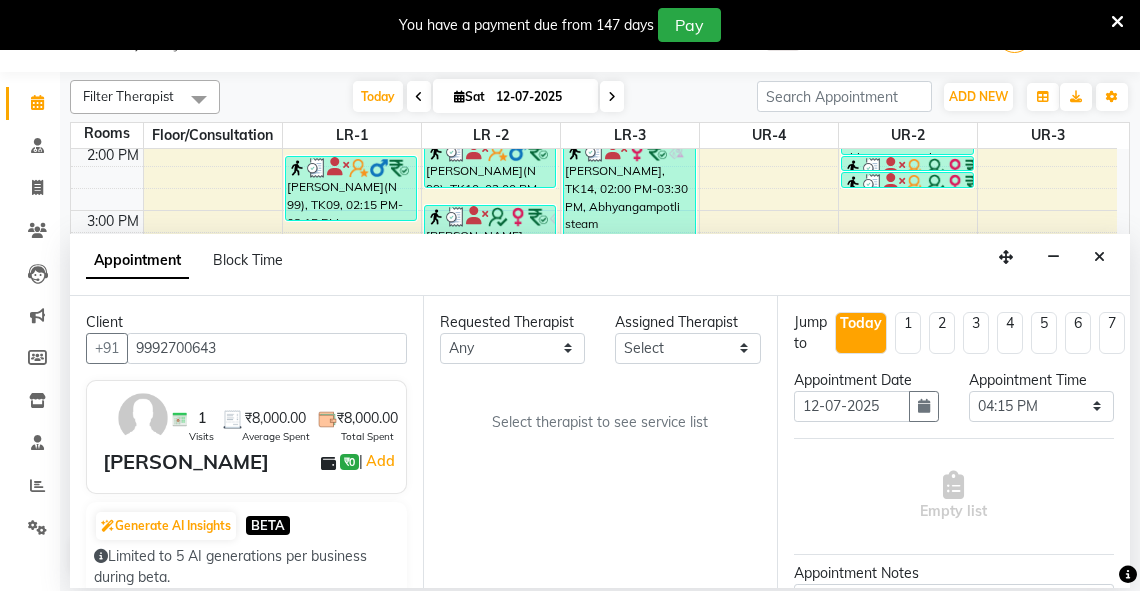 type on "9992700643" 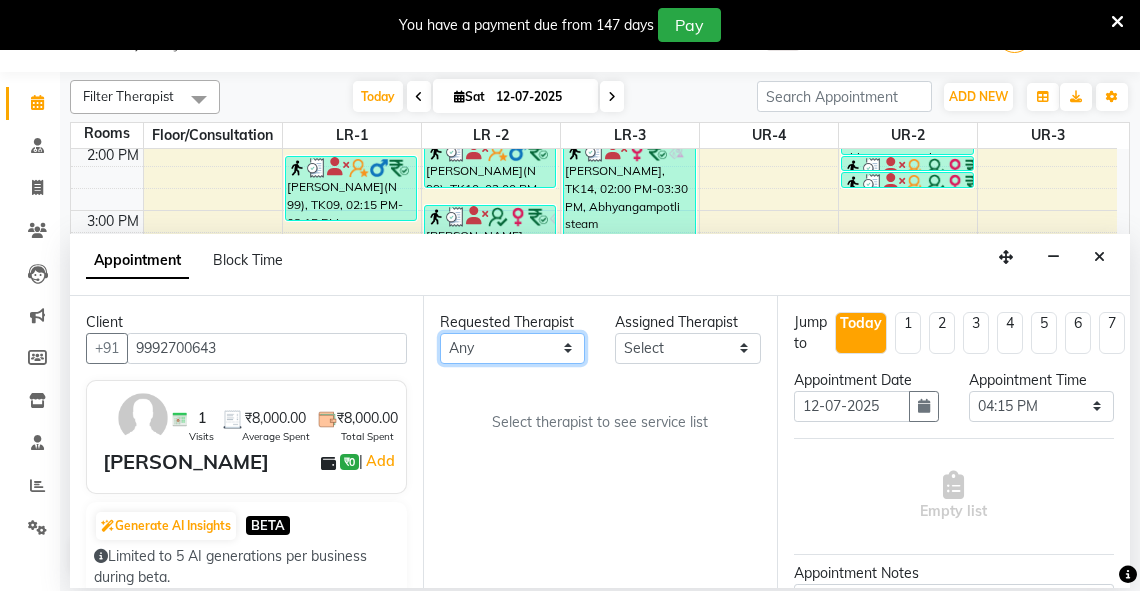 click on "Any [PERSON_NAME] V [PERSON_NAME] [PERSON_NAME] A K [PERSON_NAME] N [PERSON_NAME]  Dhaneesha [PERSON_NAME] K P [PERSON_NAME] [PERSON_NAME] [PERSON_NAME] [PERSON_NAME] [PERSON_NAME] a [PERSON_NAME] K M OTHER BRANCH Sardinia [PERSON_NAME] [PERSON_NAME] [PERSON_NAME] [PERSON_NAME]" at bounding box center (512, 348) 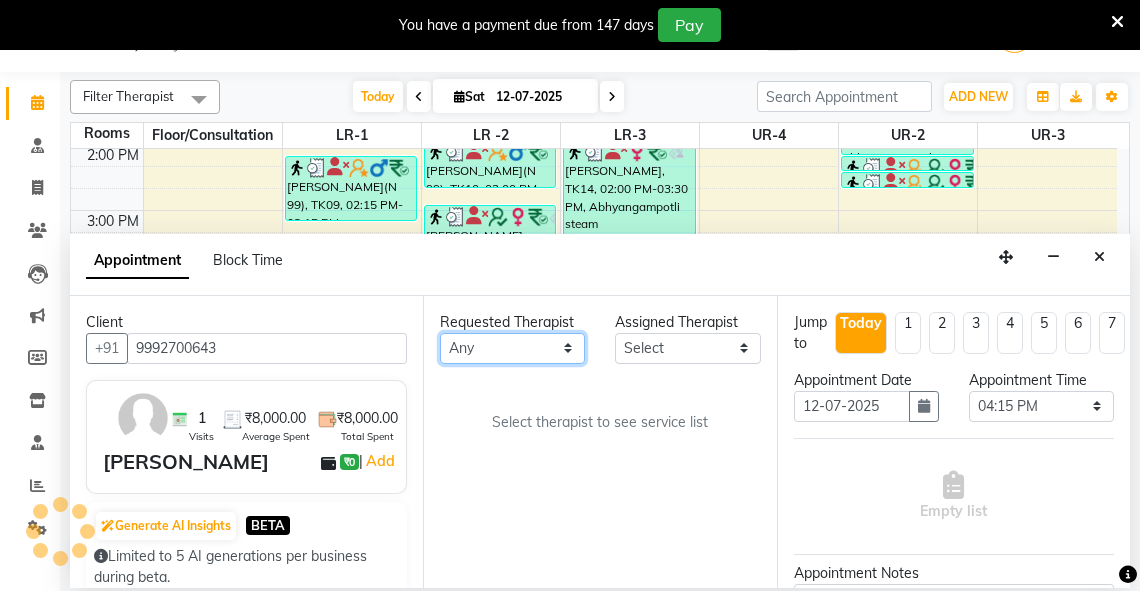 select on "72191" 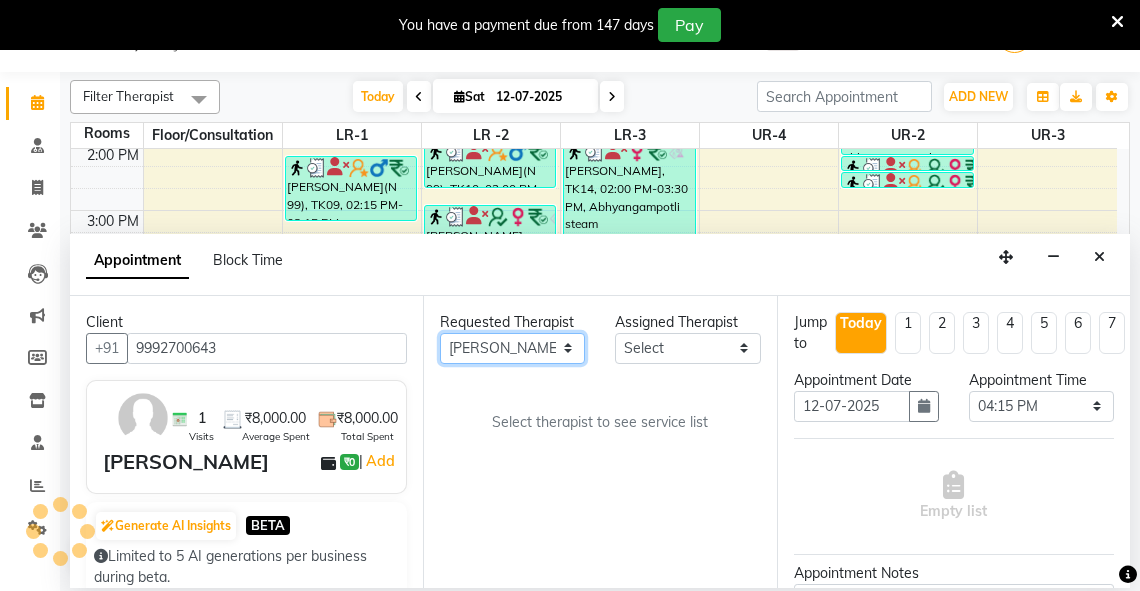 click on "Any [PERSON_NAME] V [PERSON_NAME] [PERSON_NAME] A K [PERSON_NAME] N [PERSON_NAME]  Dhaneesha [PERSON_NAME] K P [PERSON_NAME] [PERSON_NAME] [PERSON_NAME] [PERSON_NAME] [PERSON_NAME] a [PERSON_NAME] K M OTHER BRANCH Sardinia [PERSON_NAME] [PERSON_NAME] [PERSON_NAME] [PERSON_NAME]" at bounding box center [512, 348] 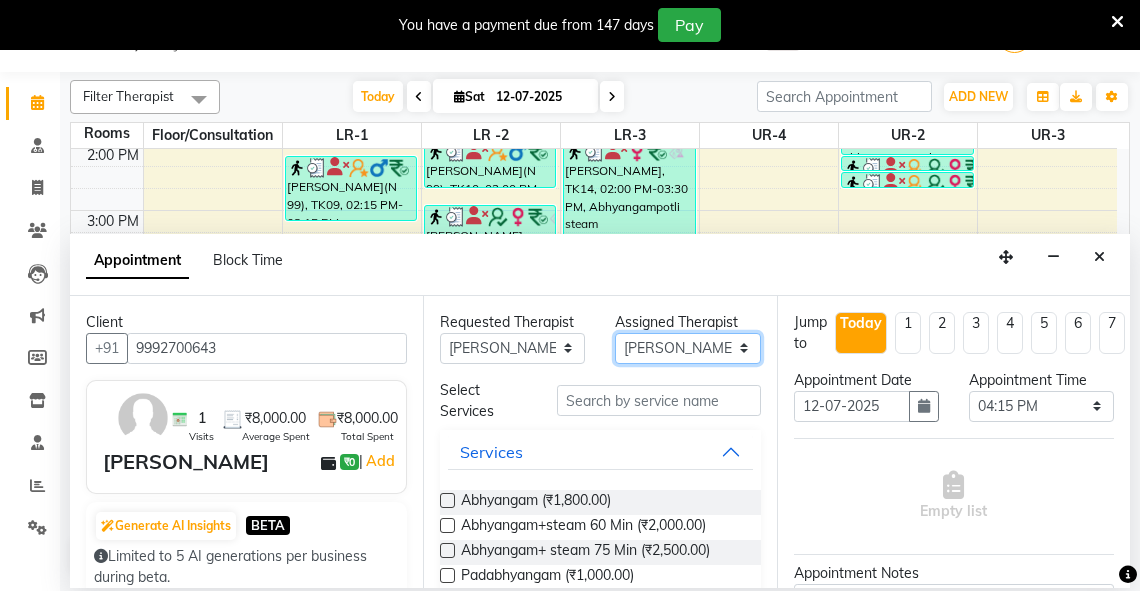 click on "Select [PERSON_NAME] V [PERSON_NAME] [PERSON_NAME] A K [PERSON_NAME] N [PERSON_NAME]  Dhaneesha [PERSON_NAME] K P [PERSON_NAME] [PERSON_NAME] [PERSON_NAME] [PERSON_NAME] [PERSON_NAME] a [PERSON_NAME] K M OTHER BRANCH Sardinia [PERSON_NAME] [PERSON_NAME] [PERSON_NAME] [PERSON_NAME]" at bounding box center (687, 348) 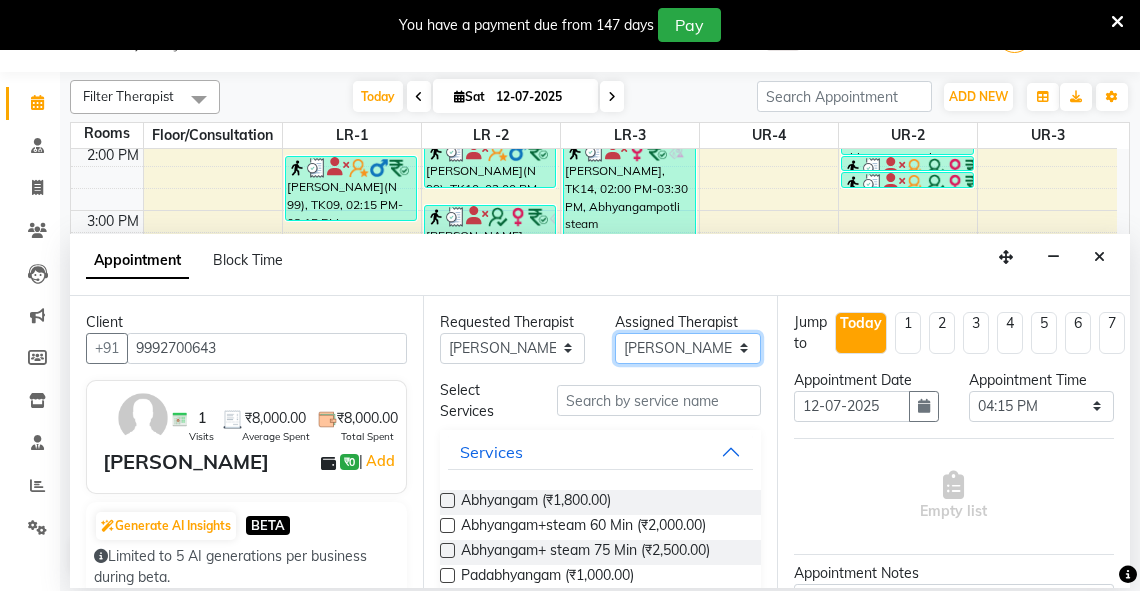 select on "58069" 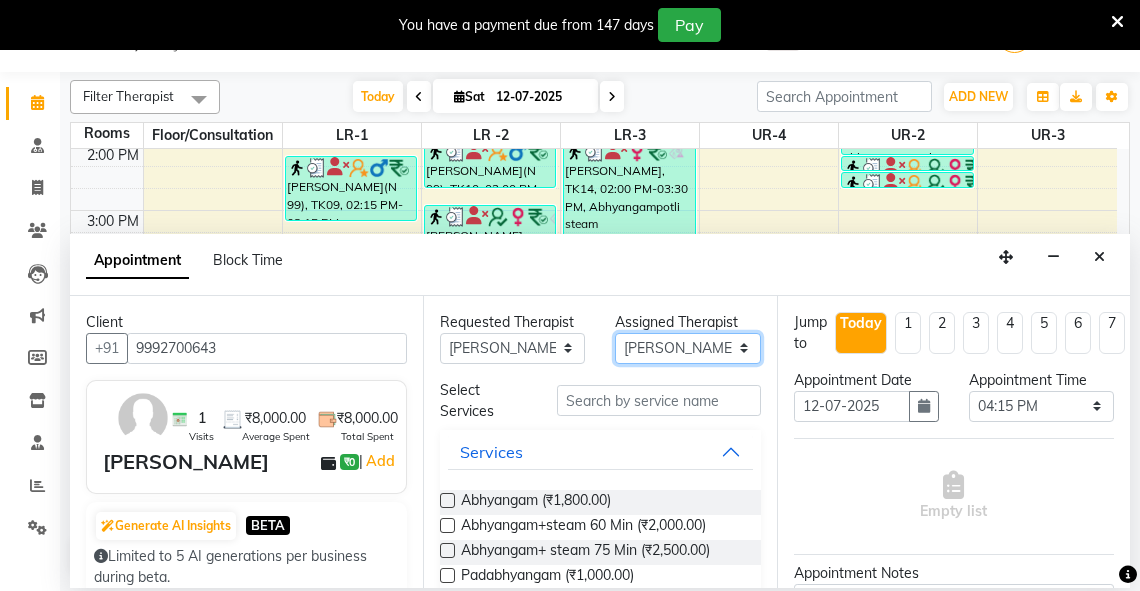 click on "Select [PERSON_NAME] V [PERSON_NAME] [PERSON_NAME] A K [PERSON_NAME] N [PERSON_NAME]  Dhaneesha [PERSON_NAME] K P [PERSON_NAME] [PERSON_NAME] [PERSON_NAME] [PERSON_NAME] [PERSON_NAME] a [PERSON_NAME] K M OTHER BRANCH Sardinia [PERSON_NAME] [PERSON_NAME] [PERSON_NAME] [PERSON_NAME]" at bounding box center [687, 348] 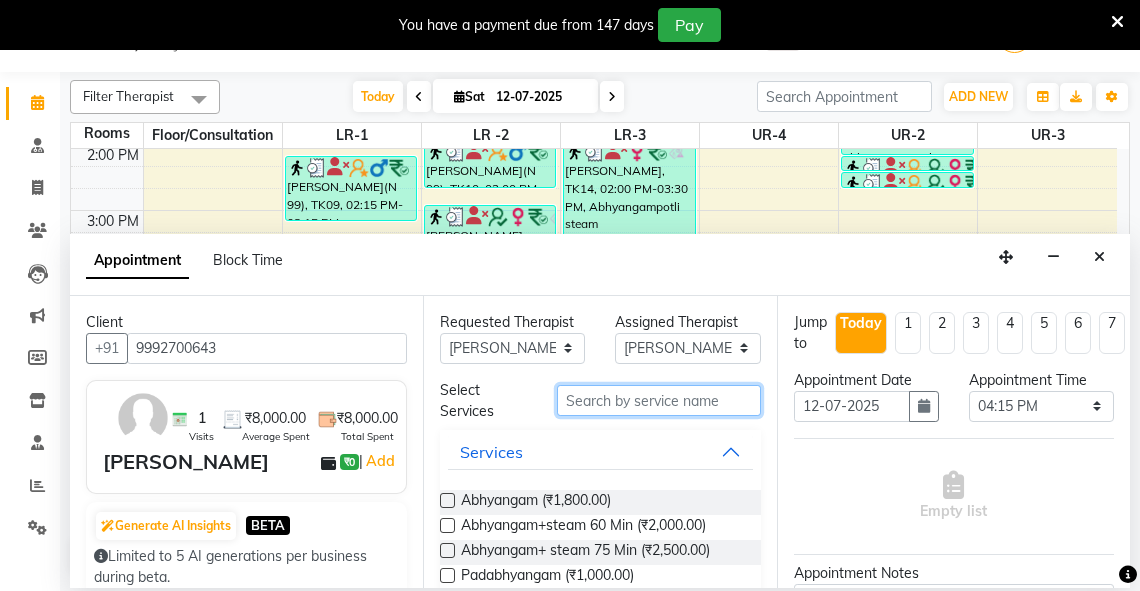 click at bounding box center (659, 400) 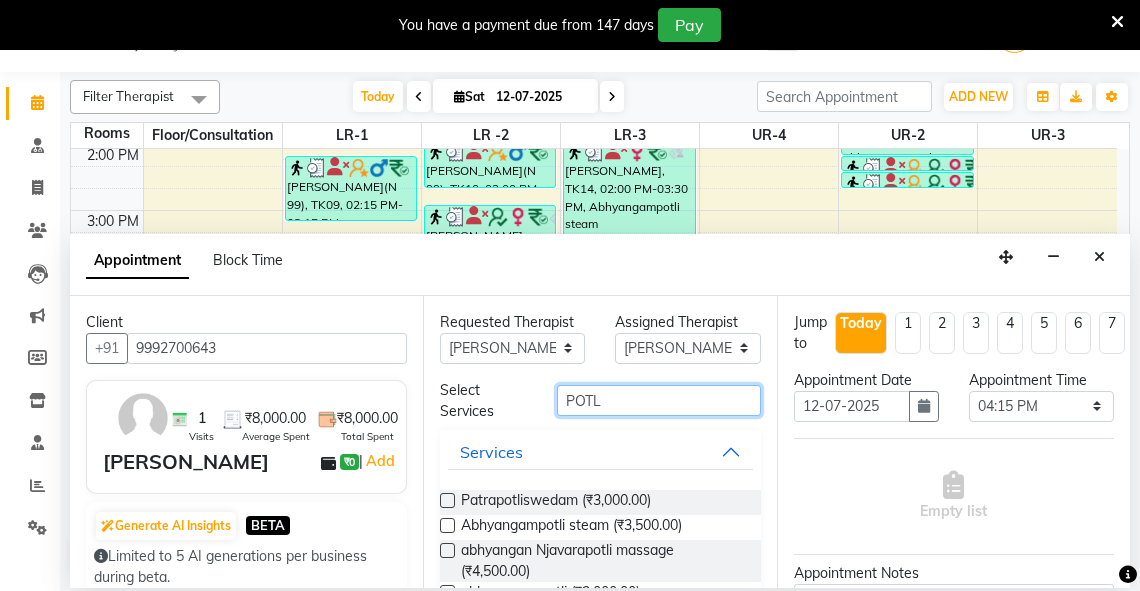 type on "POTL" 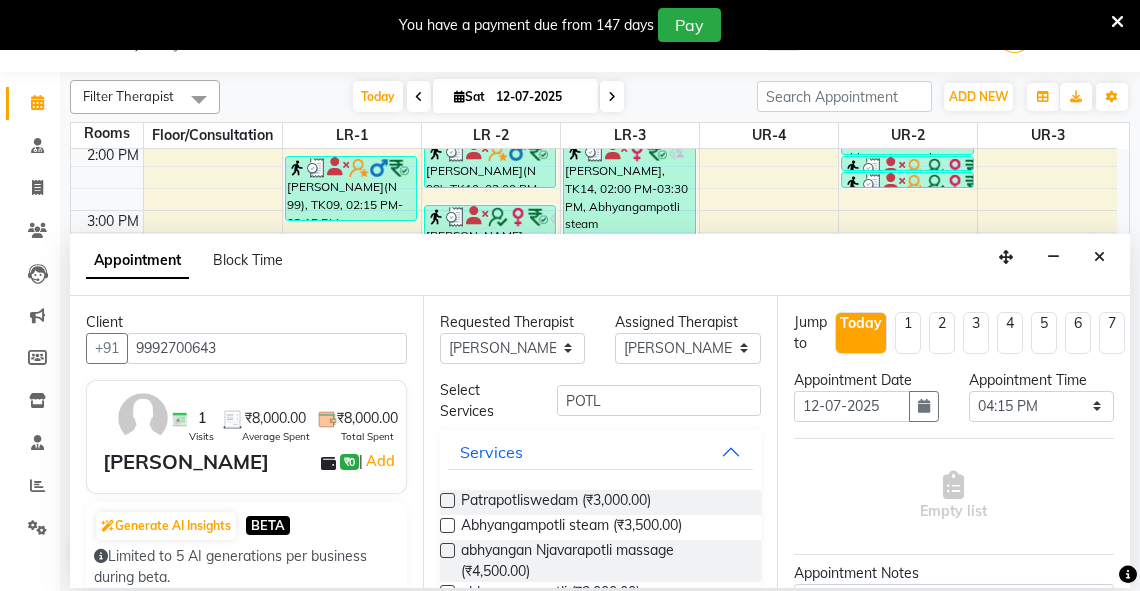 click at bounding box center (447, 525) 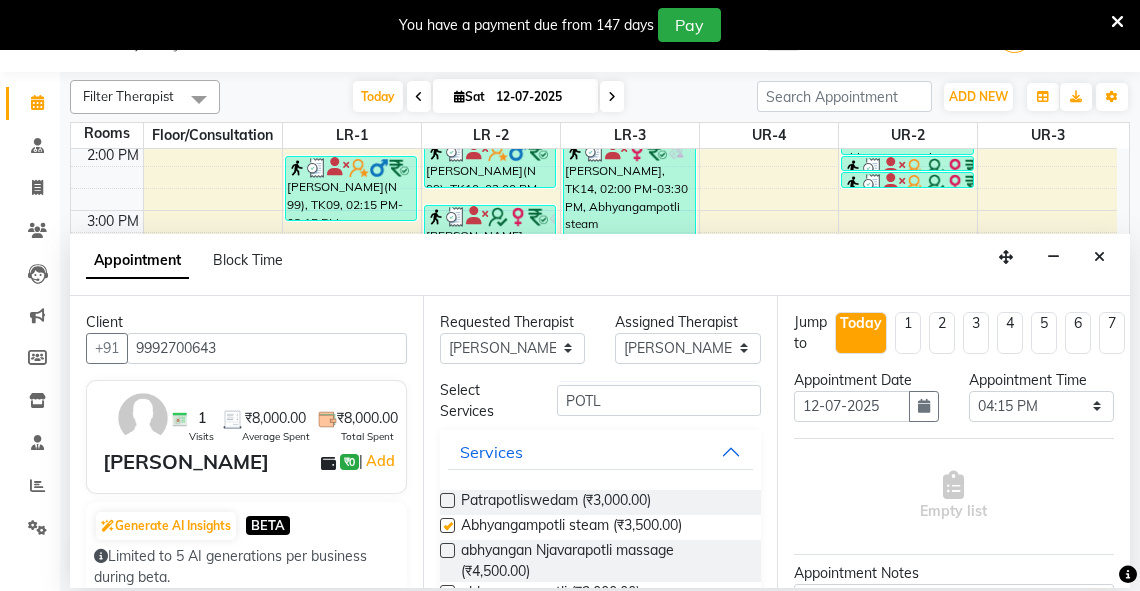 select on "2650" 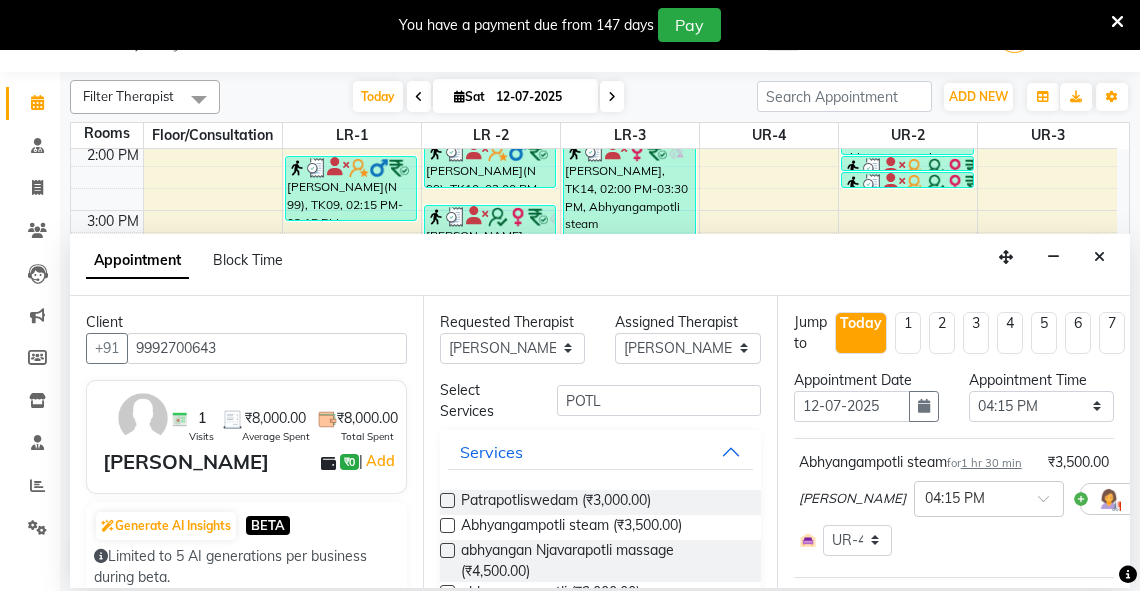 checkbox on "false" 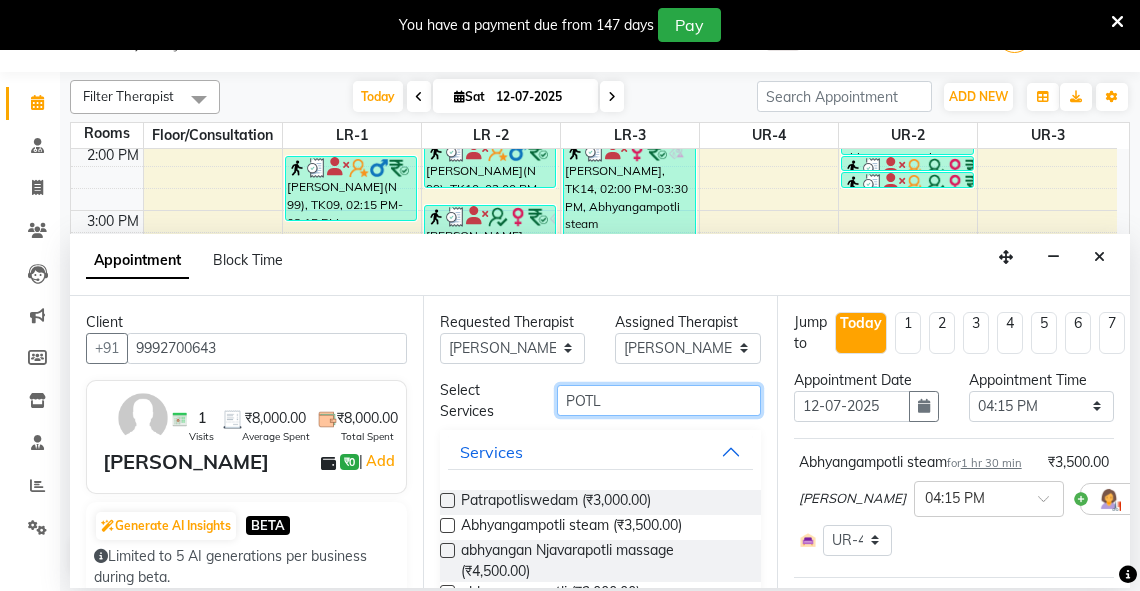 drag, startPoint x: 612, startPoint y: 401, endPoint x: 552, endPoint y: 414, distance: 61.39218 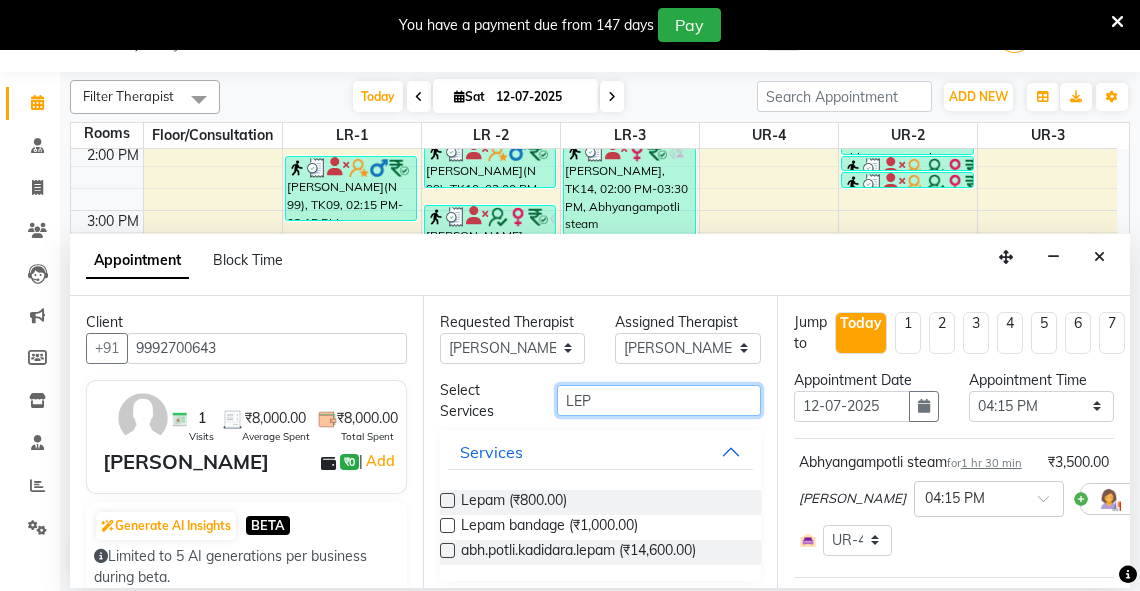 type on "LEP" 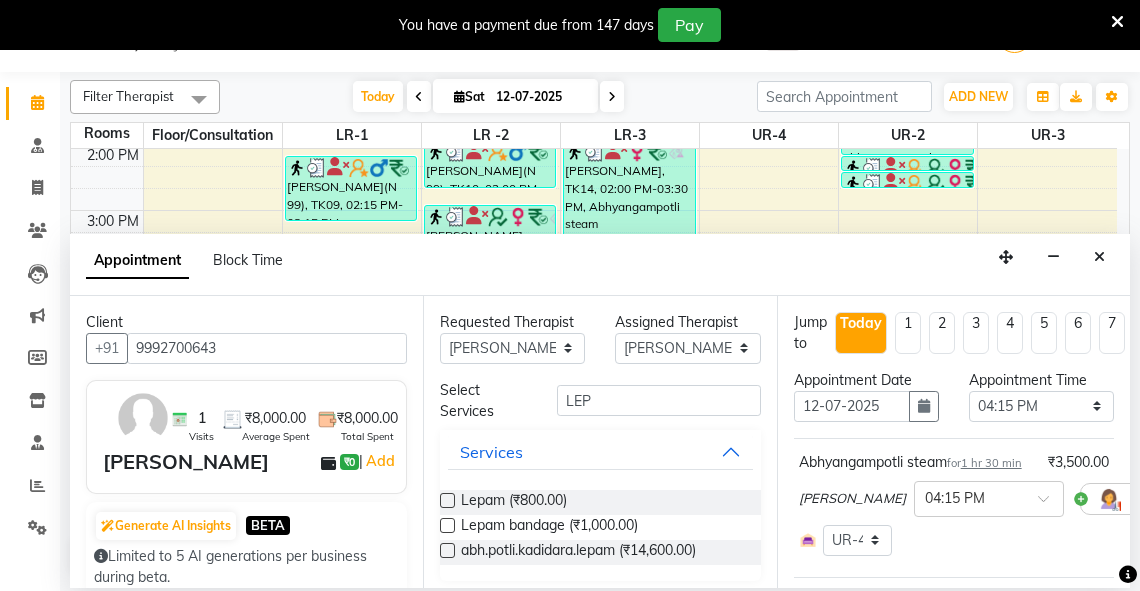 click at bounding box center (447, 500) 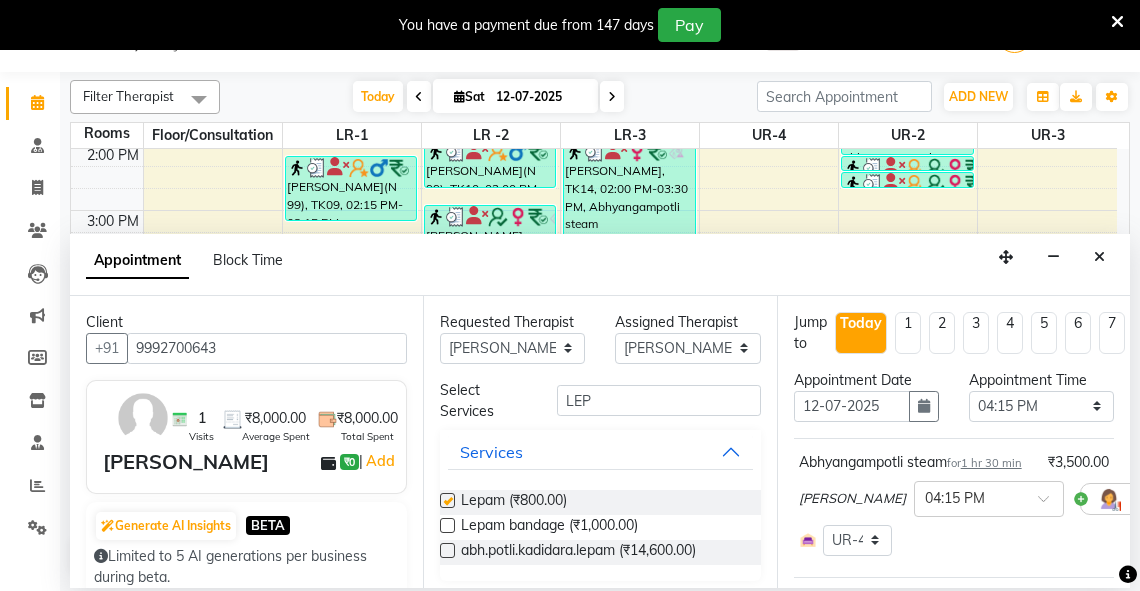 select on "2650" 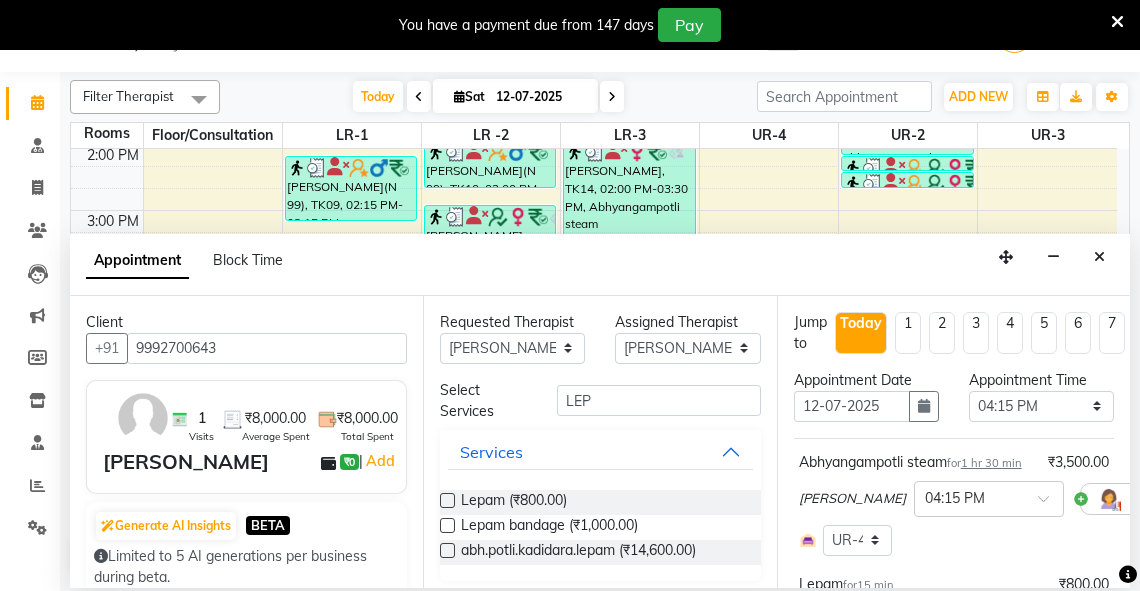 click at bounding box center (447, 500) 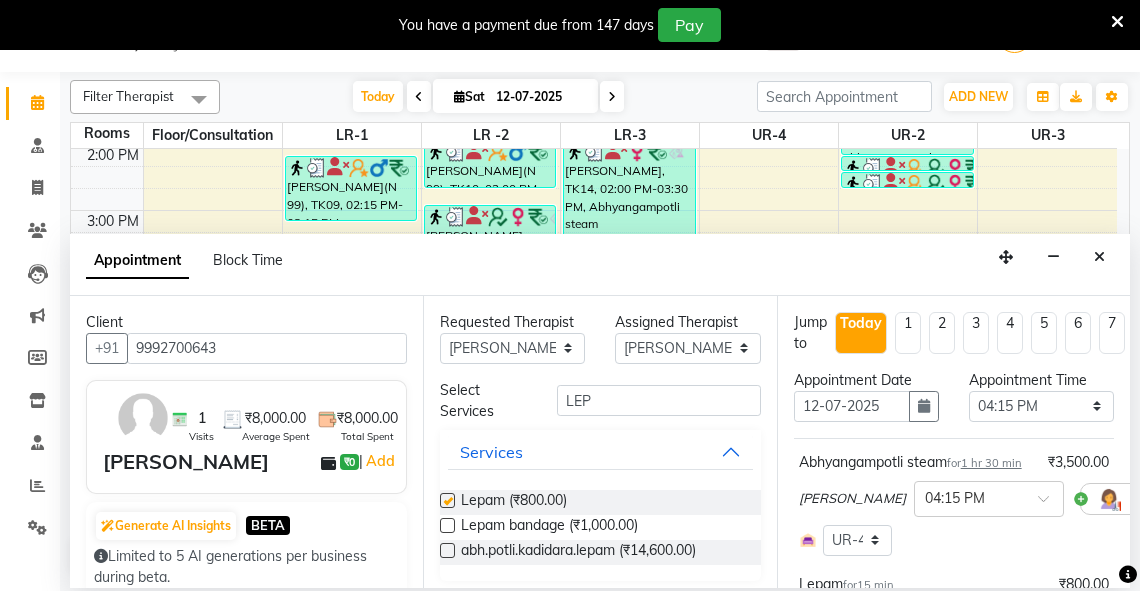 select on "2650" 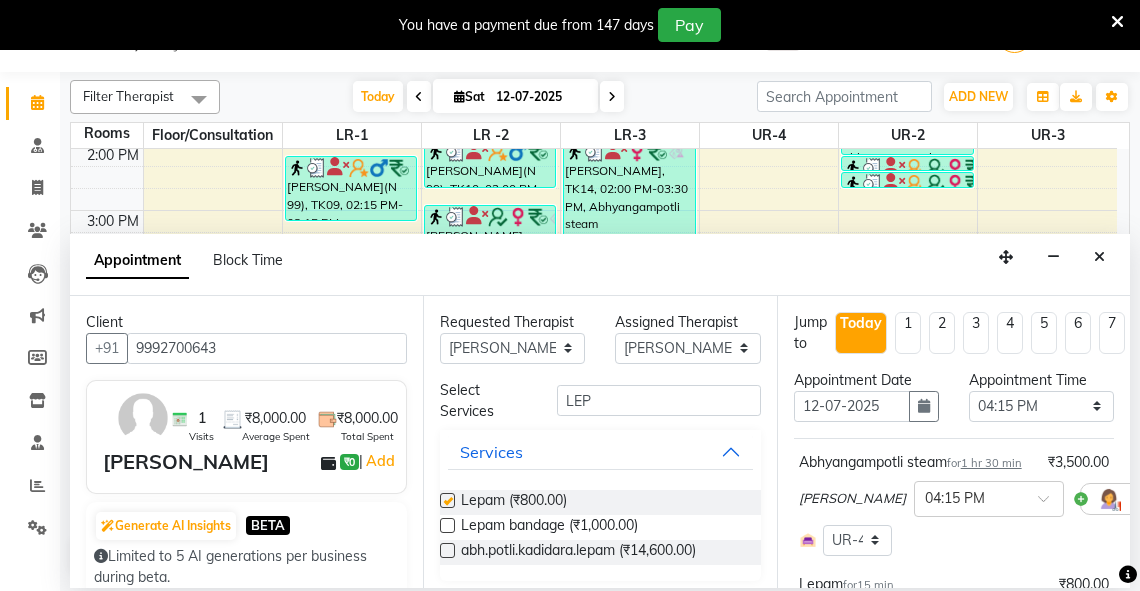 checkbox on "false" 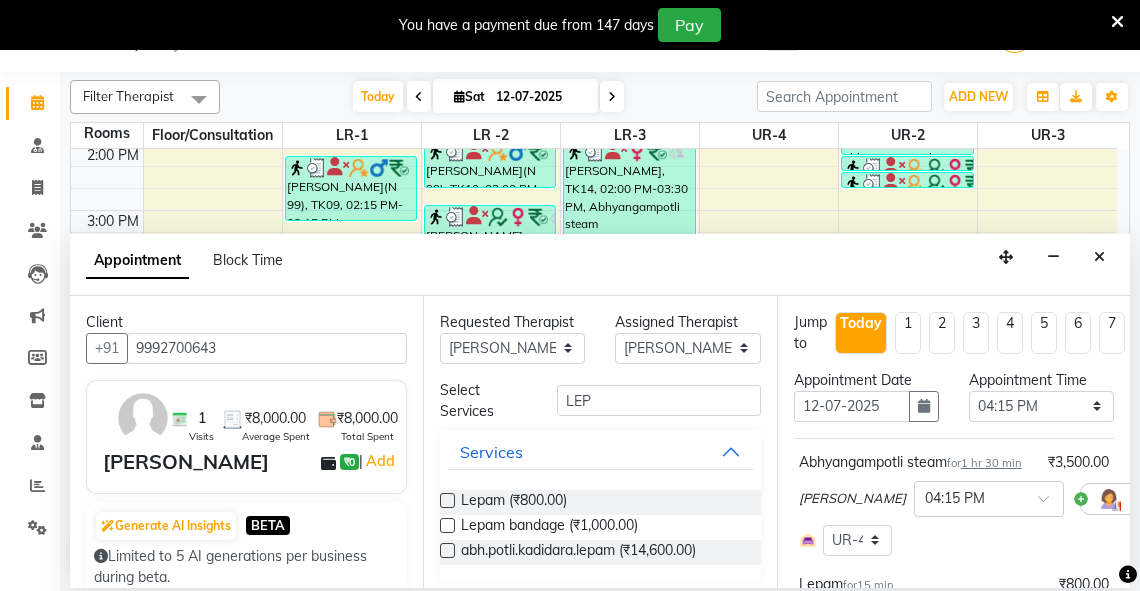 scroll, scrollTop: 578, scrollLeft: 0, axis: vertical 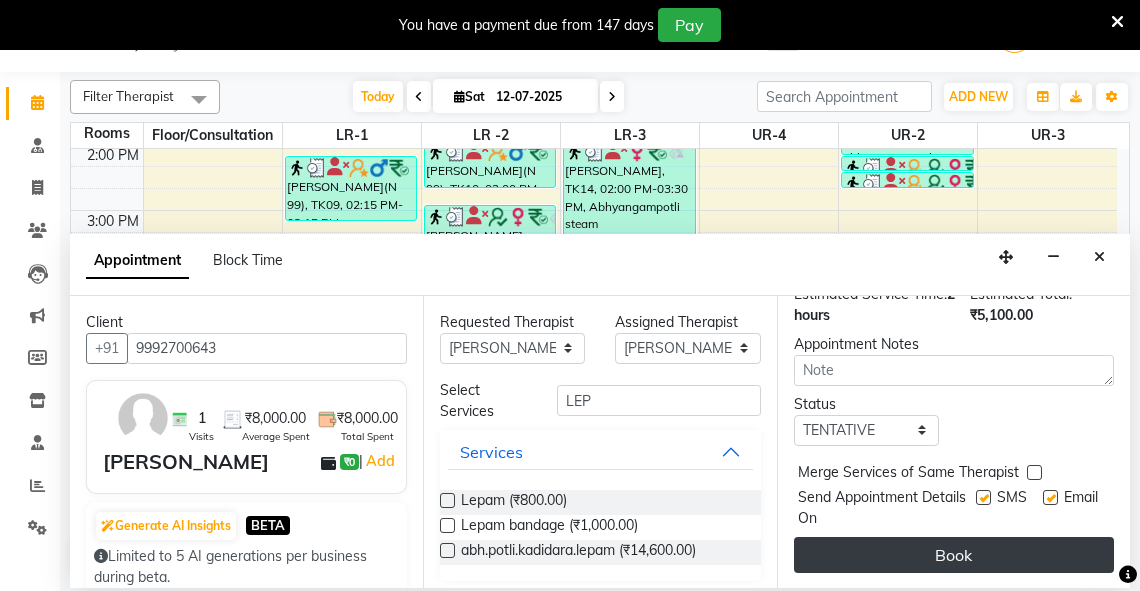 click on "Book" at bounding box center (954, 555) 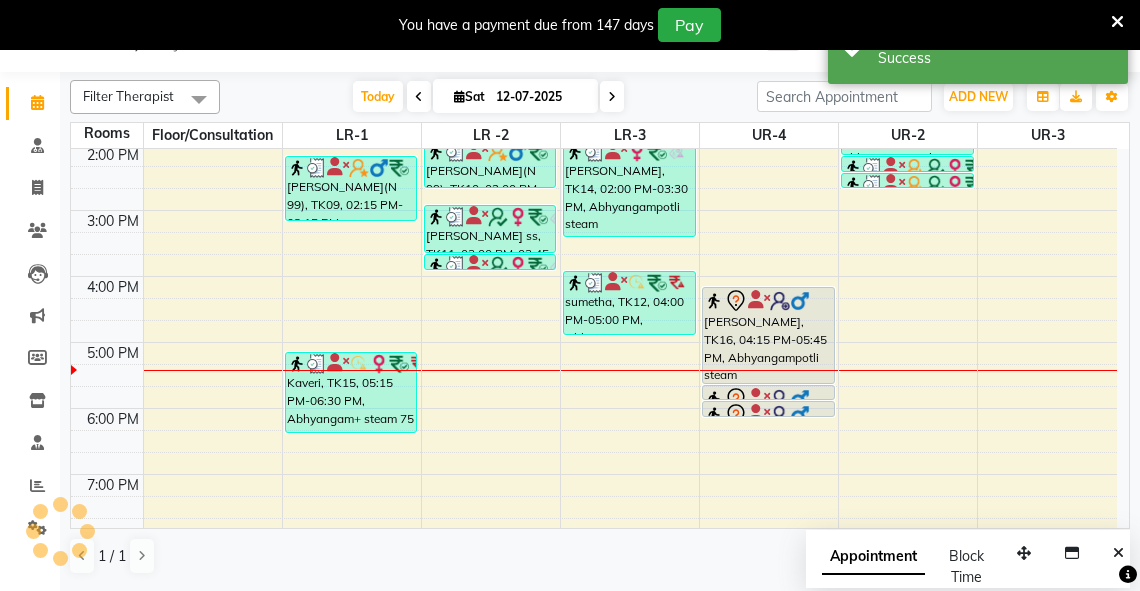 scroll, scrollTop: 0, scrollLeft: 0, axis: both 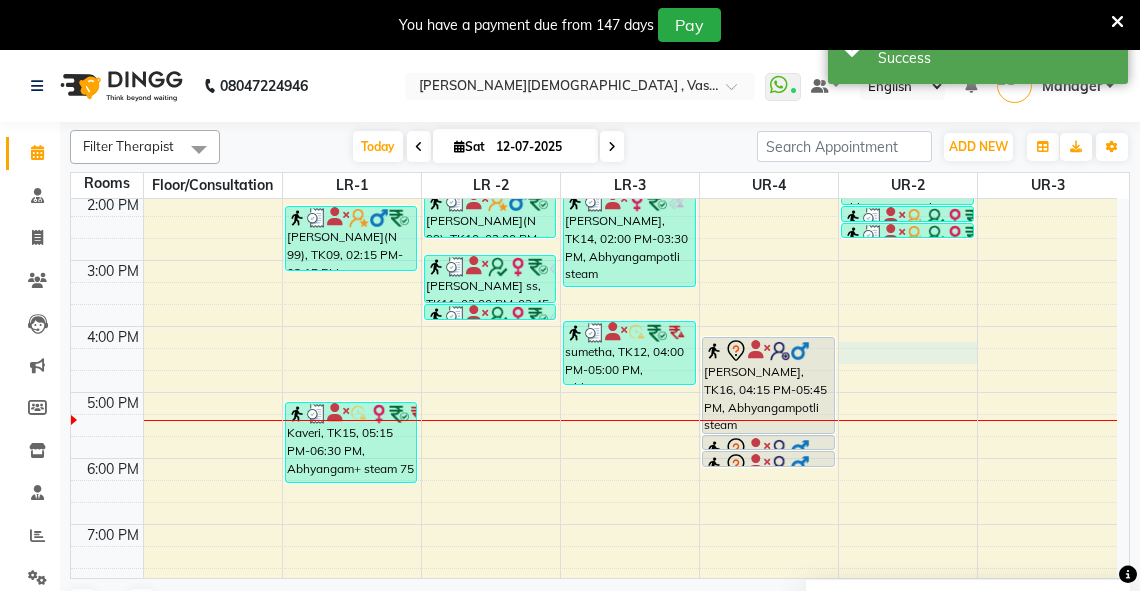 click on "6:00 AM 7:00 AM 8:00 AM 9:00 AM 10:00 AM 11:00 AM 12:00 PM 1:00 PM 2:00 PM 3:00 PM 4:00 PM 5:00 PM 6:00 PM 7:00 PM 8:00 PM     sheen T 25%, TK02, 09:15 AM-10:00 AM,  abhyangam(L)+[PERSON_NAME](L)     [PERSON_NAME], TK13, 09:45 AM-10:15 AM, abhyangam swedam cghs     [PERSON_NAME], TK03, 11:00 AM-11:45 AM,  abhyangam(L)+Potli(L)     [PERSON_NAME], TK03, 11:45 AM-12:30 PM, dhanyamala dara local     [PERSON_NAME], TK03, 12:30 PM-12:45 PM, Lepam bandage     [PERSON_NAME](N 99), TK09, 02:15 PM-03:15 PM, Abhyangam+steam 60 Min     Kaveri, TK15, 05:15 PM-06:30 PM, Abhyangam+ steam 75 [PERSON_NAME], TK04, 09:45 AM-10:15 AM, abhyangam swedam cghs     [PERSON_NAME], TK04, 10:15 AM-10:30 AM, snehavasti cghs     [PERSON_NAME], TK06, 12:00 PM-01:30 PM, Abhyangampotli steam     [PERSON_NAME], TK06, 01:30 PM-02:00 PM, Januvasti(both)     [PERSON_NAME](N 99), TK10, 02:00 PM-02:45 PM, Abhyangam     [PERSON_NAME] ss, TK11, 03:00 PM-03:45 PM,  abhyangam(L)+[PERSON_NAME](L)     [PERSON_NAME] ss, TK11, 03:45 PM-04:00 PM, [GEOGRAPHIC_DATA]" at bounding box center [594, 161] 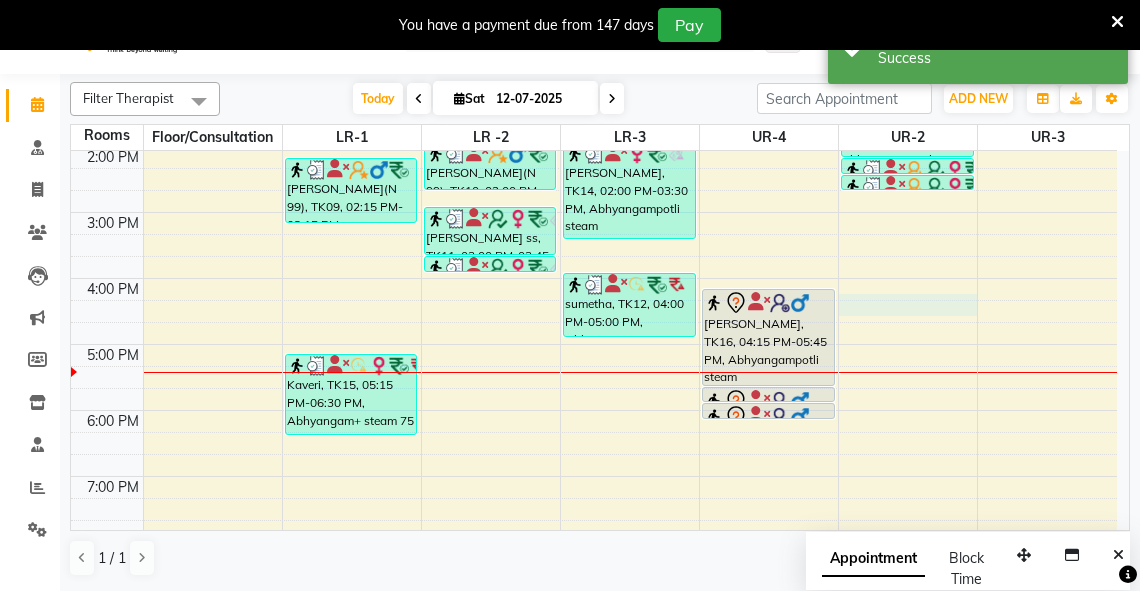 select on "975" 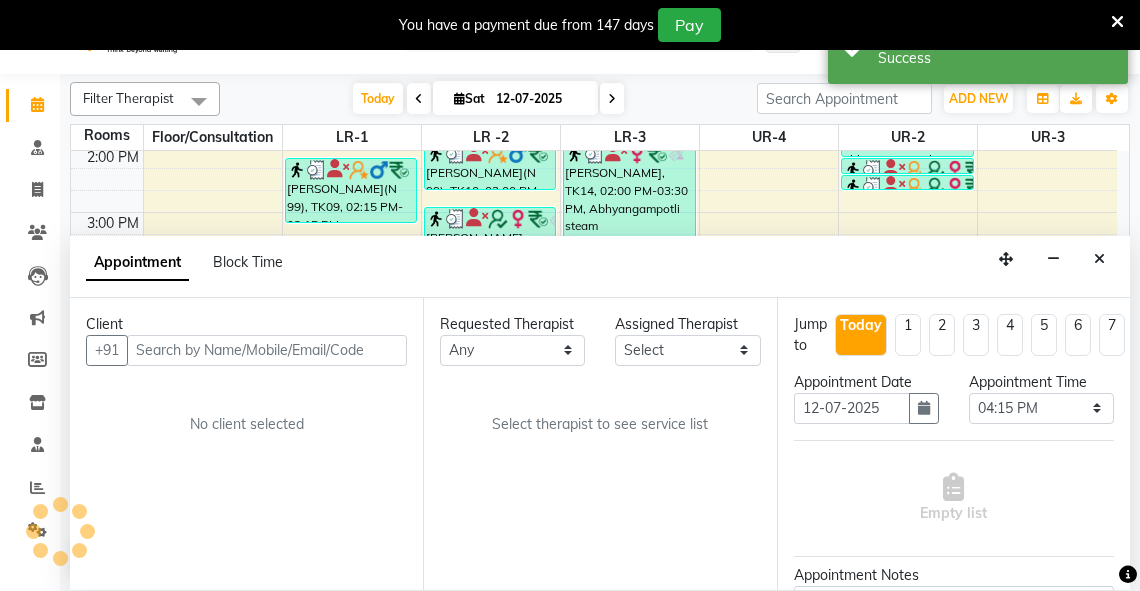 scroll, scrollTop: 50, scrollLeft: 0, axis: vertical 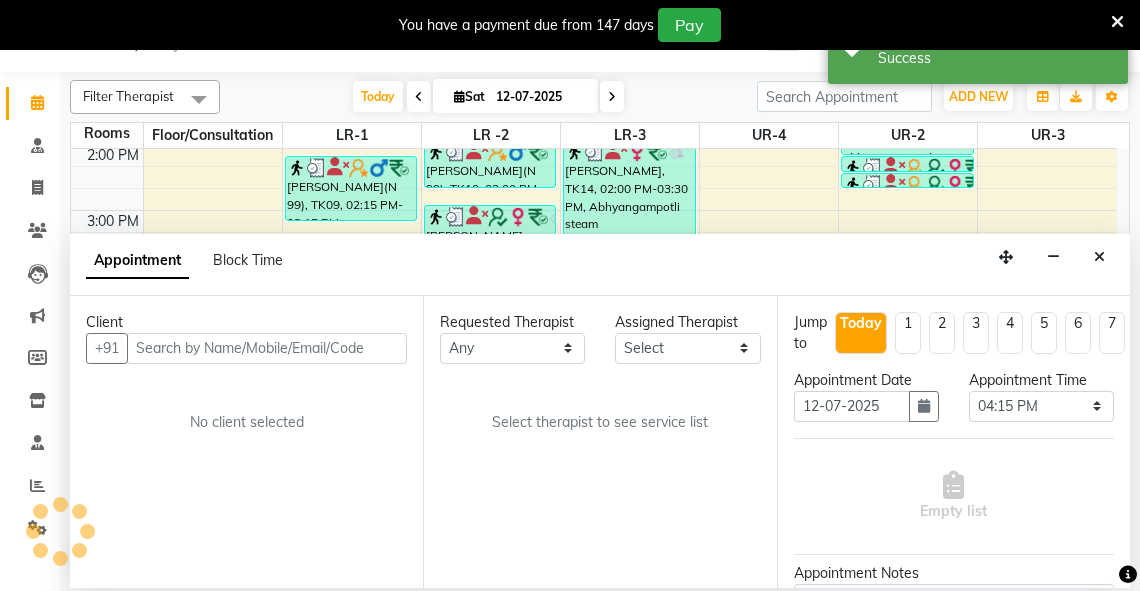 click at bounding box center (267, 348) 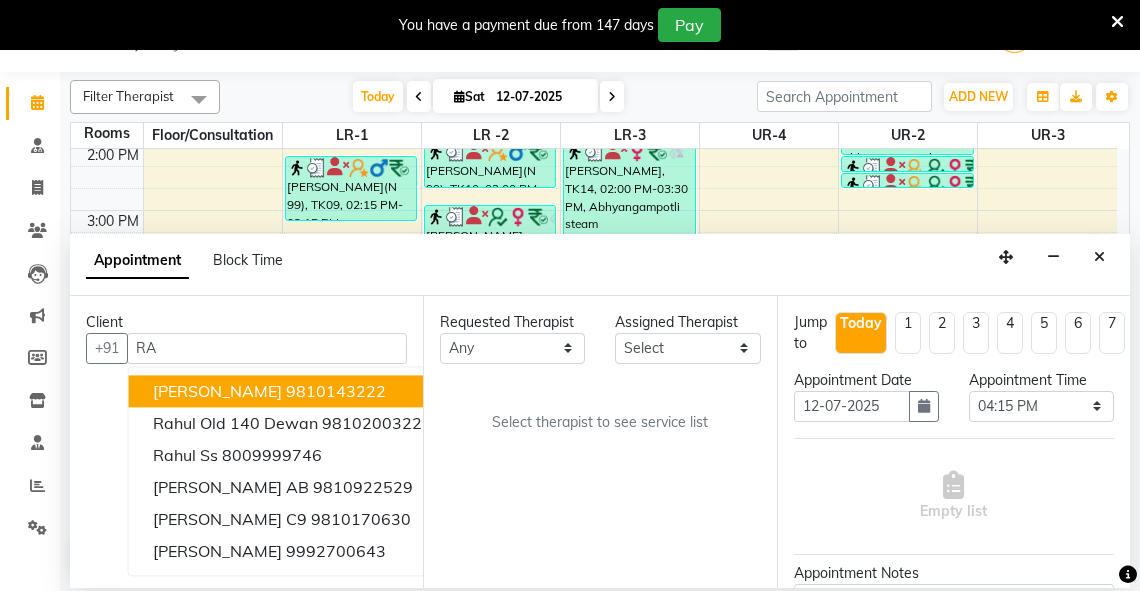 type on "R" 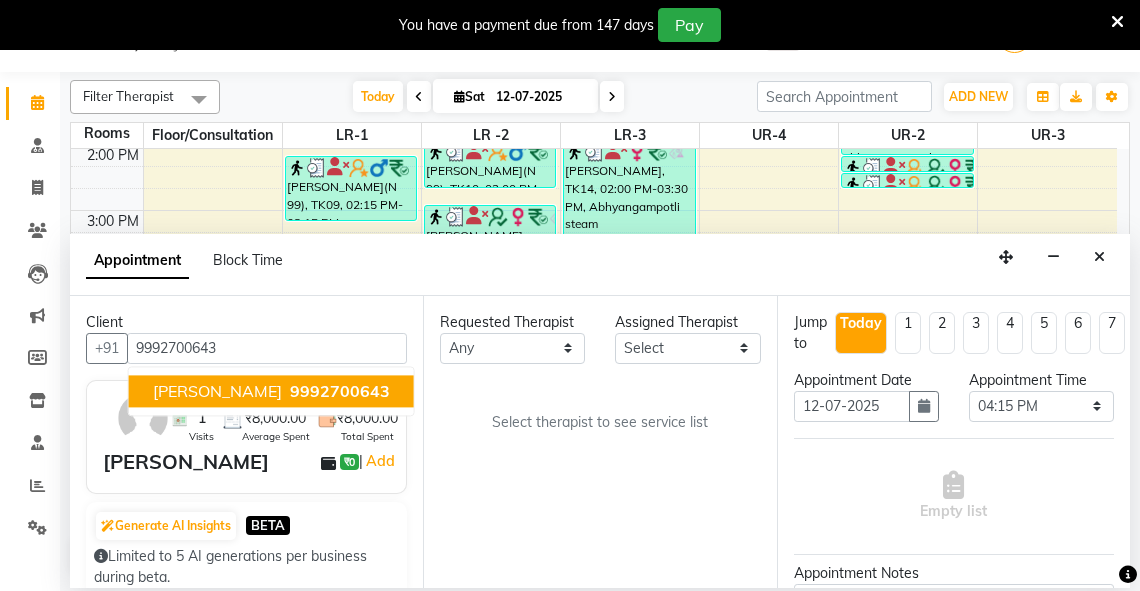 click on "9992700643" at bounding box center [340, 391] 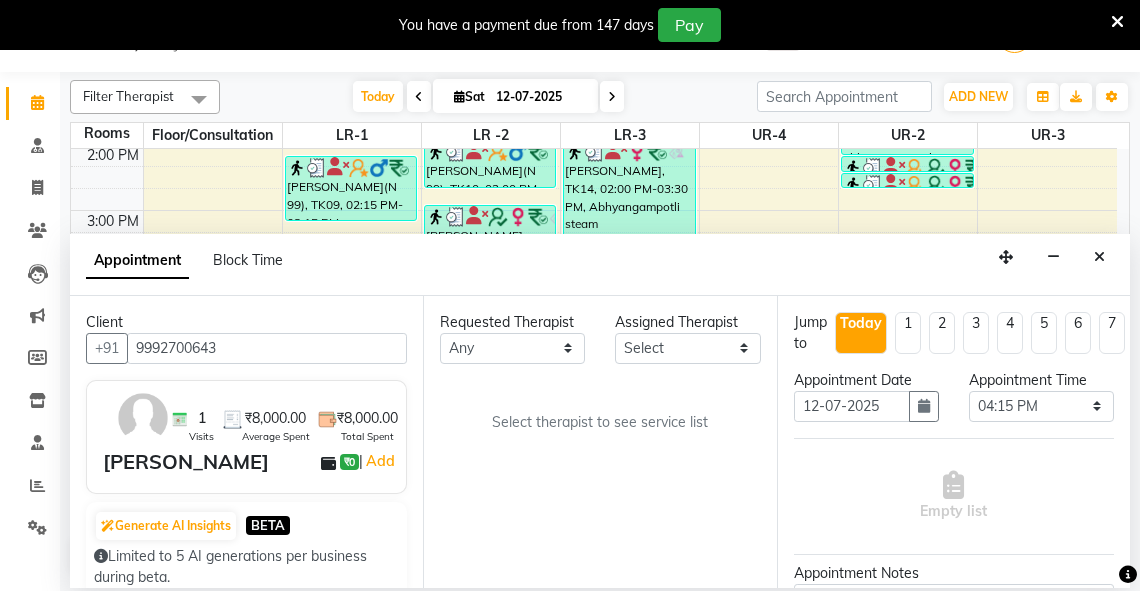 type on "9992700643" 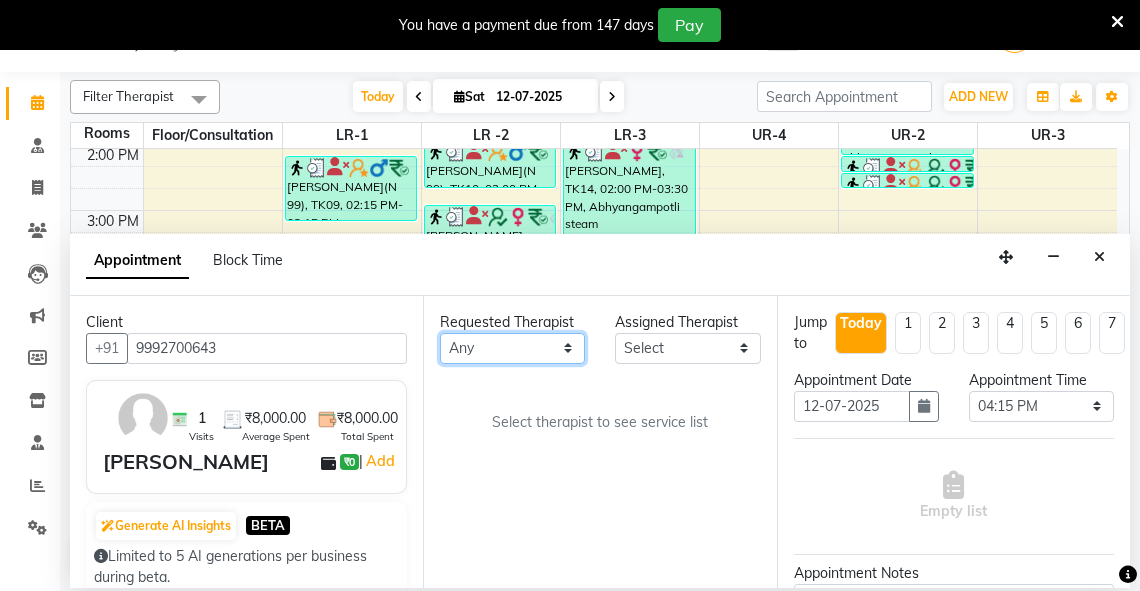 click on "Any [PERSON_NAME] V [PERSON_NAME] [PERSON_NAME] A K [PERSON_NAME] N [PERSON_NAME]  Dhaneesha [PERSON_NAME] K P [PERSON_NAME] [PERSON_NAME] [PERSON_NAME] [PERSON_NAME] [PERSON_NAME] a [PERSON_NAME] K M OTHER BRANCH Sardinia [PERSON_NAME] [PERSON_NAME] [PERSON_NAME] [PERSON_NAME]" at bounding box center [512, 348] 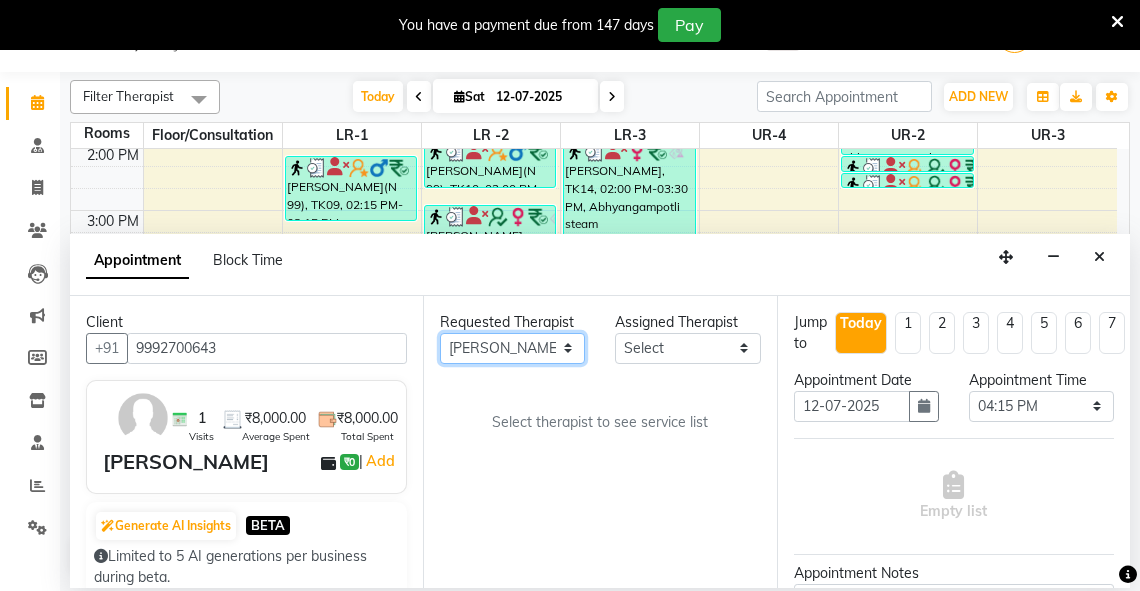 click on "Any [PERSON_NAME] V [PERSON_NAME] [PERSON_NAME] A K [PERSON_NAME] N [PERSON_NAME]  Dhaneesha [PERSON_NAME] K P [PERSON_NAME] [PERSON_NAME] [PERSON_NAME] [PERSON_NAME] [PERSON_NAME] a [PERSON_NAME] K M OTHER BRANCH Sardinia [PERSON_NAME] [PERSON_NAME] [PERSON_NAME] [PERSON_NAME]" at bounding box center [512, 348] 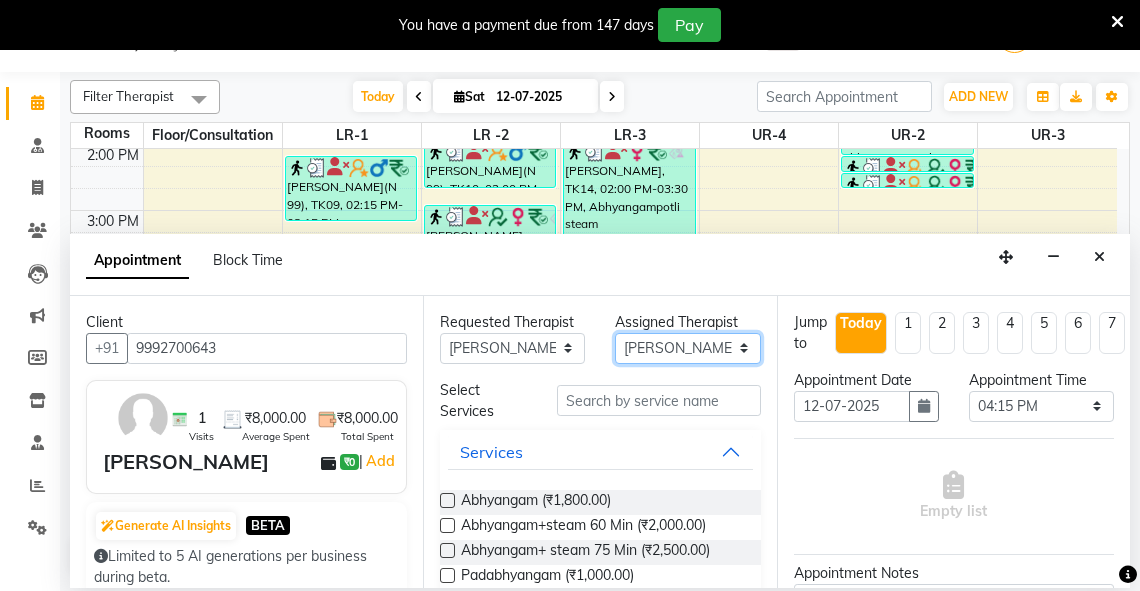 click on "Select [PERSON_NAME] V [PERSON_NAME] [PERSON_NAME] A K [PERSON_NAME] N [PERSON_NAME]  Dhaneesha [PERSON_NAME] K P [PERSON_NAME] [PERSON_NAME] [PERSON_NAME] [PERSON_NAME] [PERSON_NAME] a [PERSON_NAME] K M OTHER BRANCH Sardinia [PERSON_NAME] [PERSON_NAME] [PERSON_NAME] [PERSON_NAME]" at bounding box center [687, 348] 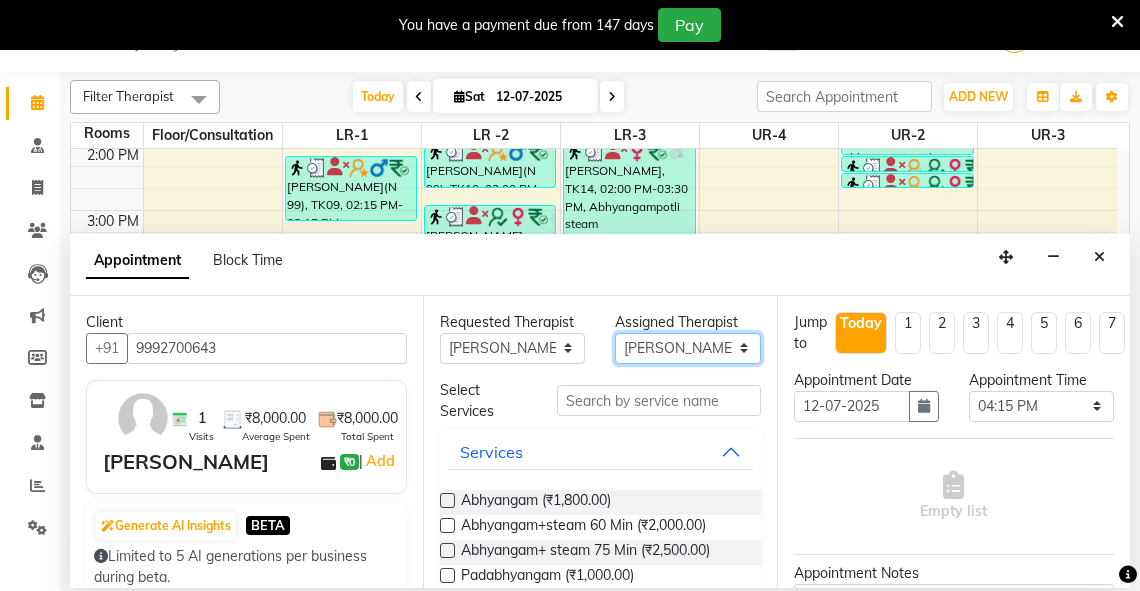 select on "39036" 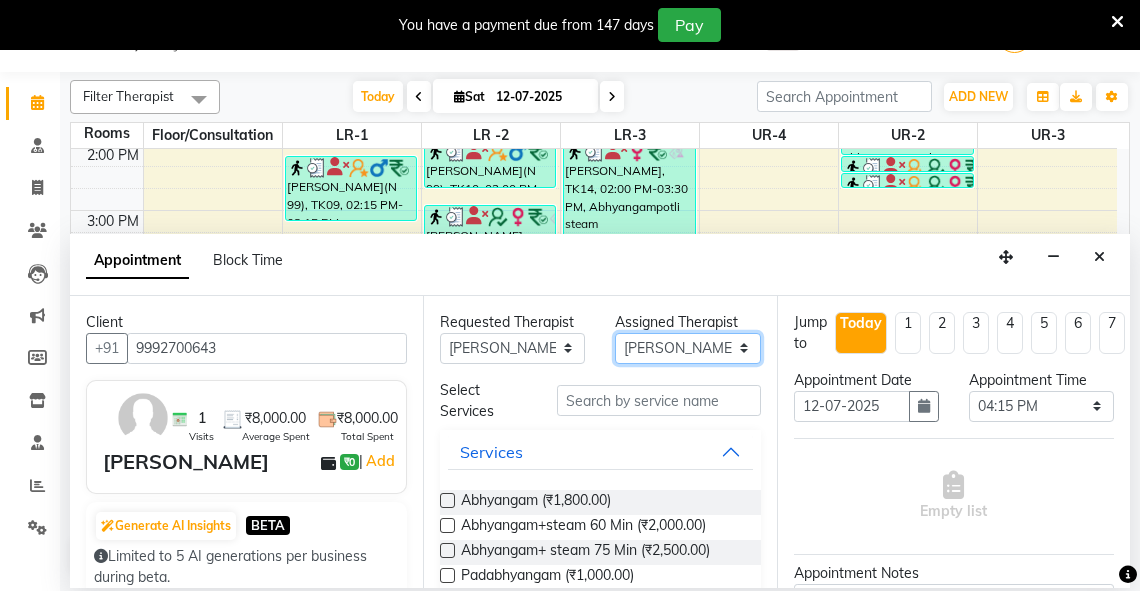 click on "Select [PERSON_NAME] V [PERSON_NAME] [PERSON_NAME] A K [PERSON_NAME] N [PERSON_NAME]  Dhaneesha [PERSON_NAME] K P [PERSON_NAME] [PERSON_NAME] [PERSON_NAME] [PERSON_NAME] [PERSON_NAME] a [PERSON_NAME] K M OTHER BRANCH Sardinia [PERSON_NAME] [PERSON_NAME] [PERSON_NAME] [PERSON_NAME]" at bounding box center [687, 348] 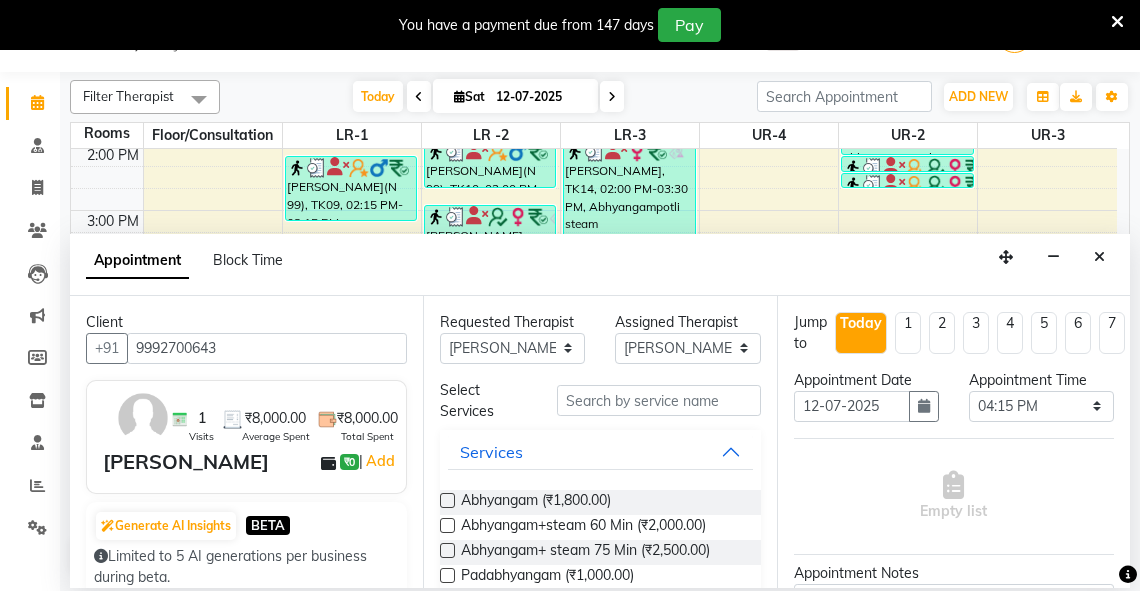 click at bounding box center (447, 550) 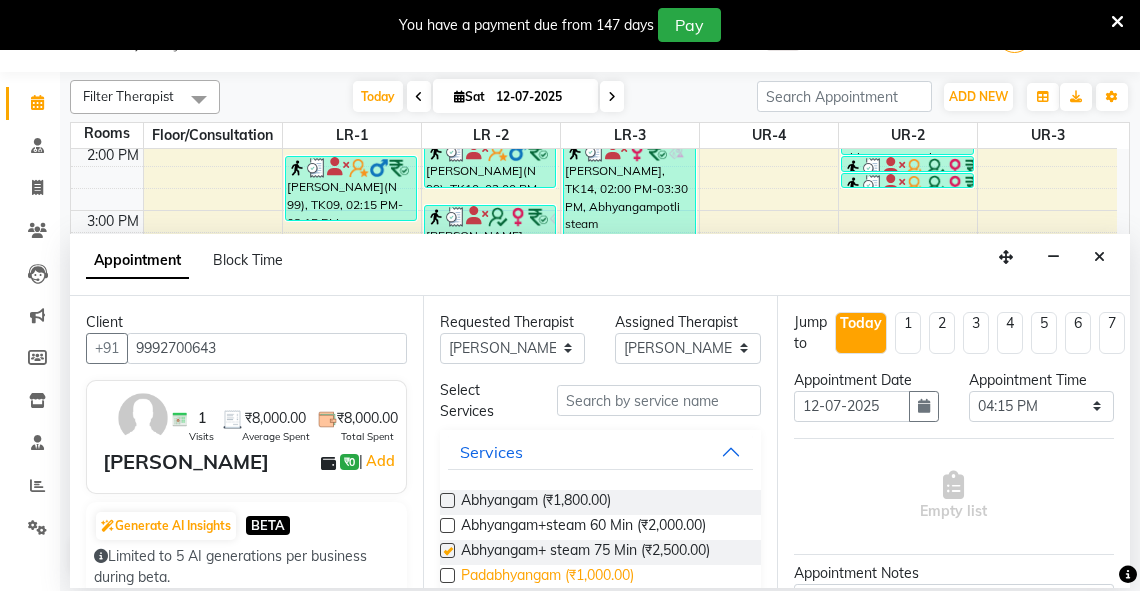 select on "4234" 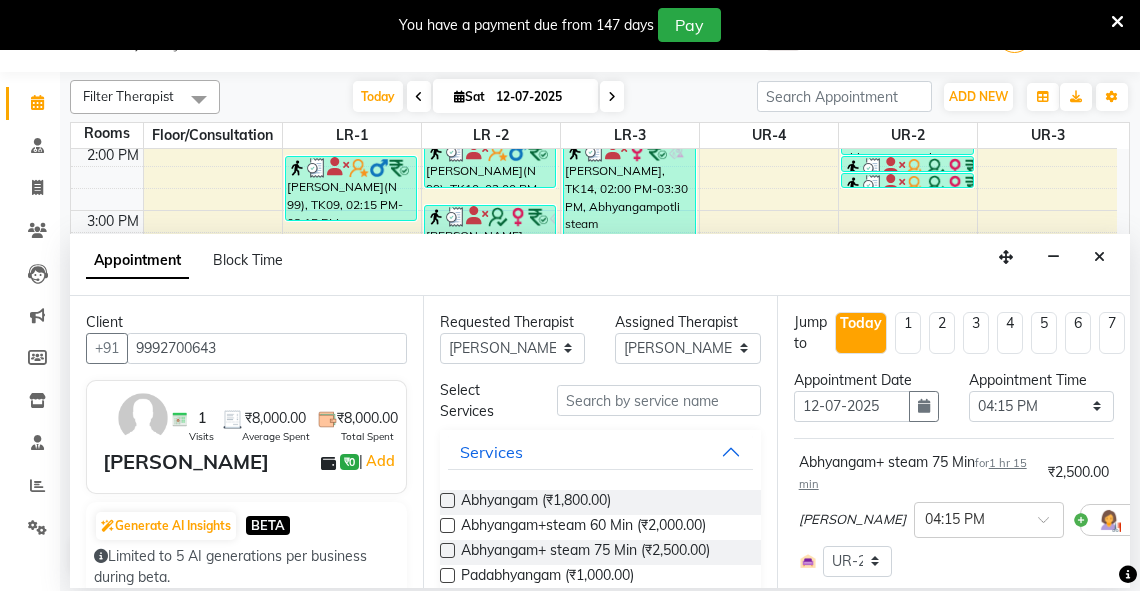 checkbox on "false" 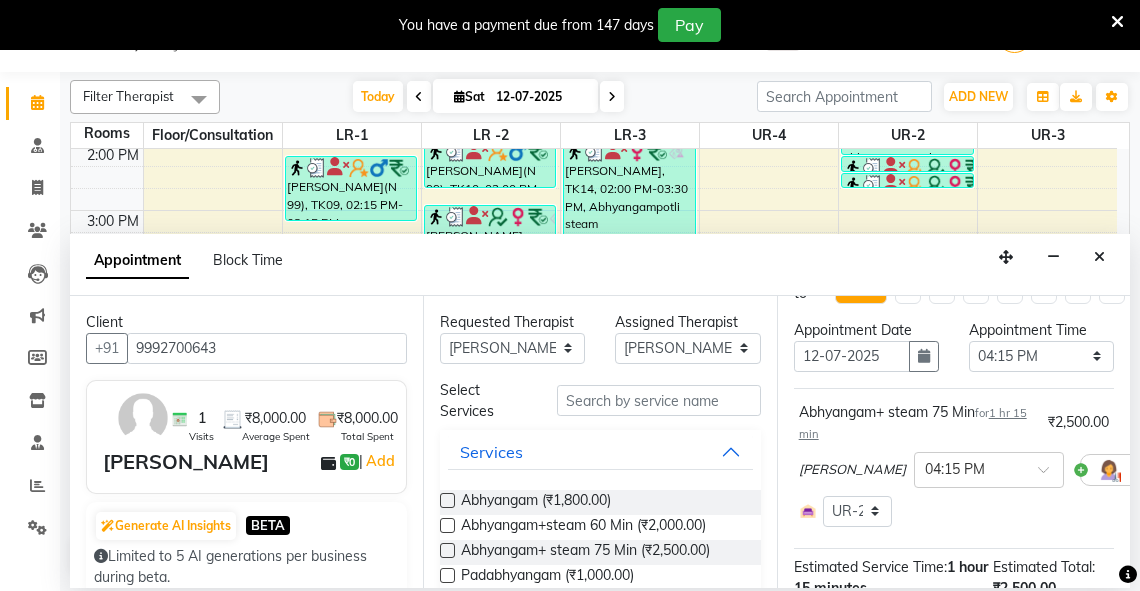 scroll, scrollTop: 337, scrollLeft: 0, axis: vertical 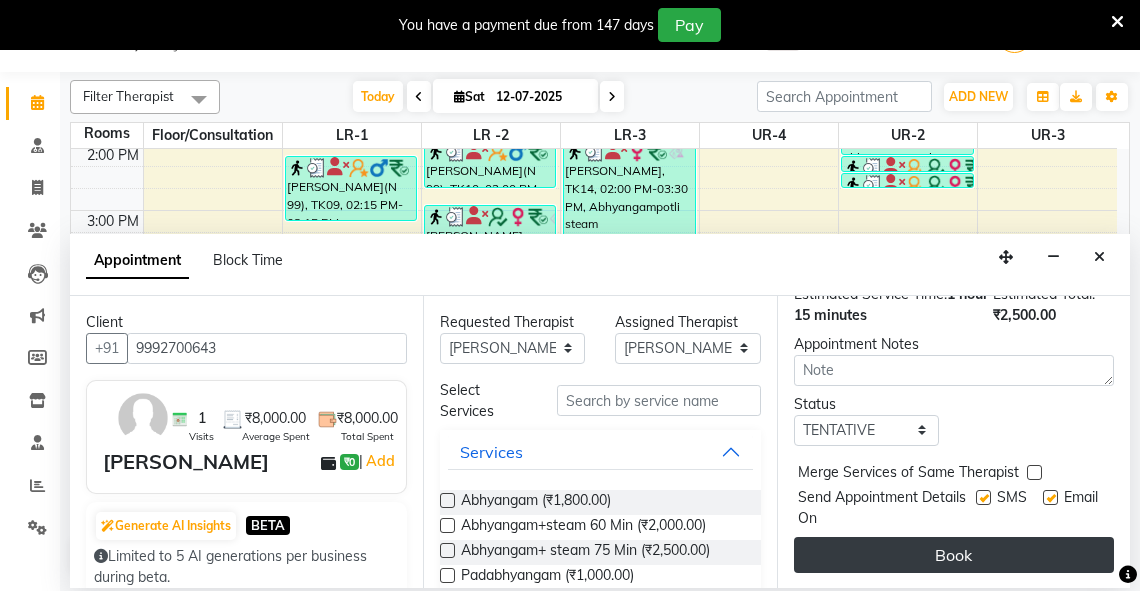 click on "Book" at bounding box center [954, 555] 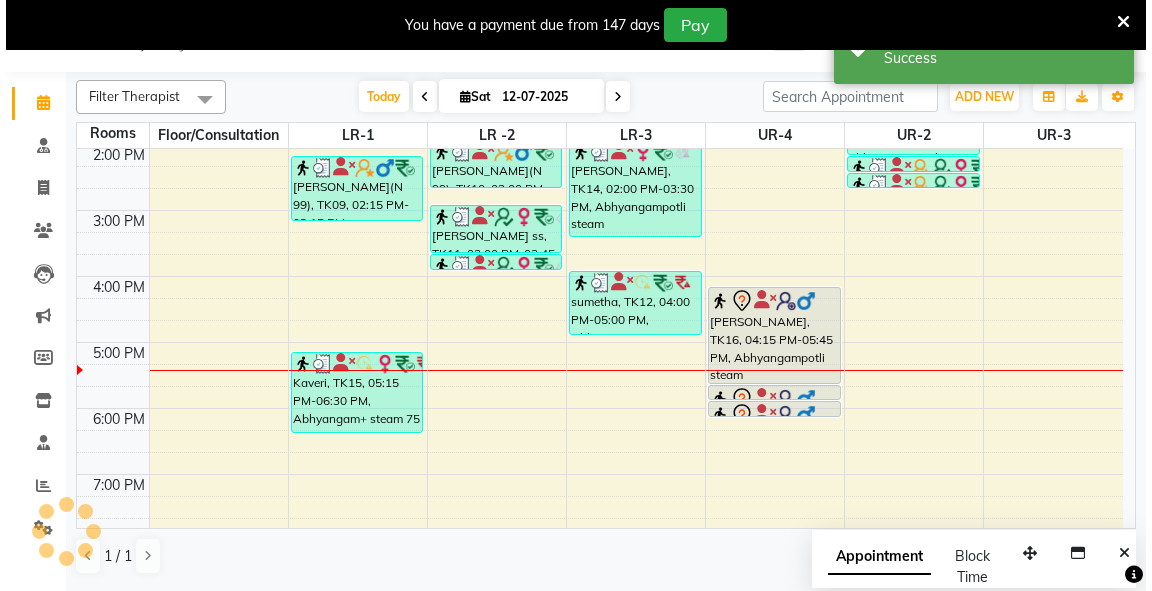 scroll, scrollTop: 0, scrollLeft: 0, axis: both 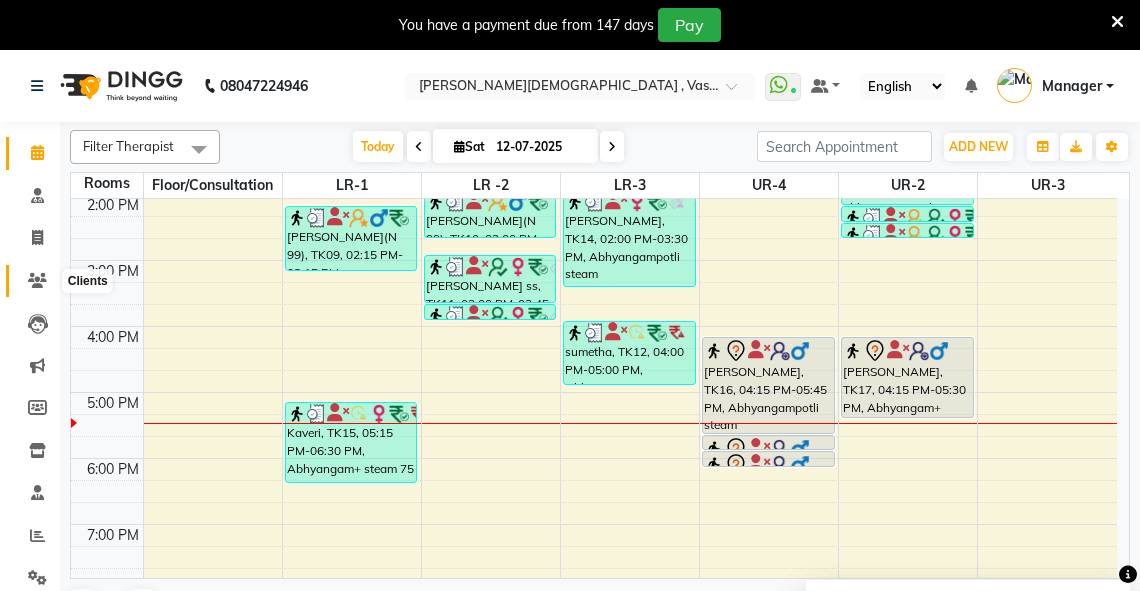 click 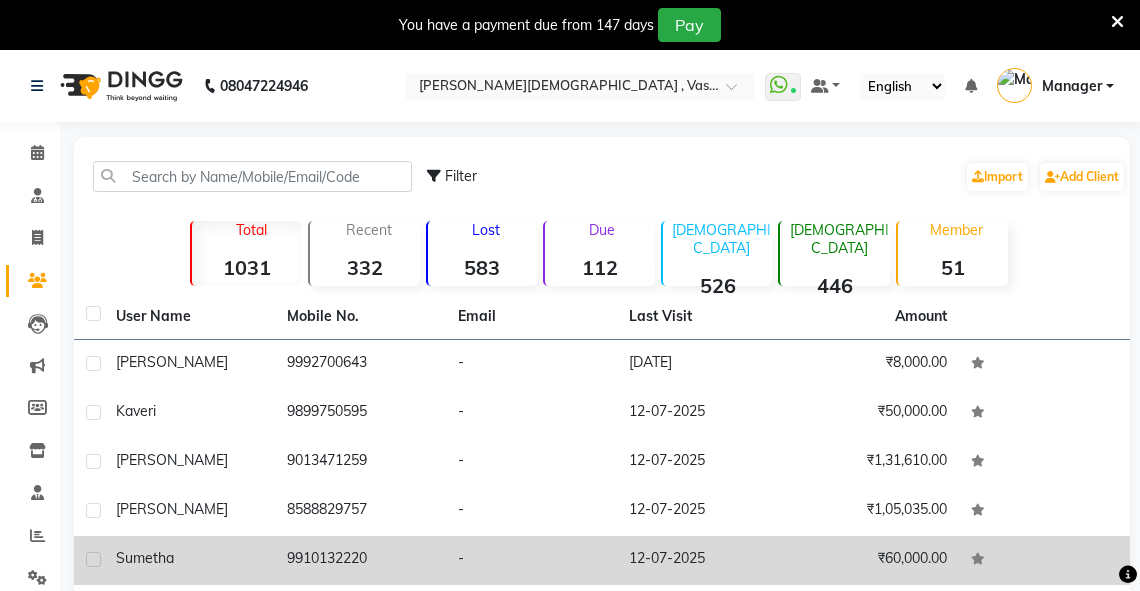 click on "sumetha" 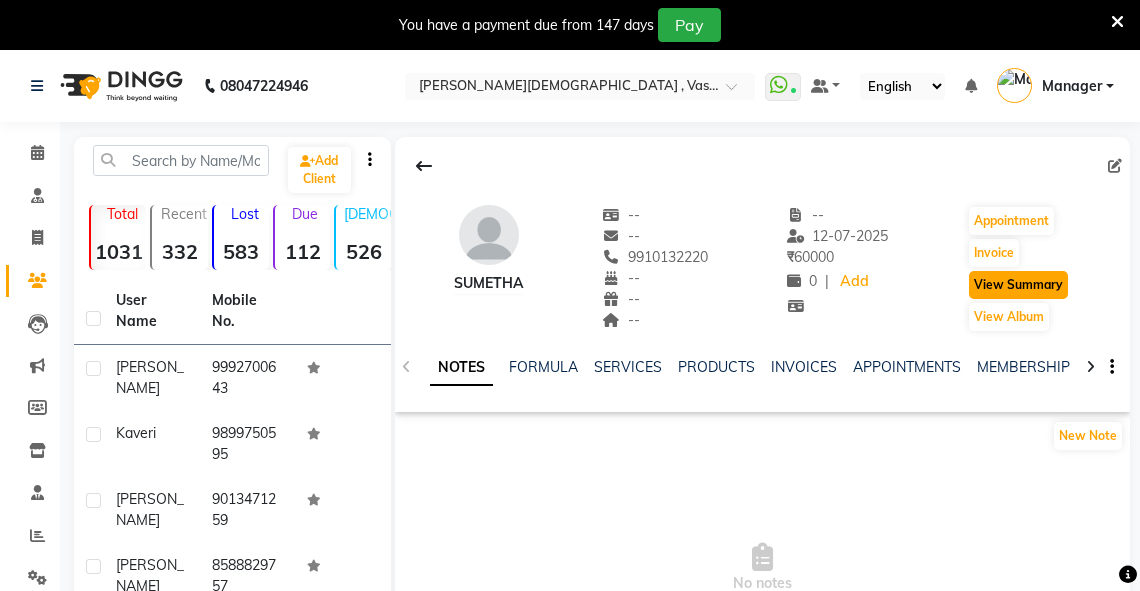 click on "View Summary" 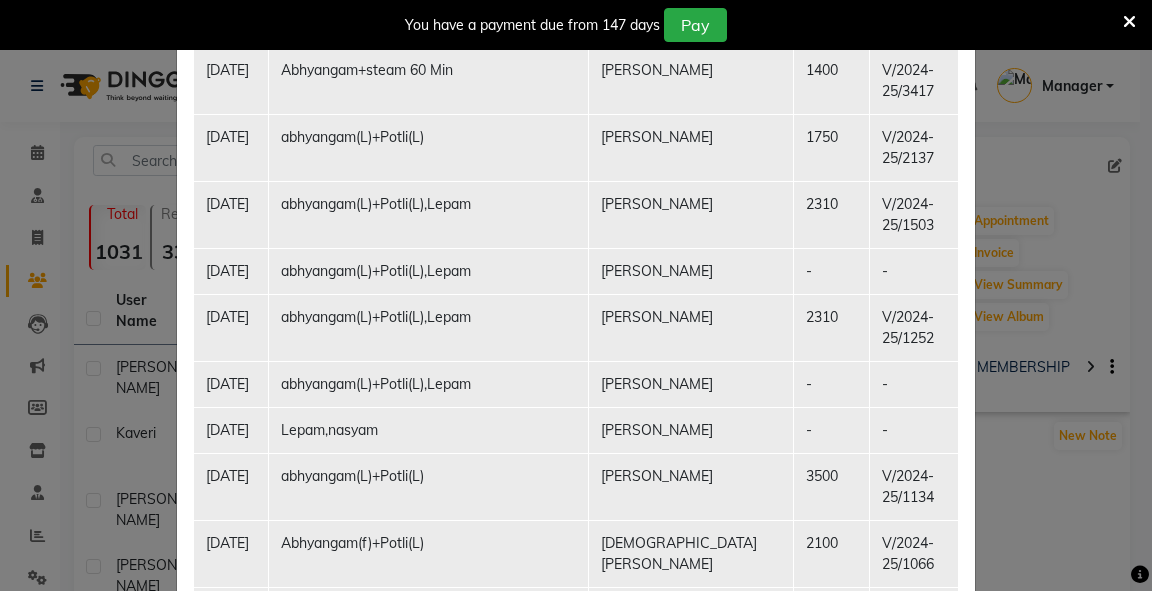 scroll, scrollTop: 287, scrollLeft: 0, axis: vertical 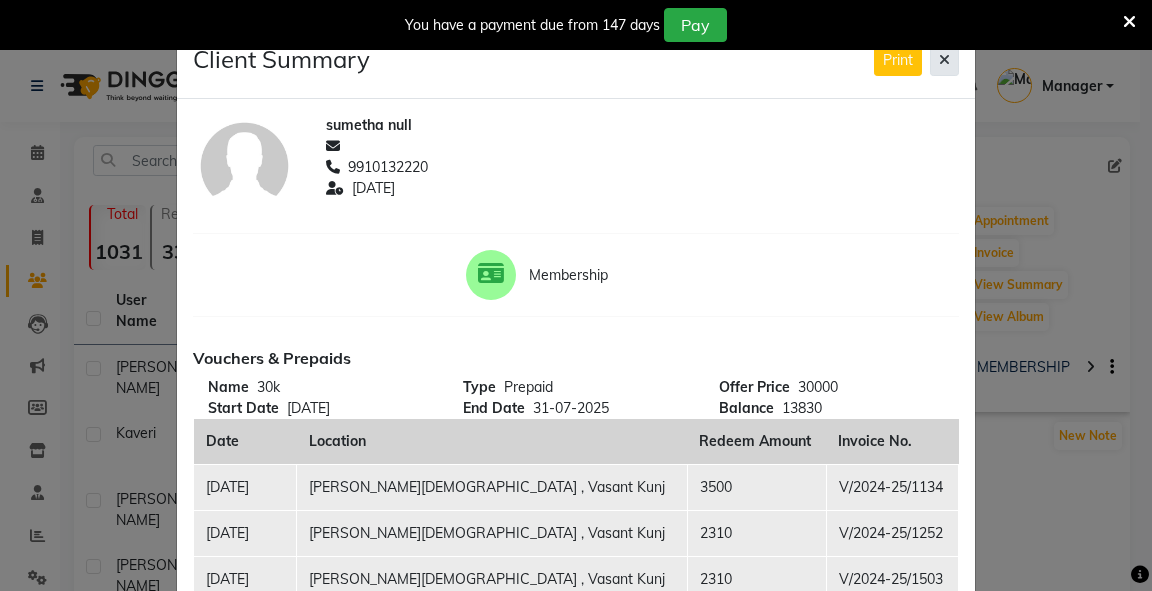 click 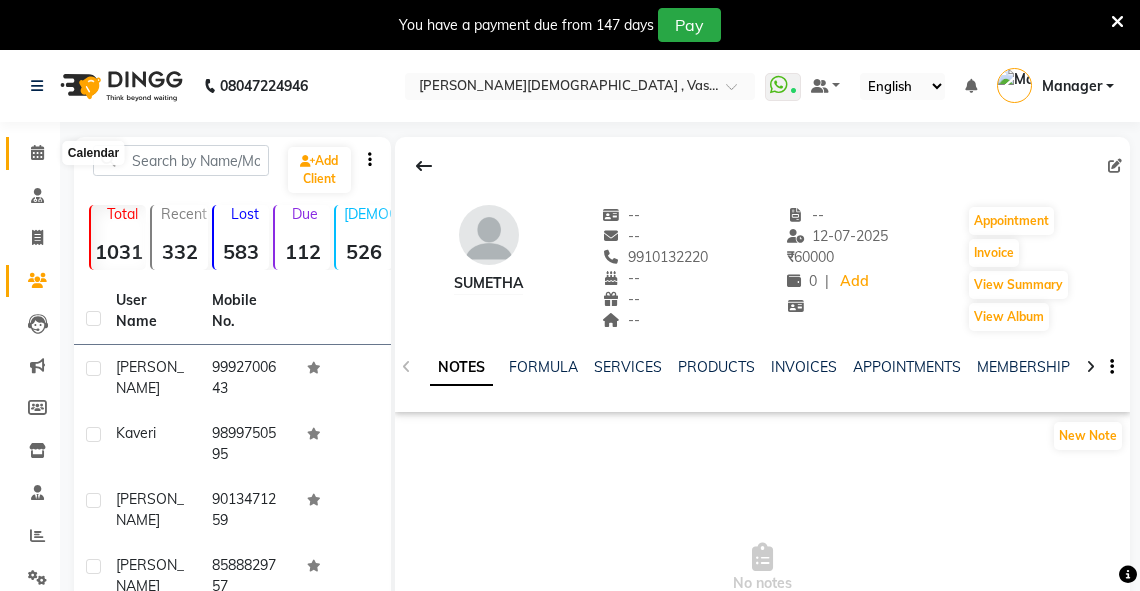 click 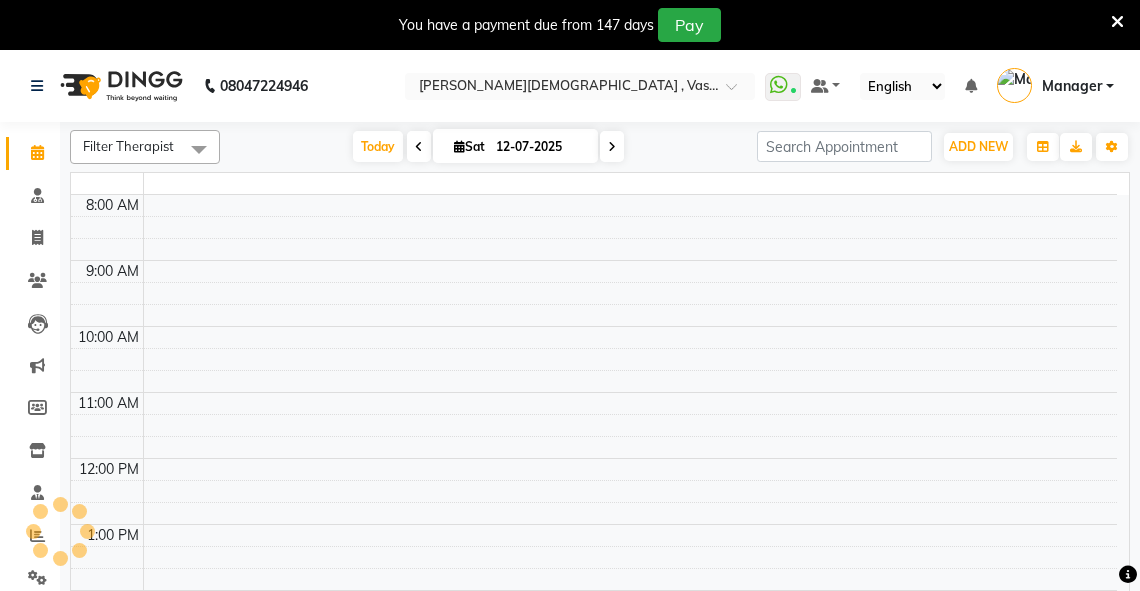 scroll, scrollTop: 0, scrollLeft: 0, axis: both 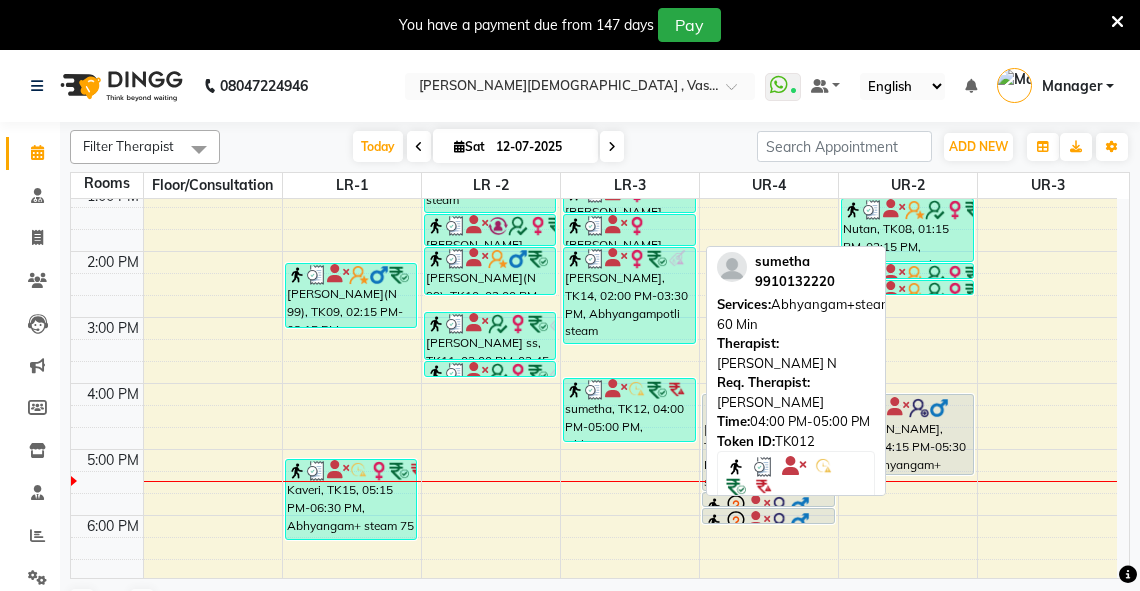 click on "sumetha, TK12, 04:00 PM-05:00 PM, Abhyangam+steam 60 Min" at bounding box center (629, 410) 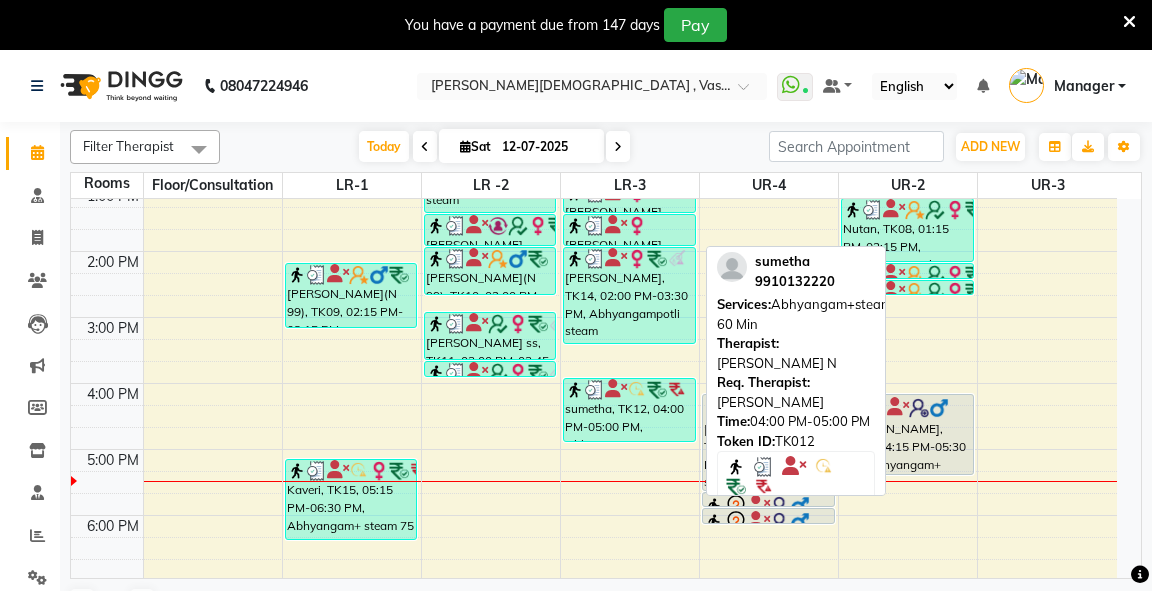 select on "3" 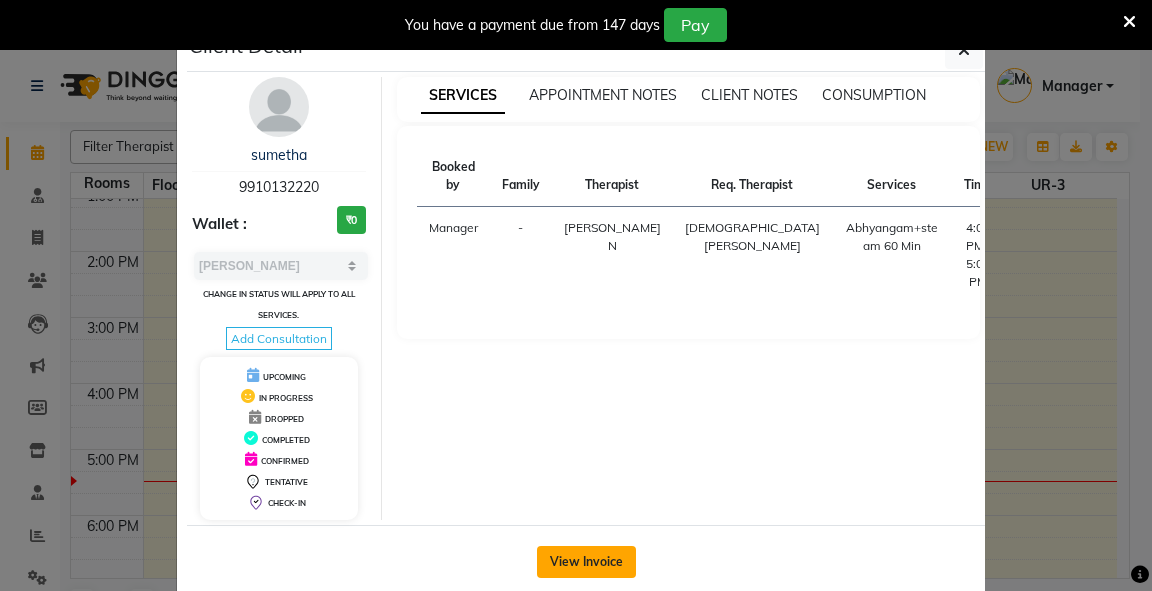click on "View Invoice" 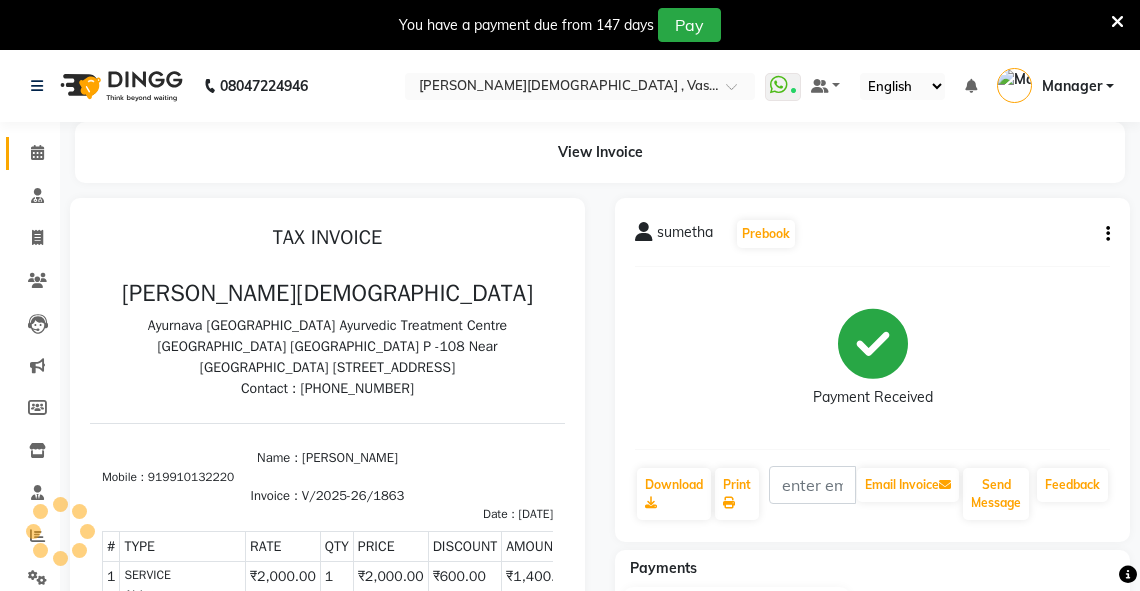 scroll, scrollTop: 0, scrollLeft: 0, axis: both 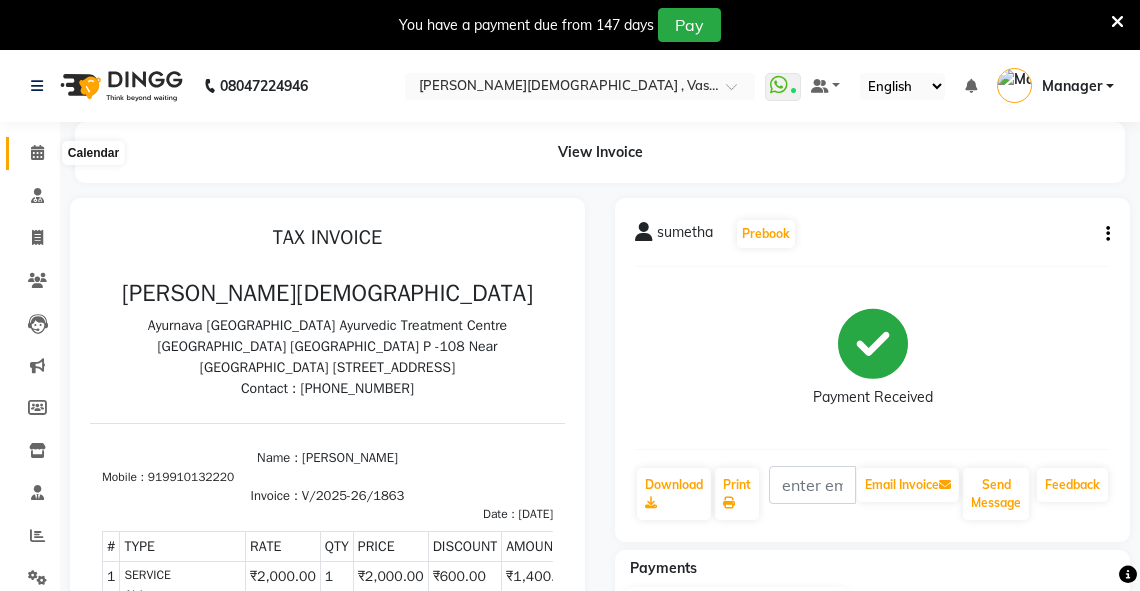 click 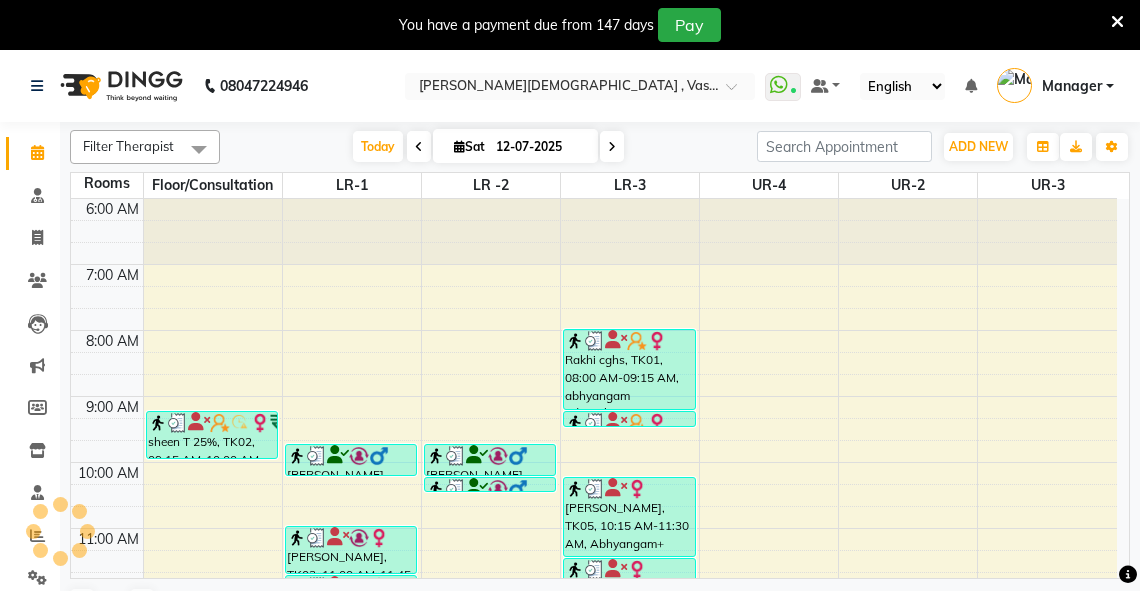 scroll, scrollTop: 0, scrollLeft: 0, axis: both 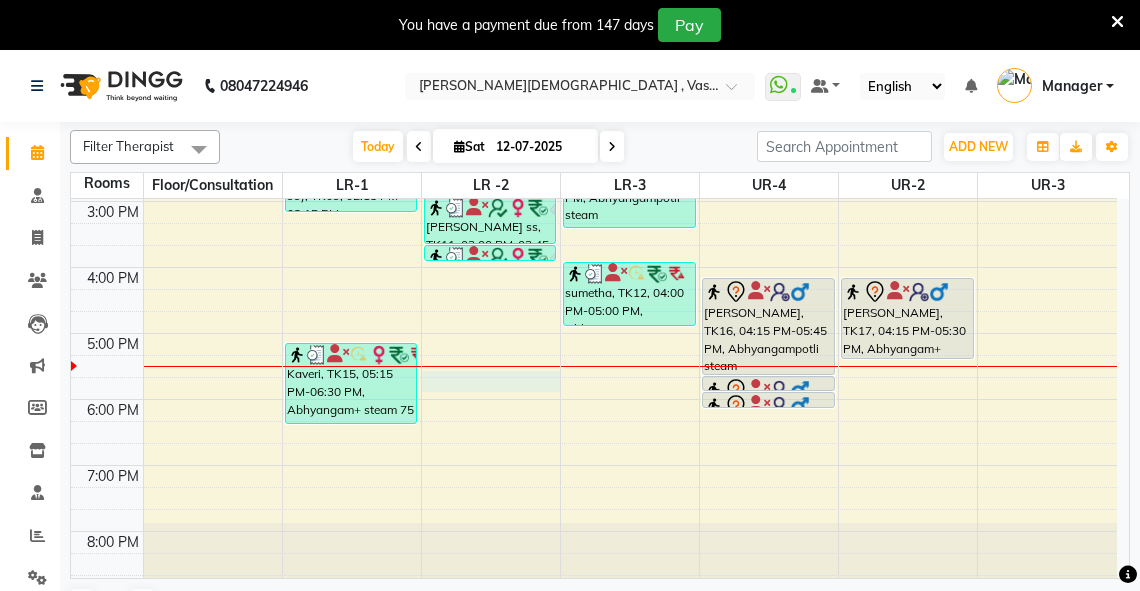 click on "6:00 AM 7:00 AM 8:00 AM 9:00 AM 10:00 AM 11:00 AM 12:00 PM 1:00 PM 2:00 PM 3:00 PM 4:00 PM 5:00 PM 6:00 PM 7:00 PM 8:00 PM     sheen T 25%, TK02, 09:15 AM-10:00 AM,  abhyangam(L)+[PERSON_NAME](L)     [PERSON_NAME], TK13, 09:45 AM-10:15 AM, abhyangam swedam cghs     [PERSON_NAME], TK03, 11:00 AM-11:45 AM,  abhyangam(L)+Potli(L)     [PERSON_NAME], TK03, 11:45 AM-12:30 PM, dhanyamala dara local     [PERSON_NAME], TK03, 12:30 PM-12:45 PM, Lepam bandage     [PERSON_NAME](N 99), TK09, 02:15 PM-03:15 PM, Abhyangam+steam 60 Min     Kaveri, TK15, 05:15 PM-06:30 PM, Abhyangam+ steam 75 [PERSON_NAME], TK04, 09:45 AM-10:15 AM, abhyangam swedam cghs     [PERSON_NAME], TK04, 10:15 AM-10:30 AM, snehavasti cghs     [PERSON_NAME], TK06, 12:00 PM-01:30 PM, Abhyangampotli steam     [PERSON_NAME], TK06, 01:30 PM-02:00 PM, Januvasti(both)     [PERSON_NAME](N 99), TK10, 02:00 PM-02:45 PM, Abhyangam     [PERSON_NAME] ss, TK11, 03:00 PM-03:45 PM,  abhyangam(L)+[PERSON_NAME](L)     [PERSON_NAME] ss, TK11, 03:45 PM-04:00 PM, [GEOGRAPHIC_DATA]" at bounding box center (594, 102) 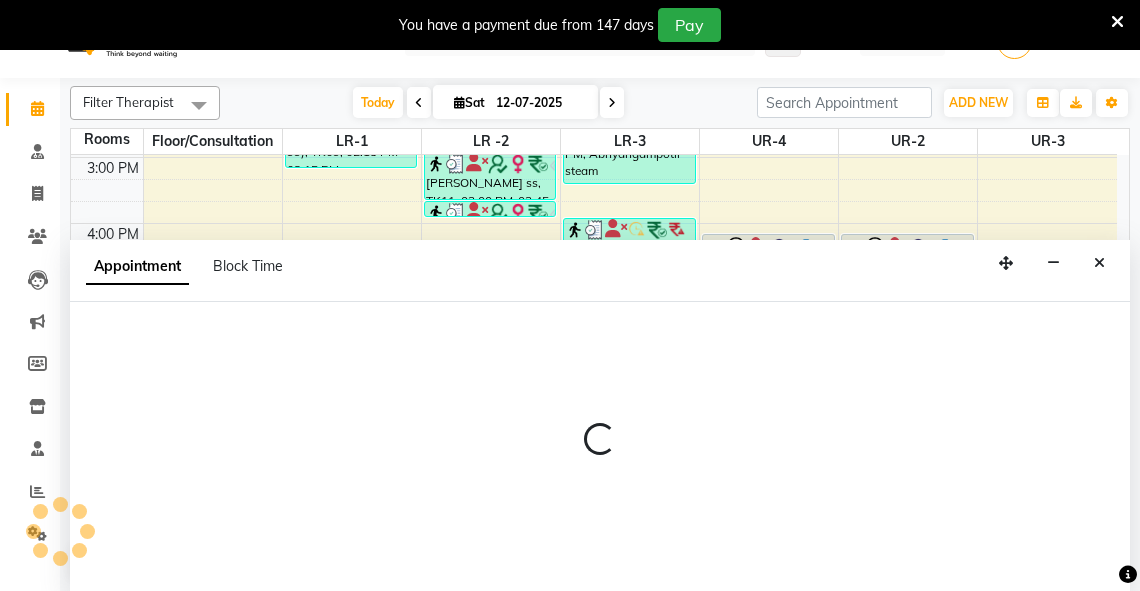 scroll, scrollTop: 50, scrollLeft: 0, axis: vertical 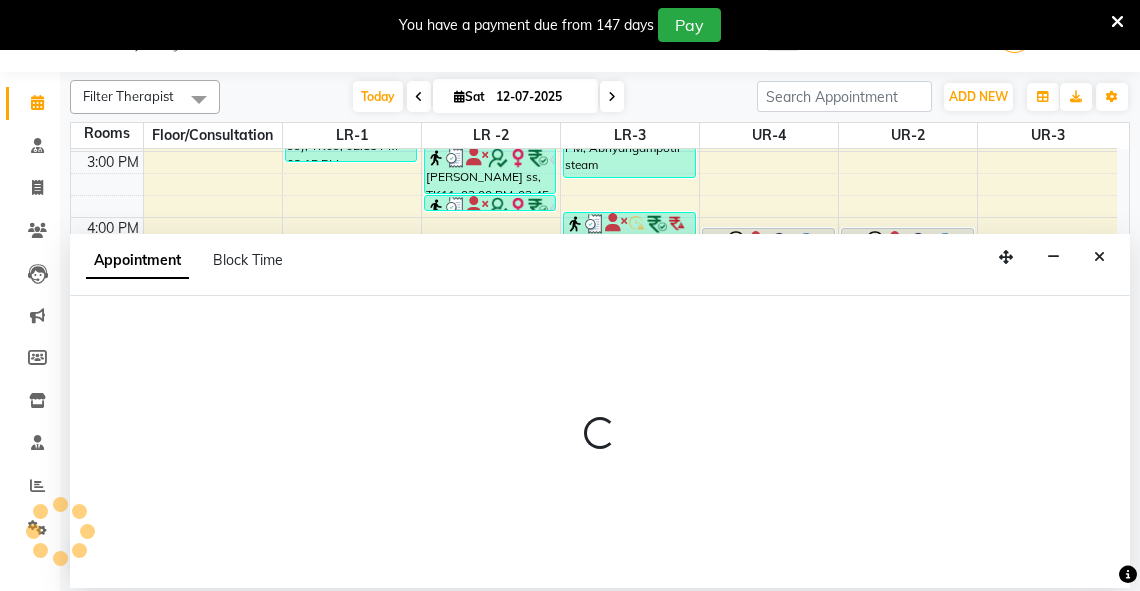 select on "1065" 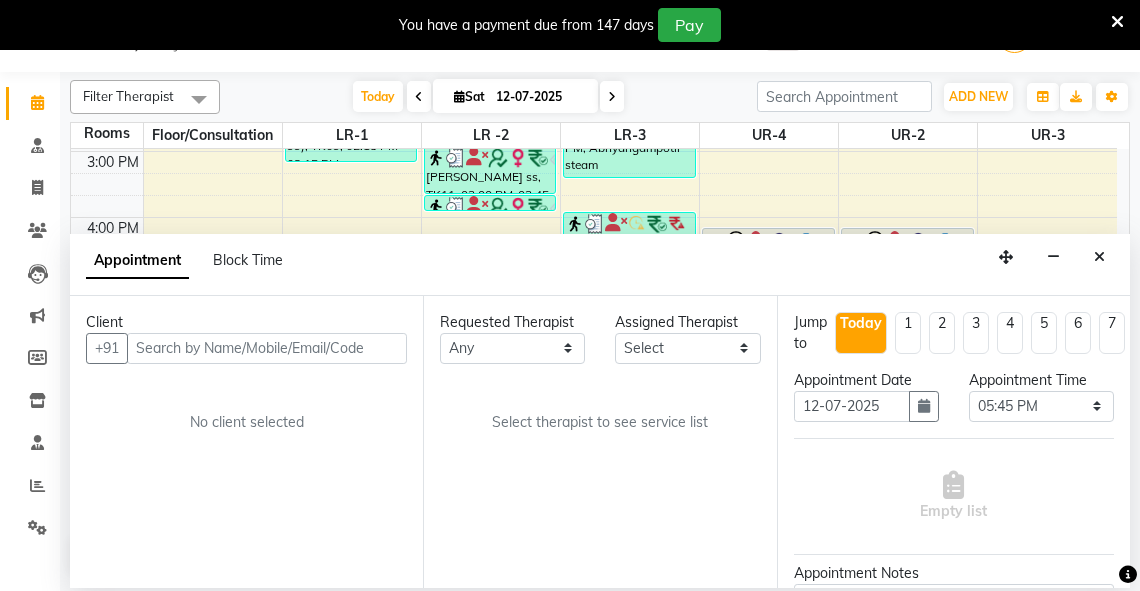 click at bounding box center [267, 348] 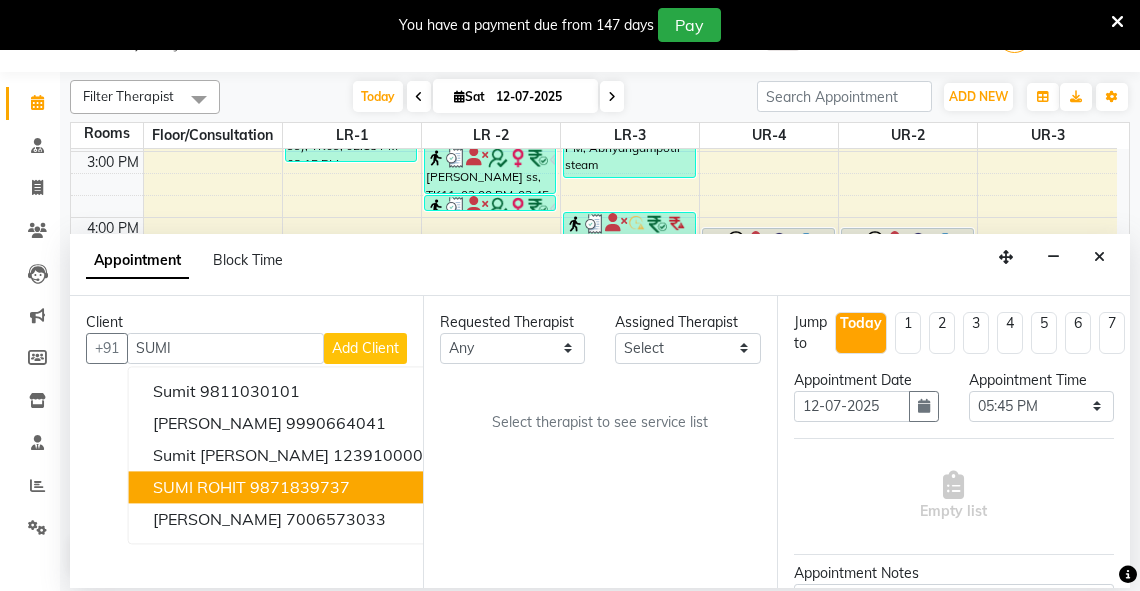 click on "9871839737" at bounding box center [300, 487] 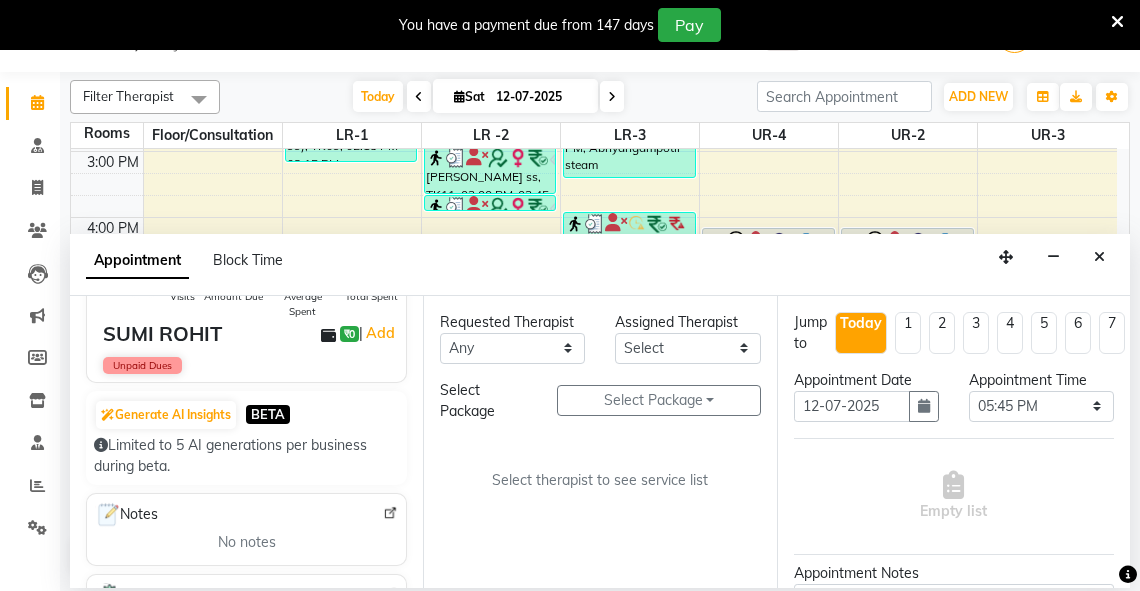 scroll, scrollTop: 0, scrollLeft: 0, axis: both 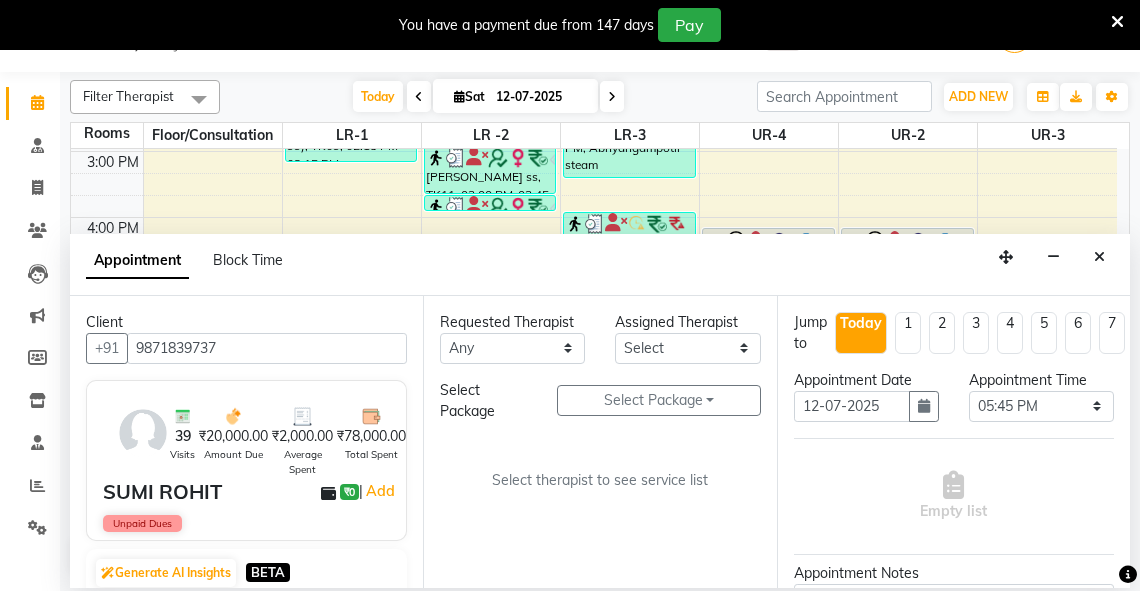 type on "9871839737" 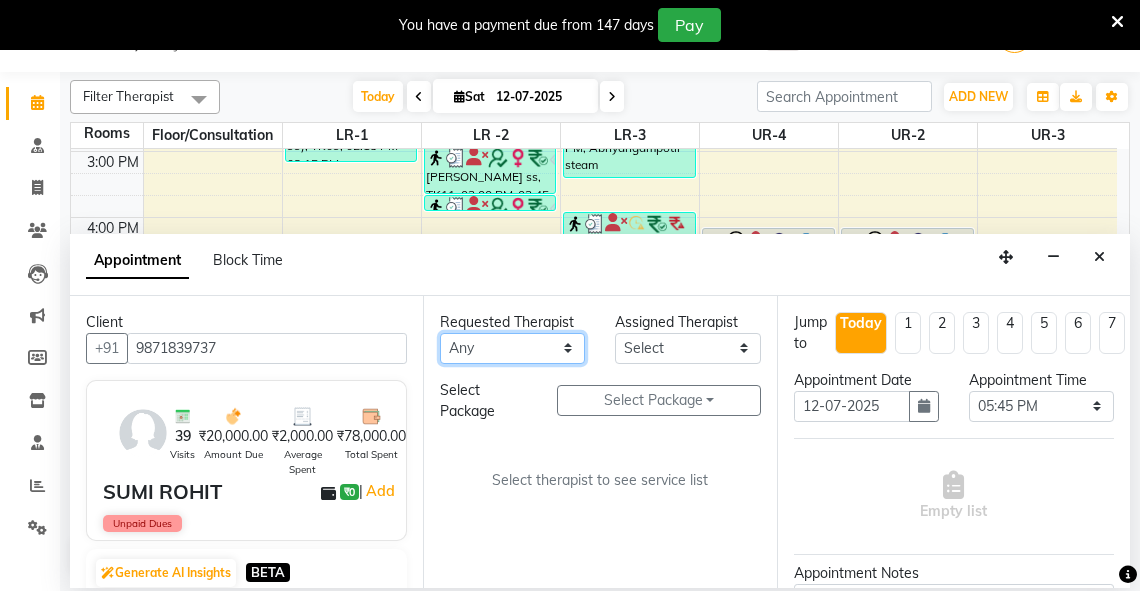 click on "Any [PERSON_NAME] V [PERSON_NAME] [PERSON_NAME] A K [PERSON_NAME] N [PERSON_NAME]  Dhaneesha [PERSON_NAME] K P [PERSON_NAME] [PERSON_NAME] [PERSON_NAME] [PERSON_NAME] [PERSON_NAME] a [PERSON_NAME] K M OTHER BRANCH Sardinia [PERSON_NAME] [PERSON_NAME] [PERSON_NAME] [PERSON_NAME]" at bounding box center [512, 348] 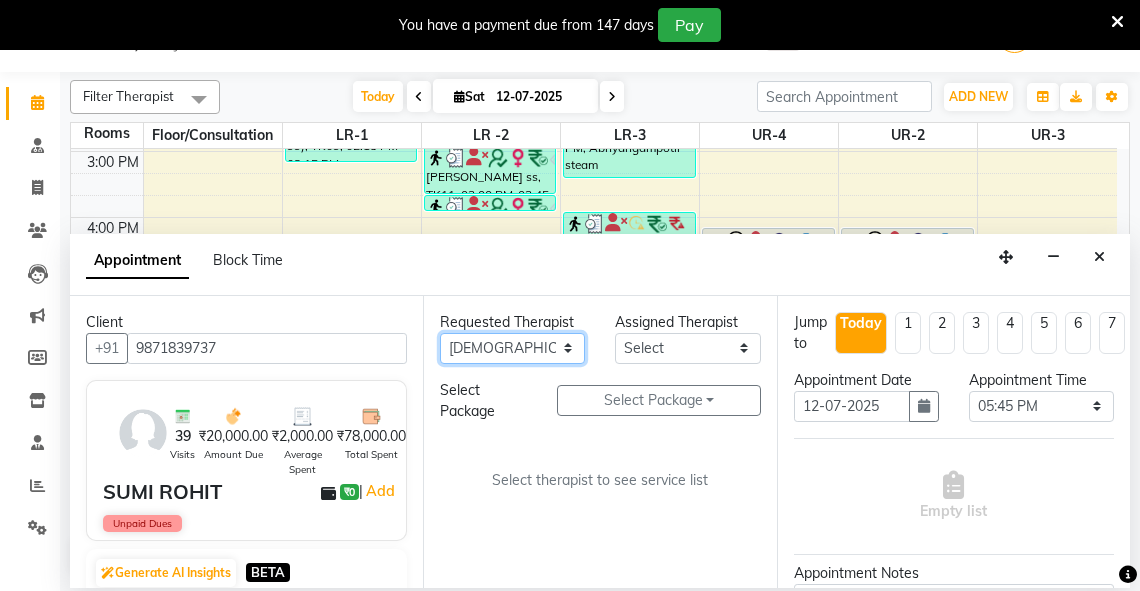 click on "Any [PERSON_NAME] V [PERSON_NAME] [PERSON_NAME] A K [PERSON_NAME] N [PERSON_NAME]  Dhaneesha [PERSON_NAME] K P [PERSON_NAME] [PERSON_NAME] [PERSON_NAME] [PERSON_NAME] [PERSON_NAME] a [PERSON_NAME] K M OTHER BRANCH Sardinia [PERSON_NAME] [PERSON_NAME] [PERSON_NAME] [PERSON_NAME]" at bounding box center (512, 348) 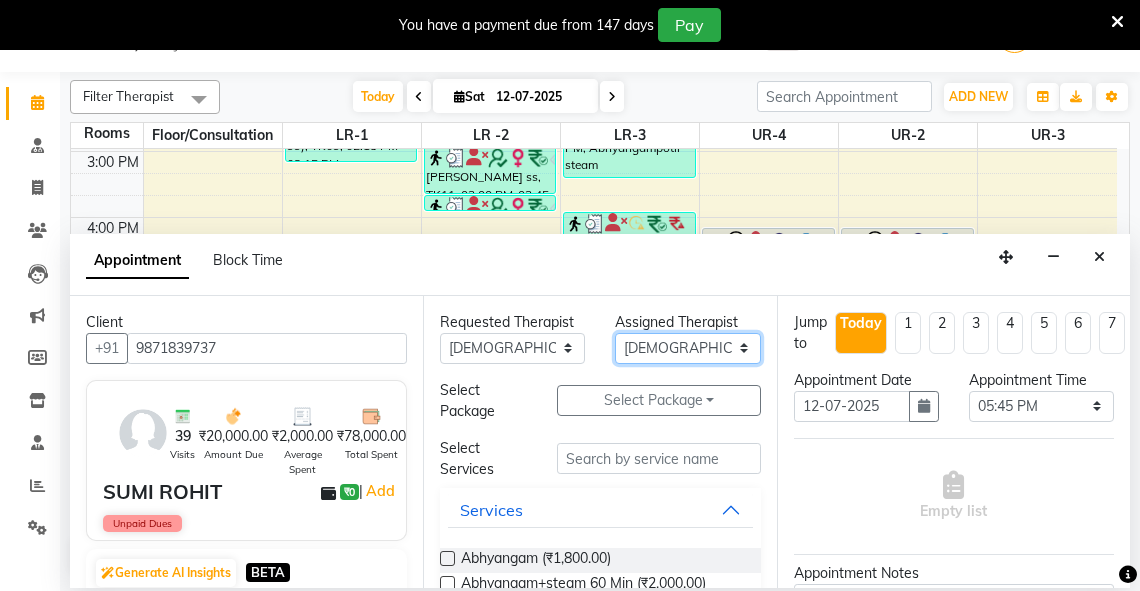 click on "Select [PERSON_NAME] V [PERSON_NAME] [PERSON_NAME] A K [PERSON_NAME] N [PERSON_NAME]  Dhaneesha [PERSON_NAME] K P [PERSON_NAME] [PERSON_NAME] [PERSON_NAME] [PERSON_NAME] [PERSON_NAME] a [PERSON_NAME] K M OTHER BRANCH Sardinia [PERSON_NAME] [PERSON_NAME] [PERSON_NAME] [PERSON_NAME]" at bounding box center [687, 348] 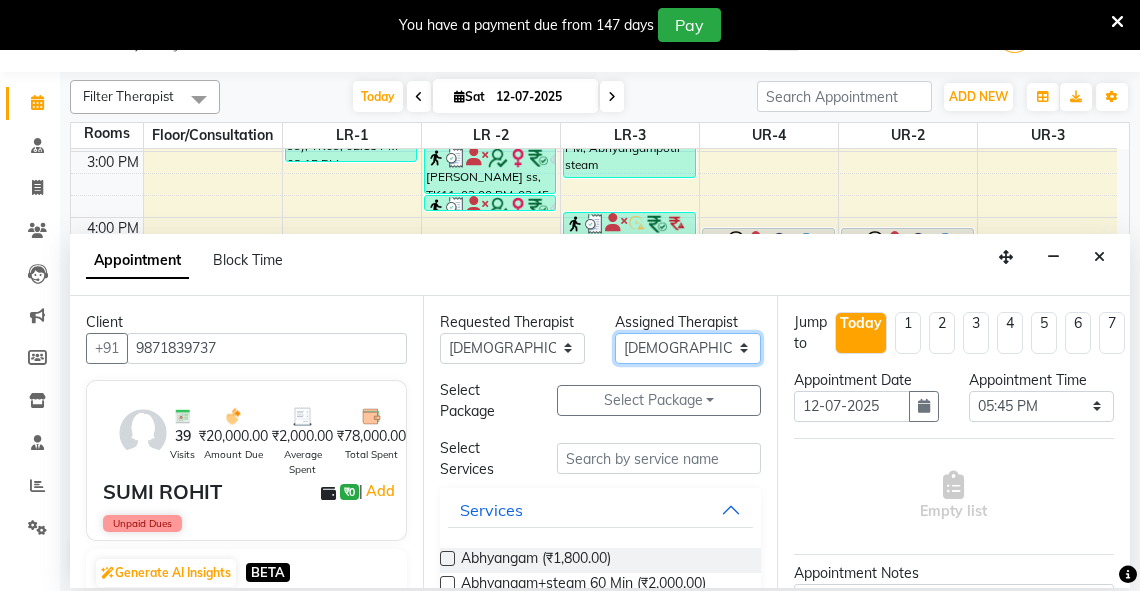 select on "71369" 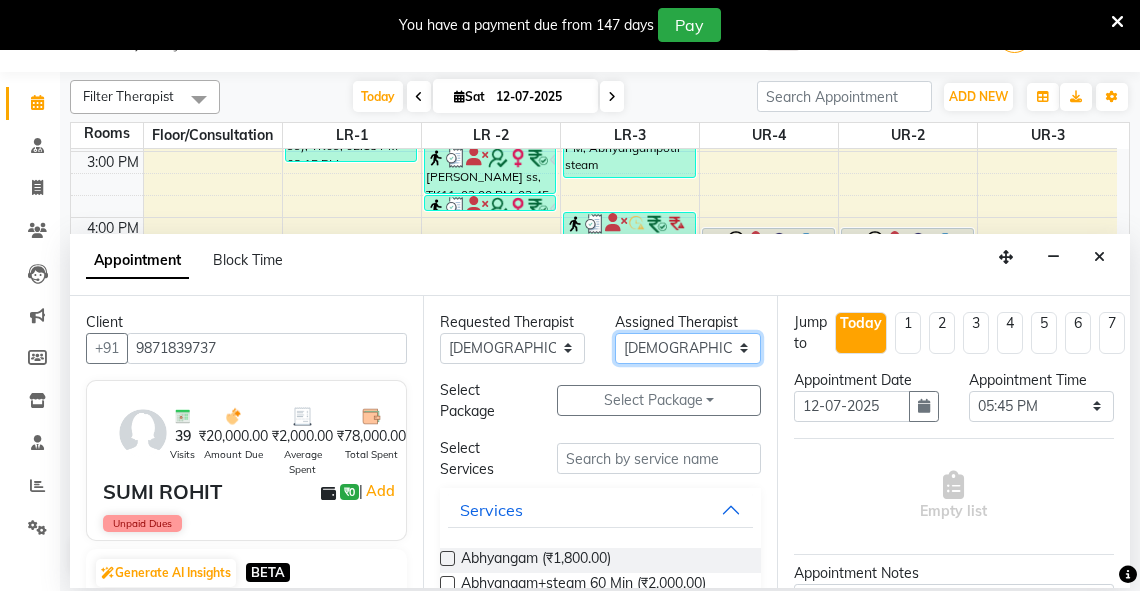 click on "Select [PERSON_NAME] V [PERSON_NAME] [PERSON_NAME] A K [PERSON_NAME] N [PERSON_NAME]  Dhaneesha [PERSON_NAME] K P [PERSON_NAME] [PERSON_NAME] [PERSON_NAME] [PERSON_NAME] [PERSON_NAME] a [PERSON_NAME] K M OTHER BRANCH Sardinia [PERSON_NAME] [PERSON_NAME] [PERSON_NAME] [PERSON_NAME]" at bounding box center [687, 348] 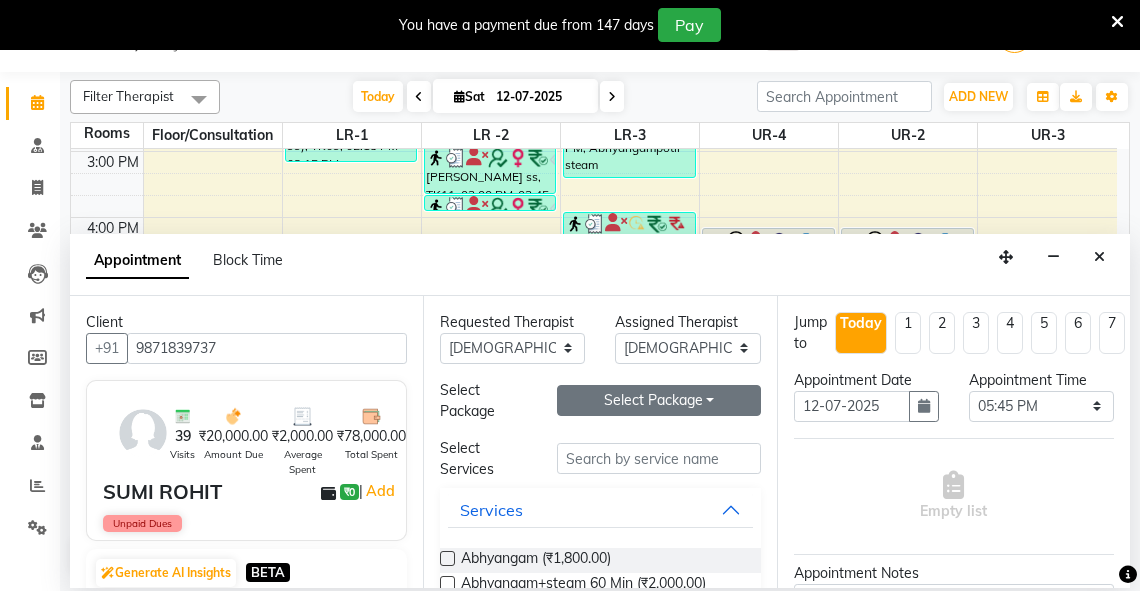 click on "Select Package  Toggle Dropdown" at bounding box center (659, 400) 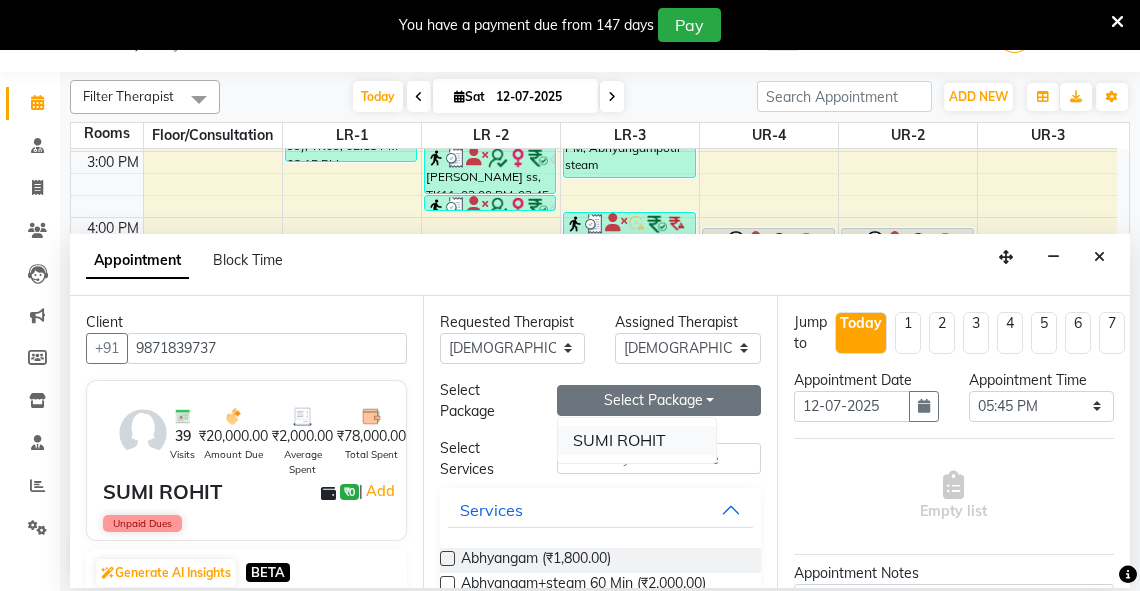 click on "SUMI ROHIT" at bounding box center (637, 440) 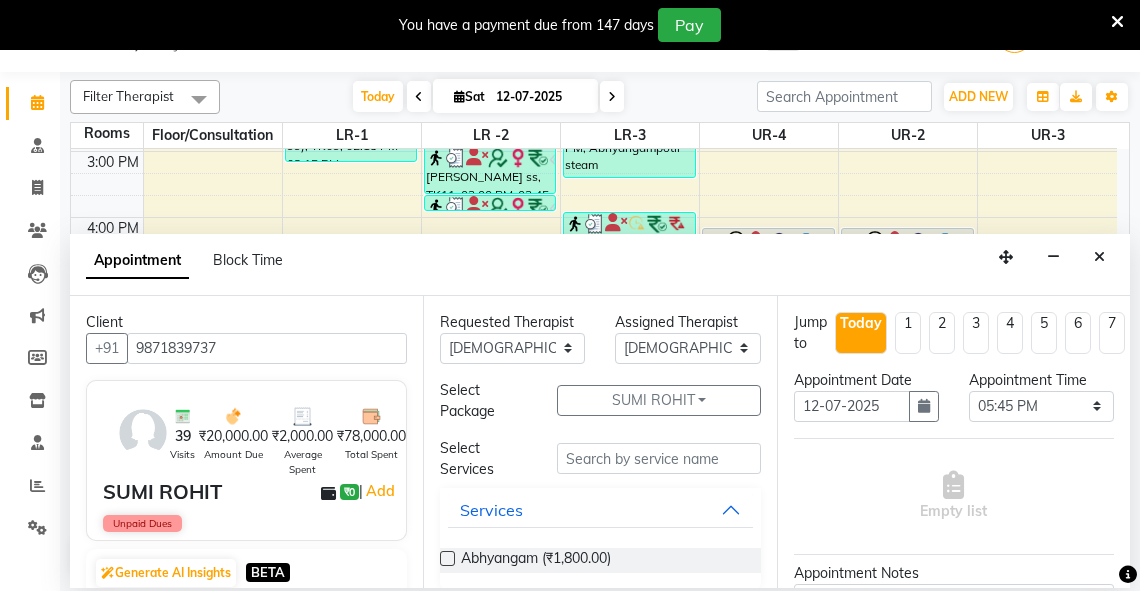 click at bounding box center [447, 558] 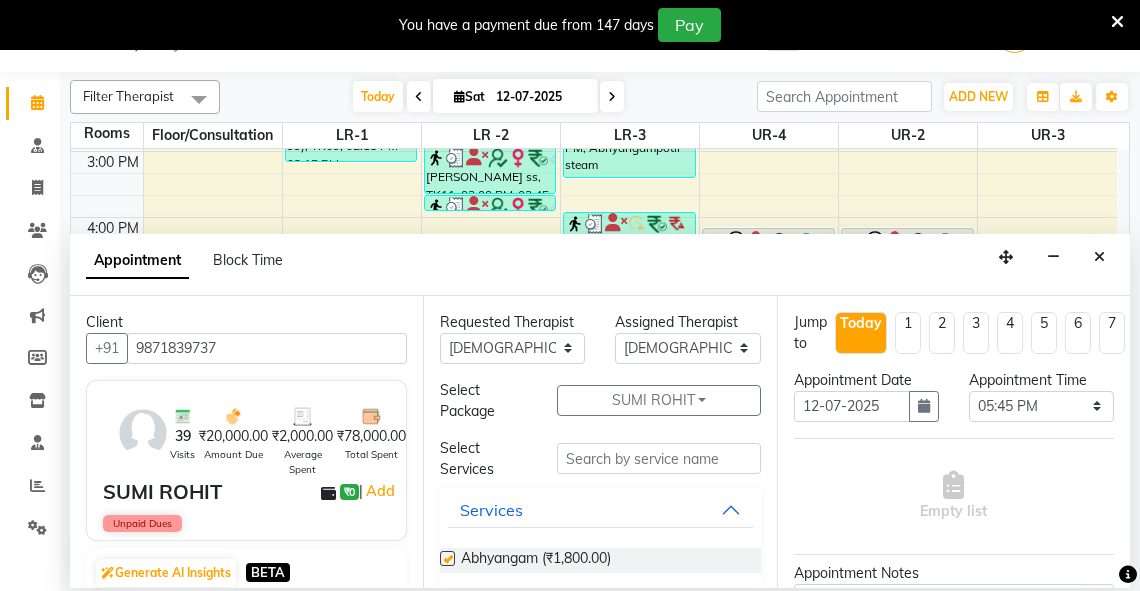 select on "2648" 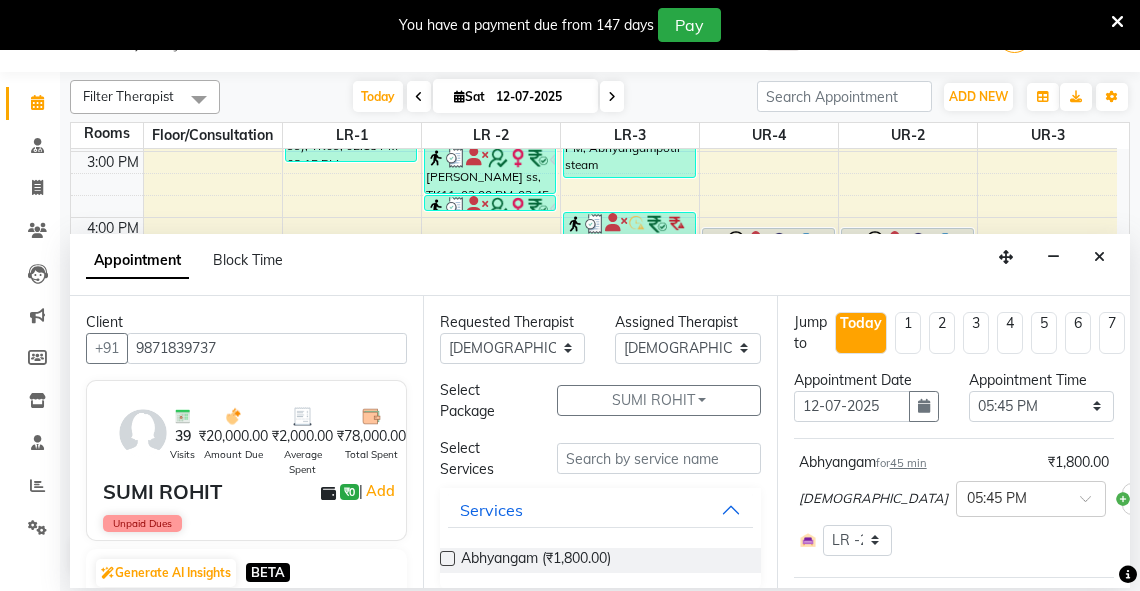 checkbox on "false" 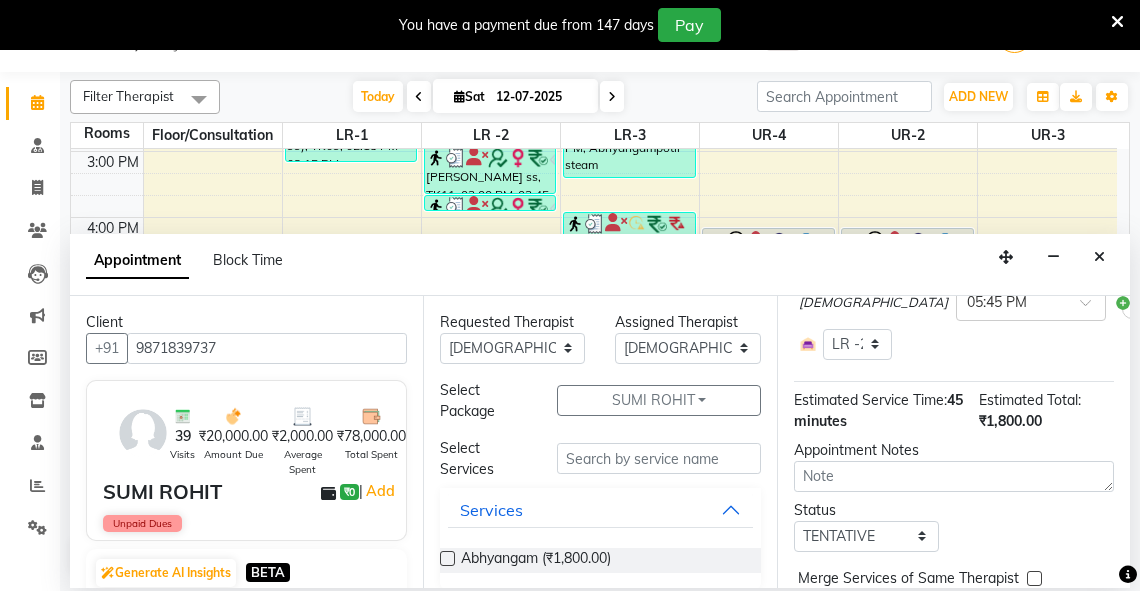 scroll, scrollTop: 313, scrollLeft: 0, axis: vertical 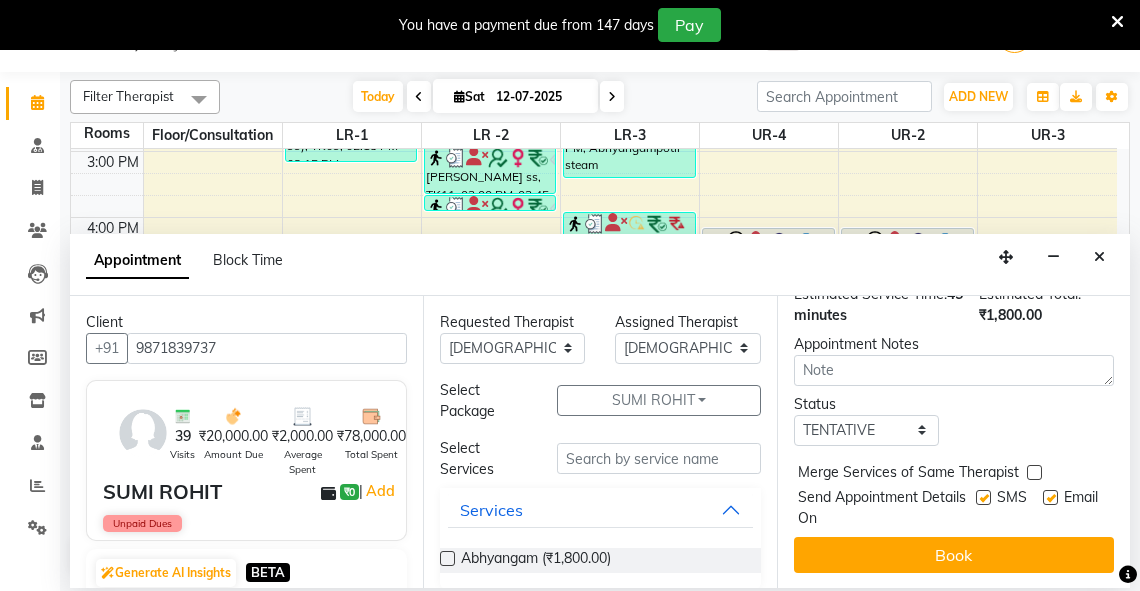 click on "Book" at bounding box center (954, 555) 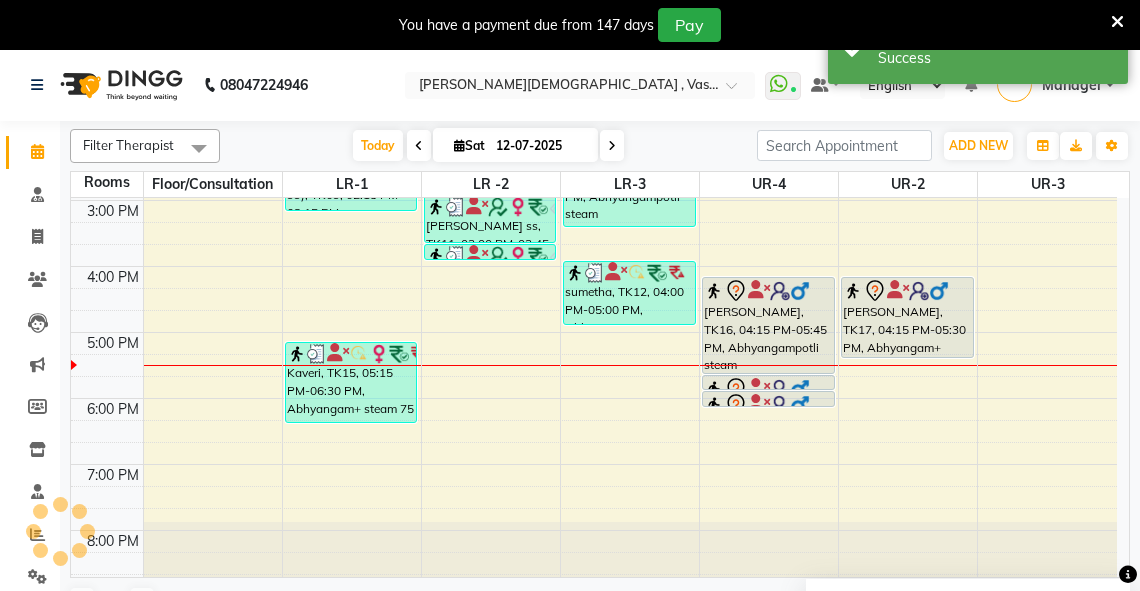 scroll, scrollTop: 0, scrollLeft: 0, axis: both 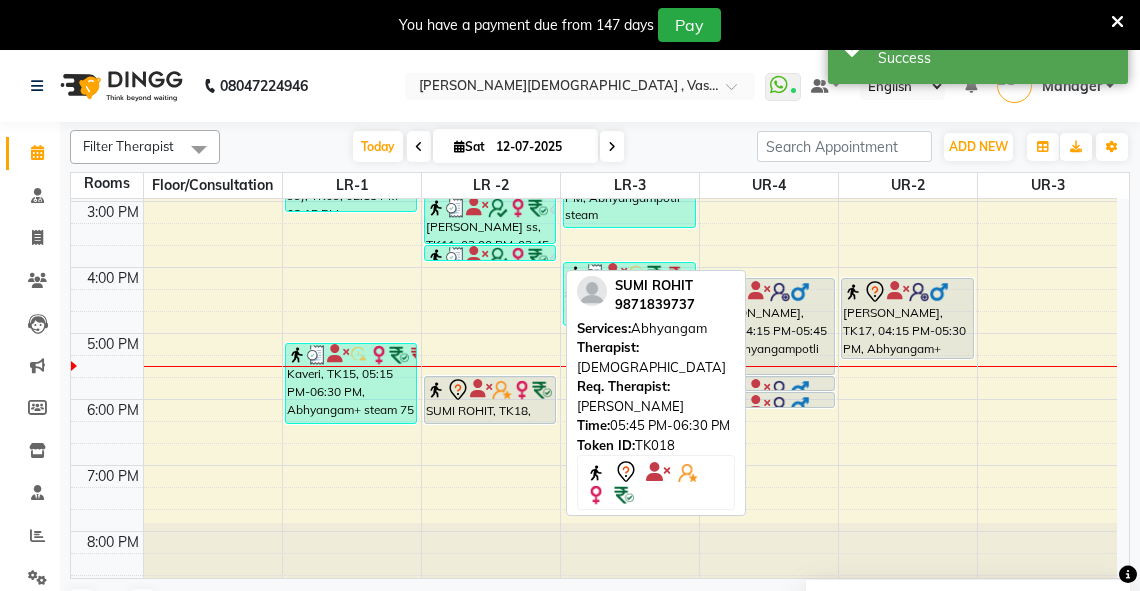 click on "SUMI ROHIT, TK18, 05:45 PM-06:30 PM, [GEOGRAPHIC_DATA]" at bounding box center (490, 400) 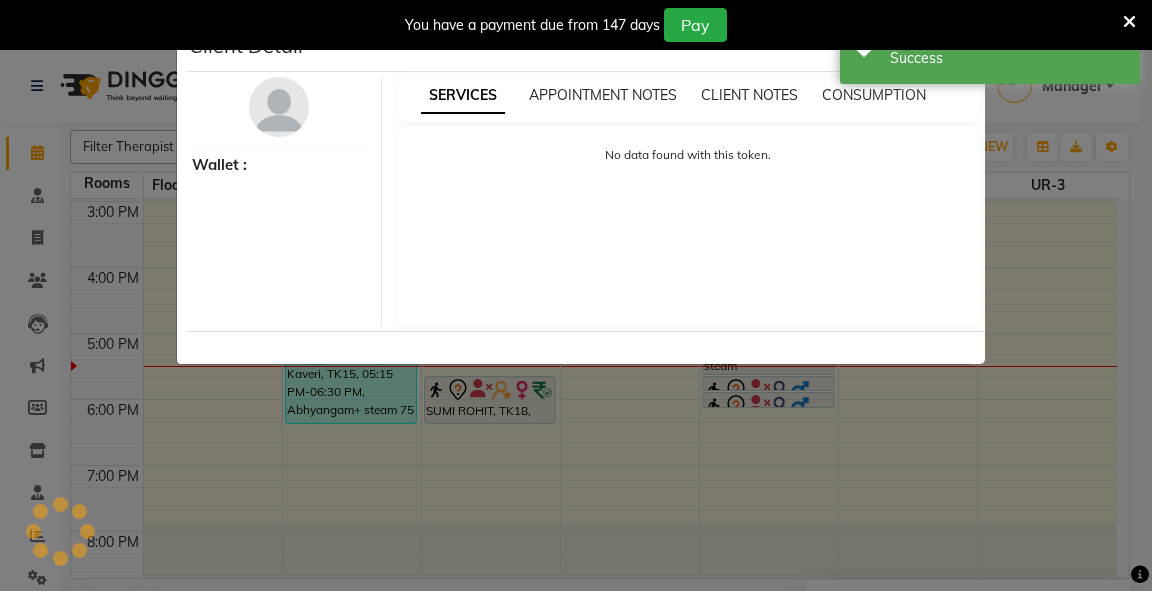 select on "7" 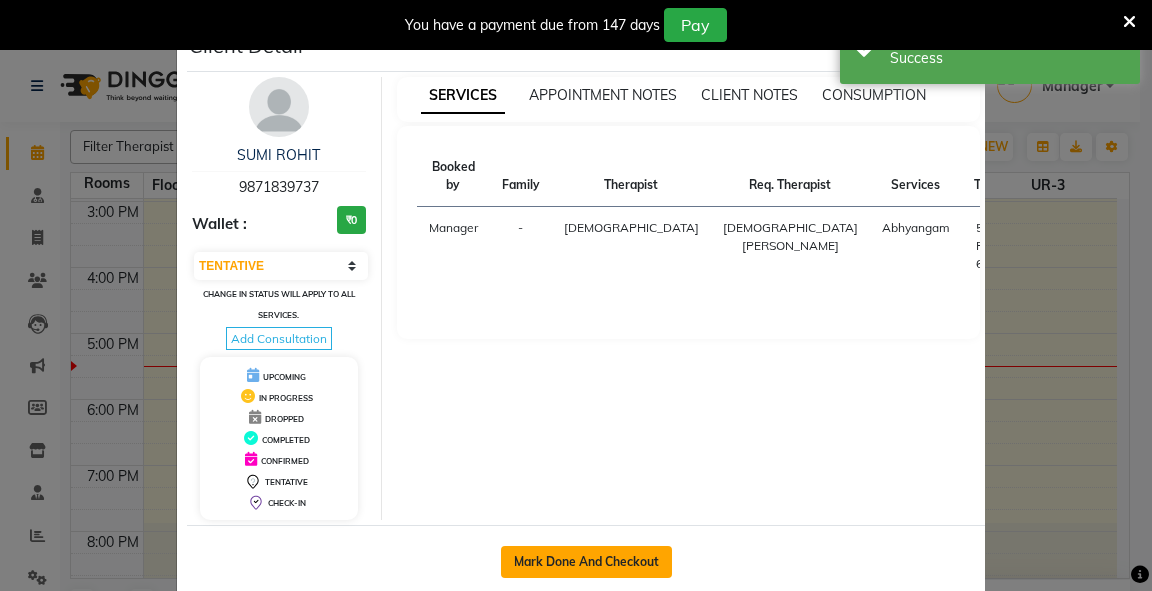 click on "Mark Done And Checkout" 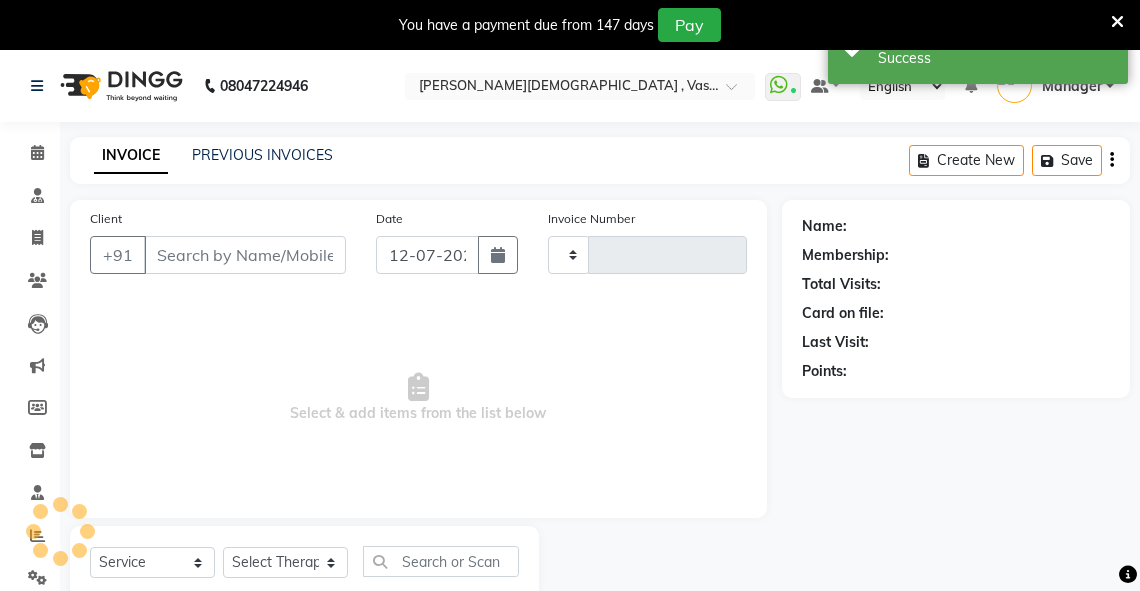 type on "1868" 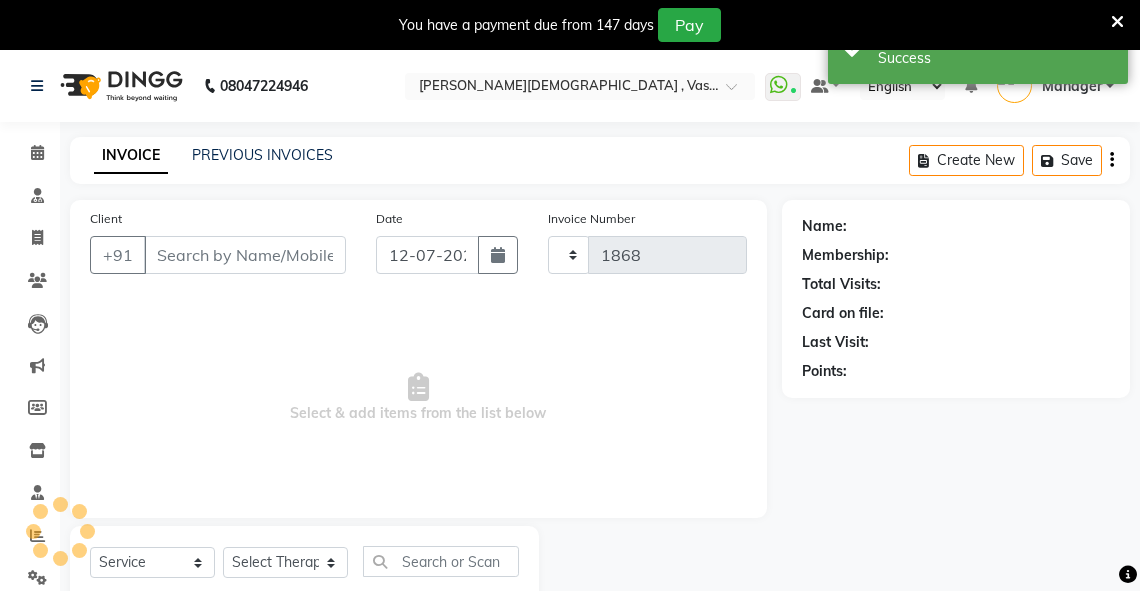 select on "5571" 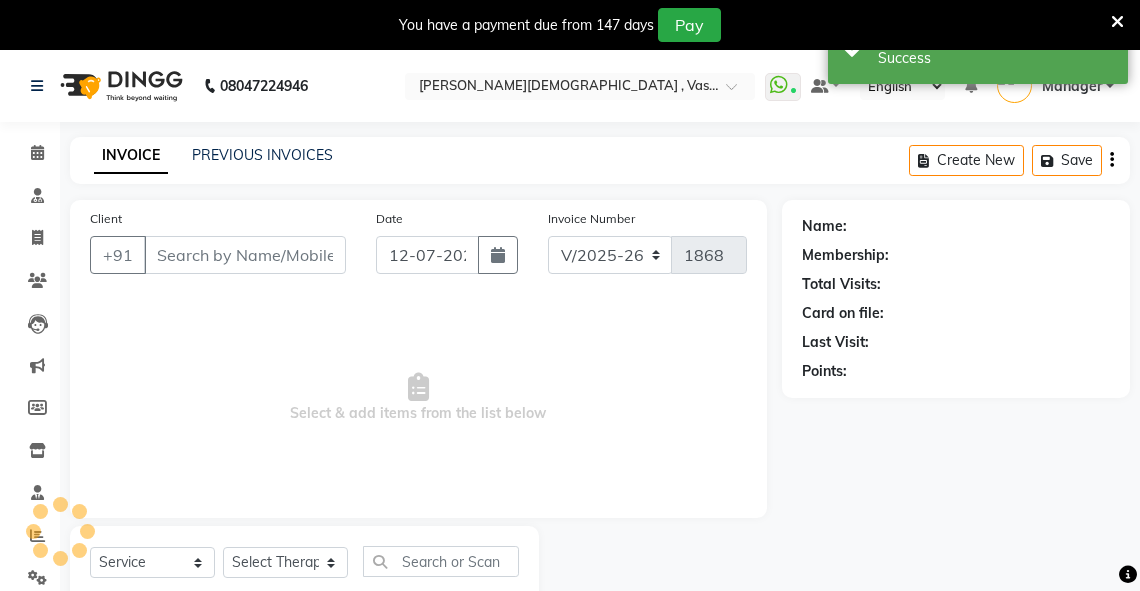 type on "9871839737" 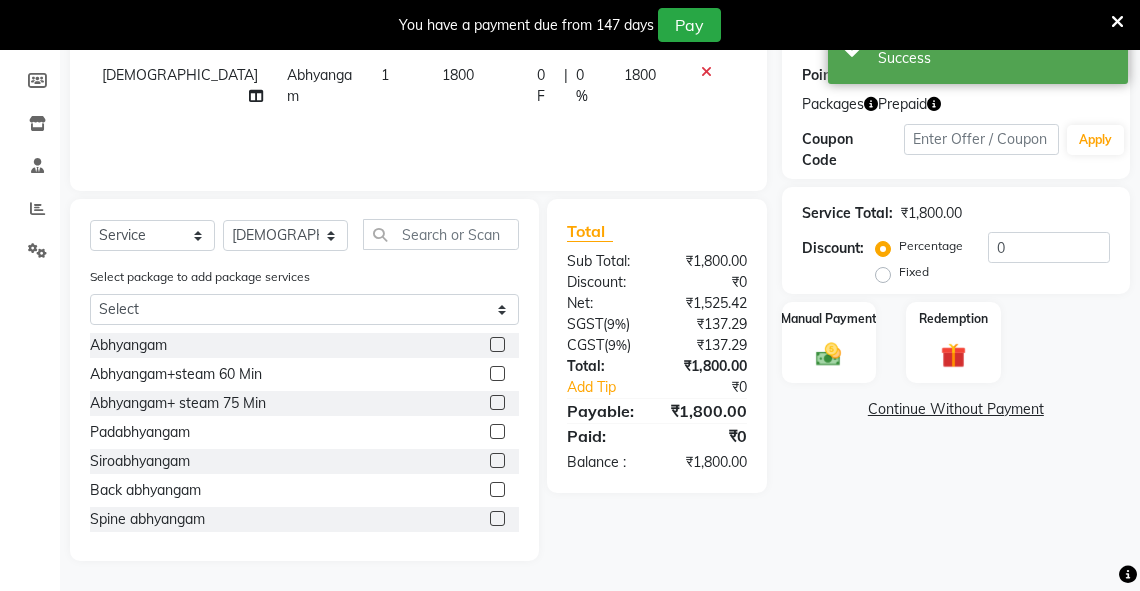 scroll, scrollTop: 328, scrollLeft: 0, axis: vertical 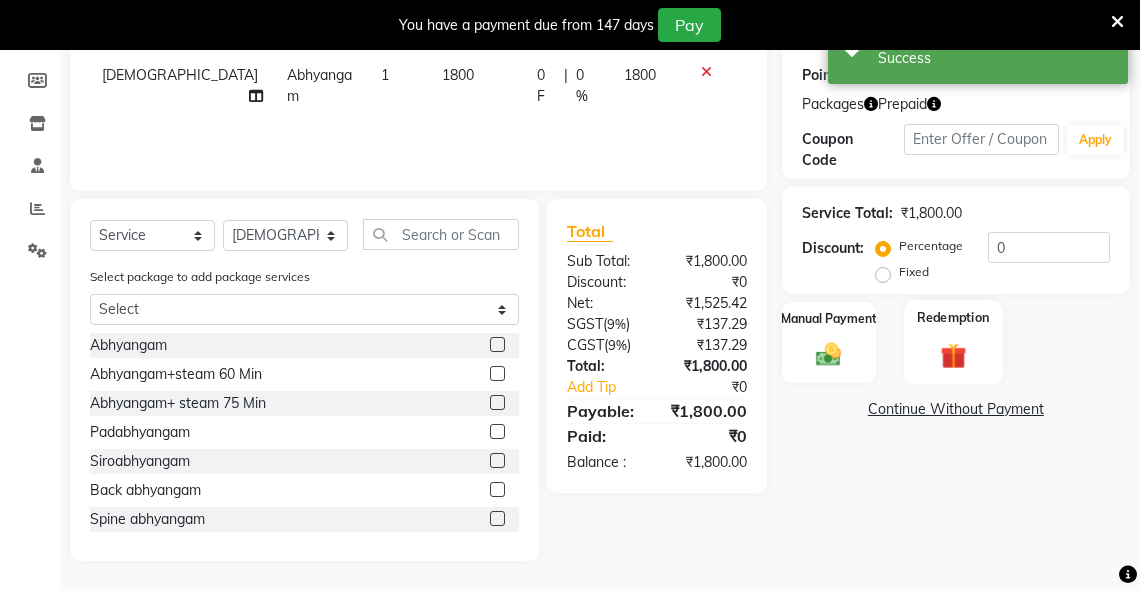 click 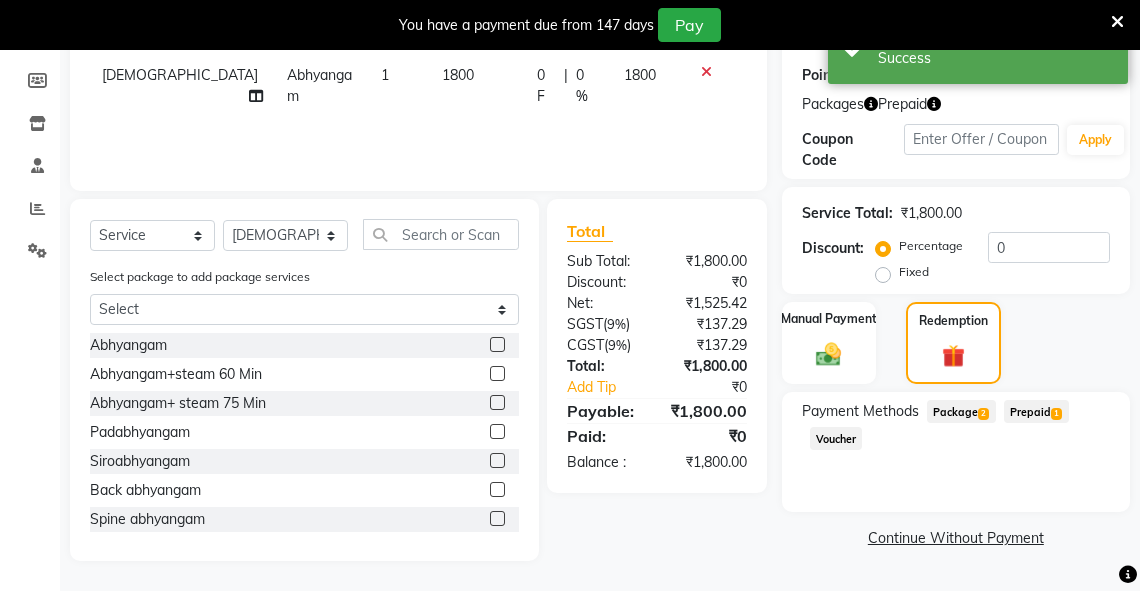 click on "Package  2" 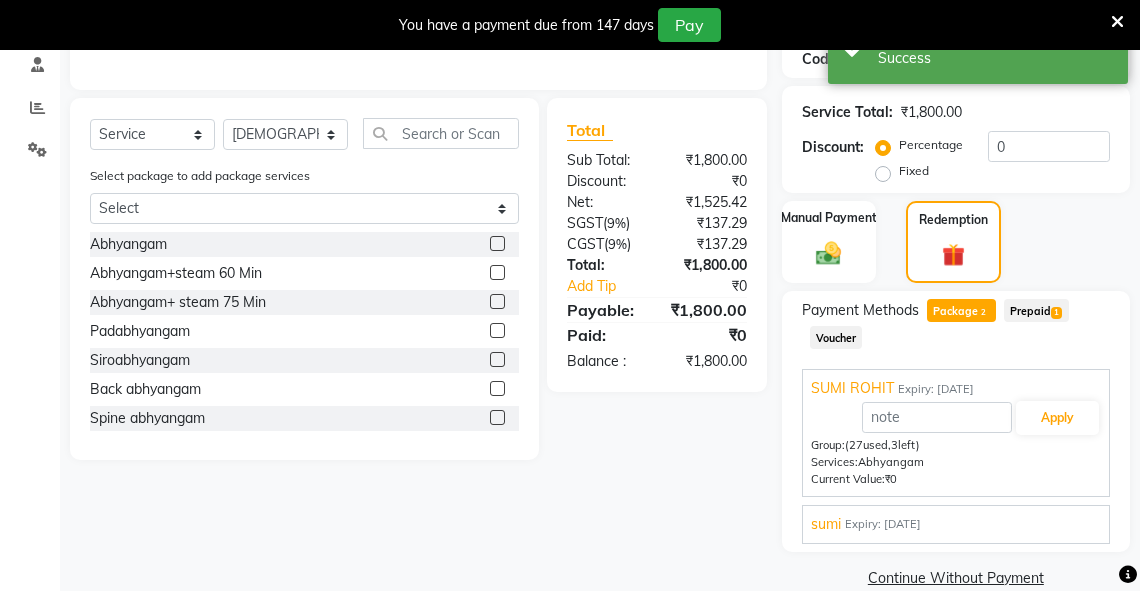 scroll, scrollTop: 452, scrollLeft: 0, axis: vertical 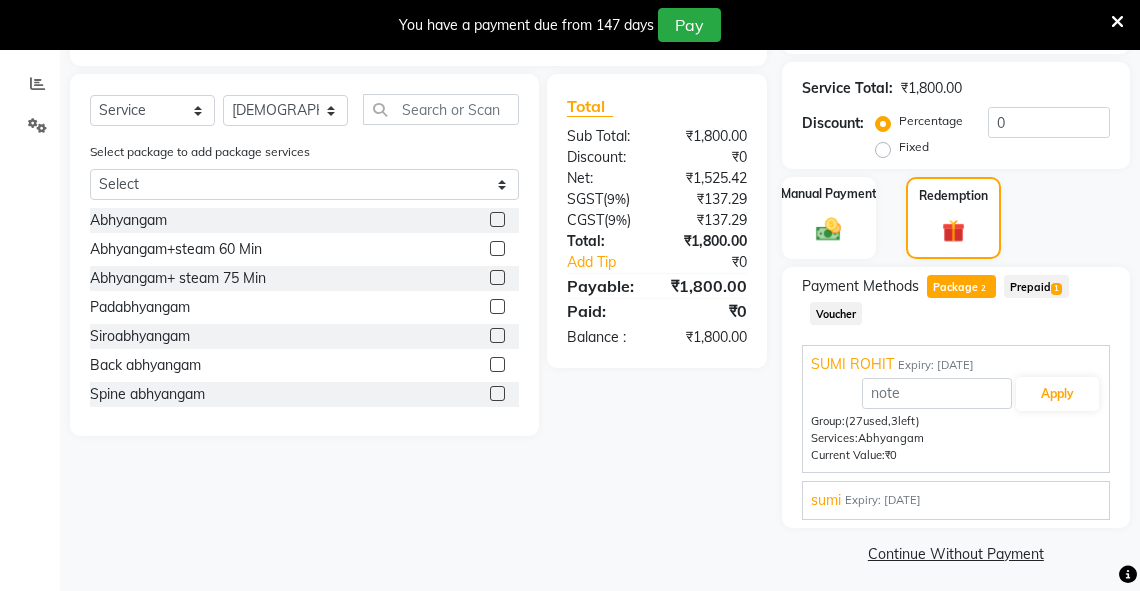 click on "sumi Expiry: [DATE]" at bounding box center (956, 500) 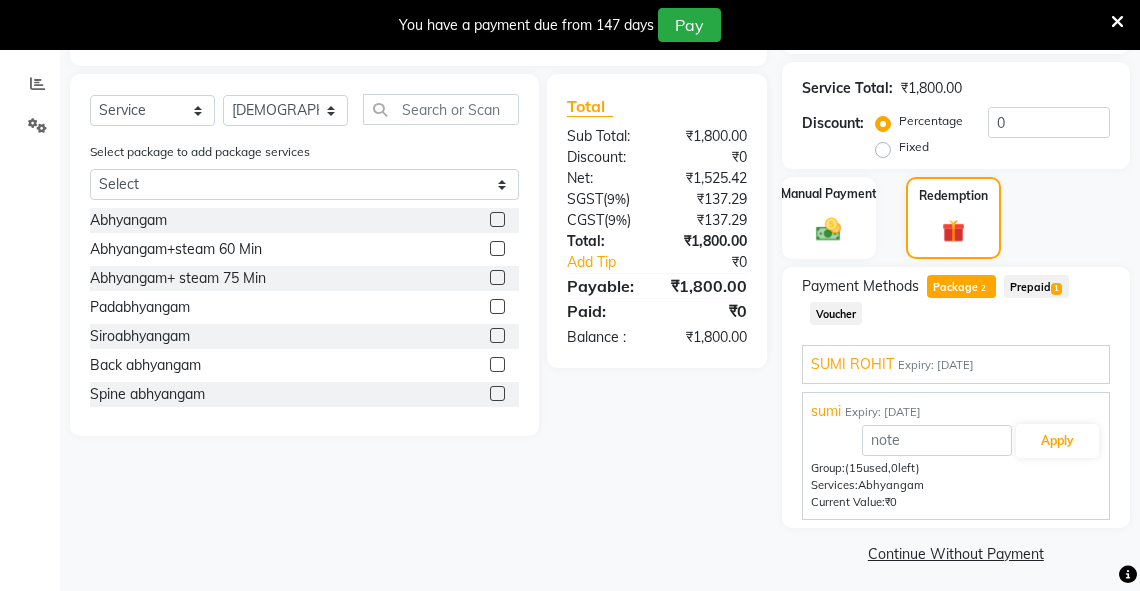 click on "Expiry: [DATE]" at bounding box center (936, 365) 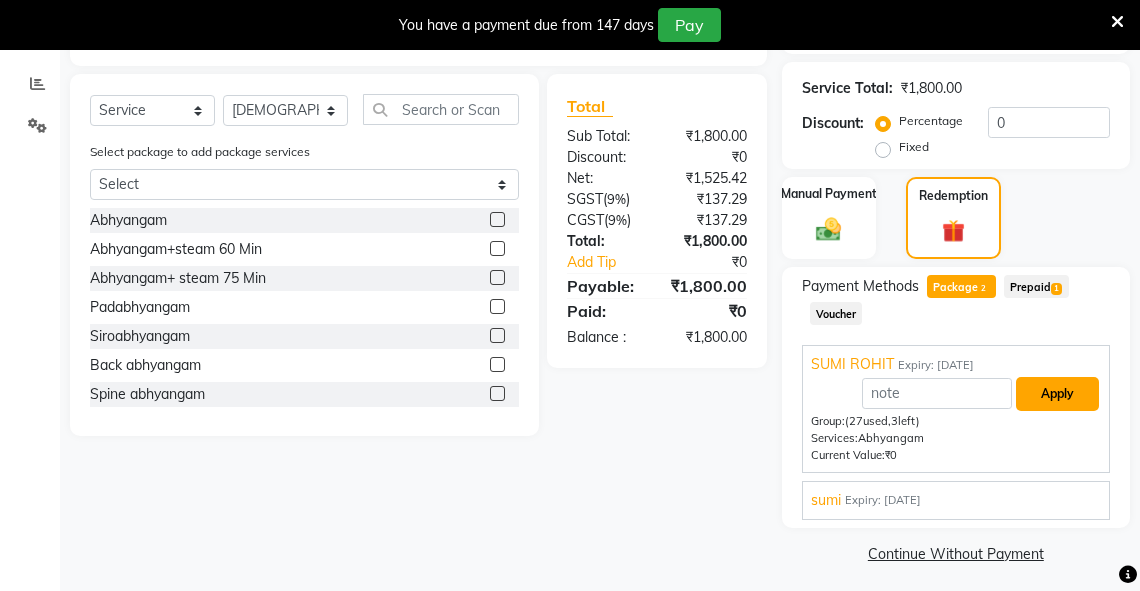 click on "Apply" at bounding box center (1057, 394) 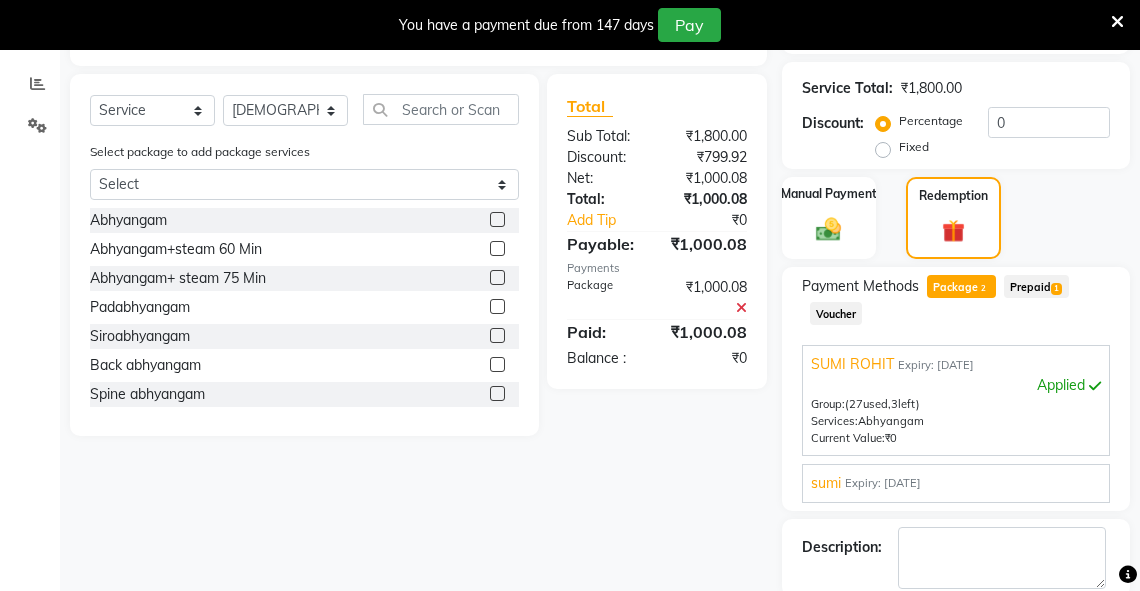 scroll, scrollTop: 554, scrollLeft: 0, axis: vertical 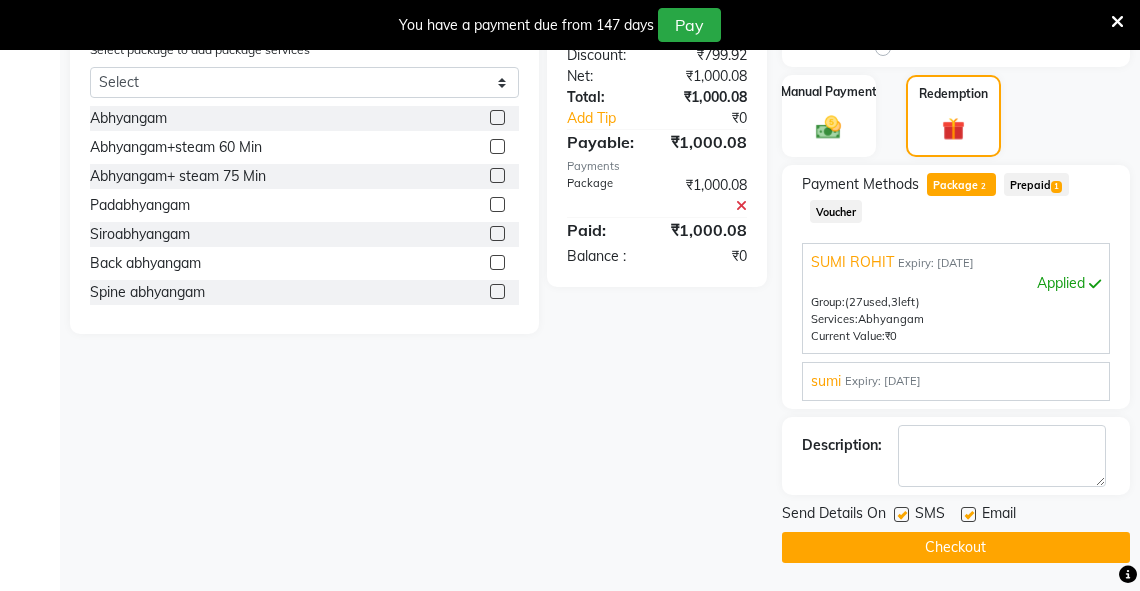 click on "Checkout" 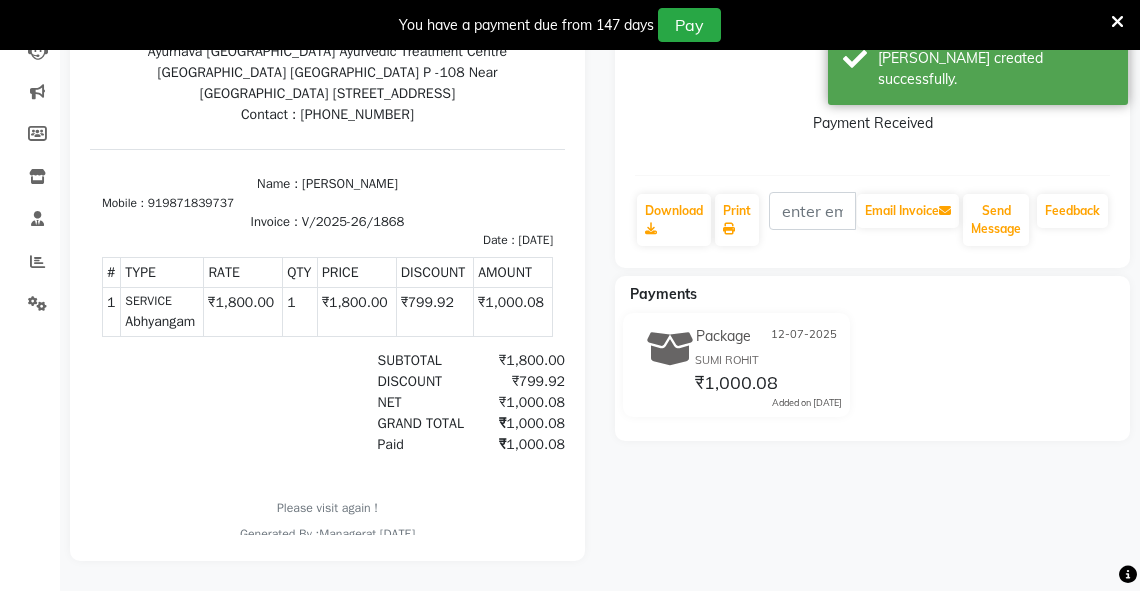 scroll, scrollTop: 0, scrollLeft: 0, axis: both 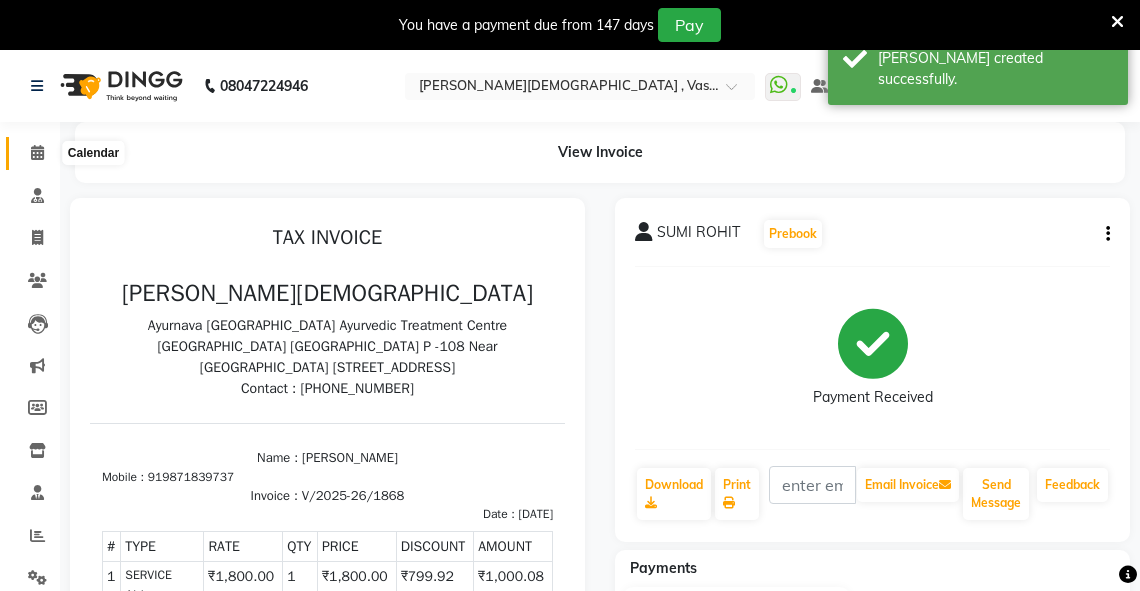 click 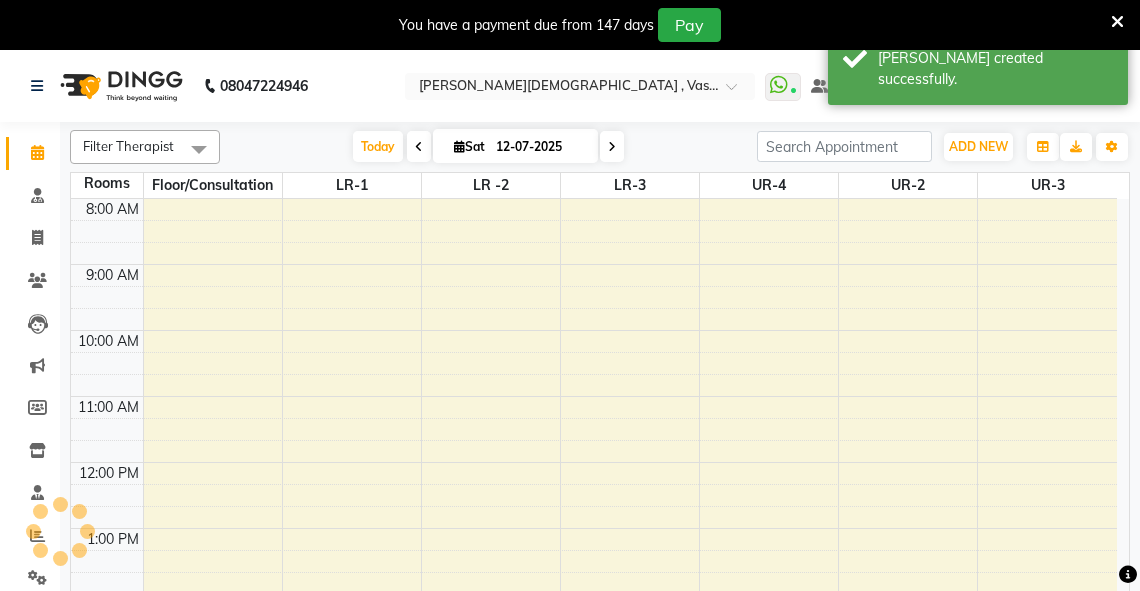 scroll, scrollTop: 0, scrollLeft: 0, axis: both 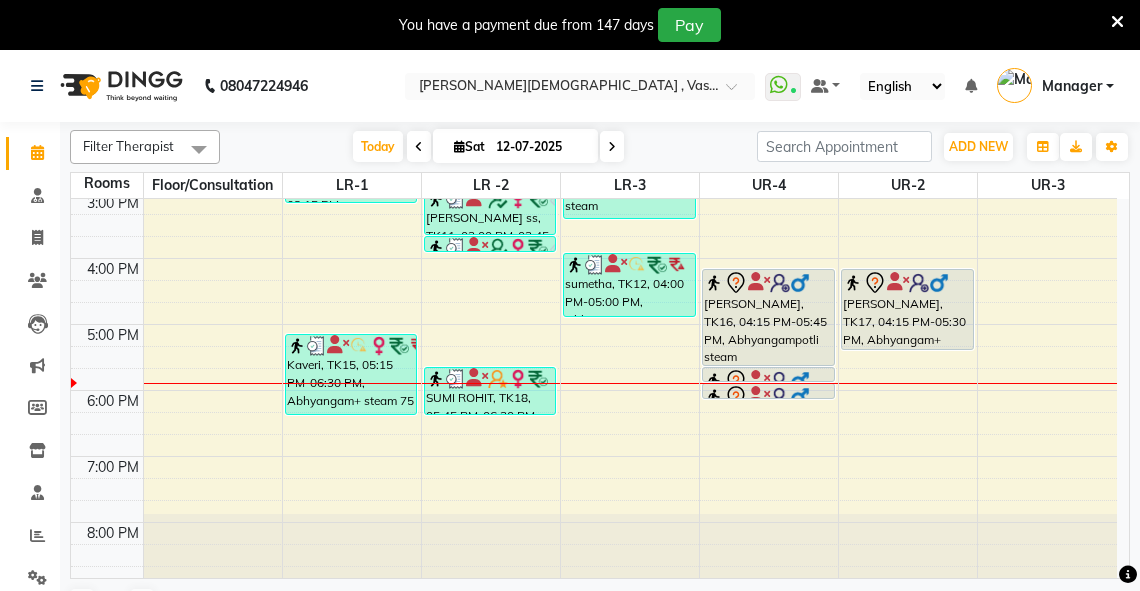 click on "6:00 AM 7:00 AM 8:00 AM 9:00 AM 10:00 AM 11:00 AM 12:00 PM 1:00 PM 2:00 PM 3:00 PM 4:00 PM 5:00 PM 6:00 PM 7:00 PM 8:00 PM     sheen T 25%, TK02, 09:15 AM-10:00 AM,  abhyangam(L)+[PERSON_NAME](L)     [PERSON_NAME], TK13, 09:45 AM-10:15 AM, abhyangam swedam cghs     [PERSON_NAME], TK03, 11:00 AM-11:45 AM,  abhyangam(L)+Potli(L)     [PERSON_NAME], TK03, 11:45 AM-12:30 PM, dhanyamala dara local     [PERSON_NAME], TK03, 12:30 PM-12:45 PM, Lepam bandage     [PERSON_NAME](N 99), TK09, 02:15 PM-03:15 PM, Abhyangam+steam 60 Min     Kaveri, TK15, 05:15 PM-06:30 PM, Abhyangam+ steam 75 [PERSON_NAME], TK04, 09:45 AM-10:15 AM, abhyangam swedam cghs     [PERSON_NAME], TK04, 10:15 AM-10:30 AM, snehavasti cghs     [PERSON_NAME], TK06, 12:00 PM-01:30 PM, Abhyangampotli steam     [PERSON_NAME], TK06, 01:30 PM-02:00 PM, Januvasti(both)     [PERSON_NAME](N 99), TK10, 02:00 PM-02:45 PM, Abhyangam     [PERSON_NAME] ss, TK11, 03:00 PM-03:45 PM,  abhyangam(L)+[PERSON_NAME](L)     [PERSON_NAME] ss, TK11, 03:45 PM-04:00 PM, [GEOGRAPHIC_DATA]" at bounding box center (594, 93) 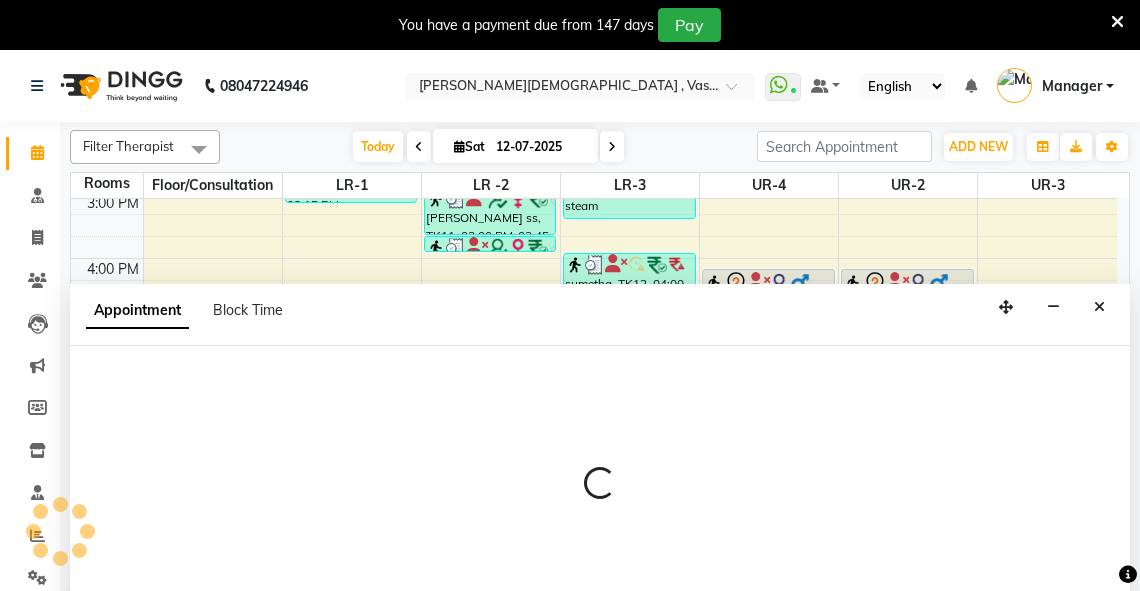 scroll, scrollTop: 50, scrollLeft: 0, axis: vertical 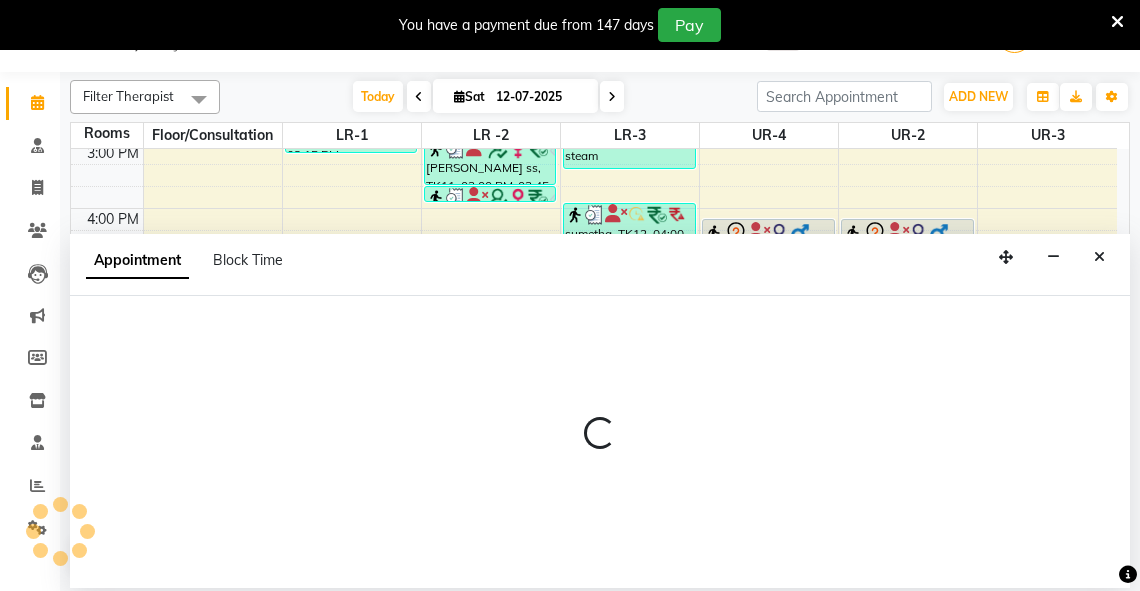 select on "1080" 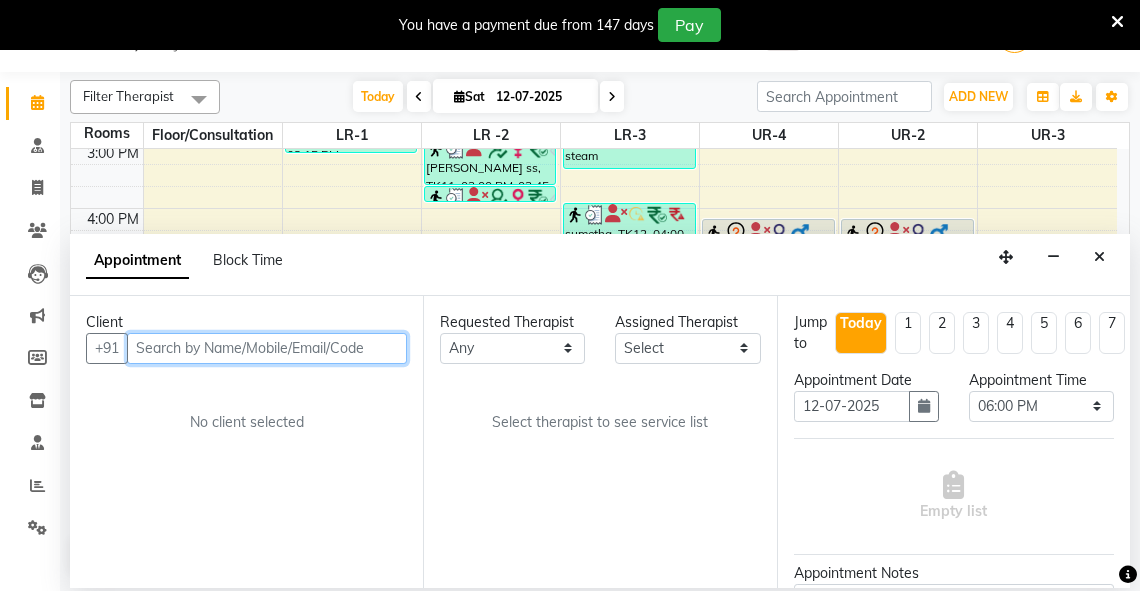 click at bounding box center (267, 348) 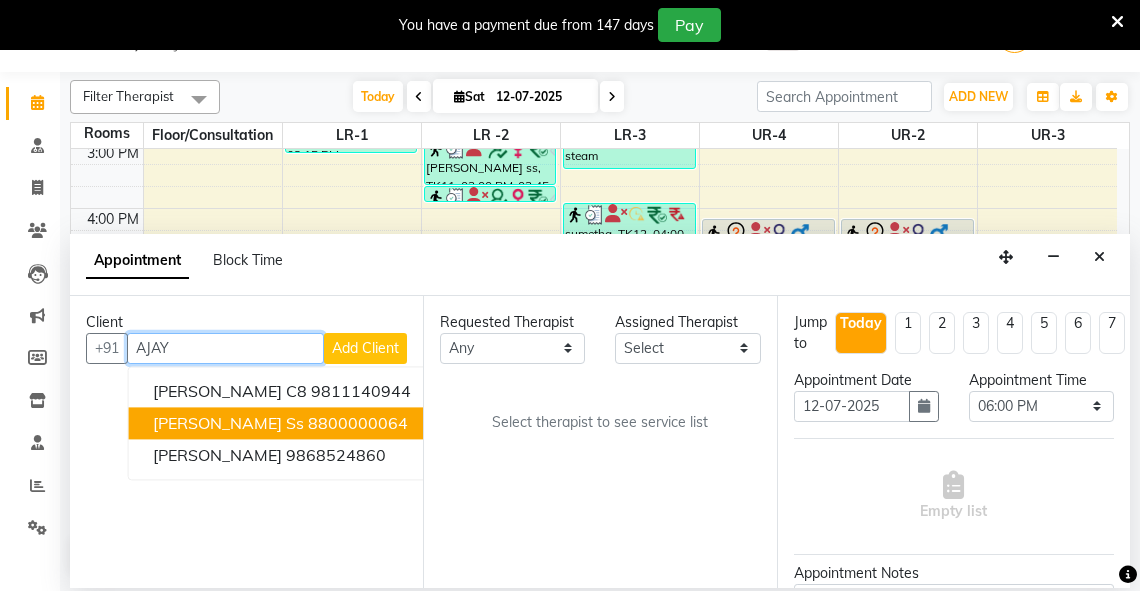 click on "8800000064" at bounding box center (358, 423) 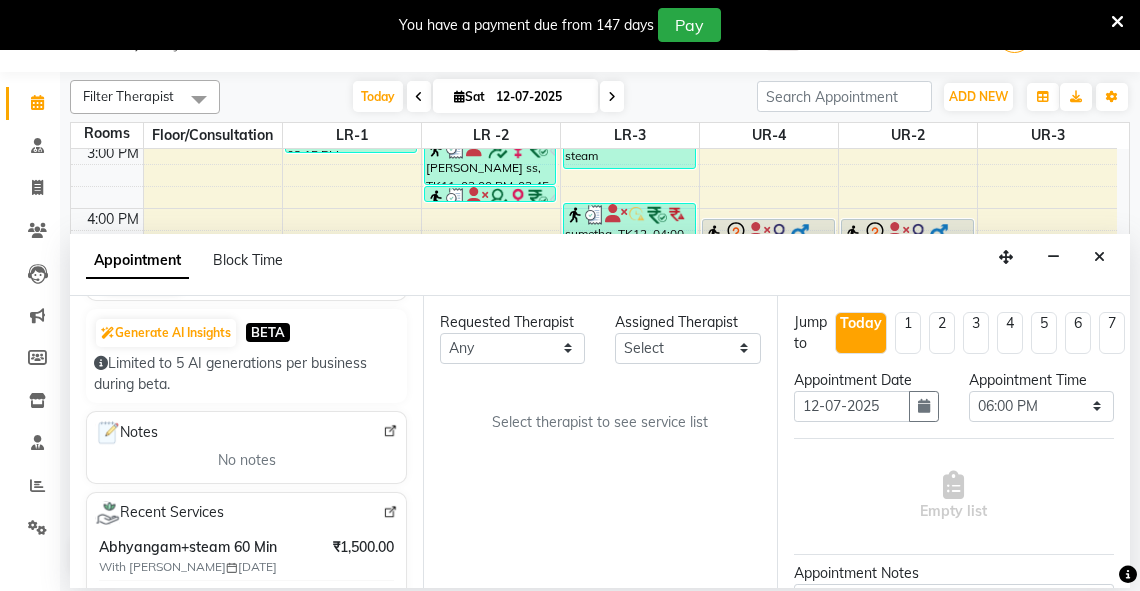 scroll, scrollTop: 164, scrollLeft: 0, axis: vertical 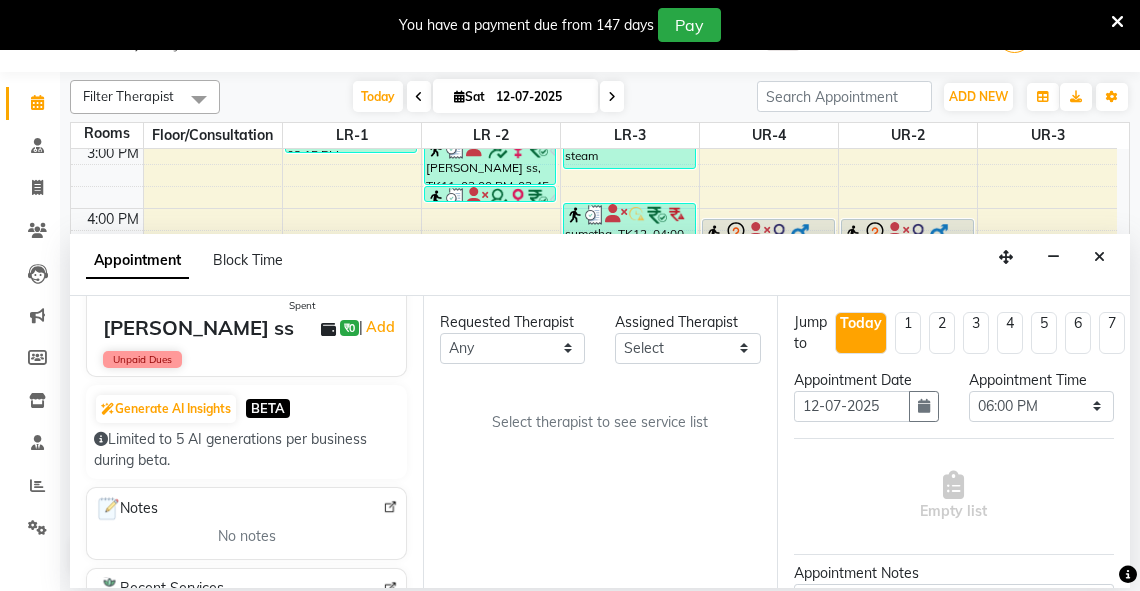 type on "8800000064" 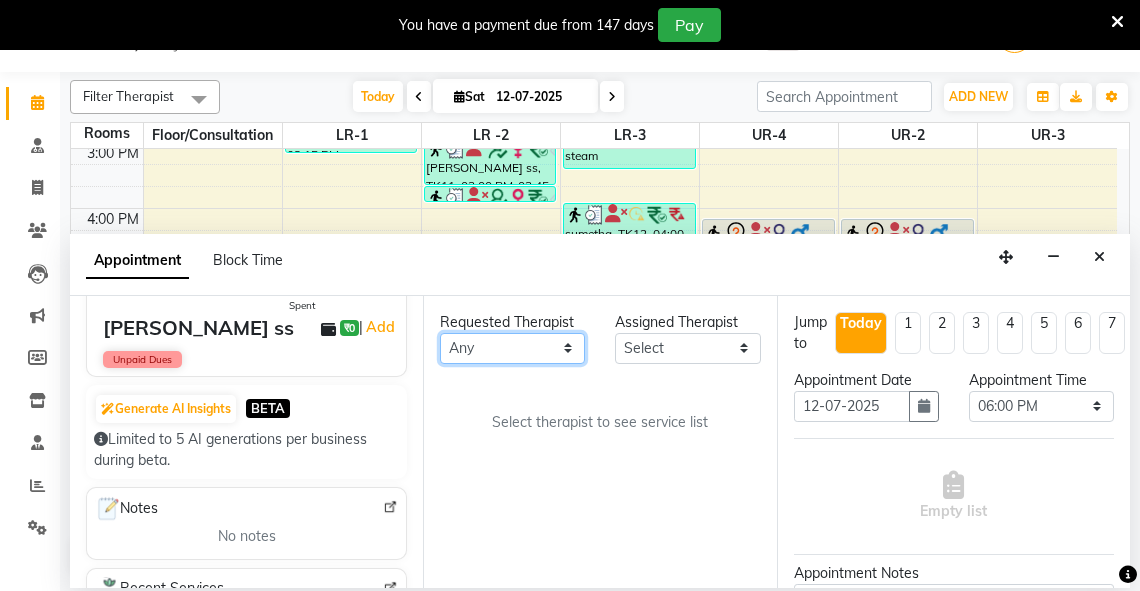 click on "Any [PERSON_NAME] V [PERSON_NAME] [PERSON_NAME] A K [PERSON_NAME] N [PERSON_NAME]  Dhaneesha [PERSON_NAME] K P [PERSON_NAME] [PERSON_NAME] [PERSON_NAME] [PERSON_NAME] [PERSON_NAME] a [PERSON_NAME] K M OTHER BRANCH Sardinia [PERSON_NAME] [PERSON_NAME] [PERSON_NAME] [PERSON_NAME]" at bounding box center [512, 348] 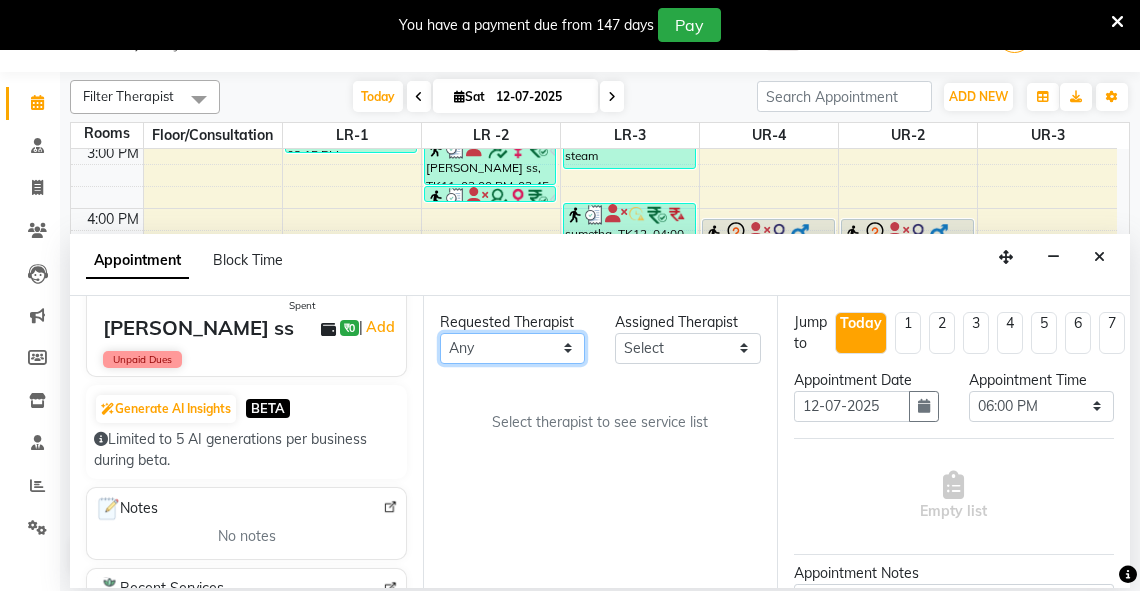 select on "58069" 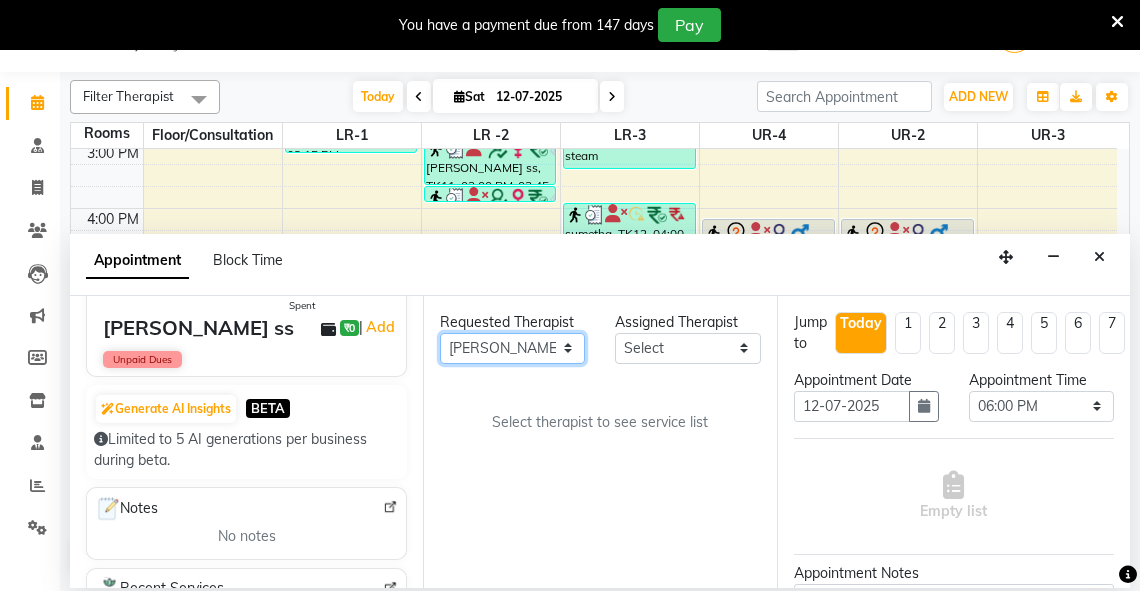 click on "Any [PERSON_NAME] V [PERSON_NAME] [PERSON_NAME] A K [PERSON_NAME] N [PERSON_NAME]  Dhaneesha [PERSON_NAME] K P [PERSON_NAME] [PERSON_NAME] [PERSON_NAME] [PERSON_NAME] [PERSON_NAME] a [PERSON_NAME] K M OTHER BRANCH Sardinia [PERSON_NAME] [PERSON_NAME] [PERSON_NAME] [PERSON_NAME]" at bounding box center [512, 348] 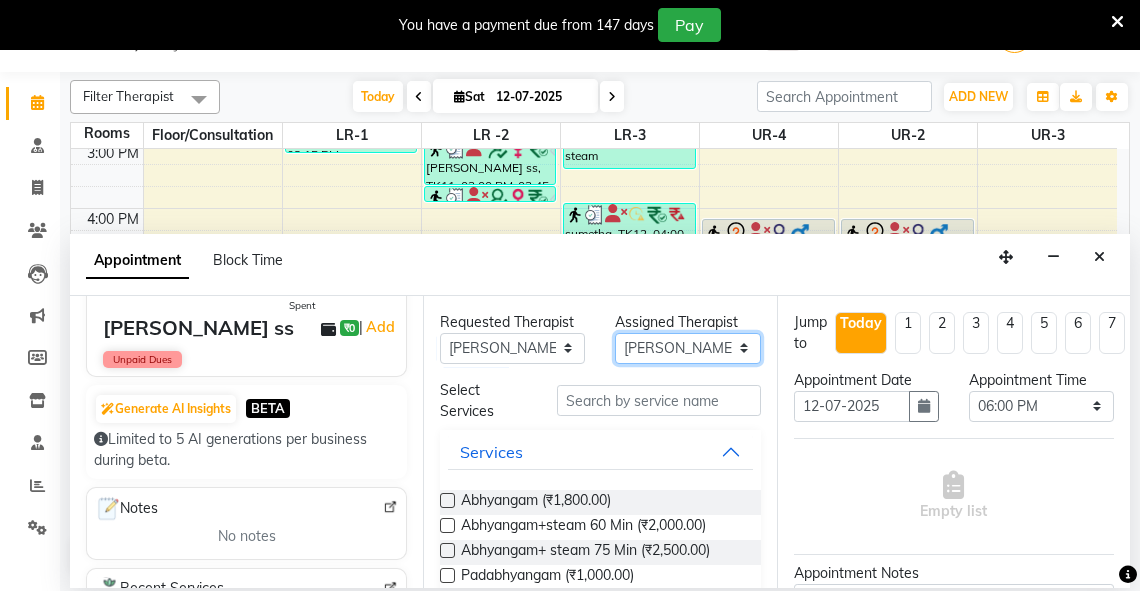 click on "Select [PERSON_NAME] V [PERSON_NAME] [PERSON_NAME] A K [PERSON_NAME] N [PERSON_NAME]  Dhaneesha [PERSON_NAME] K P [PERSON_NAME] [PERSON_NAME] [PERSON_NAME] [PERSON_NAME] [PERSON_NAME] a [PERSON_NAME] K M OTHER BRANCH Sardinia [PERSON_NAME] [PERSON_NAME] [PERSON_NAME] [PERSON_NAME]" at bounding box center (687, 348) 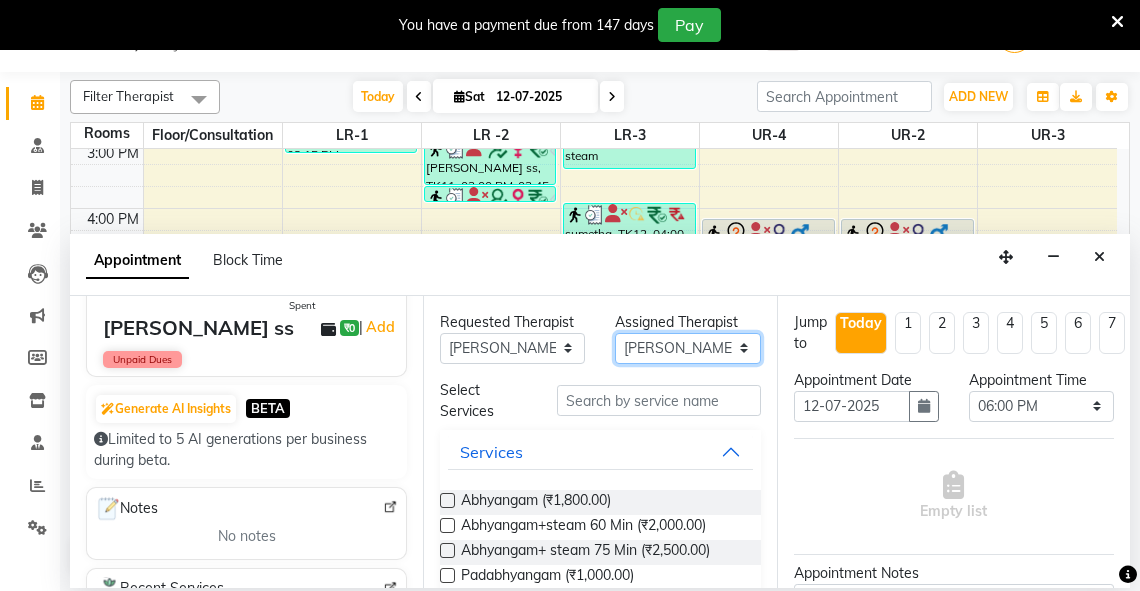 select on "72191" 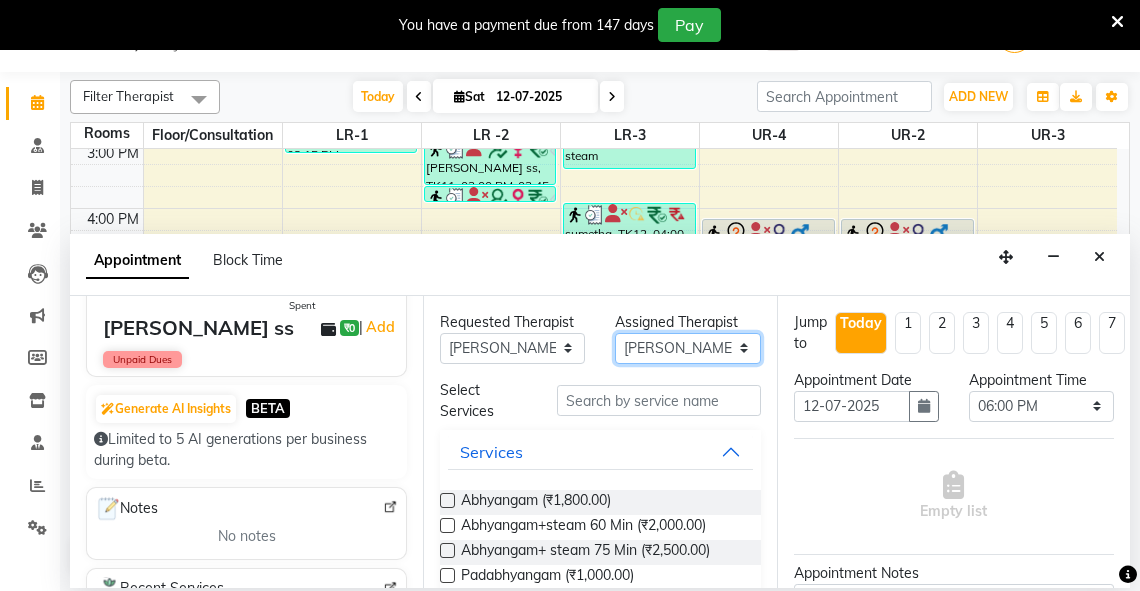 click on "Select [PERSON_NAME] V [PERSON_NAME] [PERSON_NAME] A K [PERSON_NAME] N [PERSON_NAME]  Dhaneesha [PERSON_NAME] K P [PERSON_NAME] [PERSON_NAME] [PERSON_NAME] [PERSON_NAME] [PERSON_NAME] a [PERSON_NAME] K M OTHER BRANCH Sardinia [PERSON_NAME] [PERSON_NAME] [PERSON_NAME] [PERSON_NAME]" at bounding box center [687, 348] 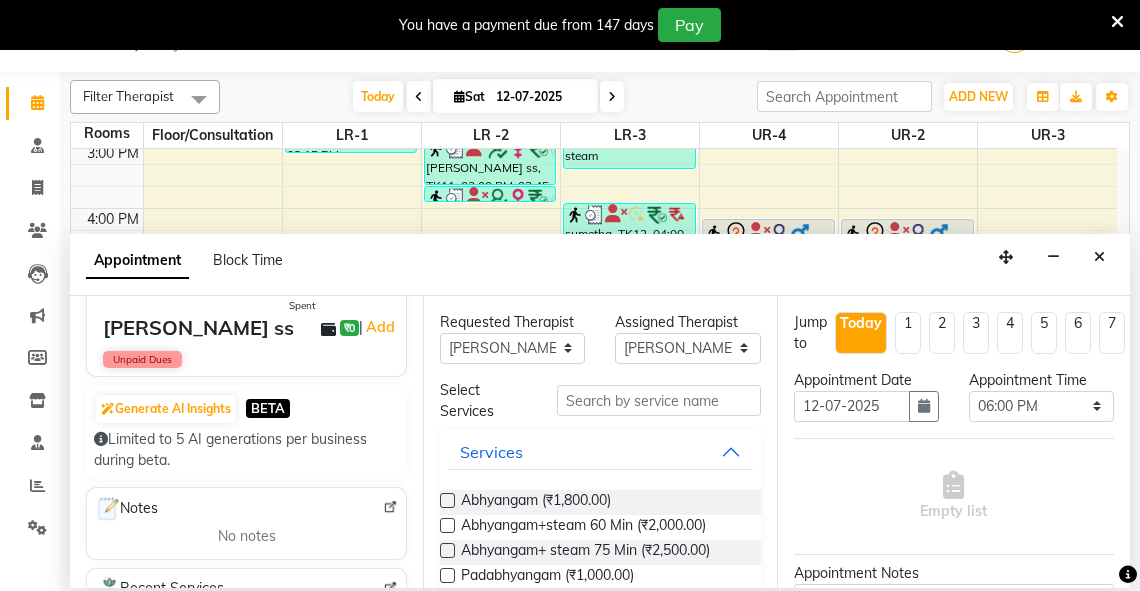 click at bounding box center (447, 525) 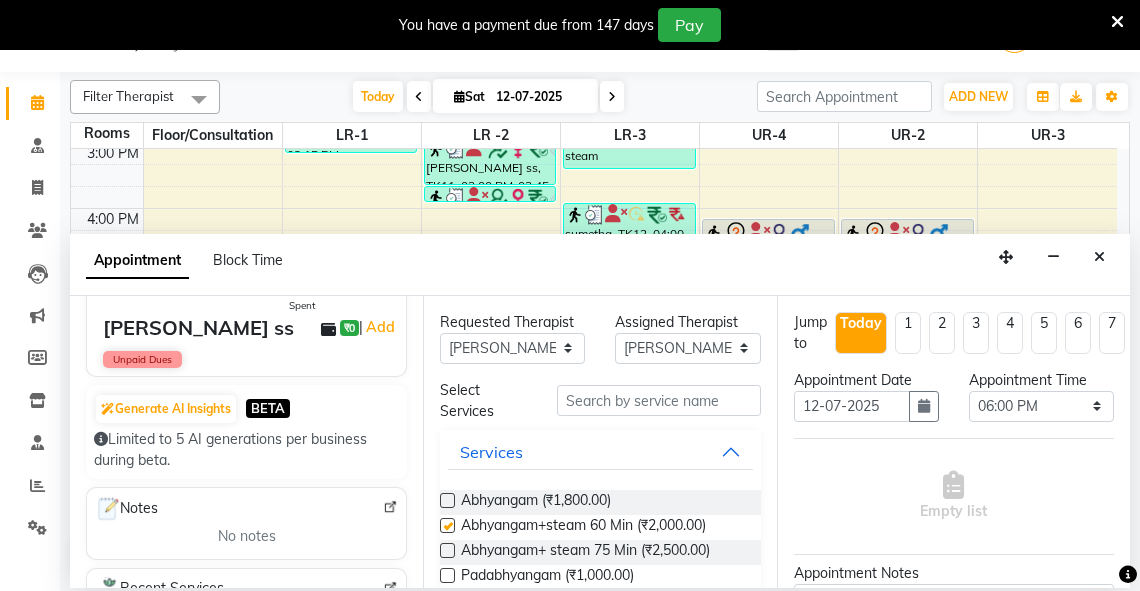 select on "2649" 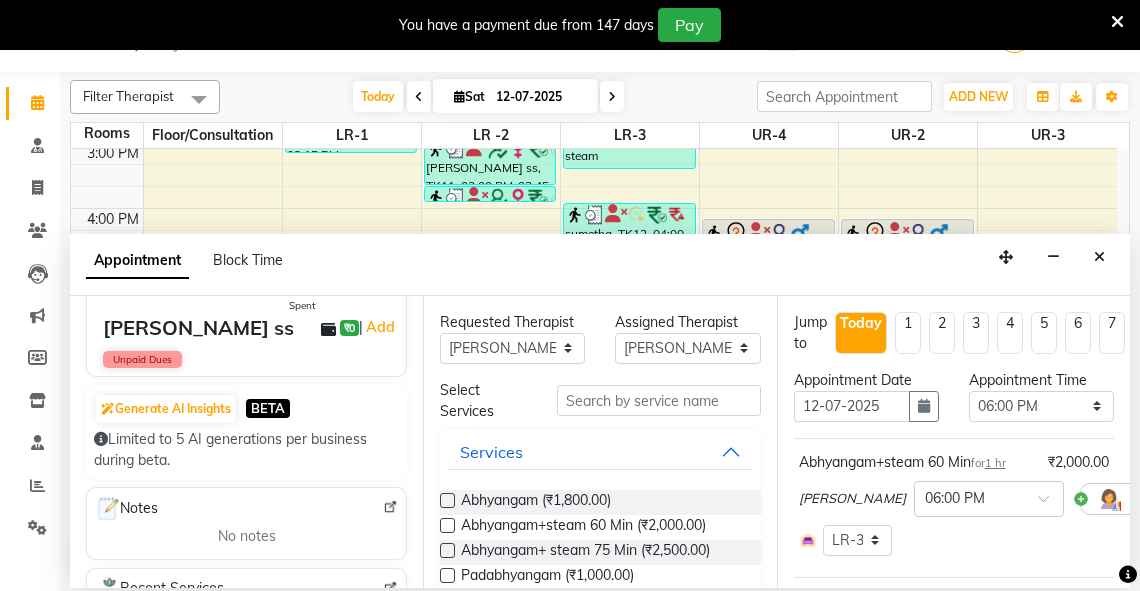 checkbox on "false" 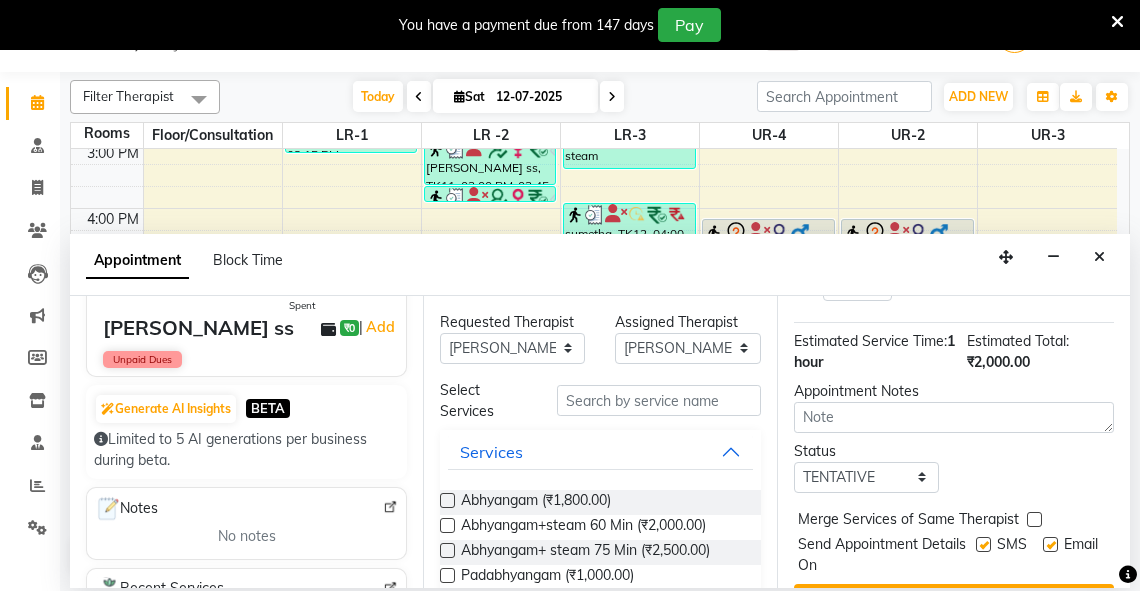 scroll, scrollTop: 313, scrollLeft: 0, axis: vertical 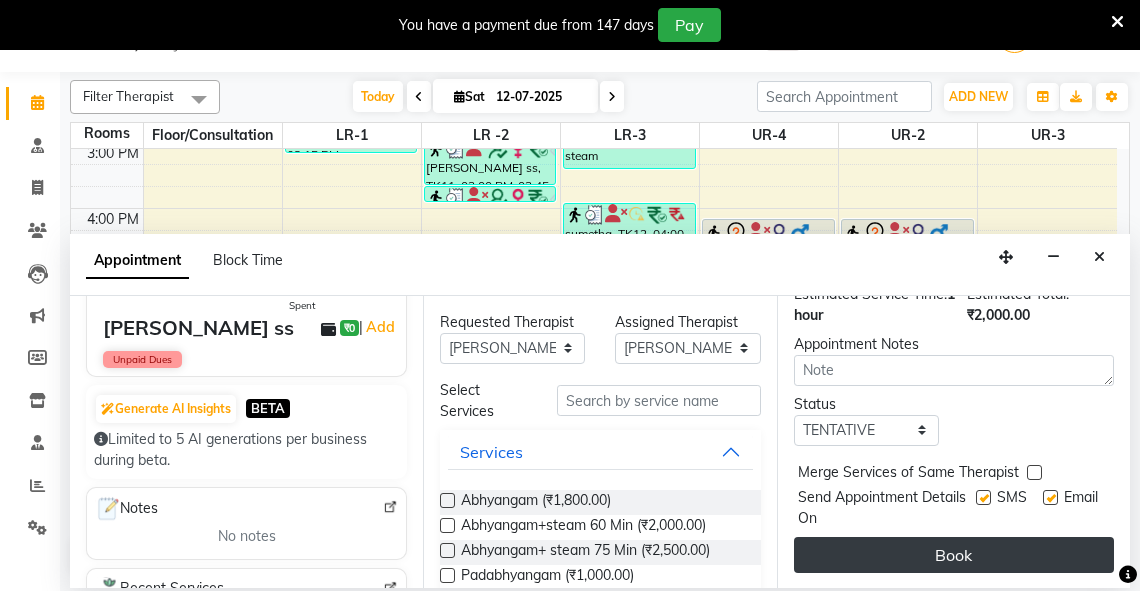 click on "Book" at bounding box center [954, 555] 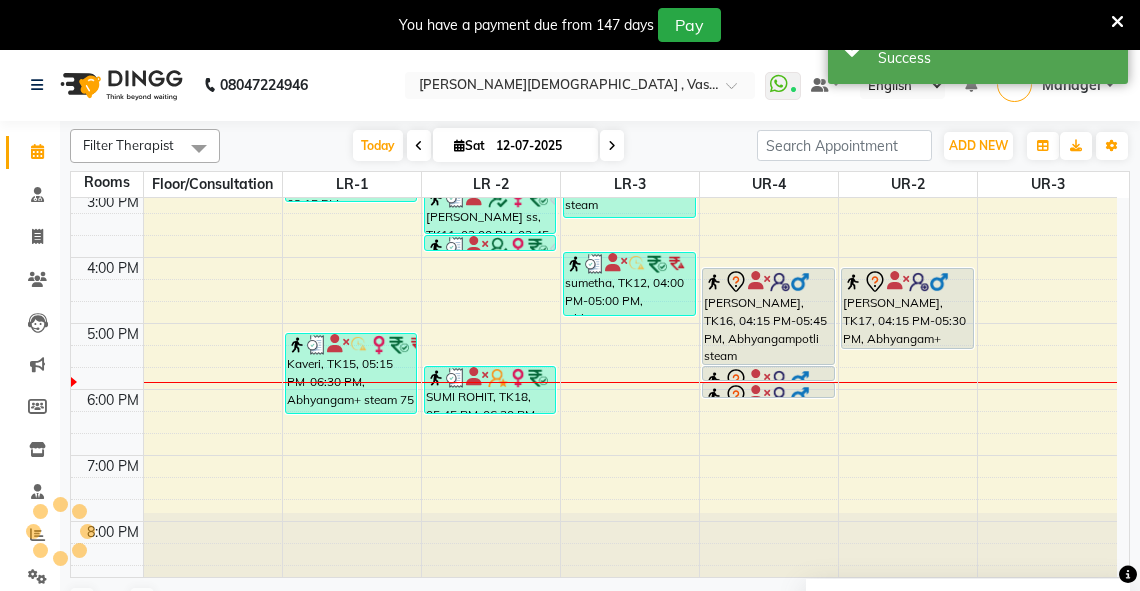 scroll, scrollTop: 0, scrollLeft: 0, axis: both 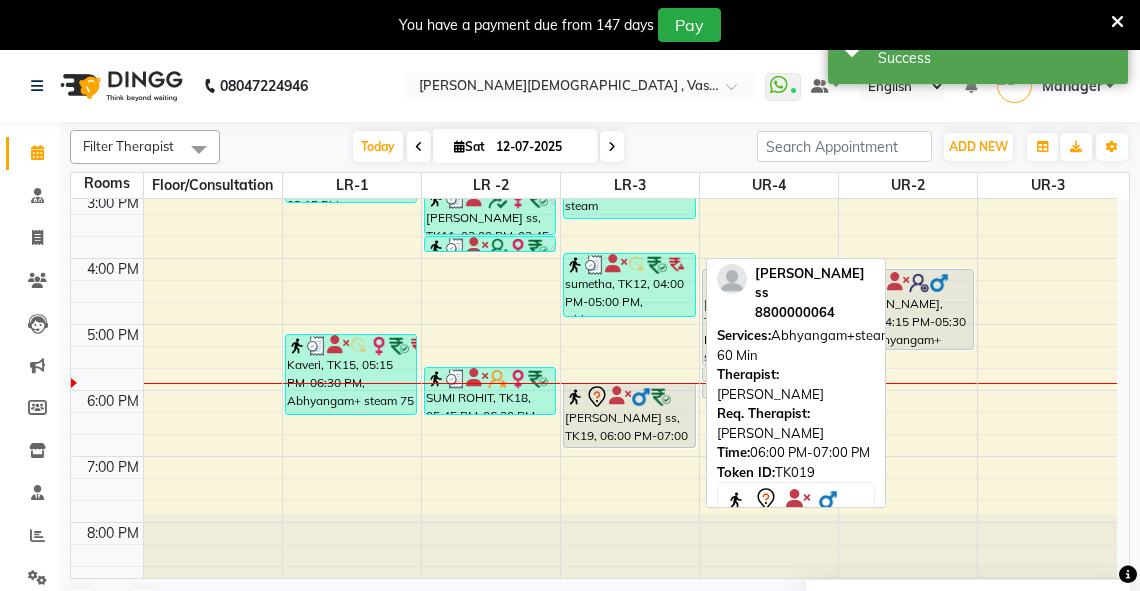 click on "[PERSON_NAME] ss, TK19, 06:00 PM-07:00 PM, Abhyangam+steam 60 Min" at bounding box center (629, 415) 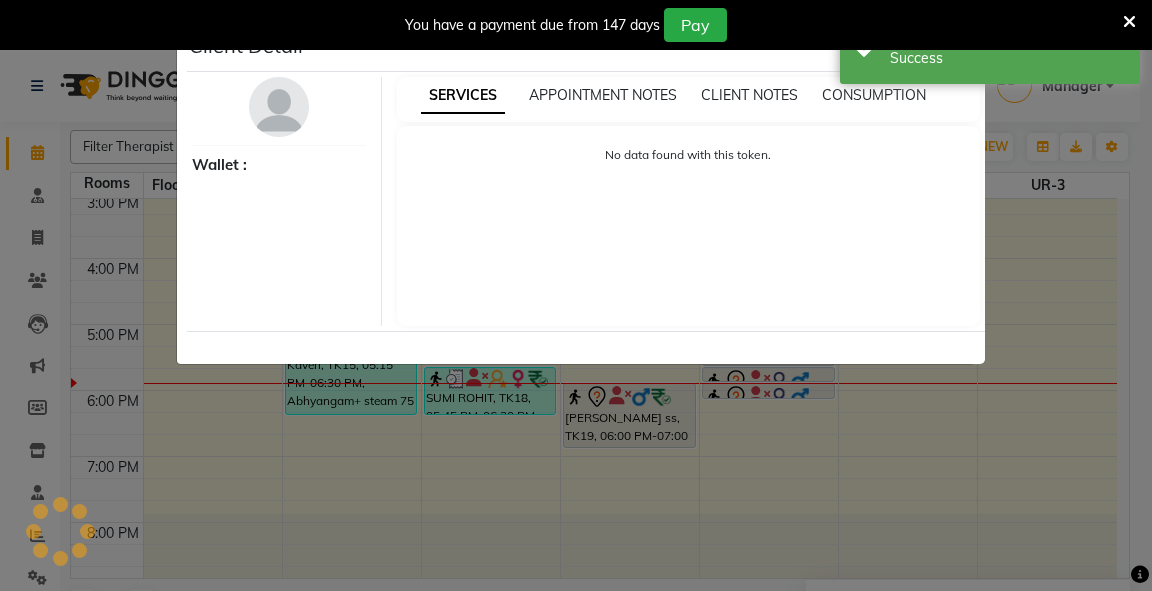 select on "7" 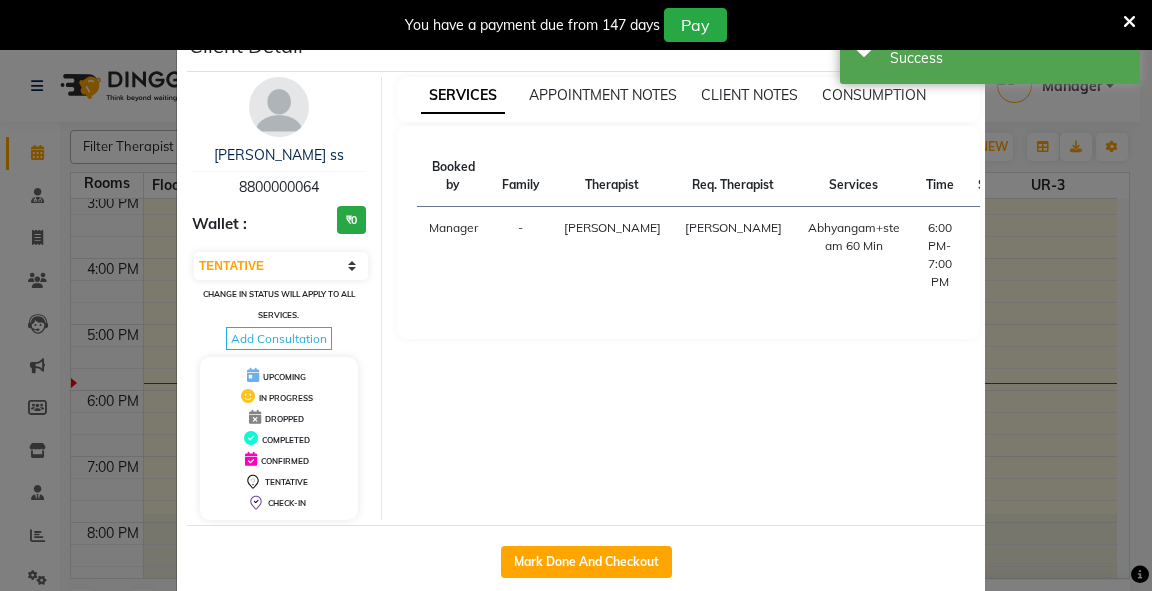 drag, startPoint x: 624, startPoint y: 550, endPoint x: 749, endPoint y: 518, distance: 129.031 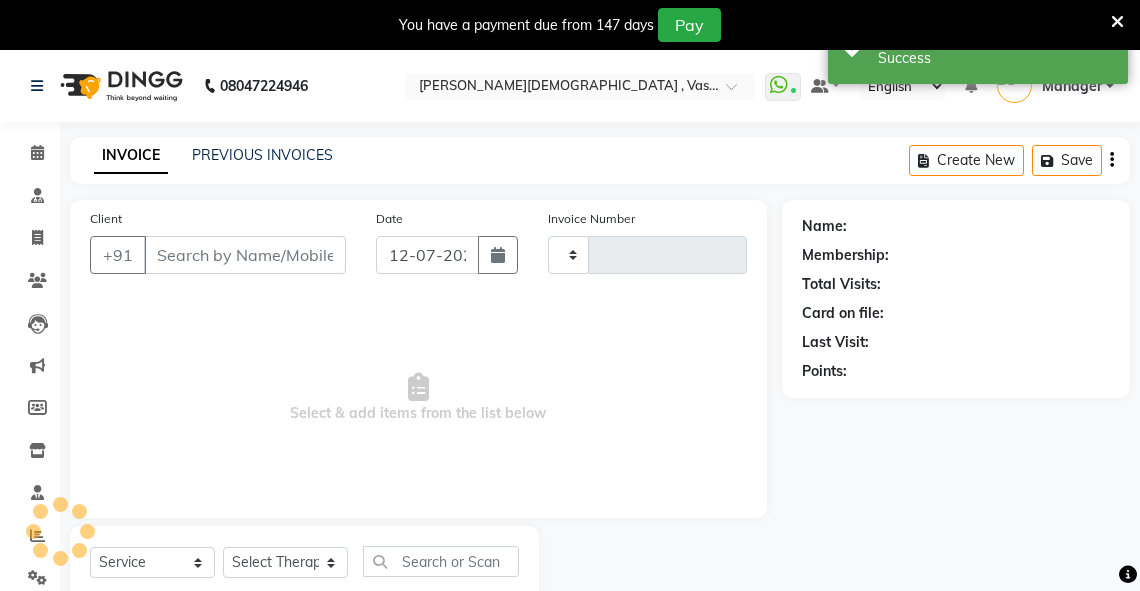 type on "1869" 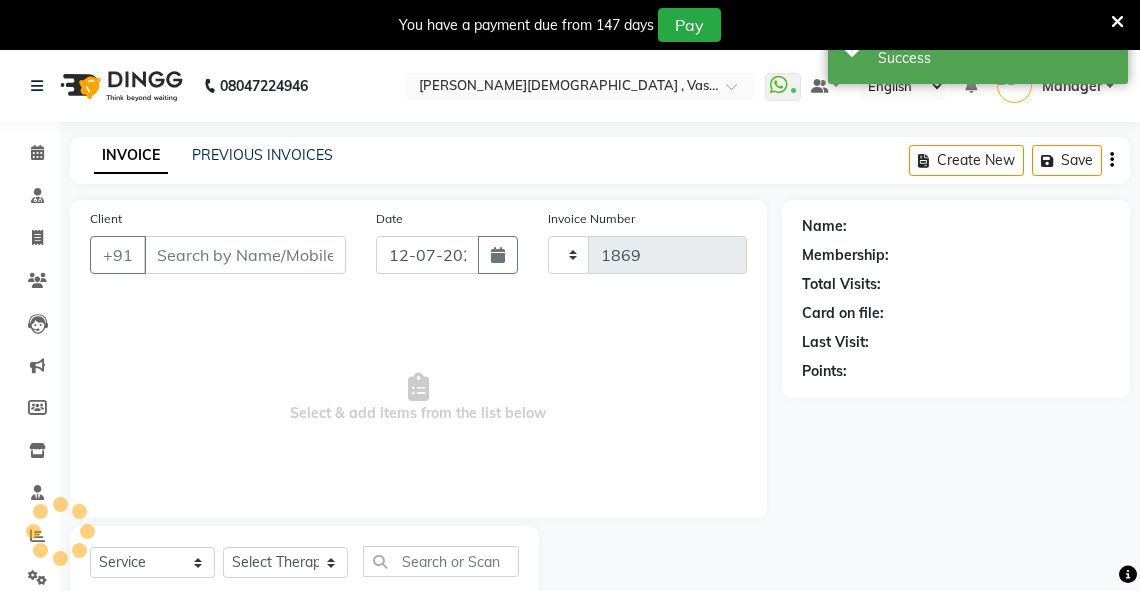 select on "5571" 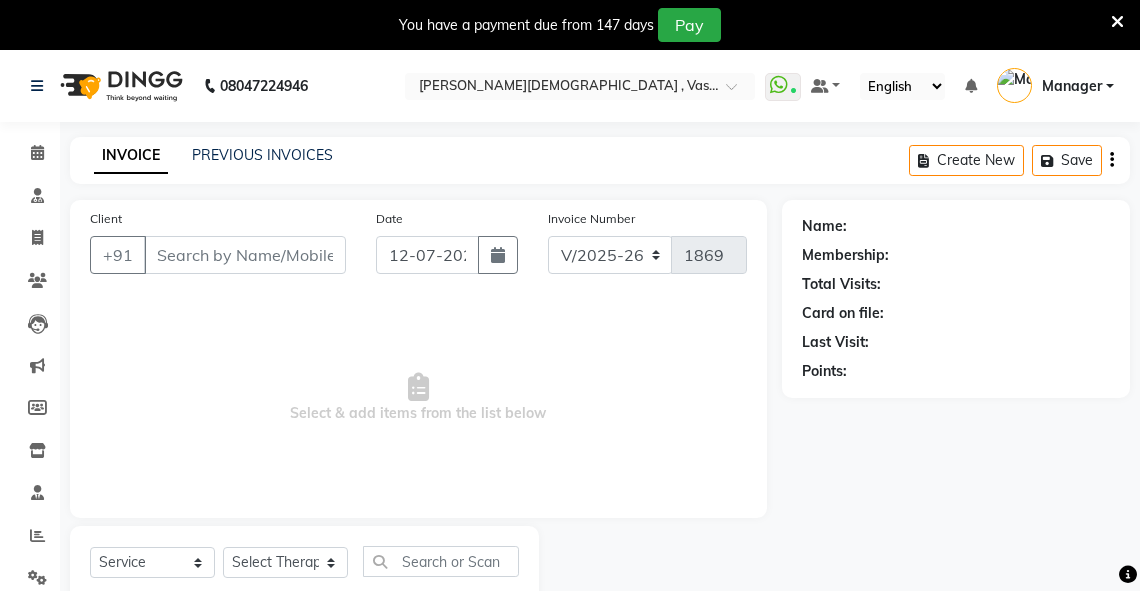 type on "8800000064" 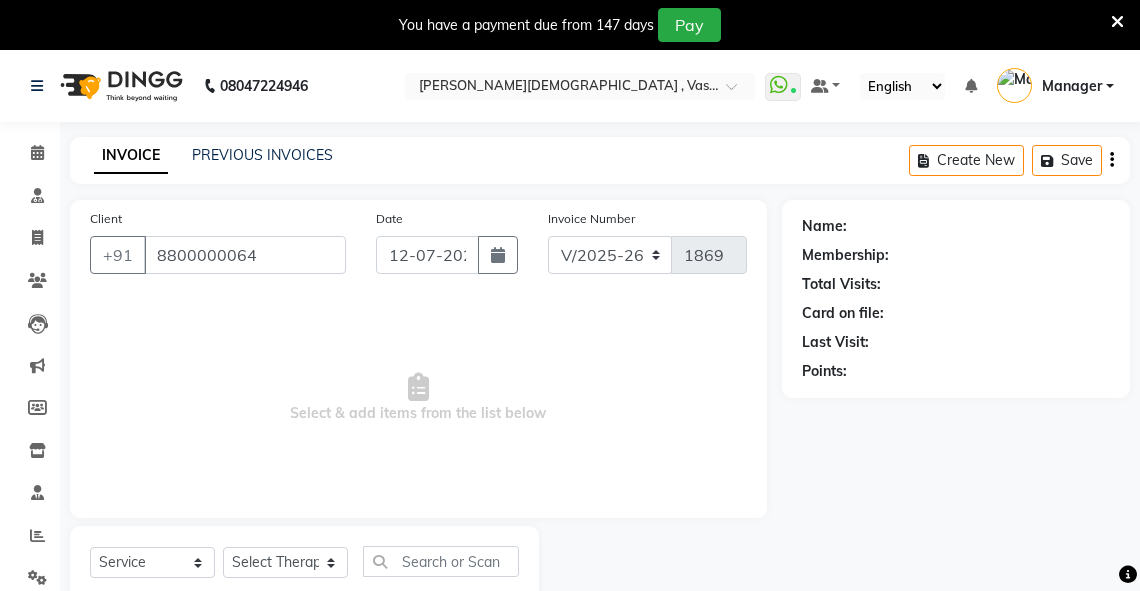select on "72191" 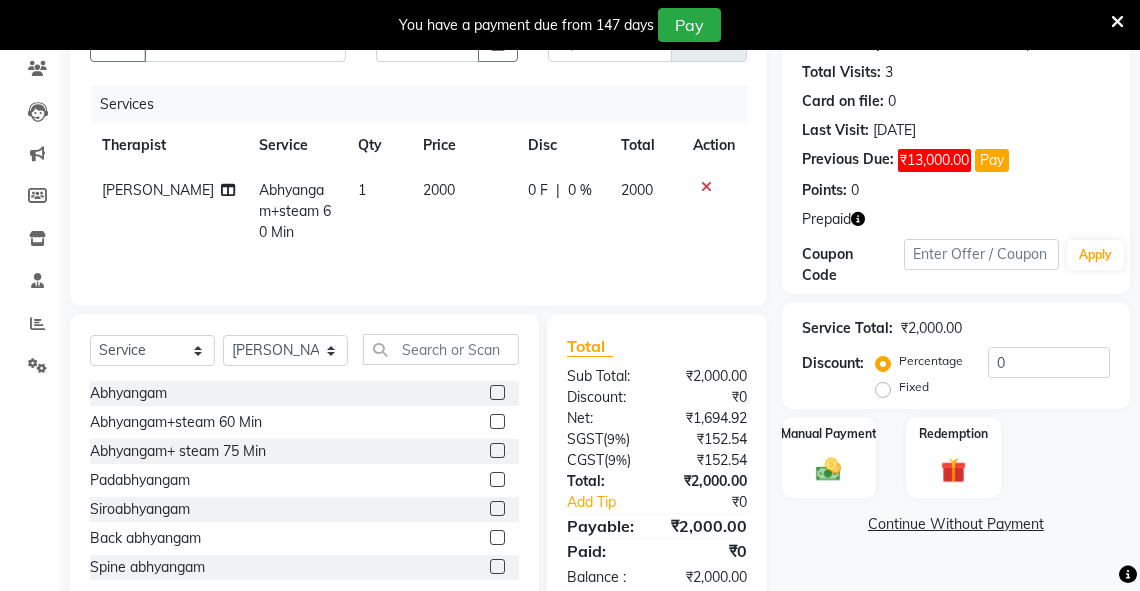 scroll, scrollTop: 247, scrollLeft: 0, axis: vertical 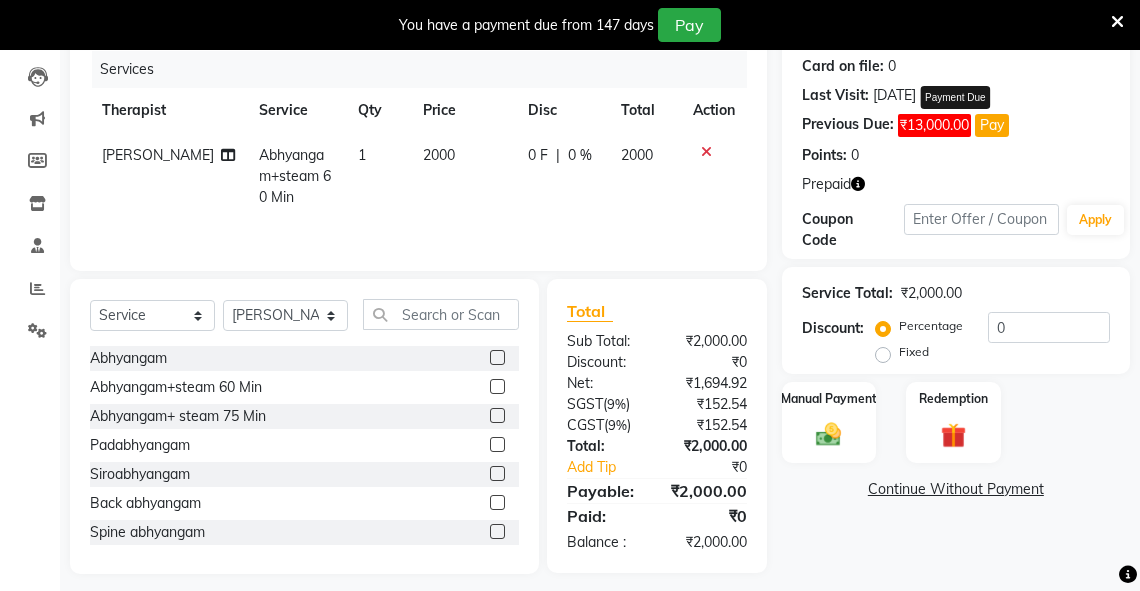 click on "Pay" 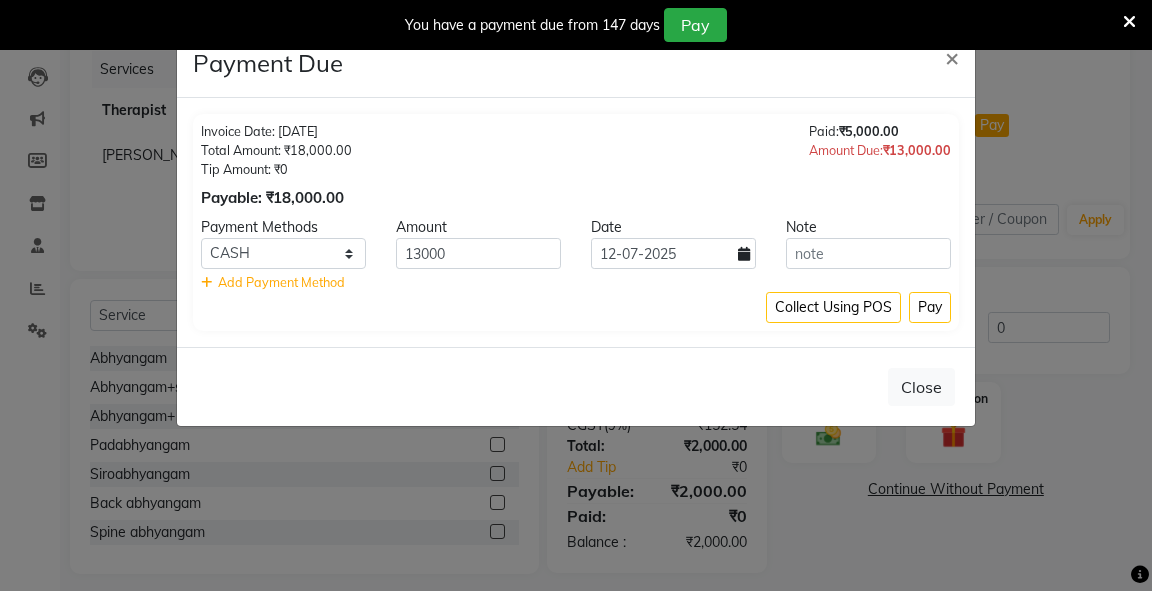 click 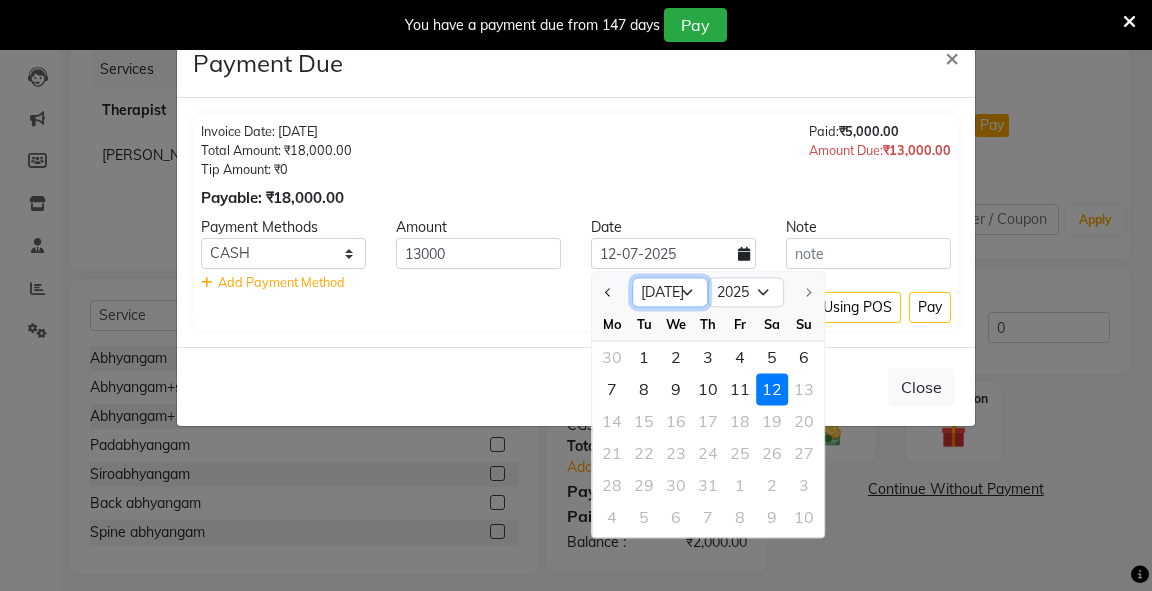 click on "Jan Feb Mar Apr May Jun [DATE]" 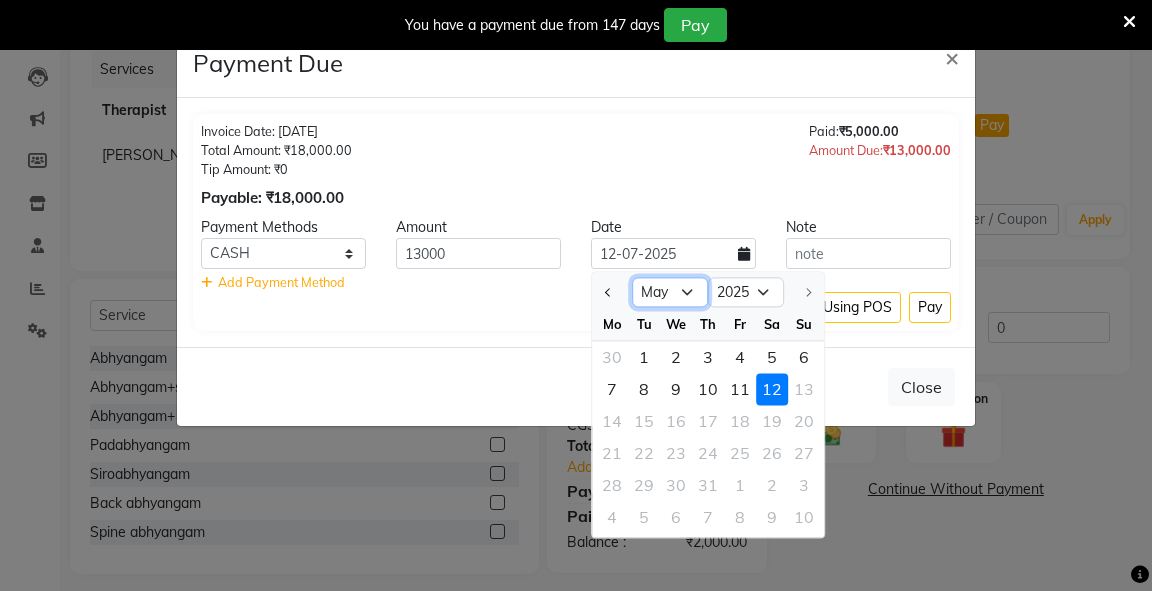 click on "Jan Feb Mar Apr May Jun [DATE]" 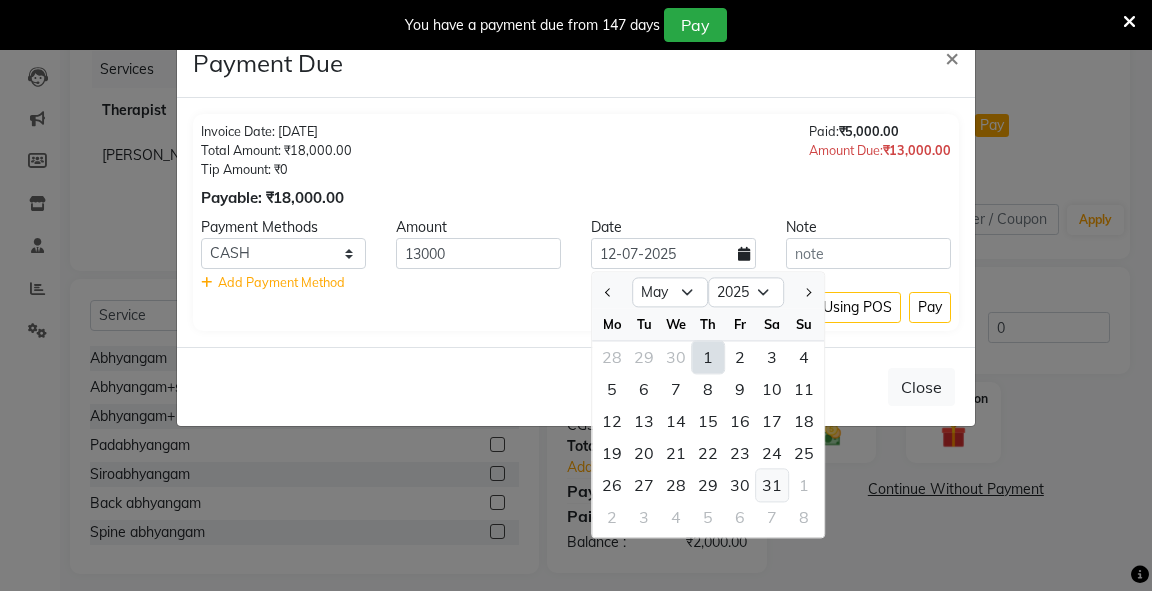 click on "31" 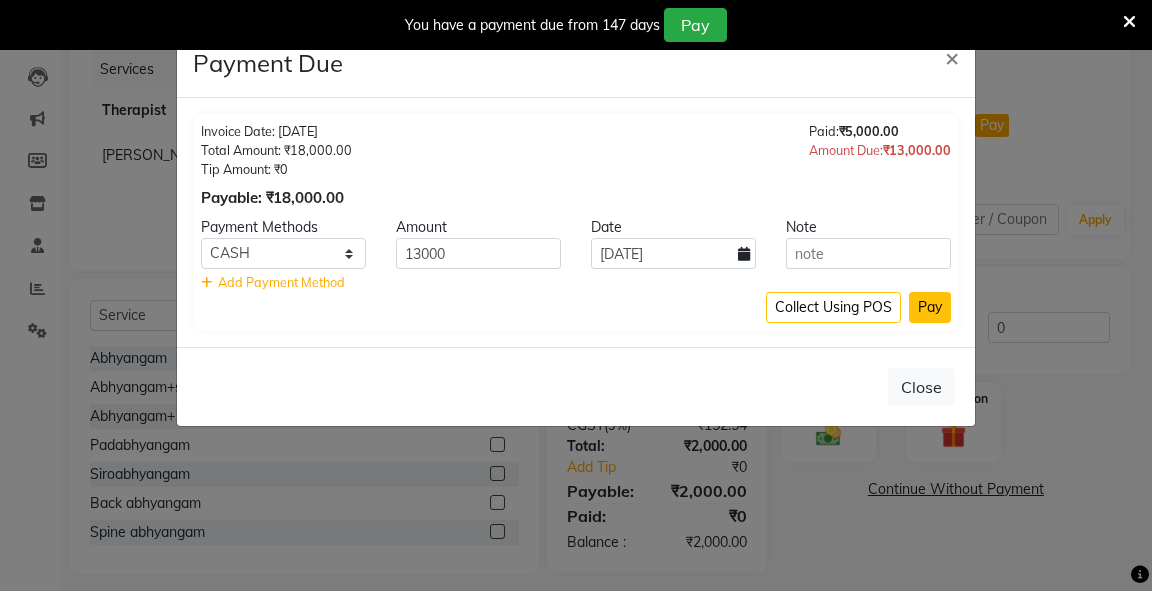 click on "Pay" 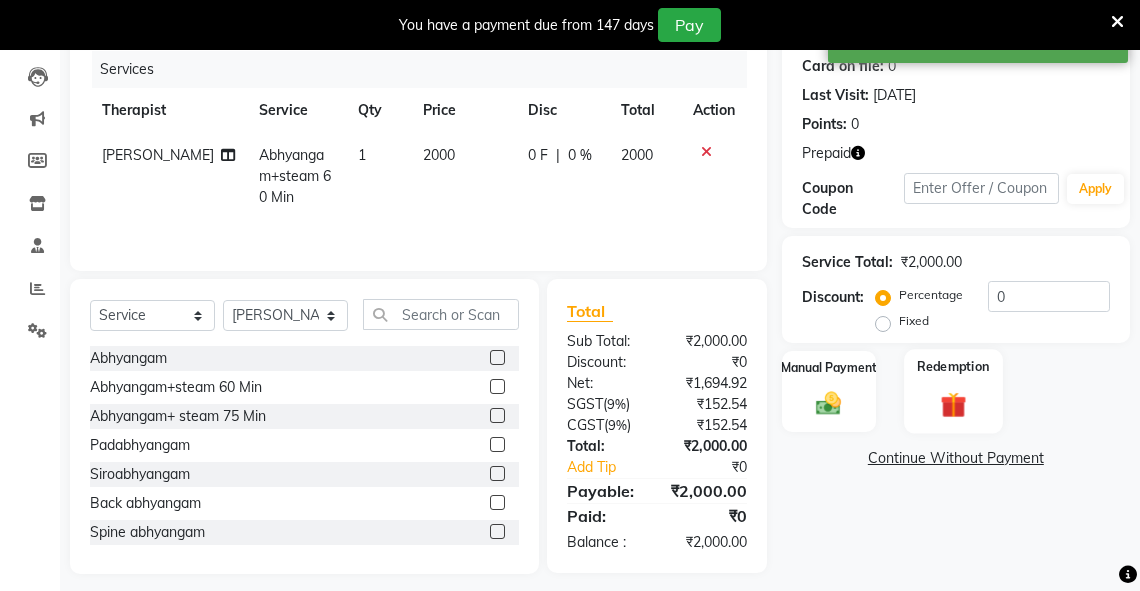 click on "Redemption" 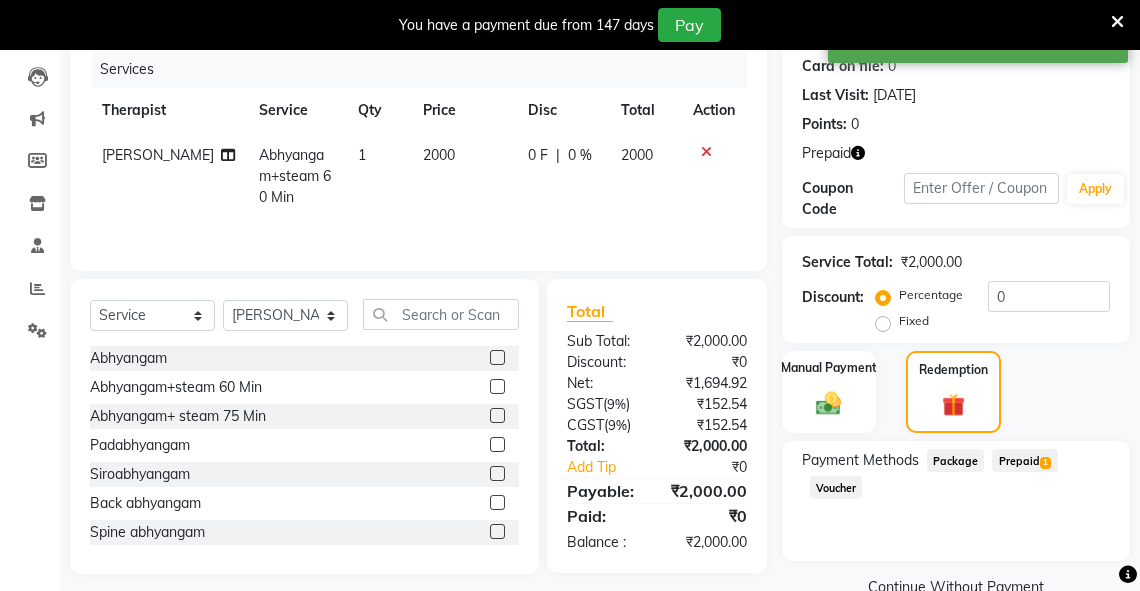 click on "Prepaid  1" 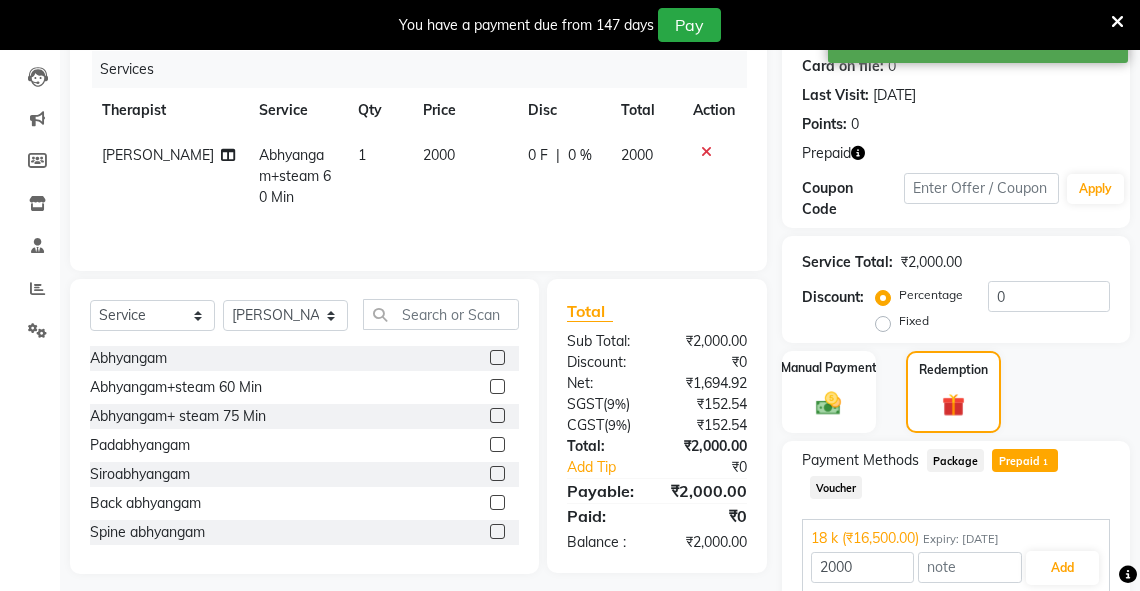 scroll, scrollTop: 331, scrollLeft: 0, axis: vertical 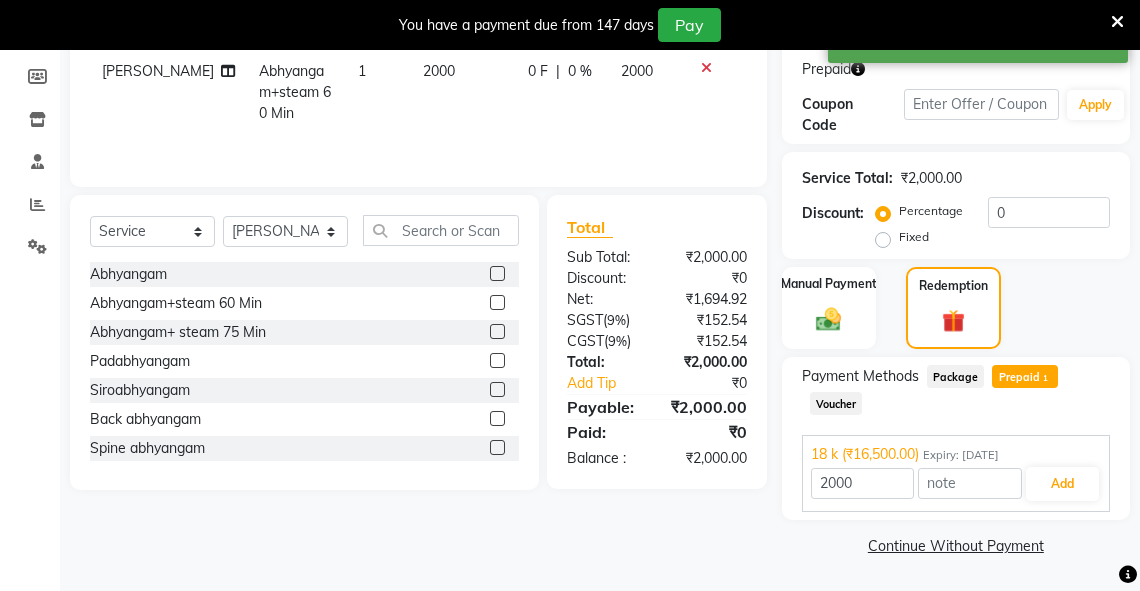 click on "Fixed" 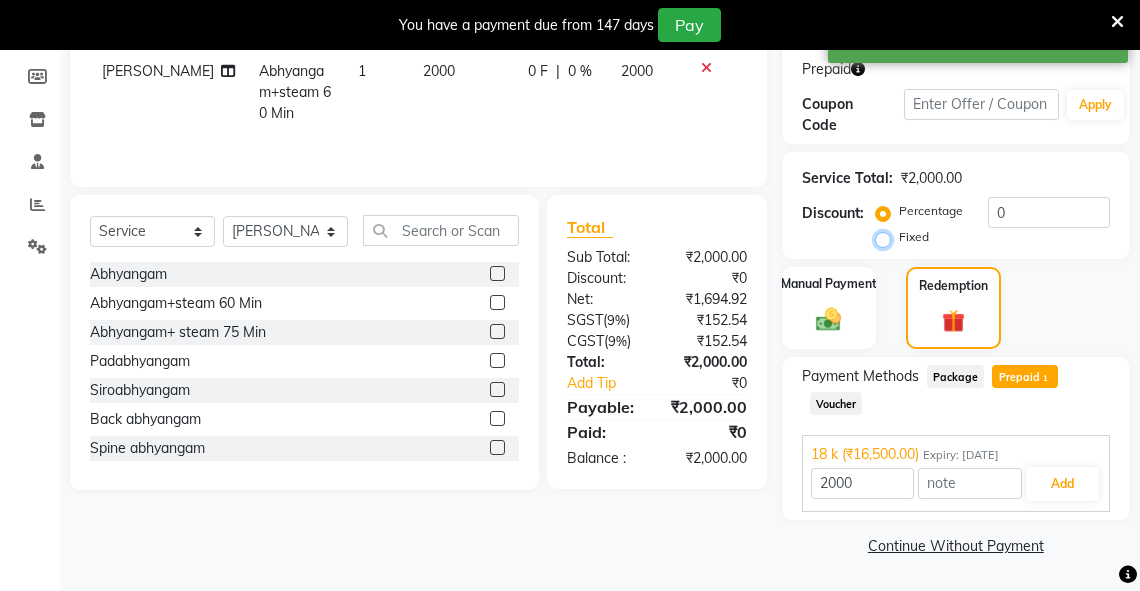 click on "Fixed" at bounding box center (887, 237) 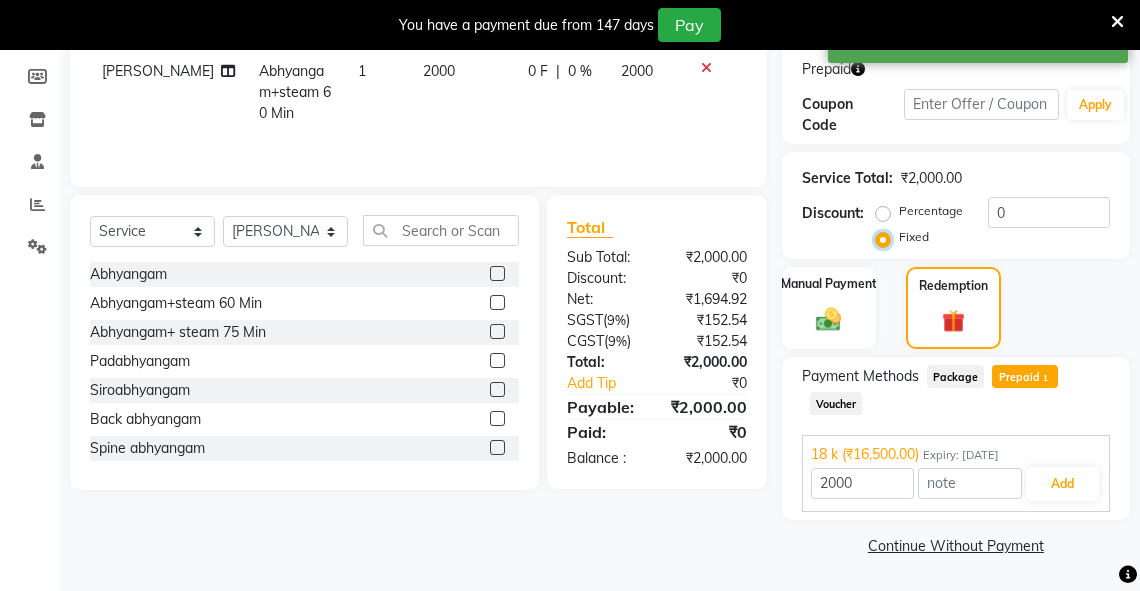 type on "16500" 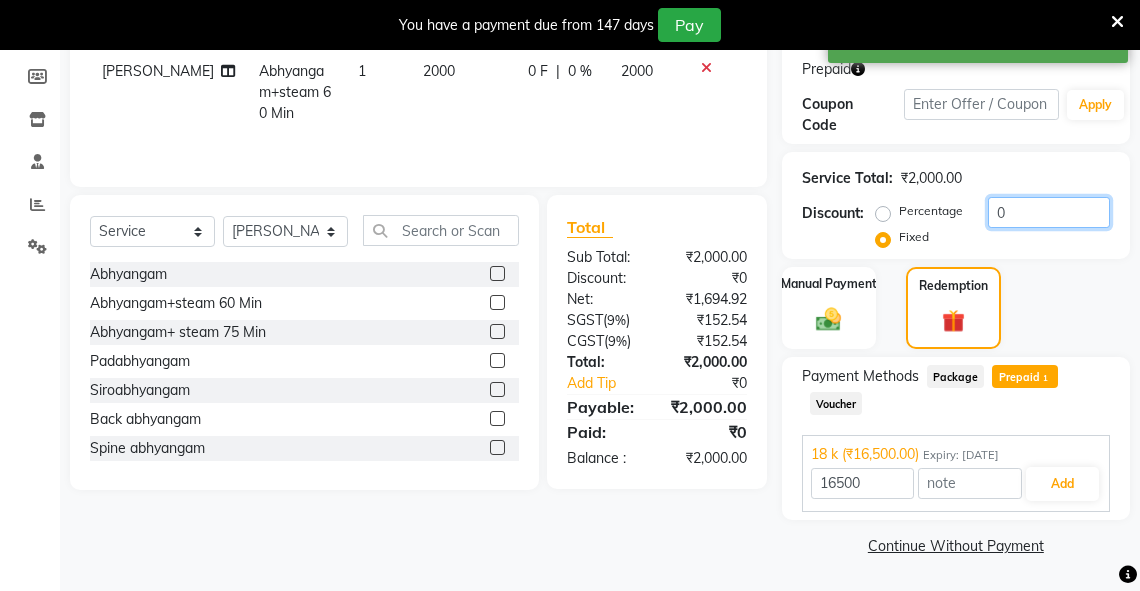 drag, startPoint x: 1029, startPoint y: 216, endPoint x: 964, endPoint y: 216, distance: 65 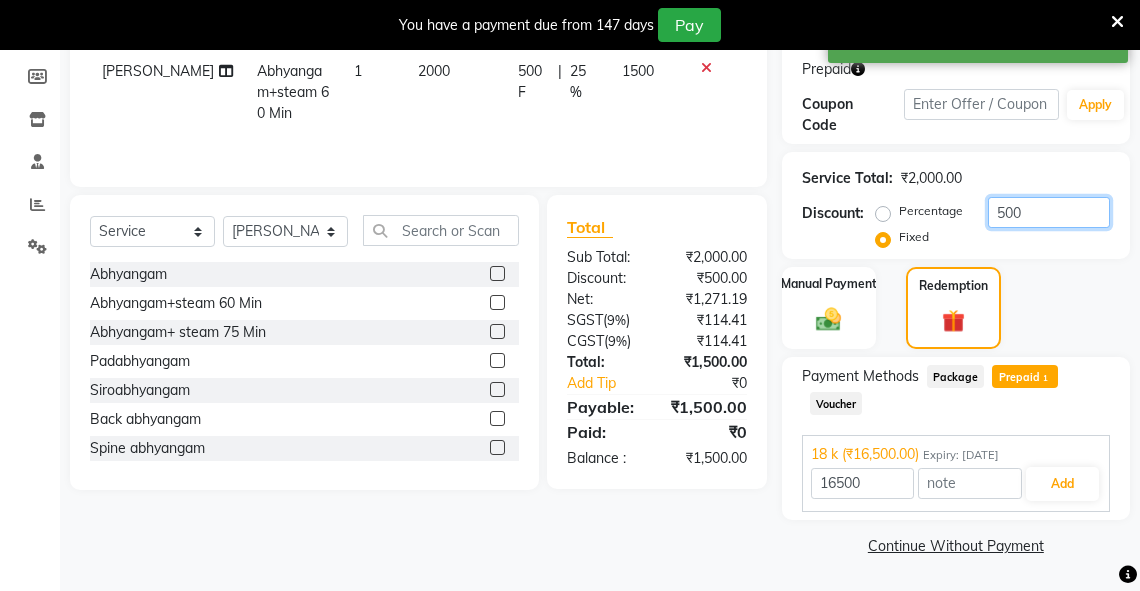 type on "500" 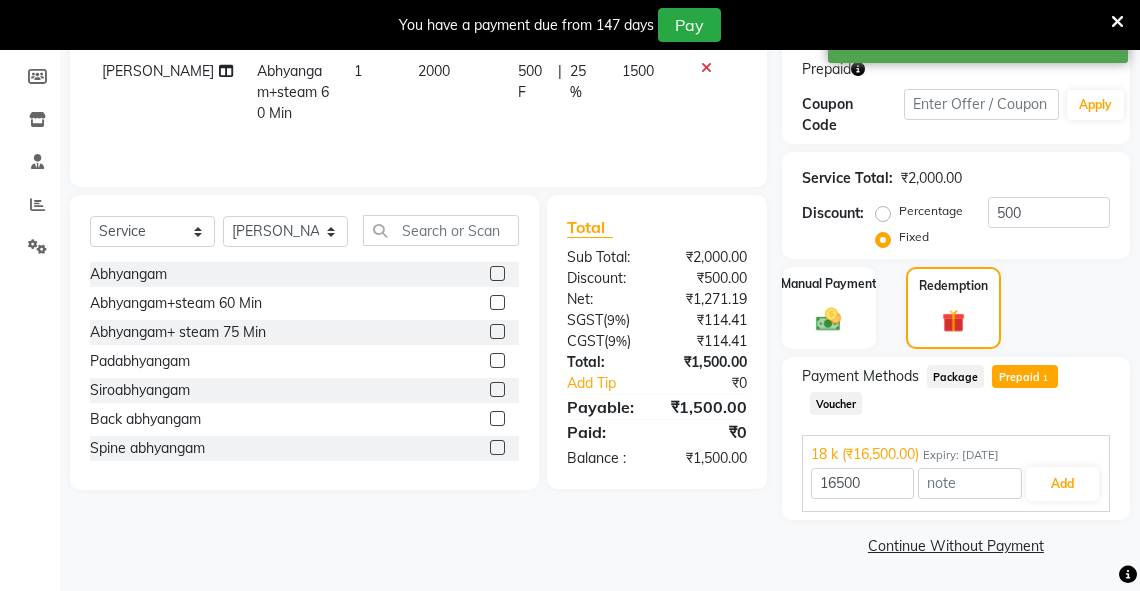 click on "Prepaid  1" 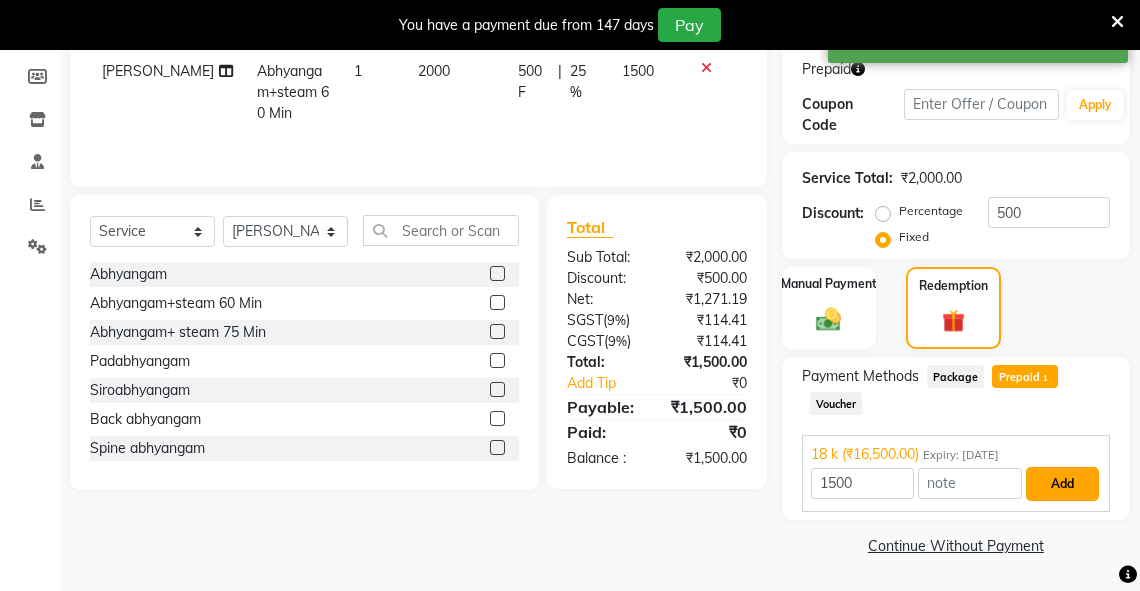 click on "Add" at bounding box center [1062, 484] 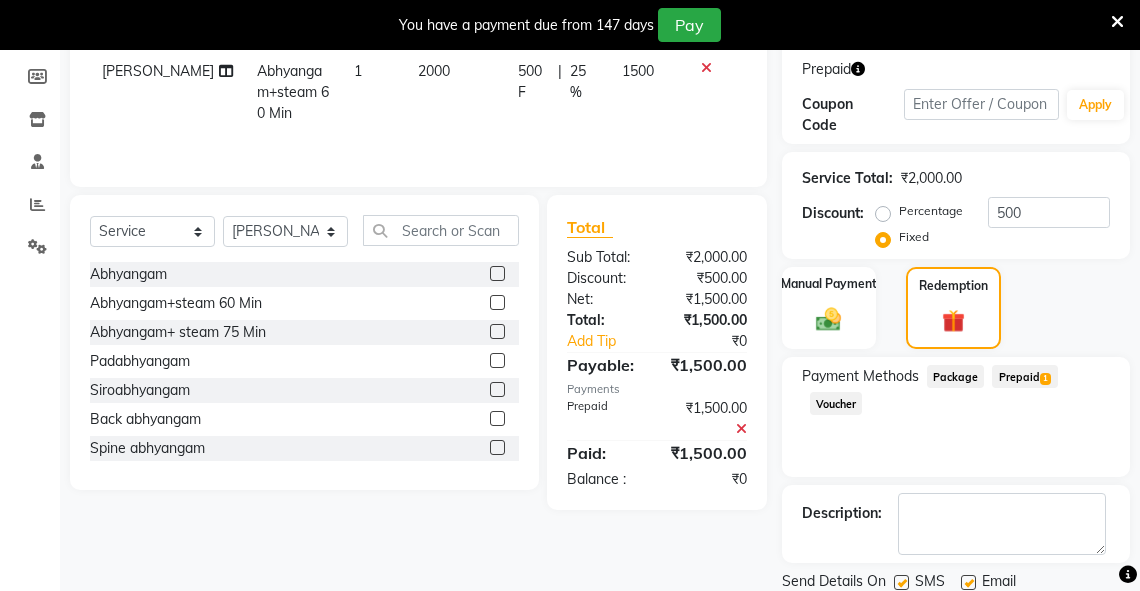 scroll, scrollTop: 399, scrollLeft: 0, axis: vertical 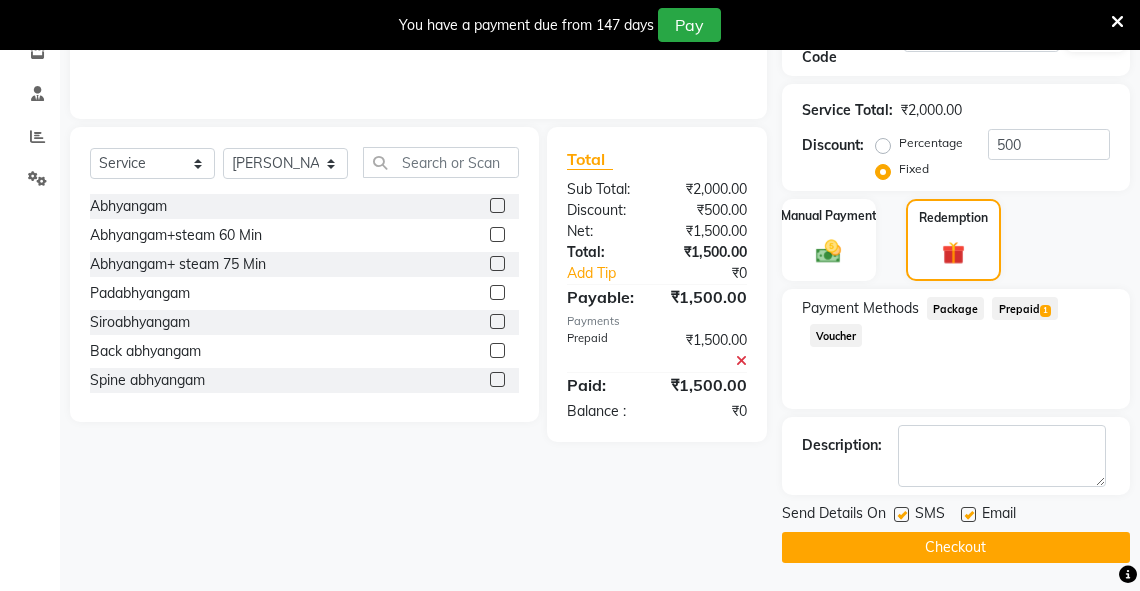 click on "Checkout" 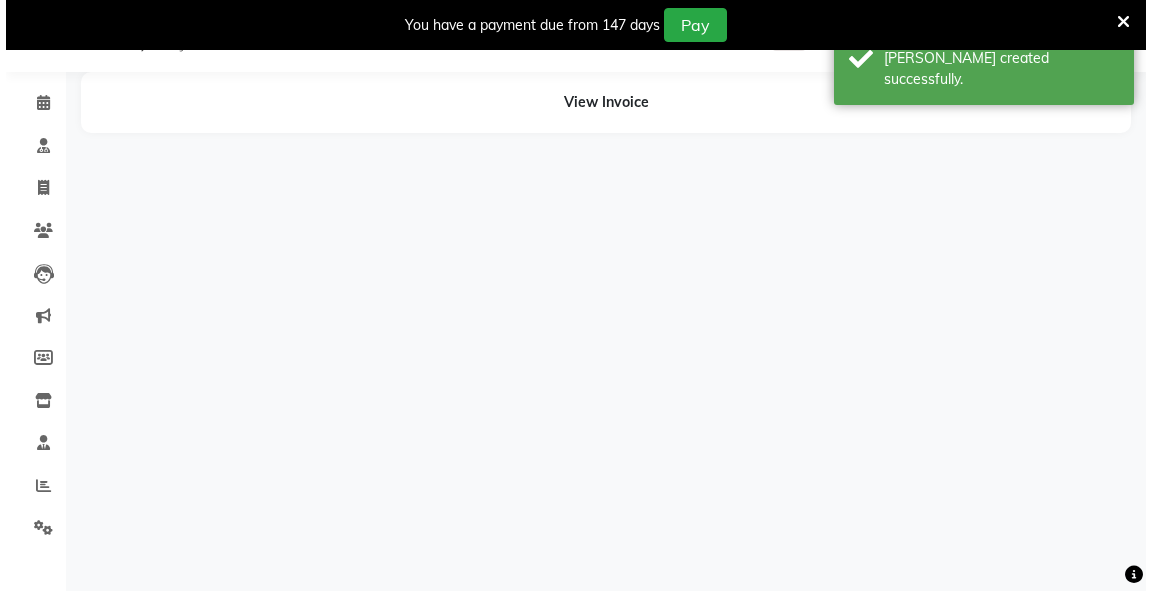 scroll, scrollTop: 0, scrollLeft: 0, axis: both 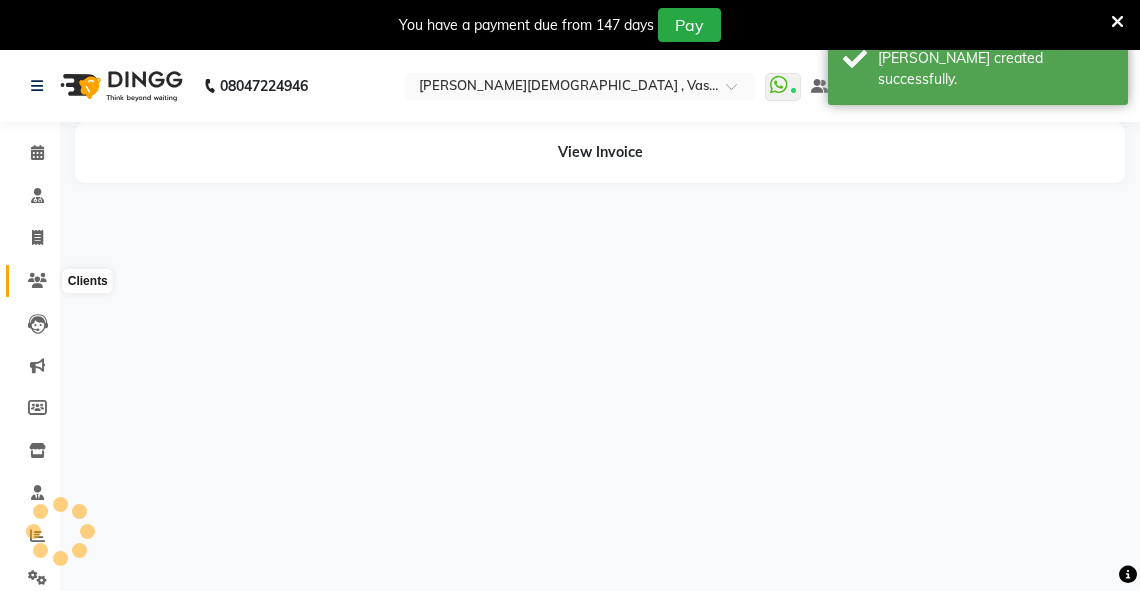 click 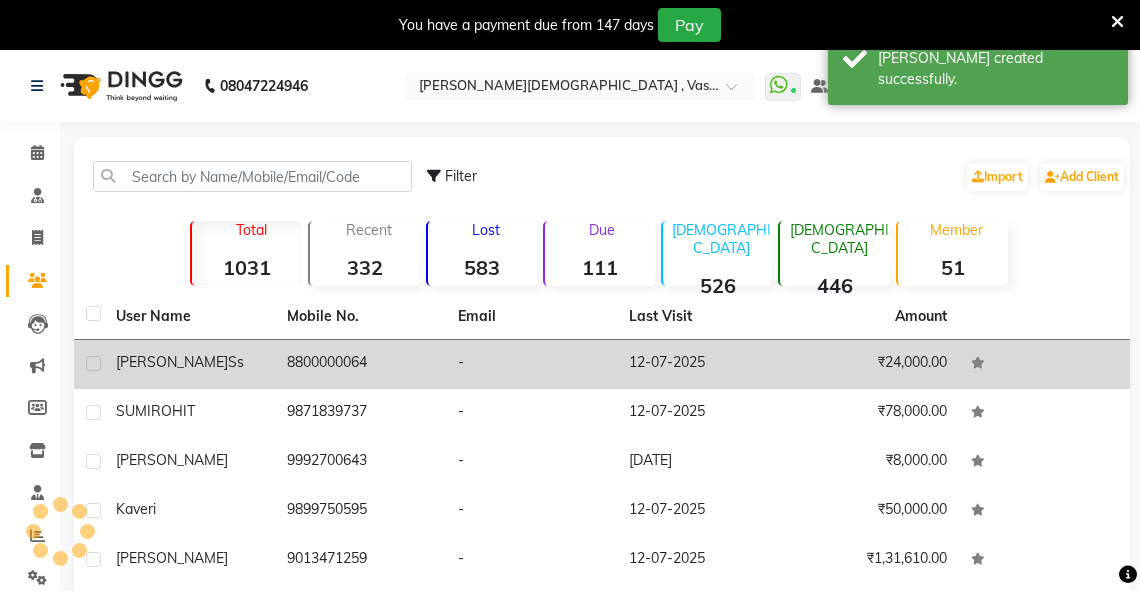 click on "[PERSON_NAME]  ss" 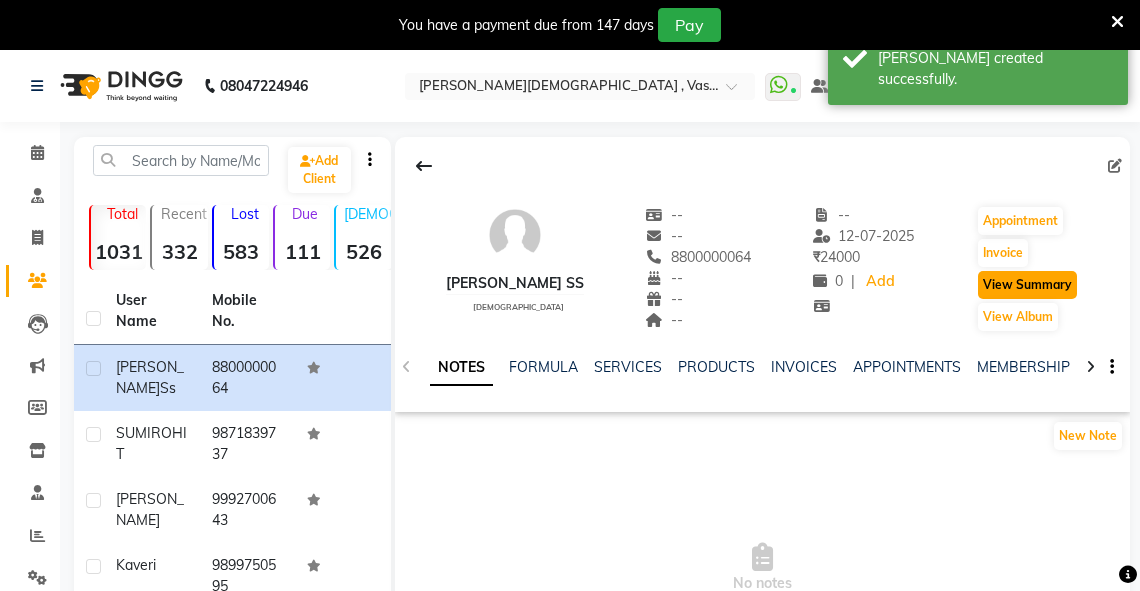 click on "View Summary" 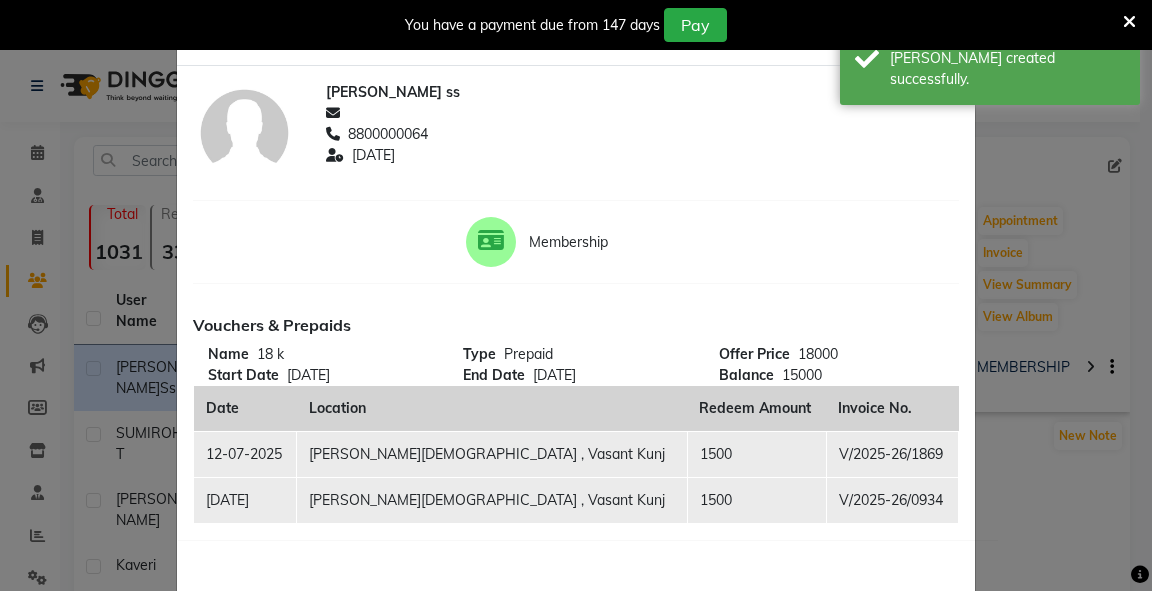 scroll, scrollTop: 19, scrollLeft: 0, axis: vertical 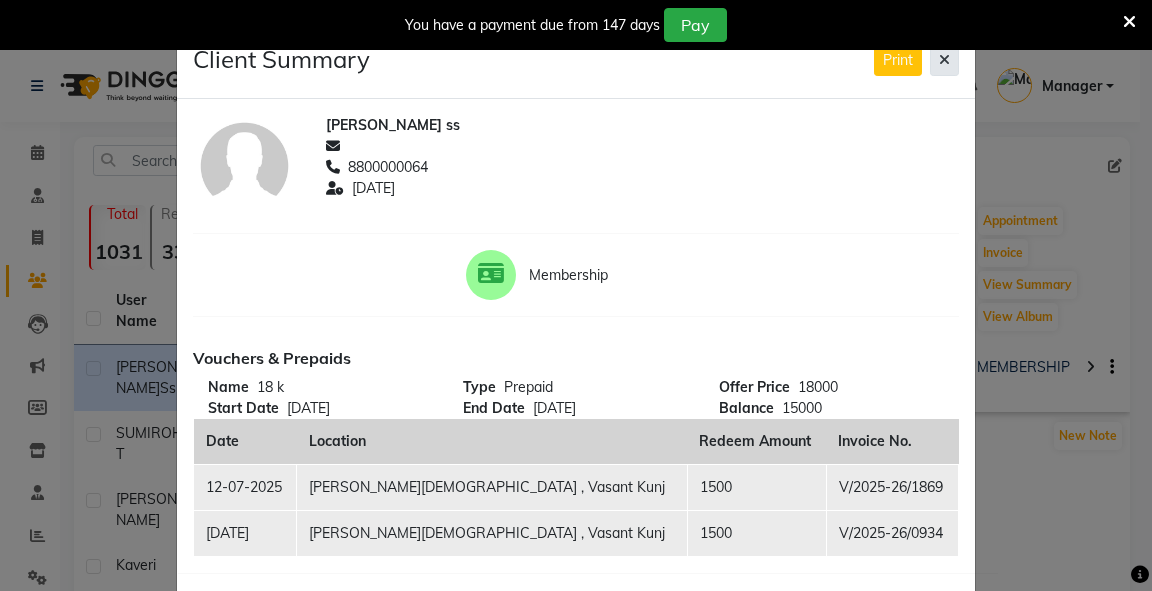 click 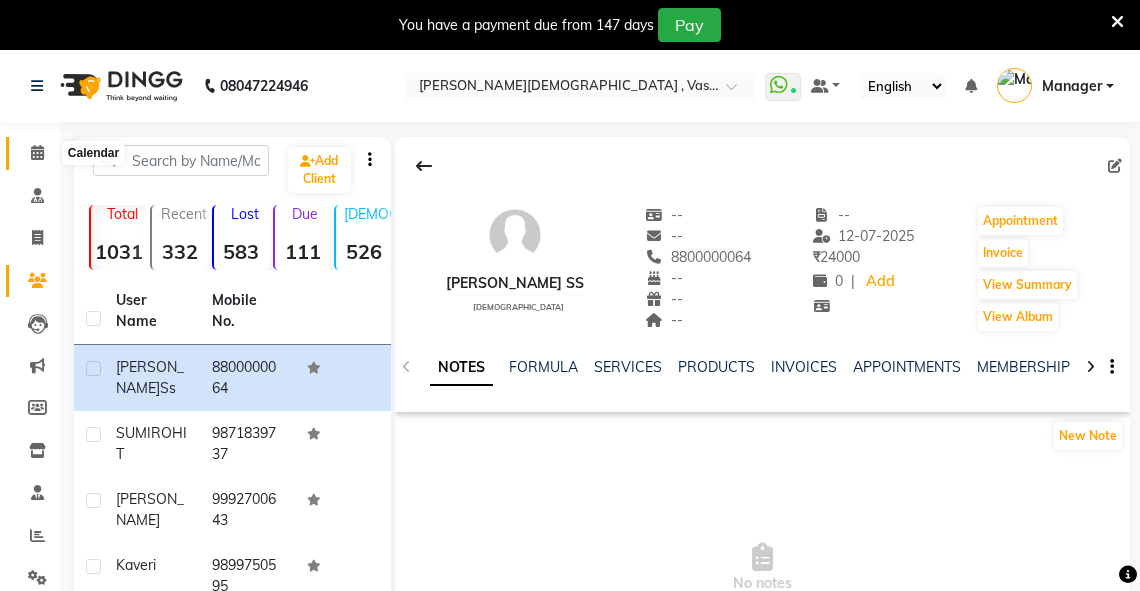 click 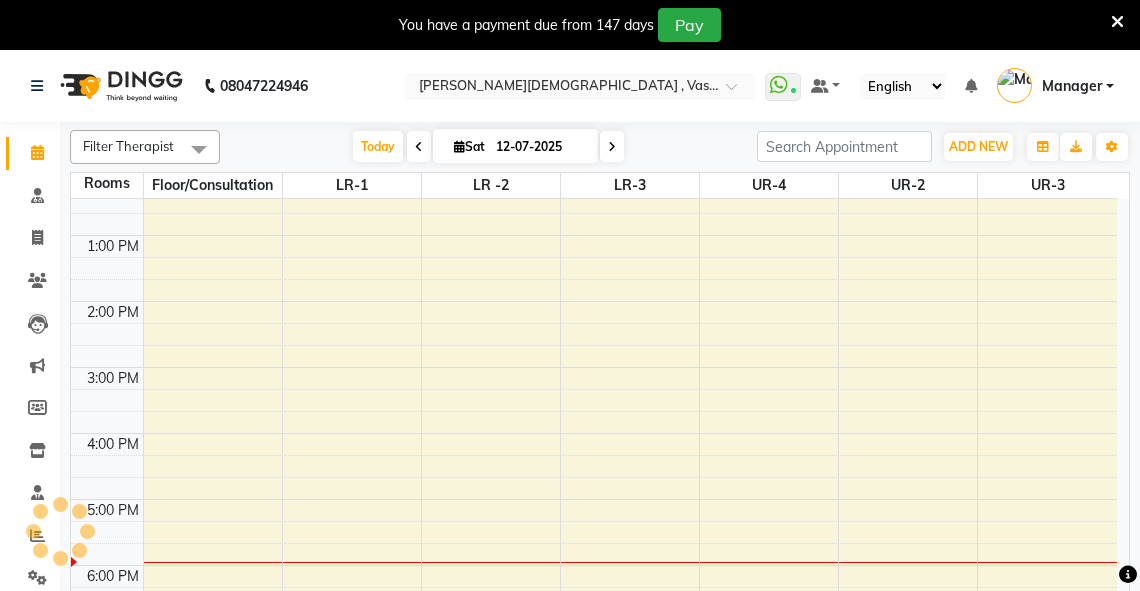 scroll, scrollTop: 0, scrollLeft: 0, axis: both 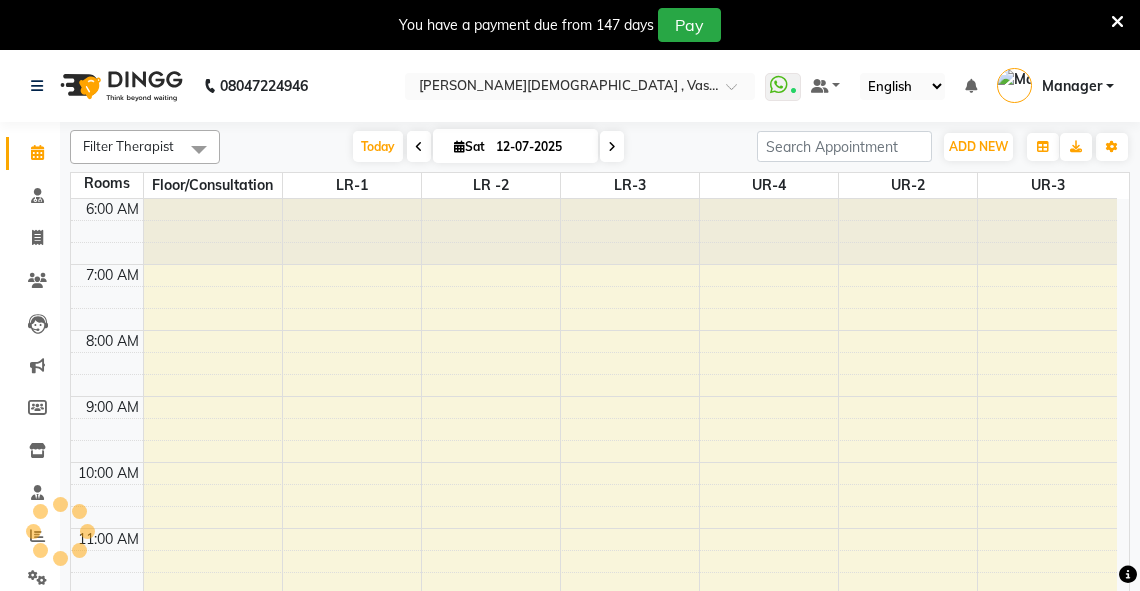 select on "en" 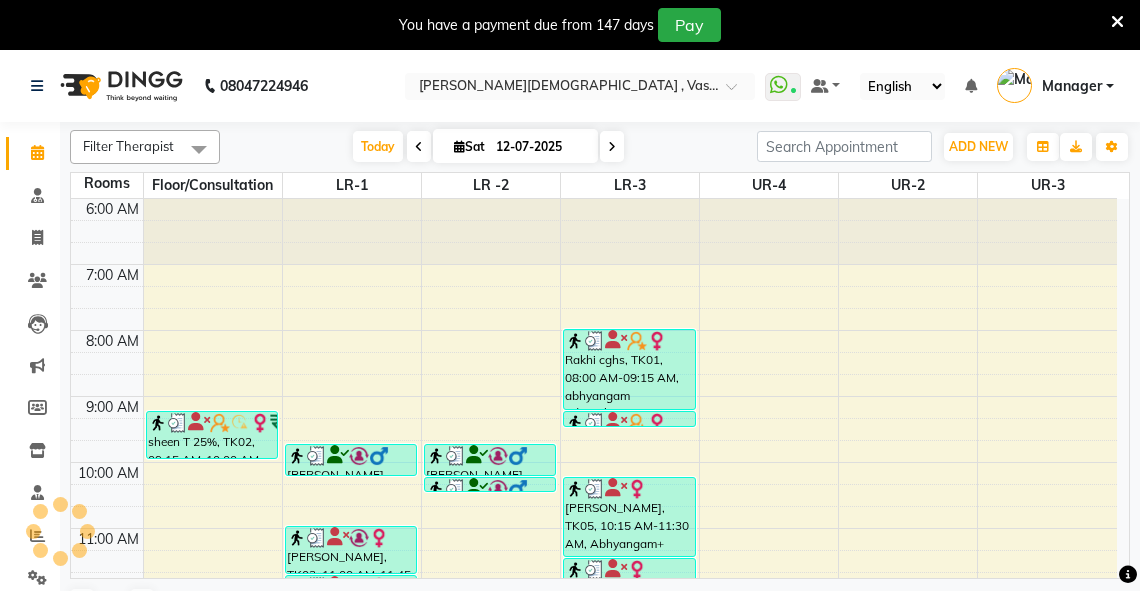 scroll, scrollTop: 0, scrollLeft: 0, axis: both 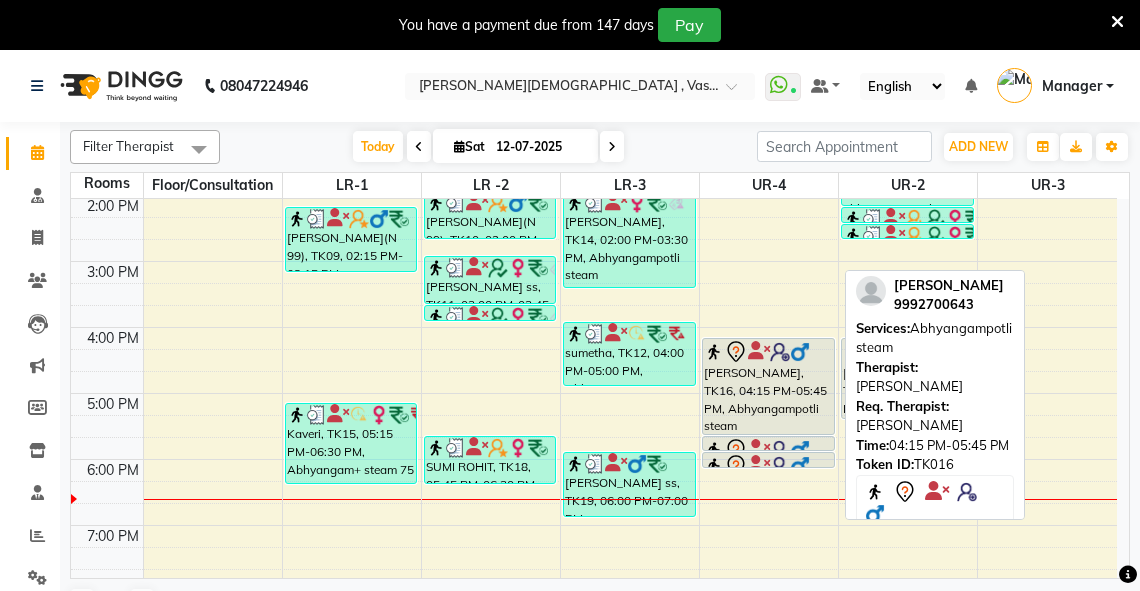 click on "[PERSON_NAME], TK16, 04:15 PM-05:45 PM, Abhyangampotli steam" at bounding box center [768, 386] 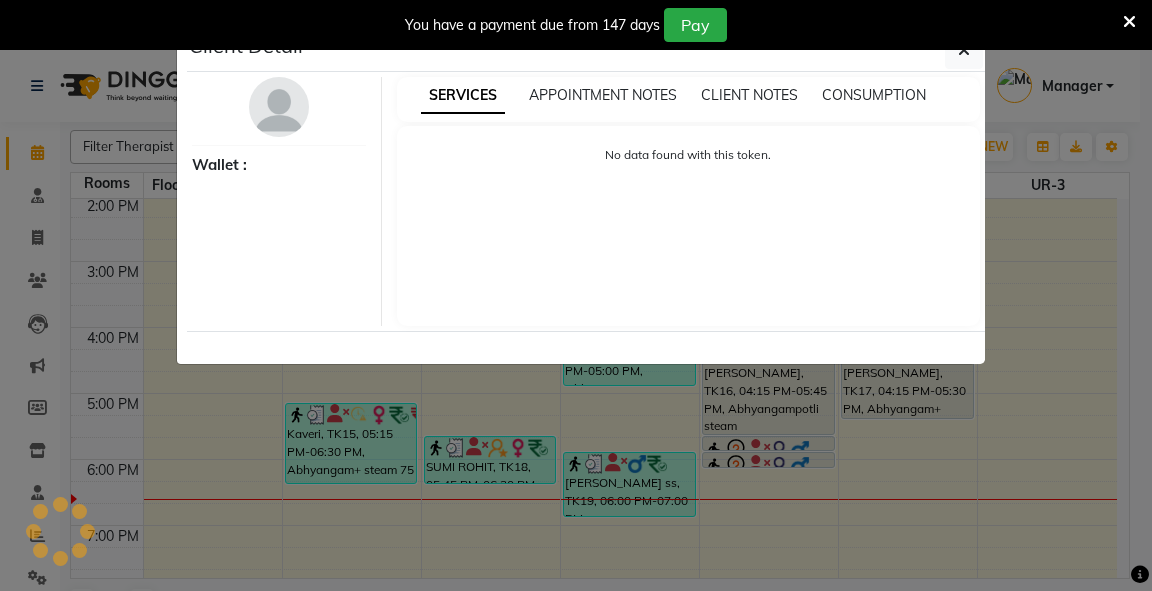 select on "7" 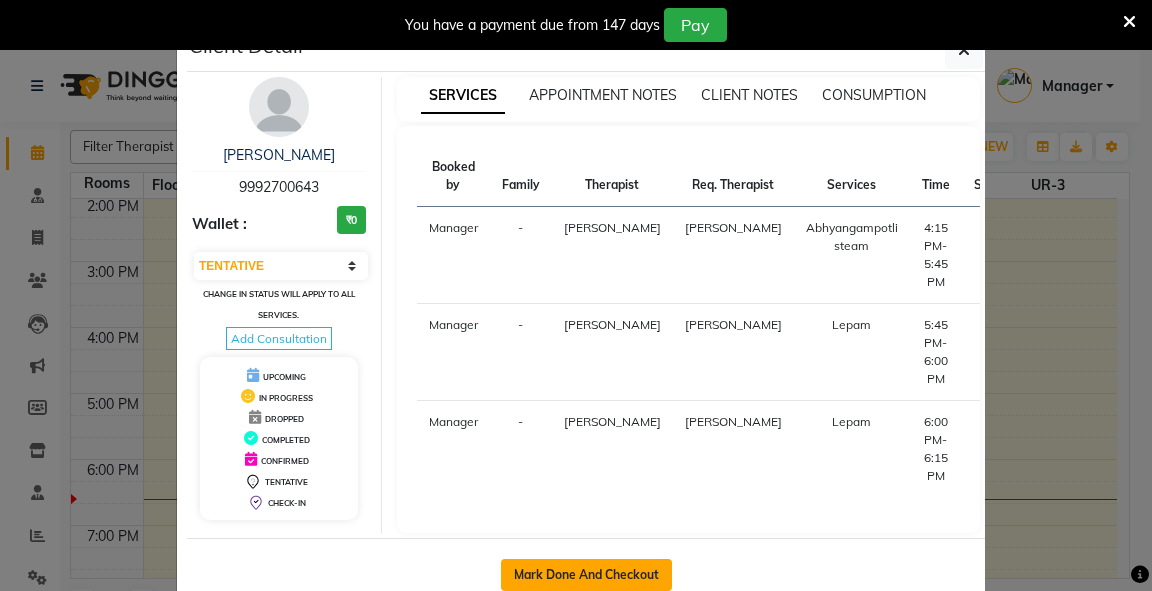 click on "Mark Done And Checkout" 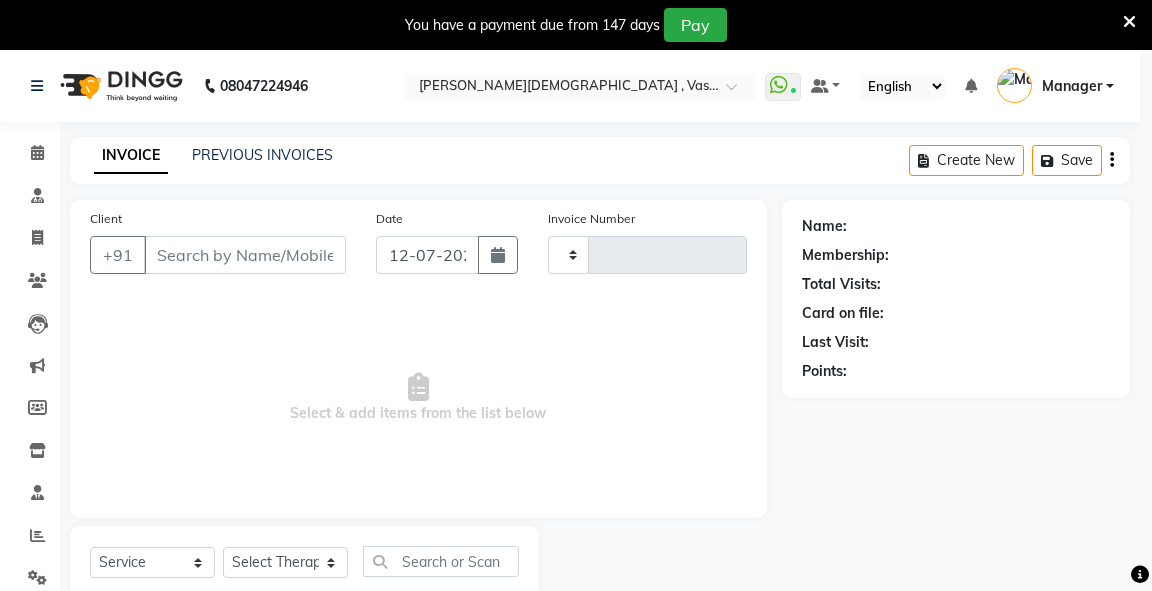 type on "1870" 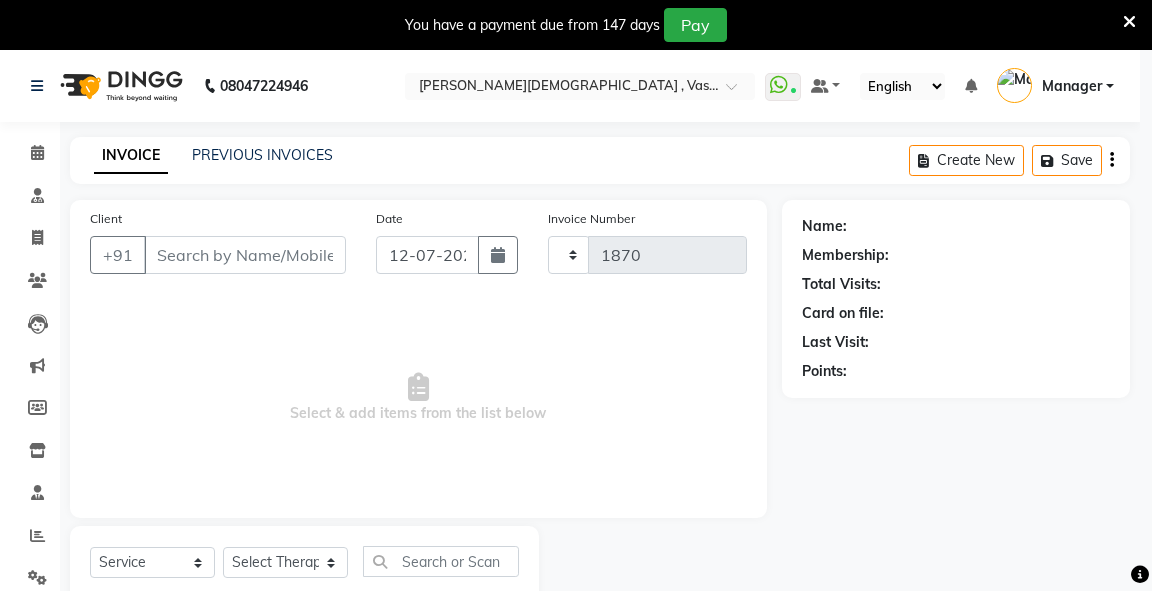select on "5571" 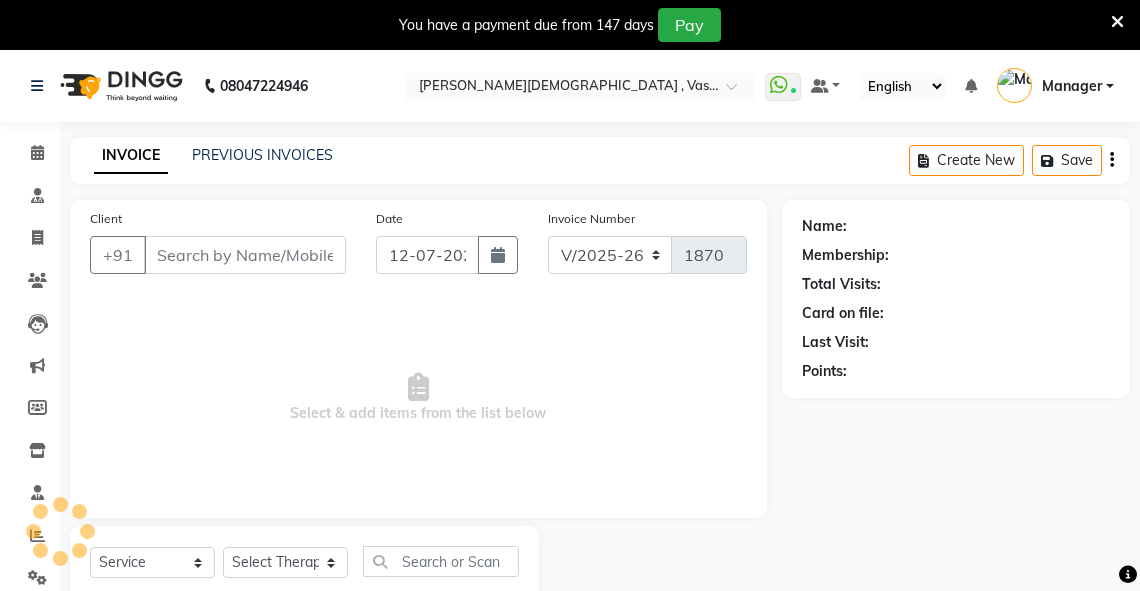 type on "9992700643" 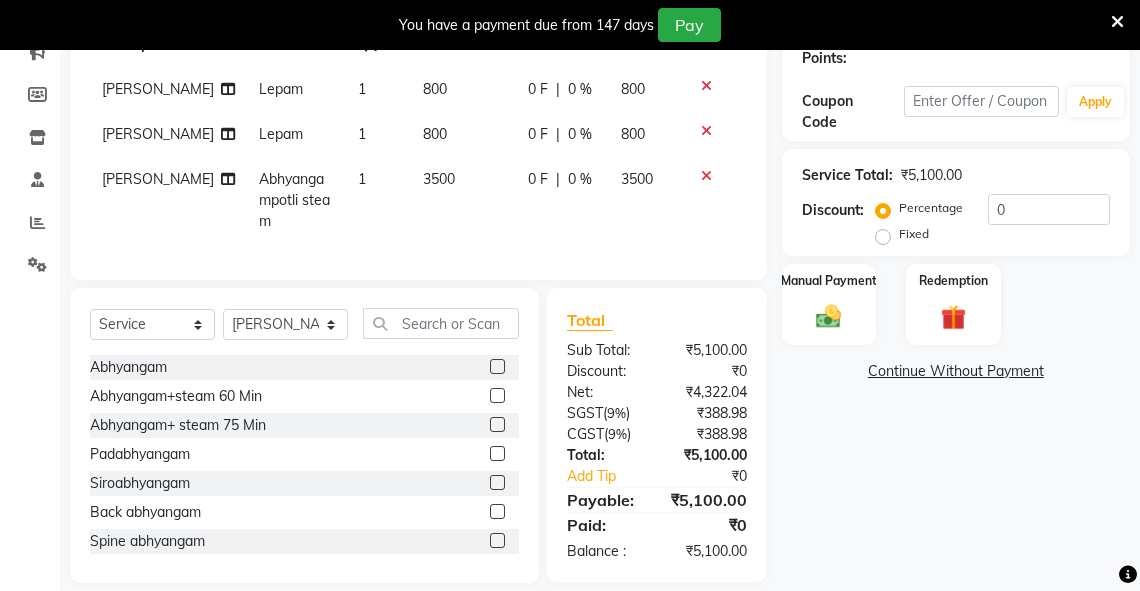 scroll, scrollTop: 316, scrollLeft: 0, axis: vertical 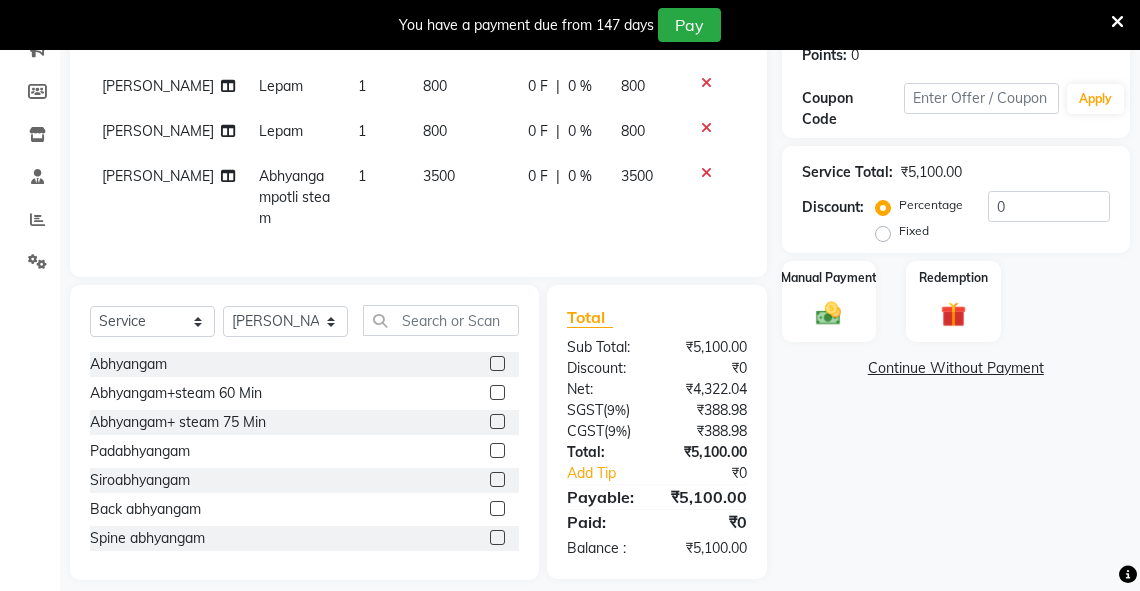 click on "Fixed" 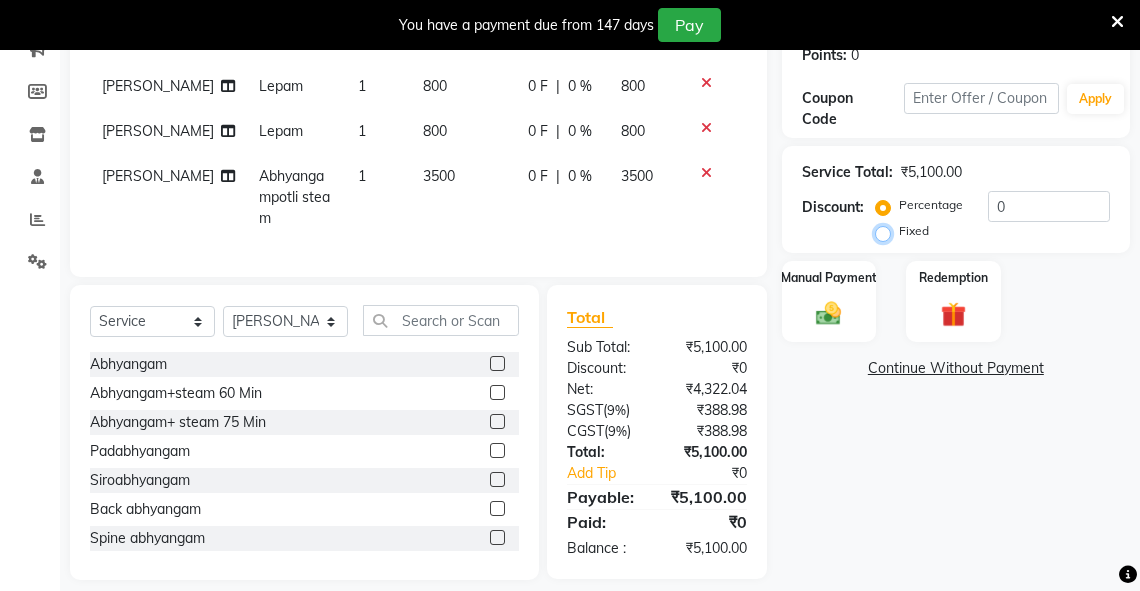 click on "Fixed" at bounding box center (887, 231) 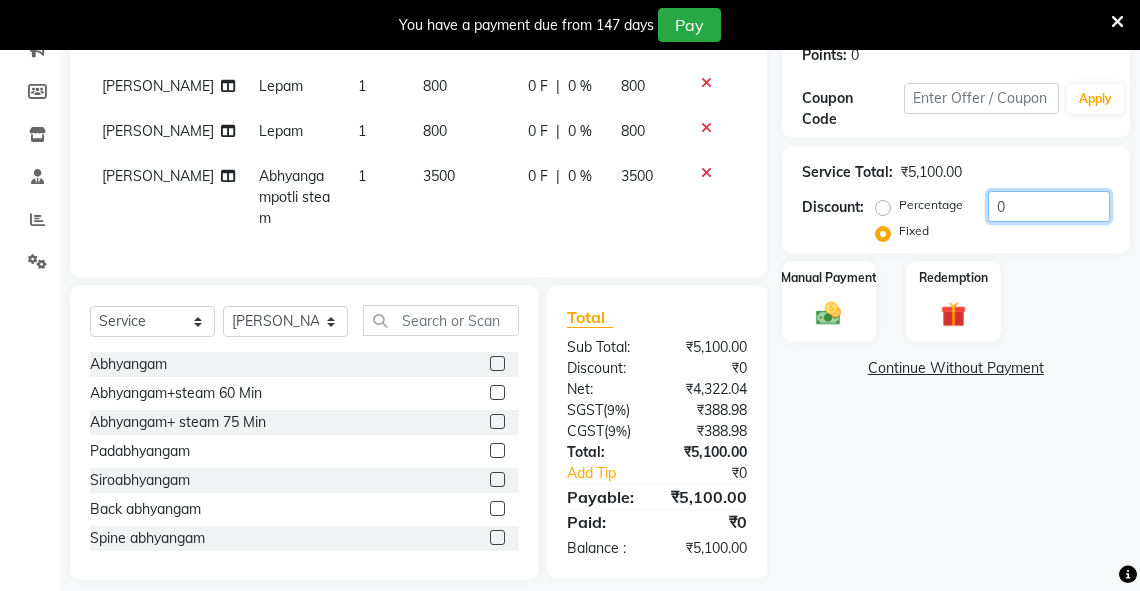 drag, startPoint x: 1007, startPoint y: 212, endPoint x: 976, endPoint y: 223, distance: 32.89377 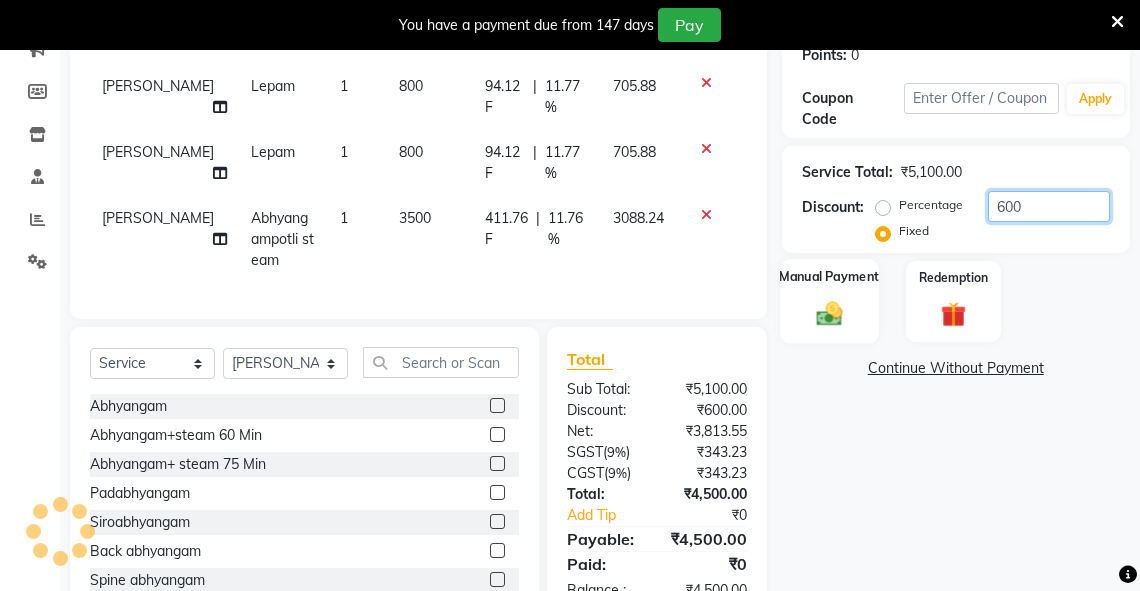 type on "600" 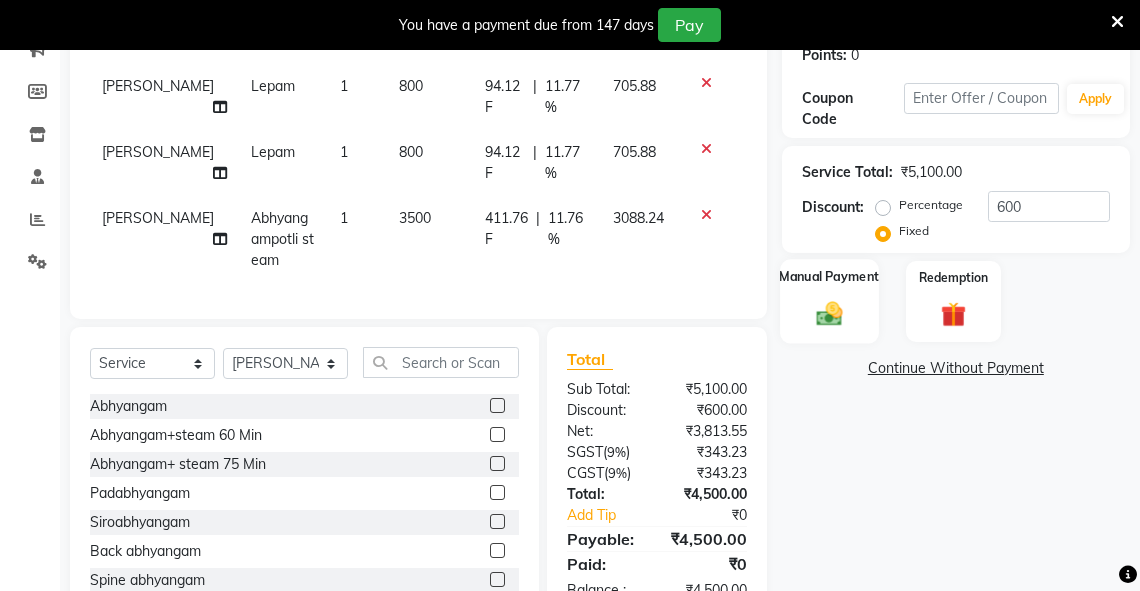 click 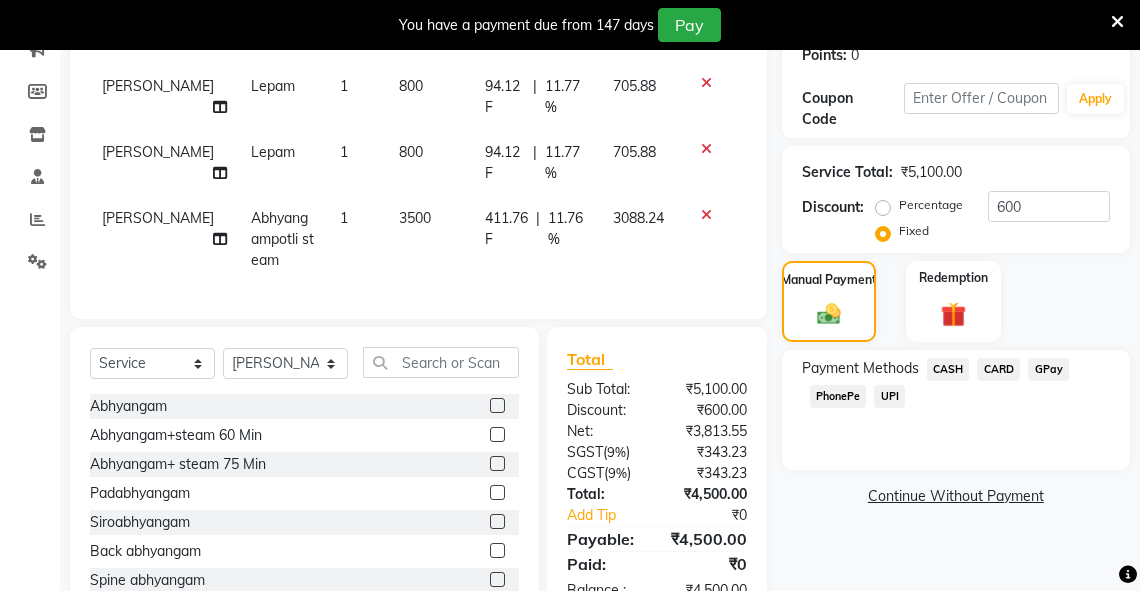 click on "CASH" 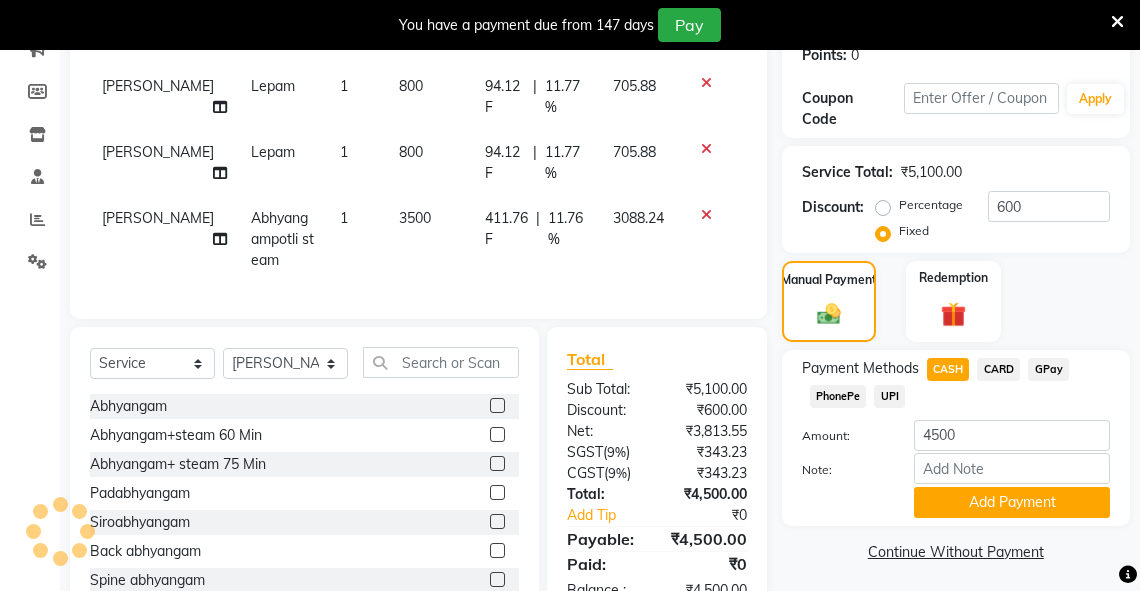 scroll, scrollTop: 389, scrollLeft: 0, axis: vertical 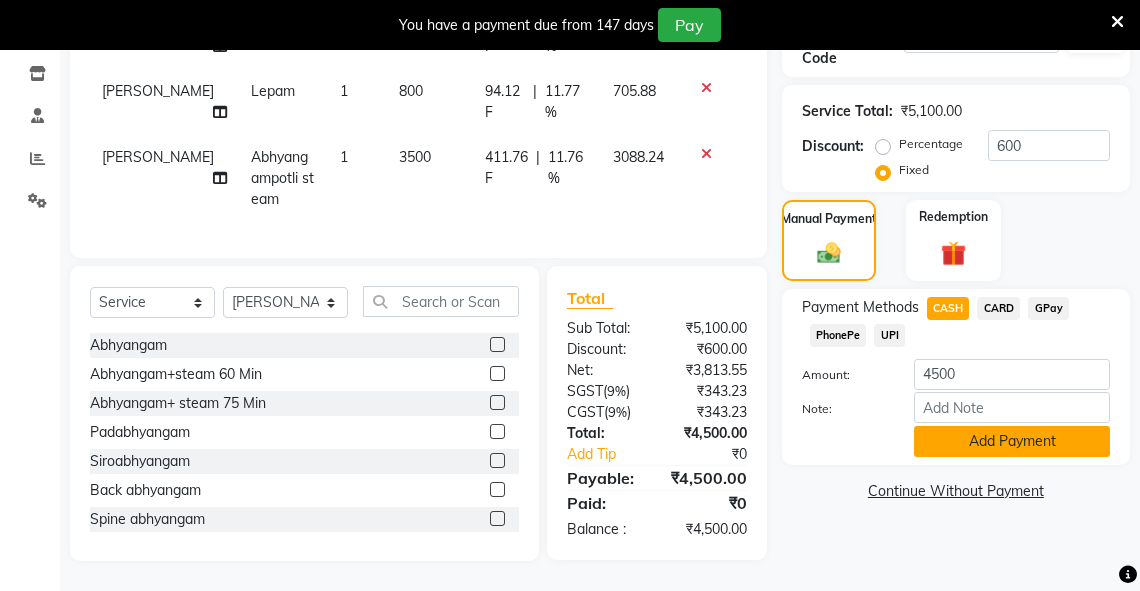 click on "Add Payment" 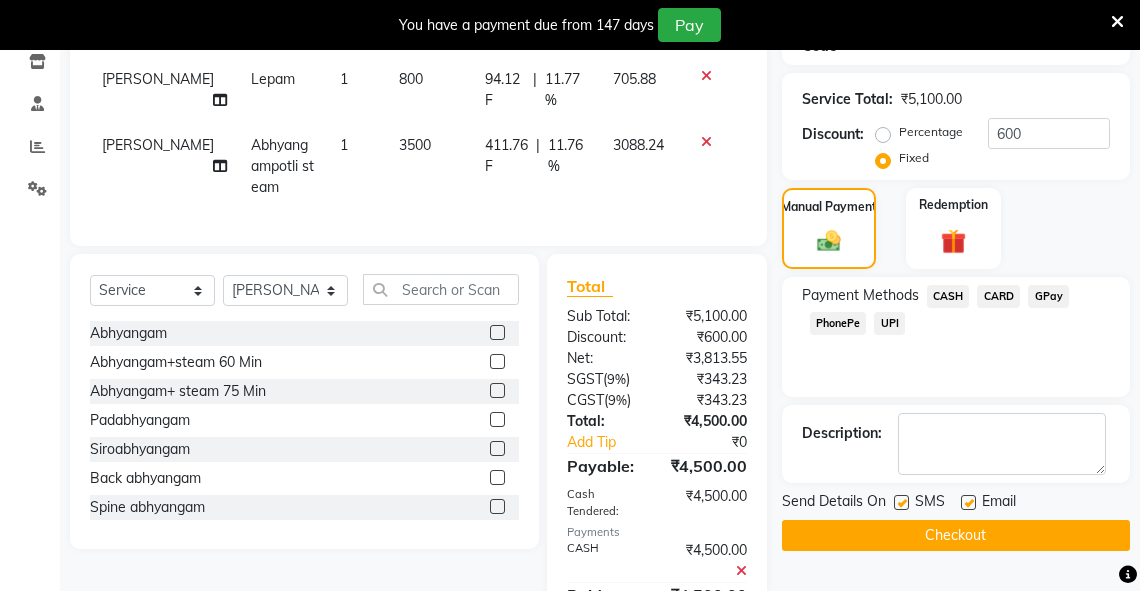 scroll, scrollTop: 492, scrollLeft: 0, axis: vertical 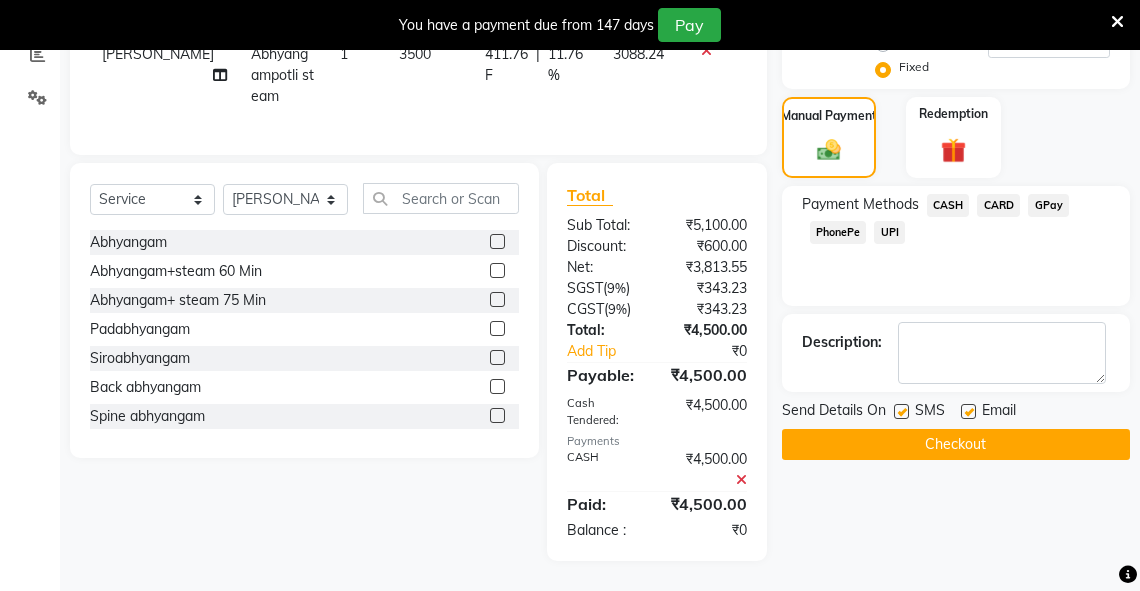 click on "Checkout" 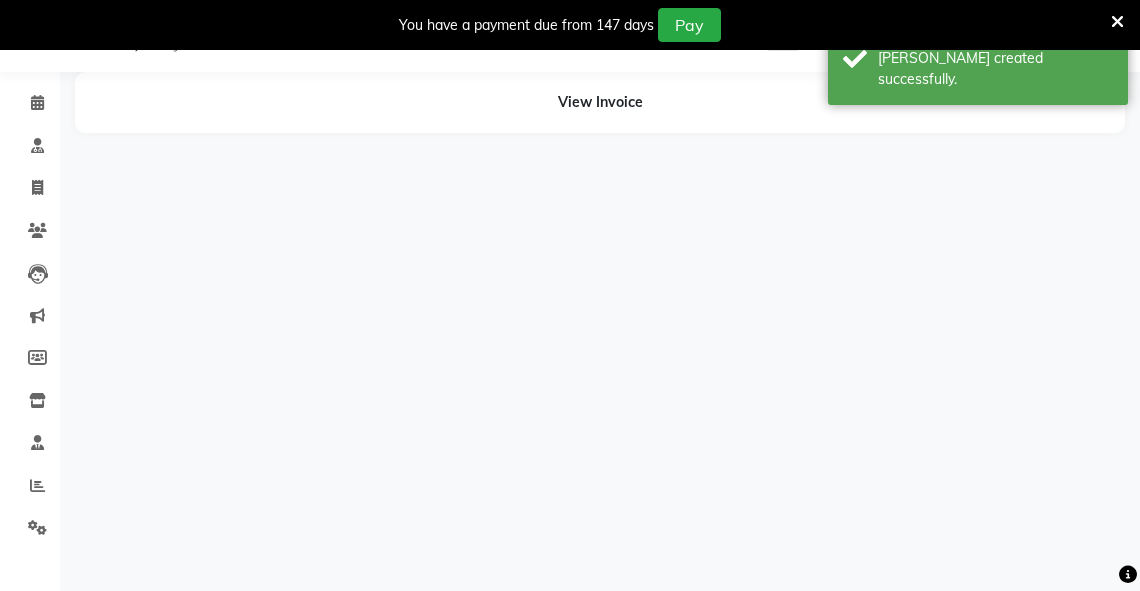scroll, scrollTop: 50, scrollLeft: 0, axis: vertical 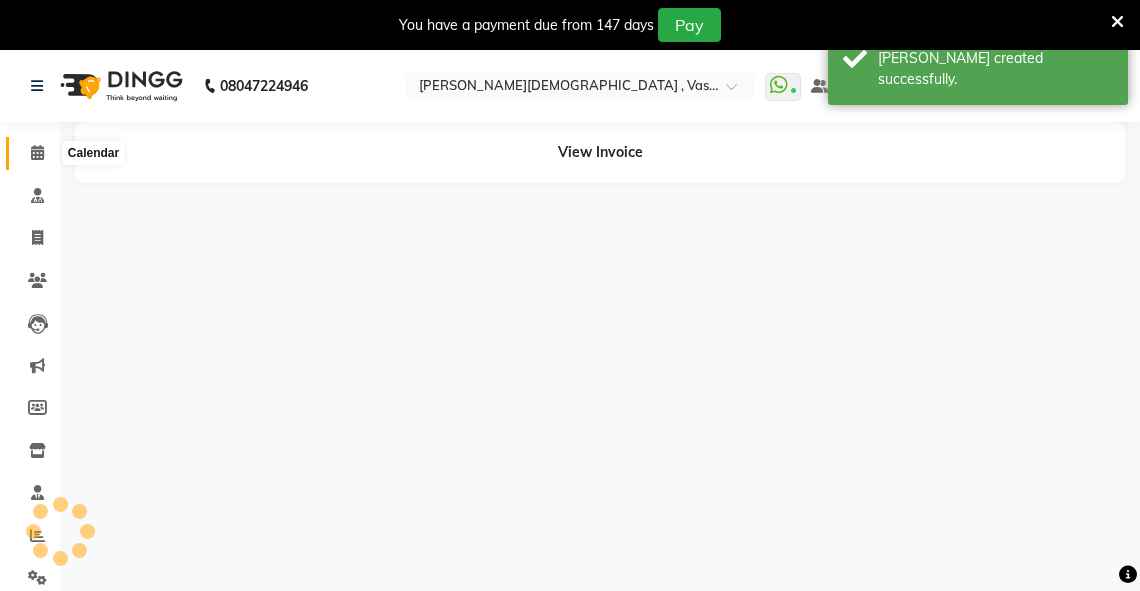 click 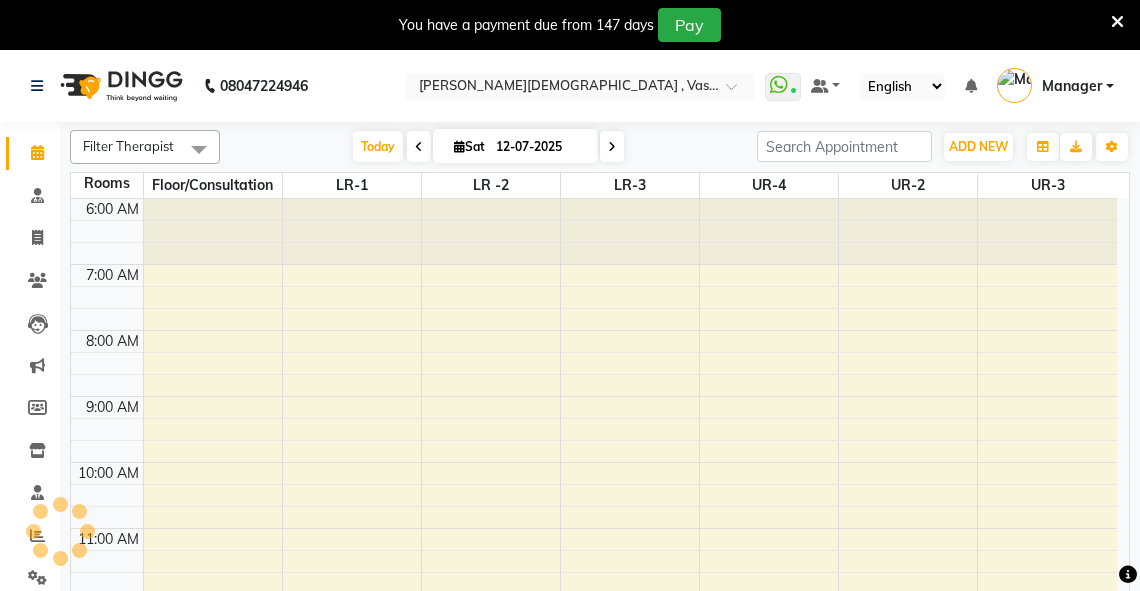 scroll, scrollTop: 561, scrollLeft: 0, axis: vertical 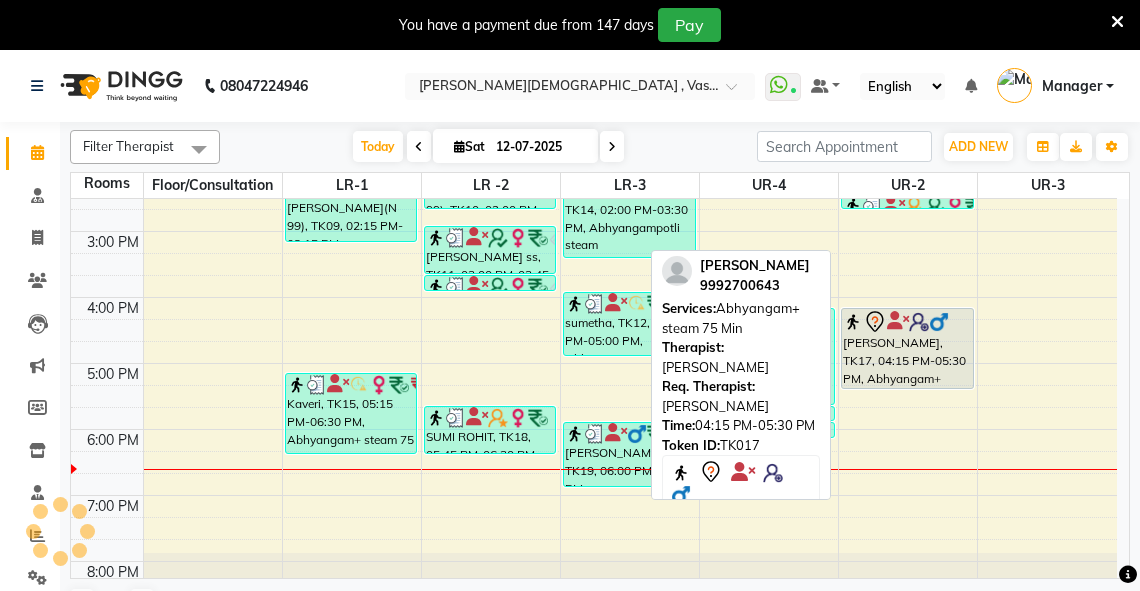 click on "[PERSON_NAME], TK17, 04:15 PM-05:30 PM, Abhyangam+ steam 75 Min" at bounding box center [907, 348] 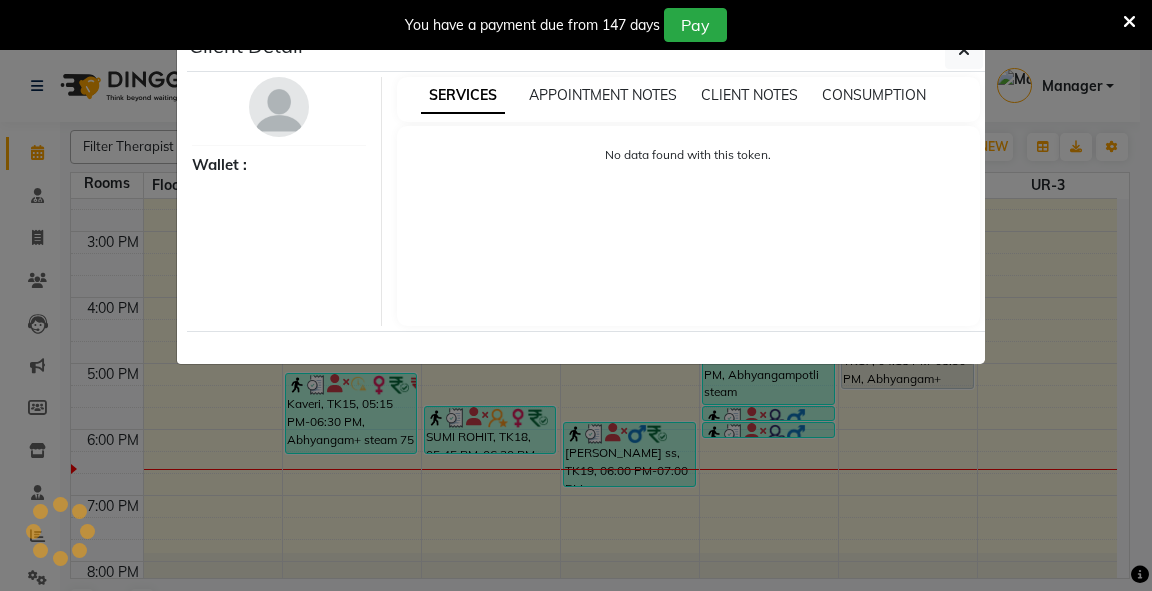 select on "7" 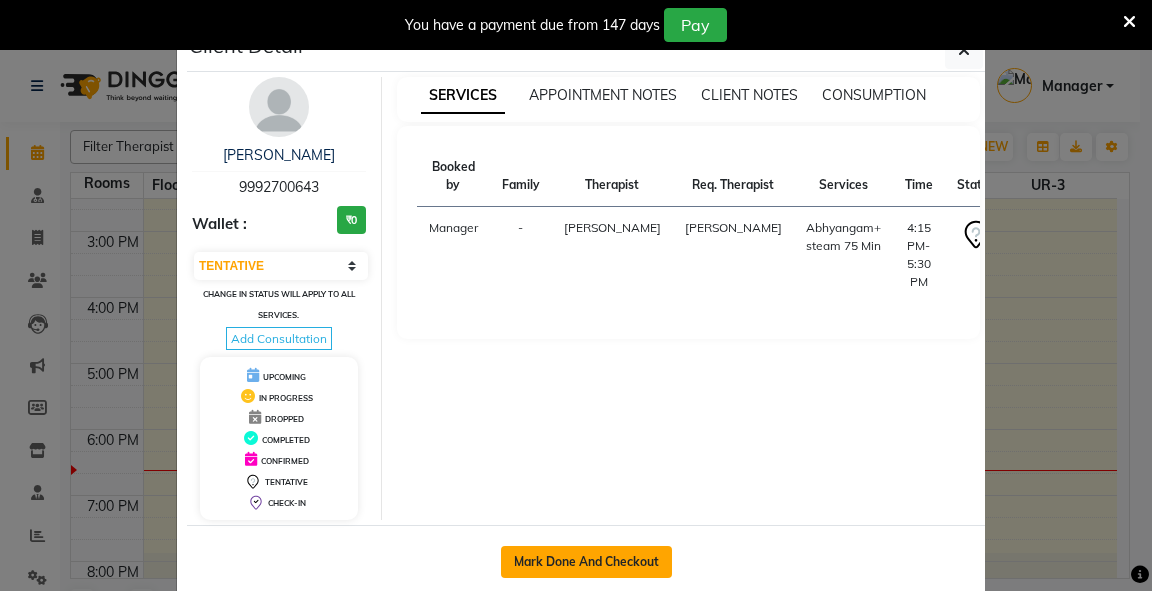 click on "Mark Done And Checkout" 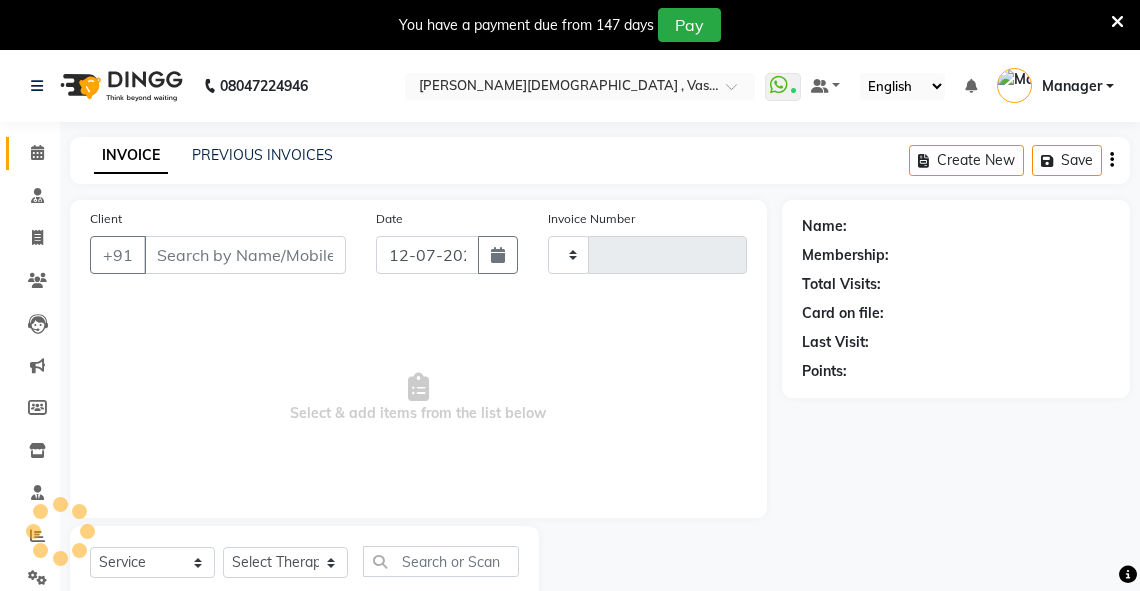 type on "1871" 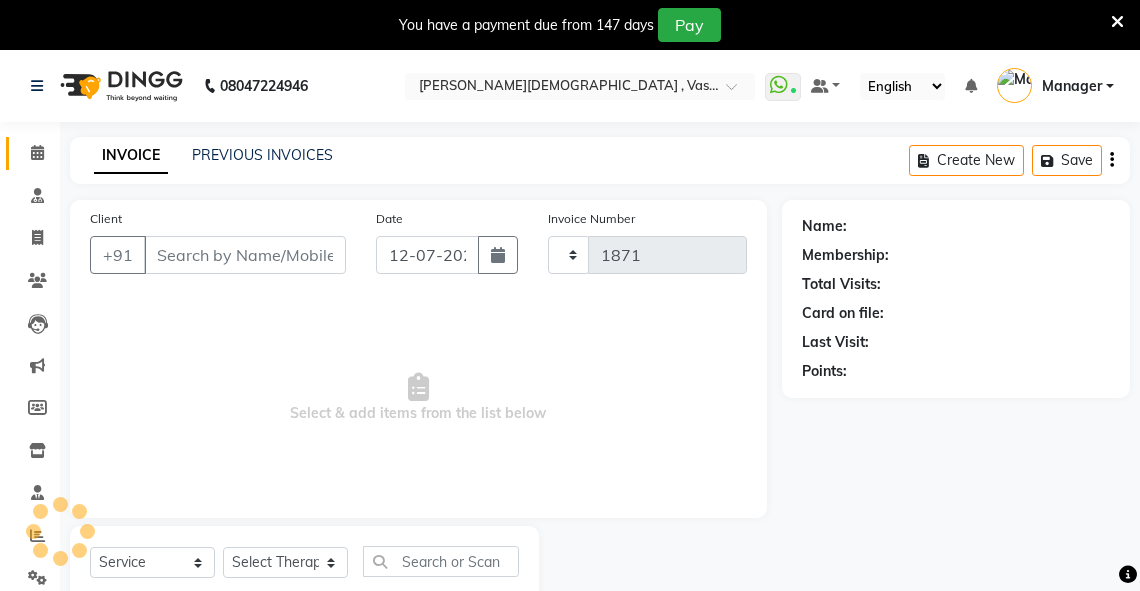 select on "5571" 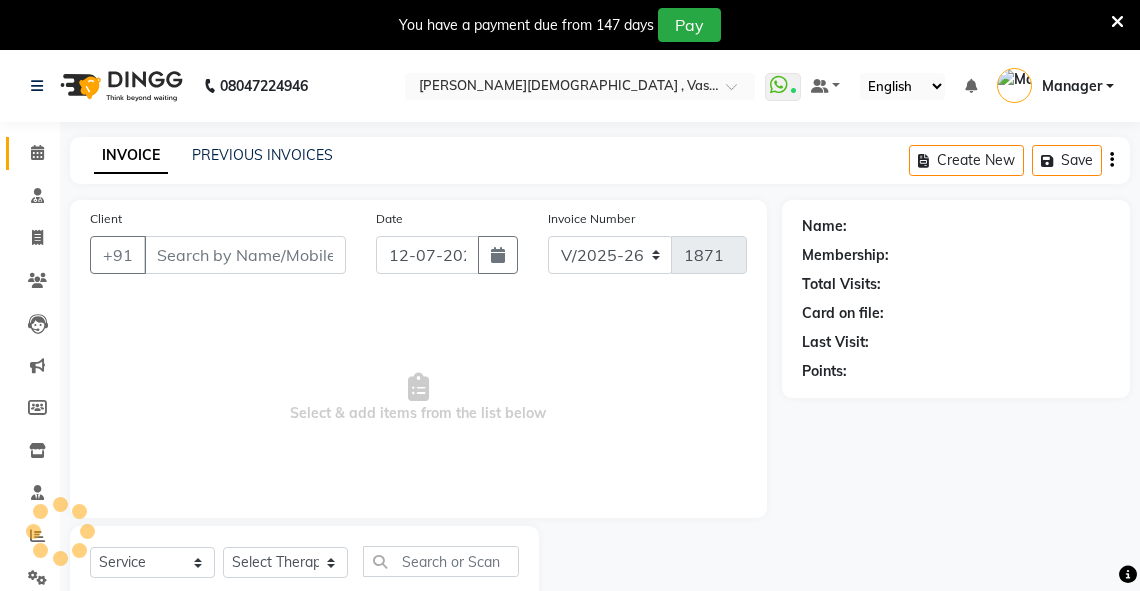 type on "9992700643" 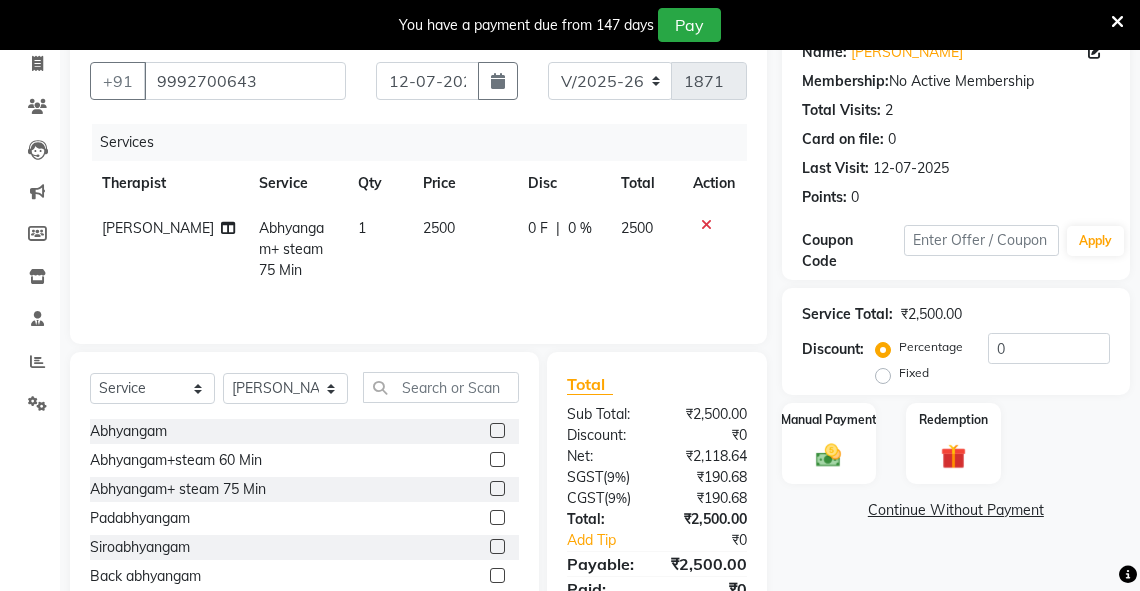 scroll, scrollTop: 244, scrollLeft: 0, axis: vertical 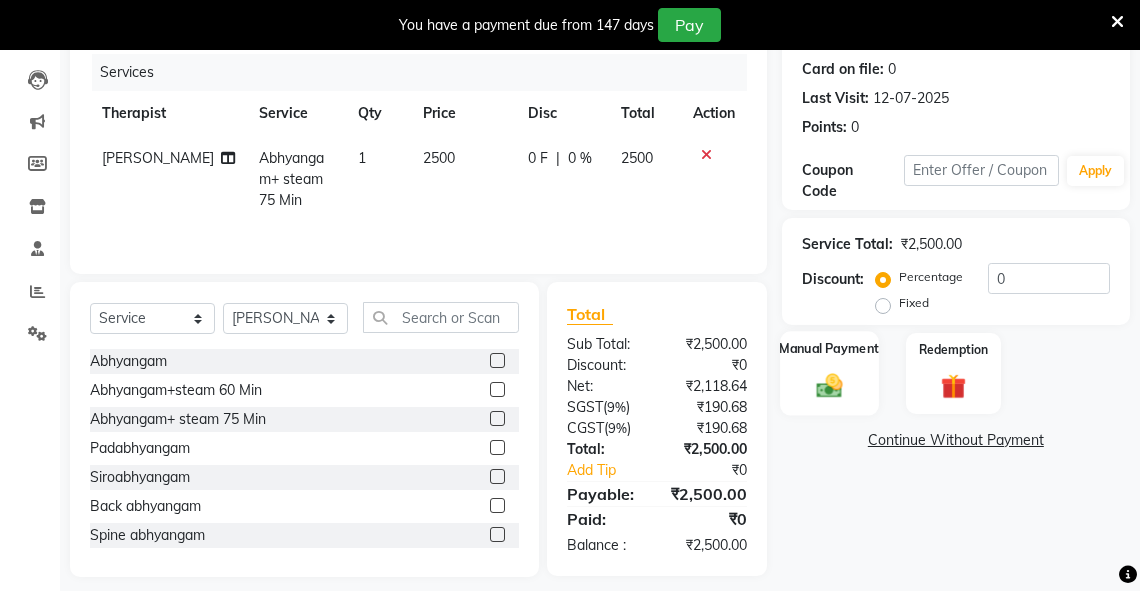 click 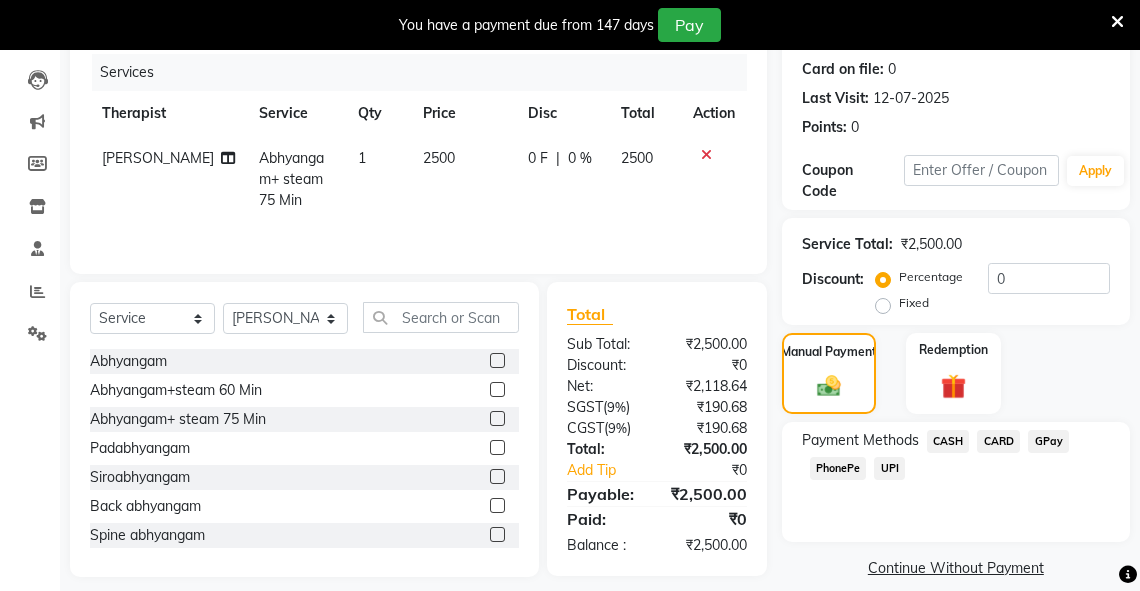 click on "CASH" 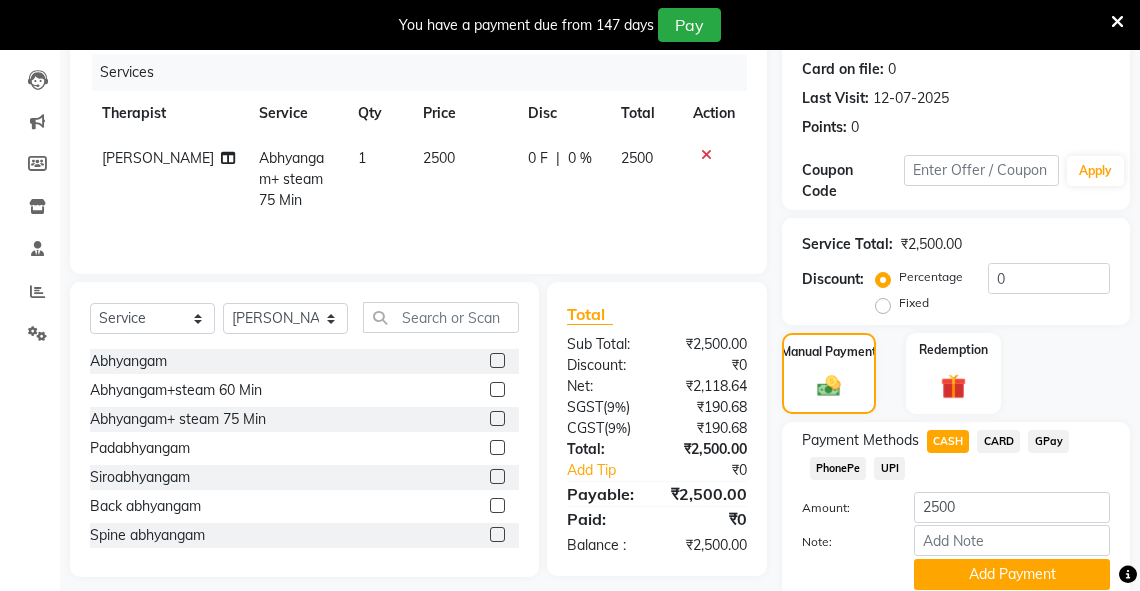 scroll, scrollTop: 324, scrollLeft: 0, axis: vertical 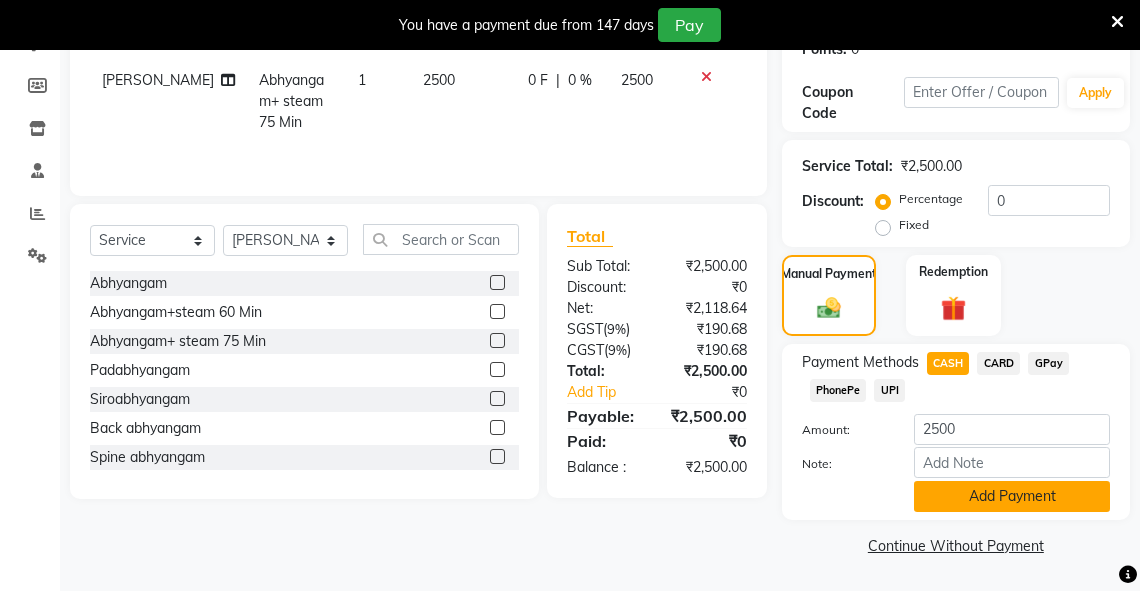 click on "Add Payment" 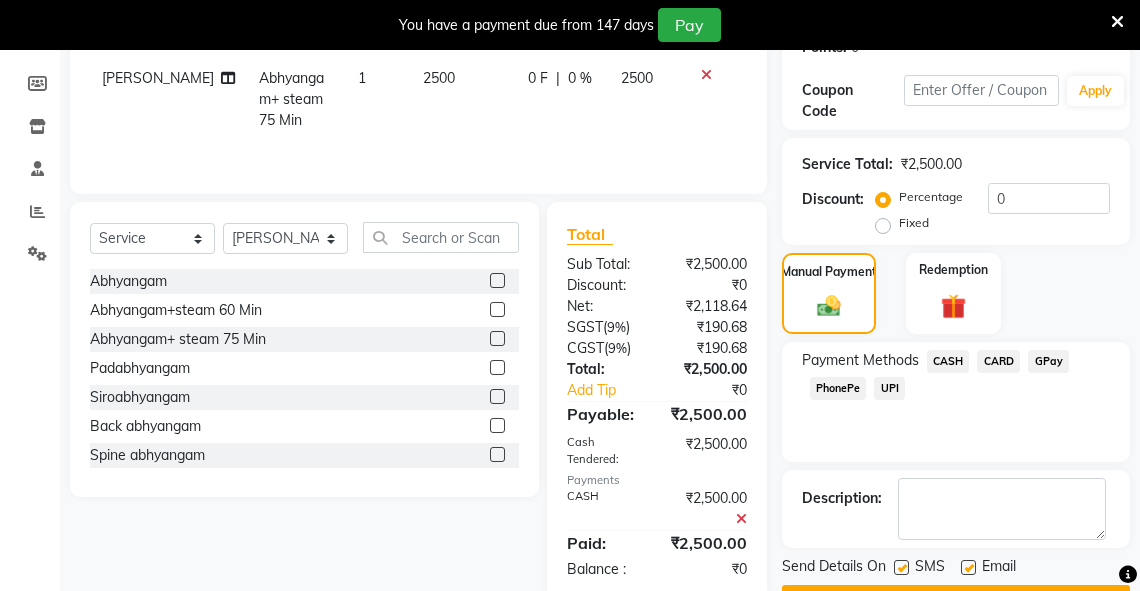 scroll, scrollTop: 376, scrollLeft: 0, axis: vertical 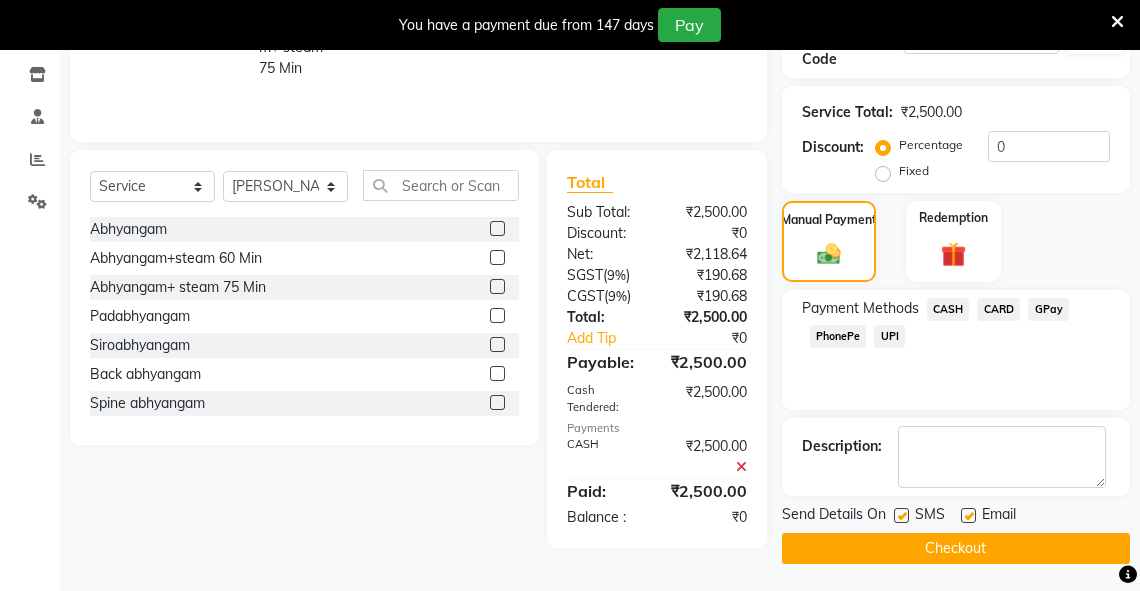 click on "Checkout" 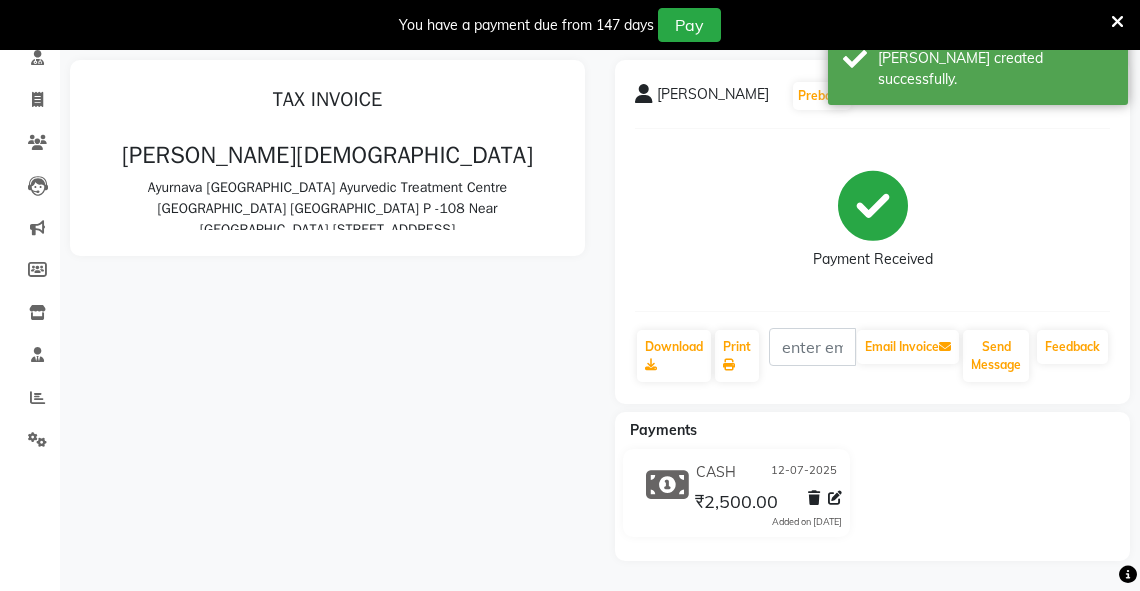 scroll, scrollTop: 0, scrollLeft: 0, axis: both 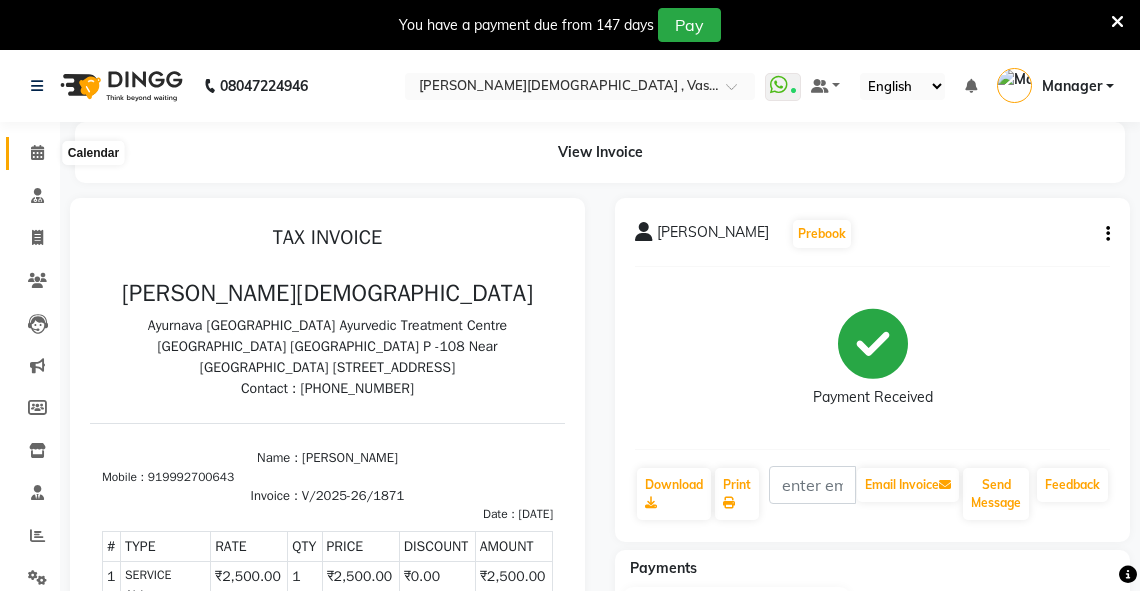 click 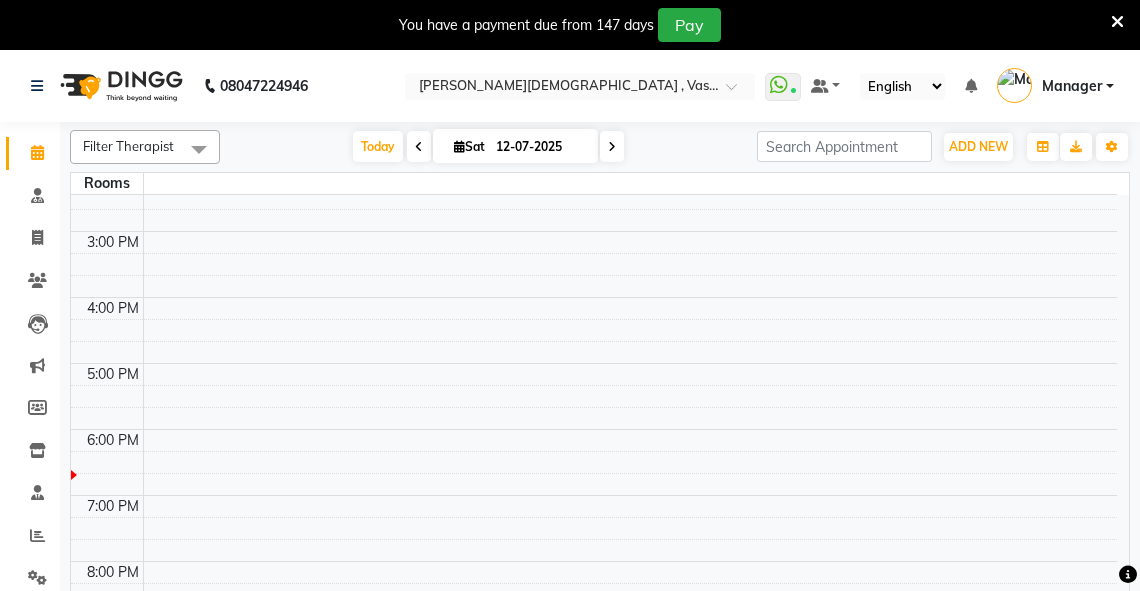 scroll, scrollTop: 0, scrollLeft: 0, axis: both 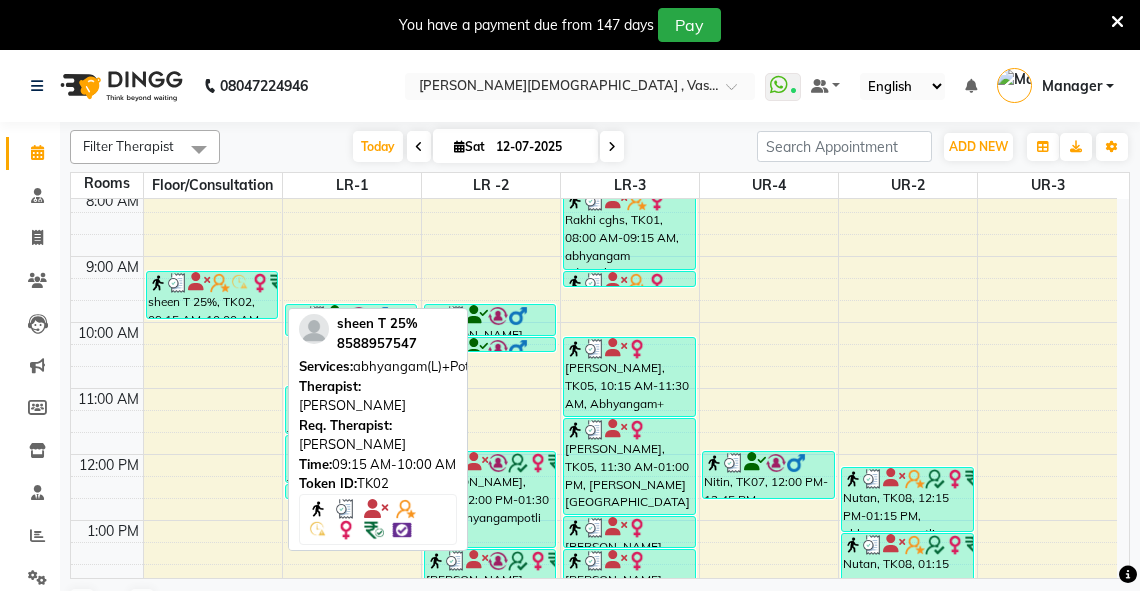 click on "sheen T 25%, TK02, 09:15 AM-10:00 AM,  abhyangam(L)+Potli(L)" at bounding box center (212, 295) 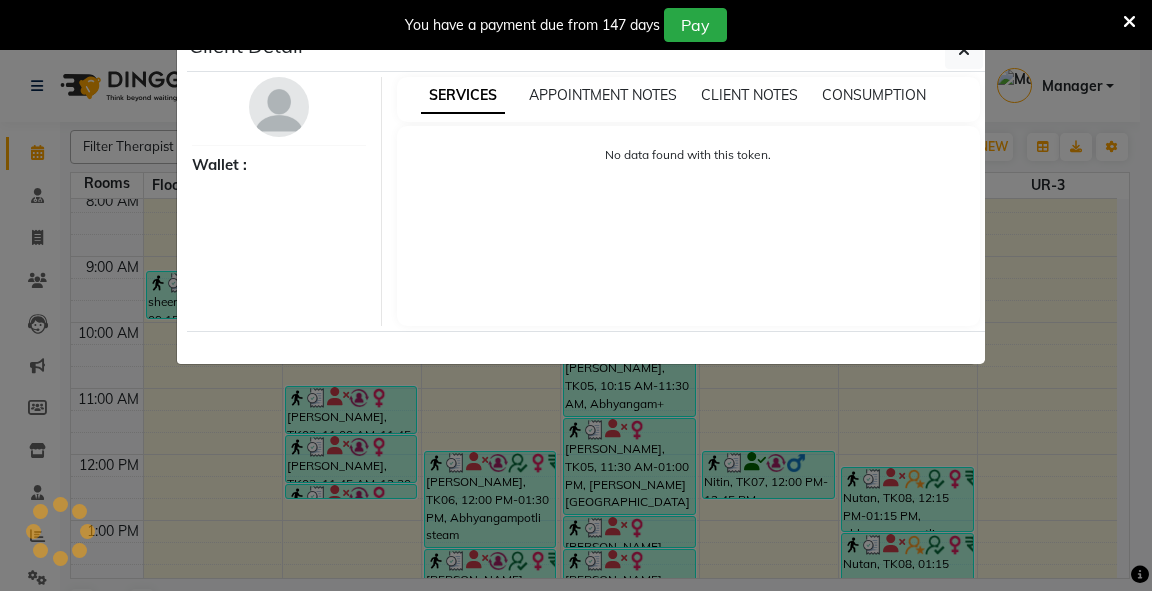 select on "3" 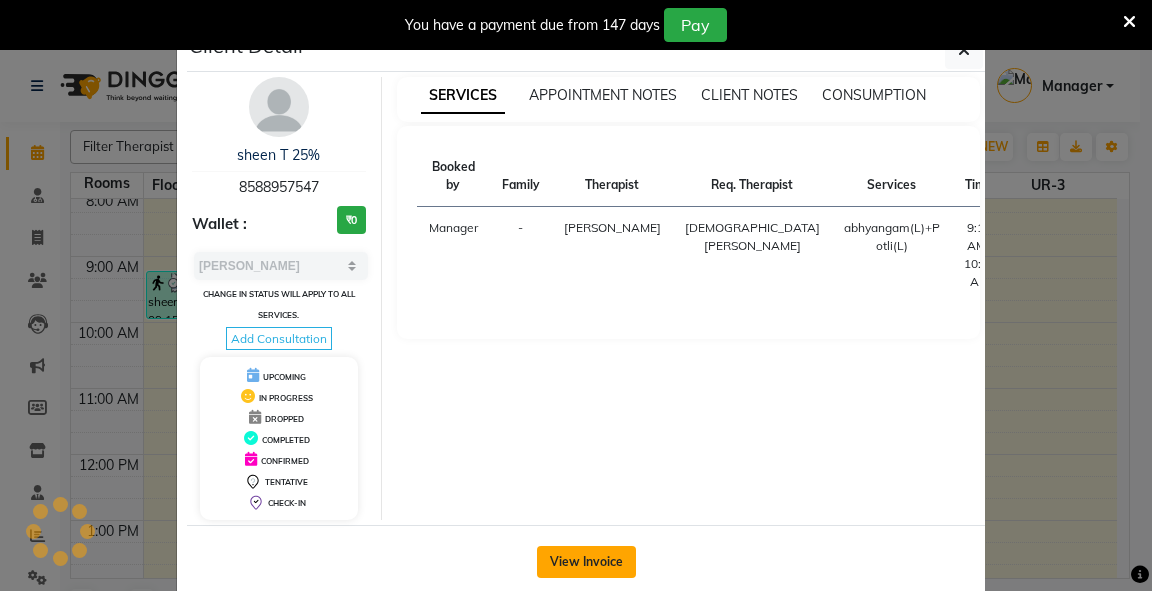 drag, startPoint x: 575, startPoint y: 565, endPoint x: 569, endPoint y: 552, distance: 14.3178215 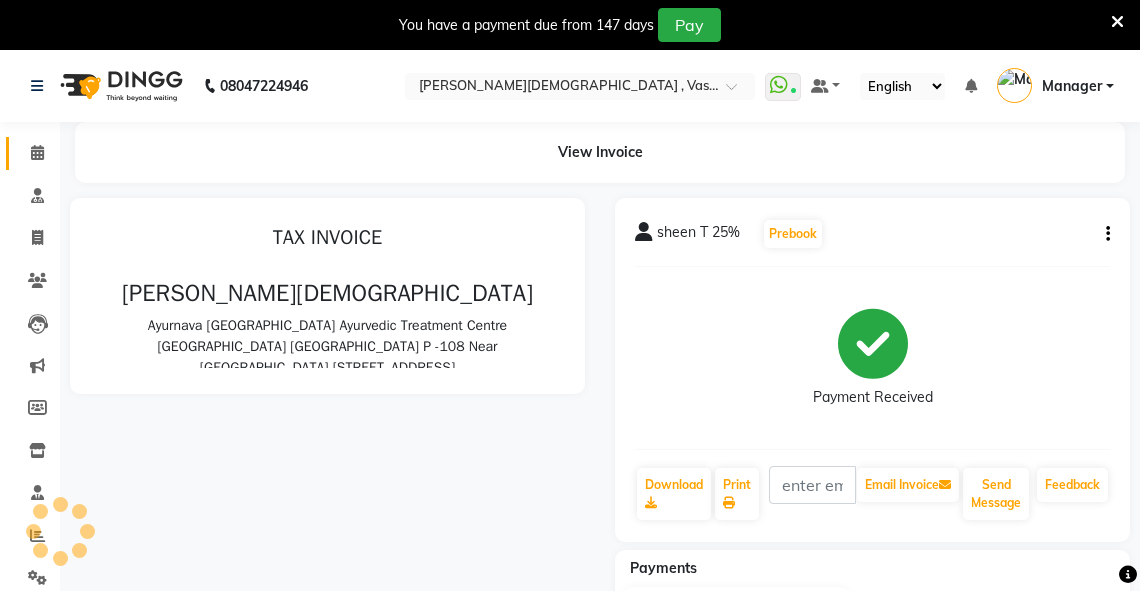 scroll, scrollTop: 0, scrollLeft: 0, axis: both 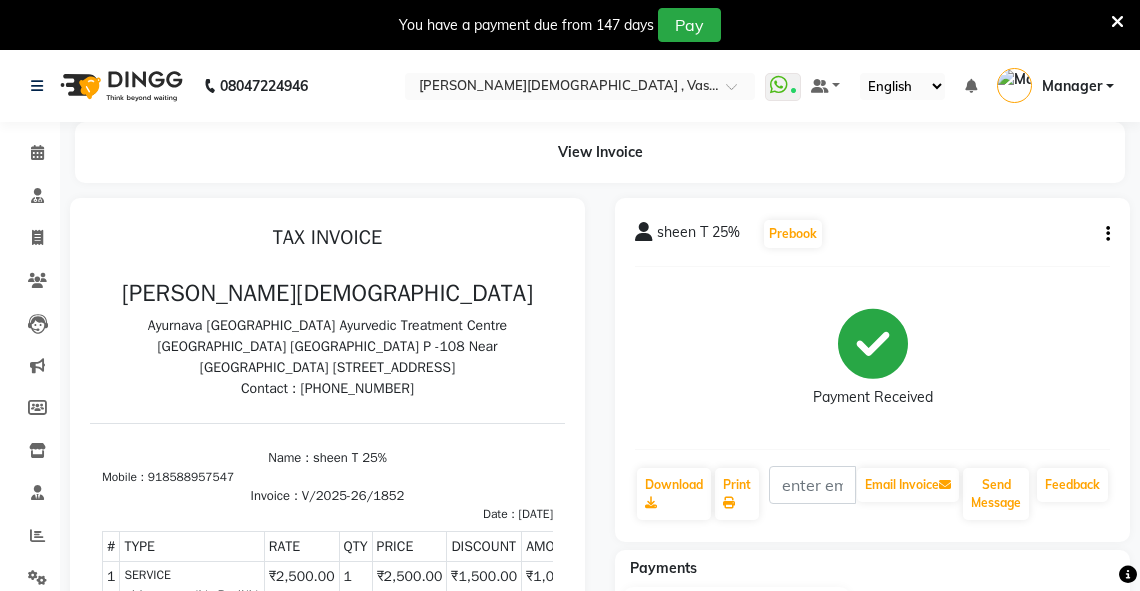 click 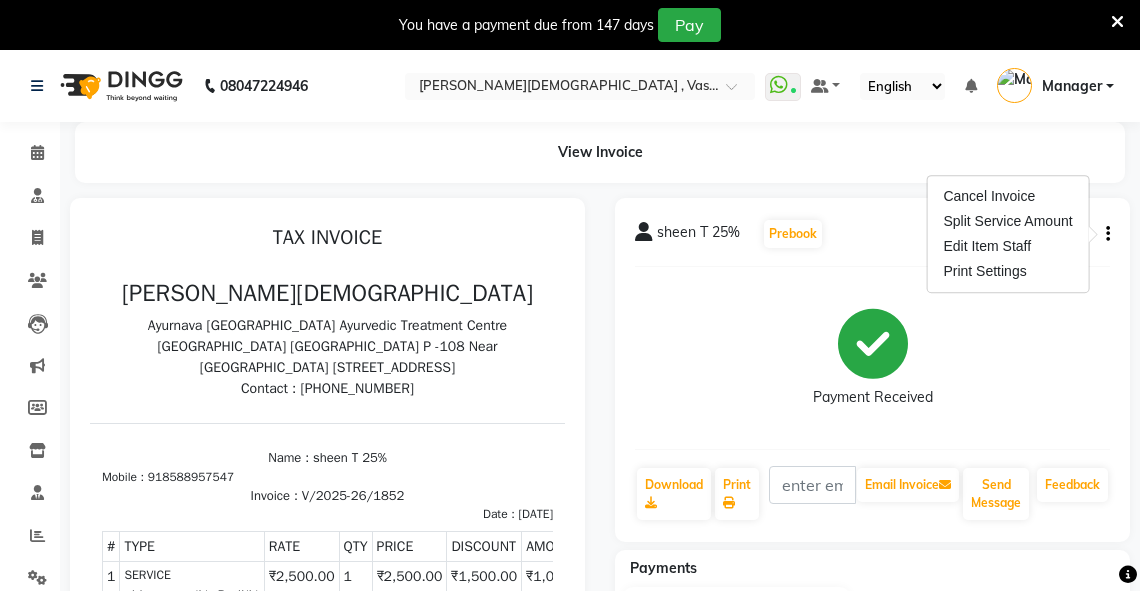 drag, startPoint x: 800, startPoint y: 170, endPoint x: 500, endPoint y: 153, distance: 300.4813 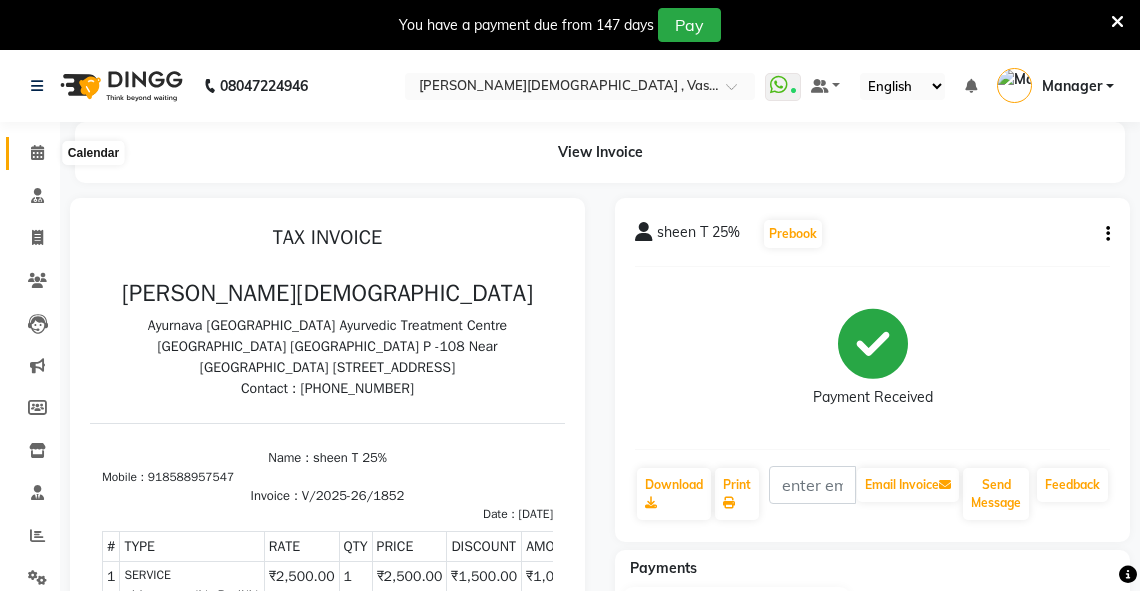 click 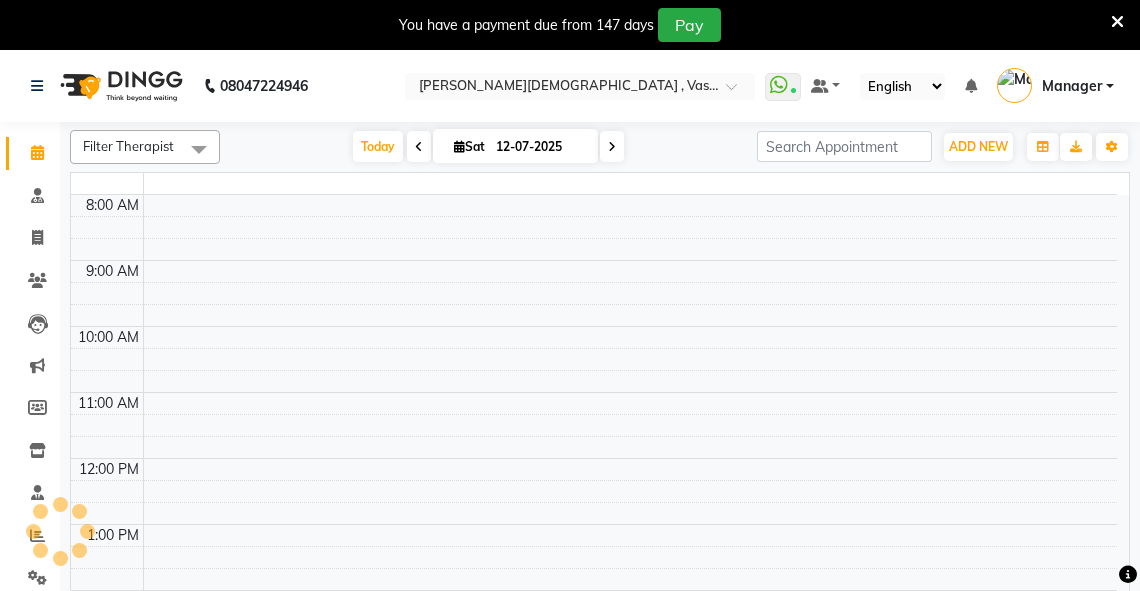 scroll, scrollTop: 0, scrollLeft: 0, axis: both 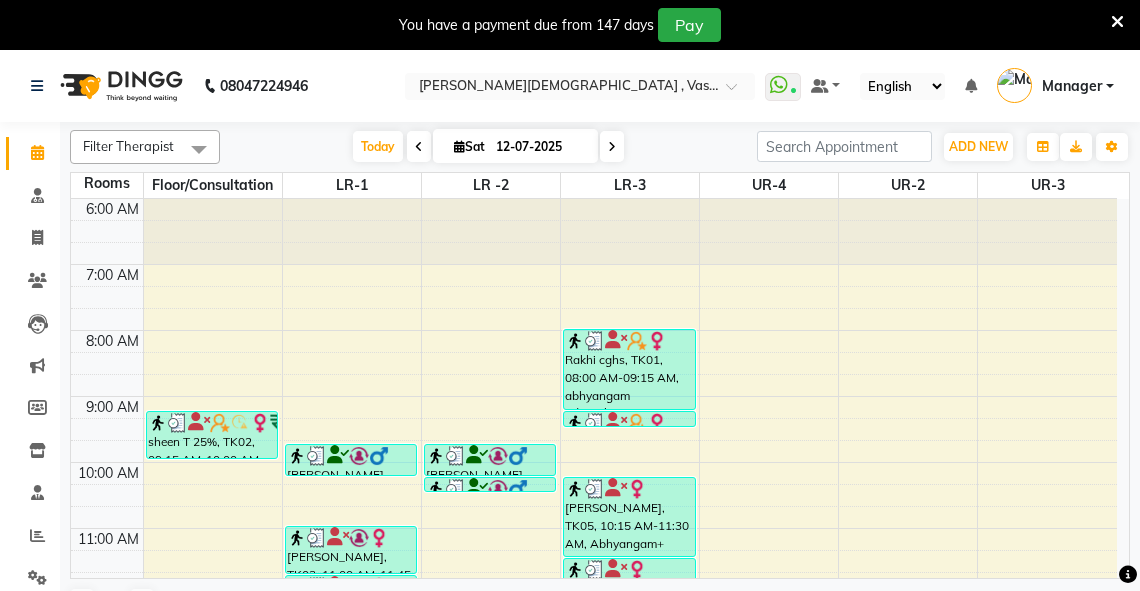 click on "6:00 AM 7:00 AM 8:00 AM 9:00 AM 10:00 AM 11:00 AM 12:00 PM 1:00 PM 2:00 PM 3:00 PM 4:00 PM 5:00 PM 6:00 PM 7:00 PM 8:00 PM     sheen T 25%, TK02, 09:15 AM-10:00 AM,  abhyangam(L)+[PERSON_NAME](L)     [PERSON_NAME], TK13, 09:45 AM-10:15 AM, abhyangam swedam cghs     [PERSON_NAME], TK03, 11:00 AM-11:45 AM,  abhyangam(L)+Potli(L)     [PERSON_NAME], TK03, 11:45 AM-12:30 PM, dhanyamala dara local     [PERSON_NAME], TK03, 12:30 PM-12:45 PM, Lepam bandage     [PERSON_NAME](N 99), TK09, 02:15 PM-03:15 PM, Abhyangam+steam 60 Min     Kaveri, TK15, 05:15 PM-06:30 PM, Abhyangam+ steam 75 [PERSON_NAME], TK04, 09:45 AM-10:15 AM, abhyangam swedam cghs     [PERSON_NAME], TK04, 10:15 AM-10:30 AM, snehavasti cghs     [PERSON_NAME], TK06, 12:00 PM-01:30 PM, Abhyangampotli steam     [PERSON_NAME], TK06, 01:30 PM-02:00 PM, Januvasti(both)     [PERSON_NAME](N 99), TK10, 02:00 PM-02:45 PM, Abhyangam     [PERSON_NAME] ss, TK11, 03:00 PM-03:45 PM,  abhyangam(L)+[PERSON_NAME](L)     [PERSON_NAME] ss, TK11, 03:45 PM-04:00 PM, [GEOGRAPHIC_DATA]" at bounding box center (594, 693) 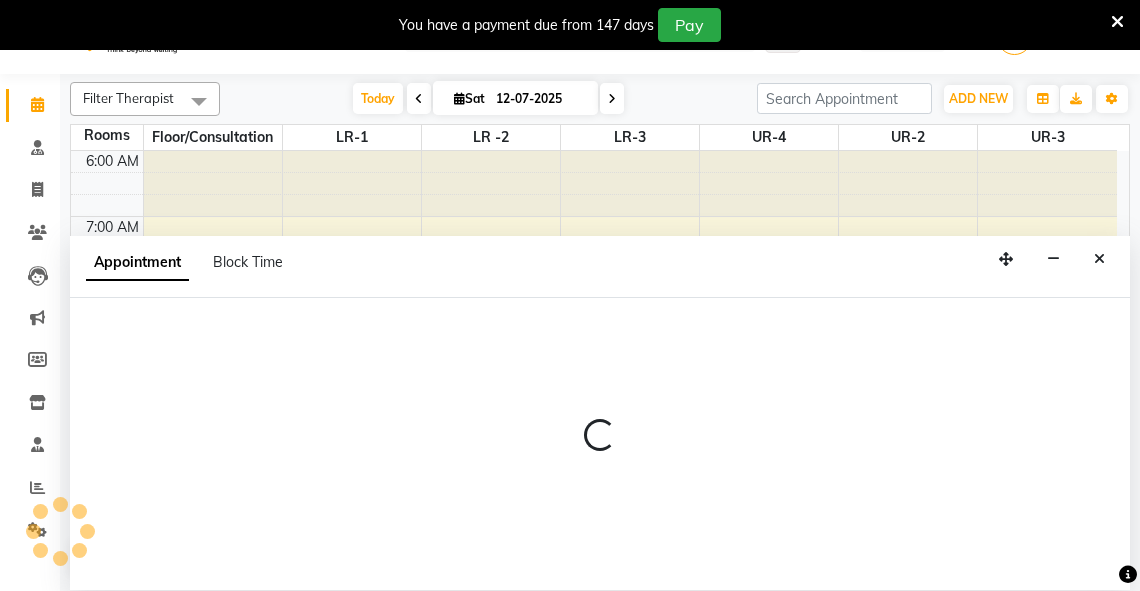 scroll, scrollTop: 50, scrollLeft: 0, axis: vertical 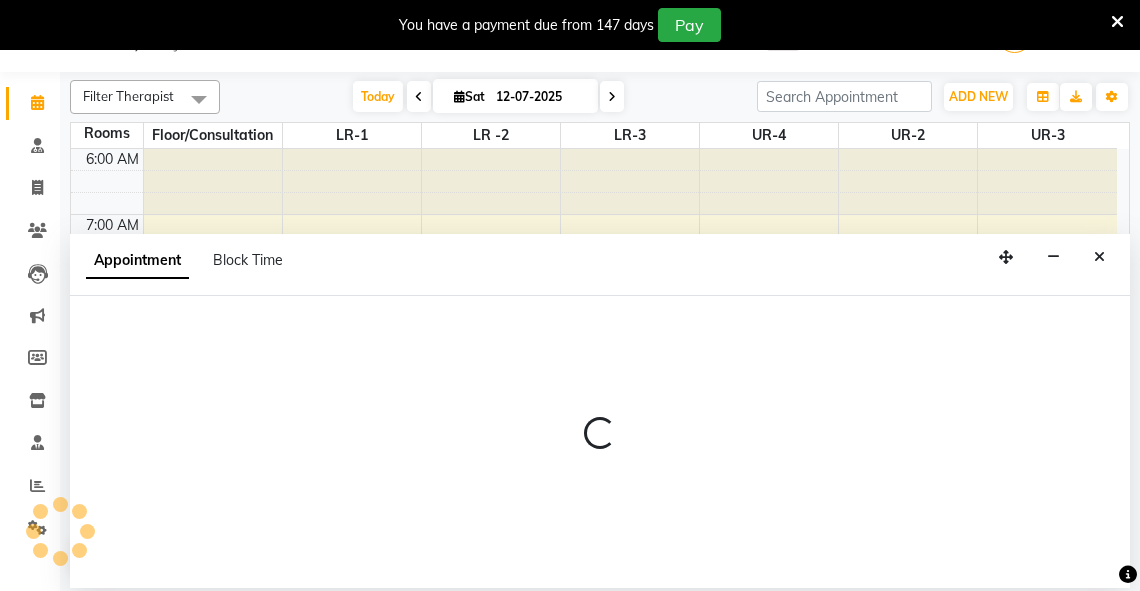 select on "600" 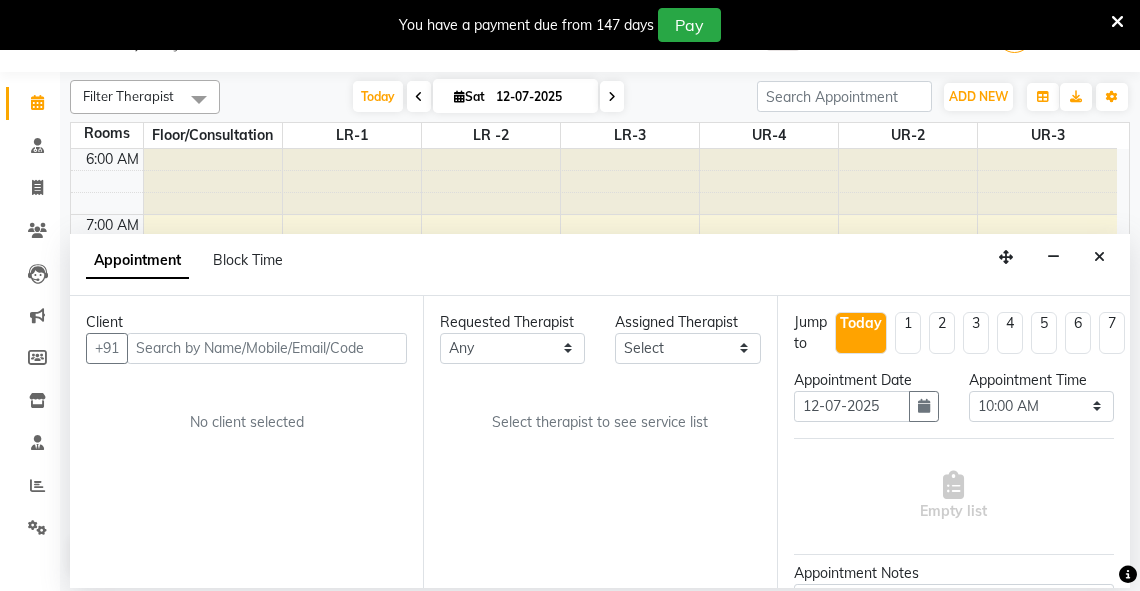 click at bounding box center (267, 348) 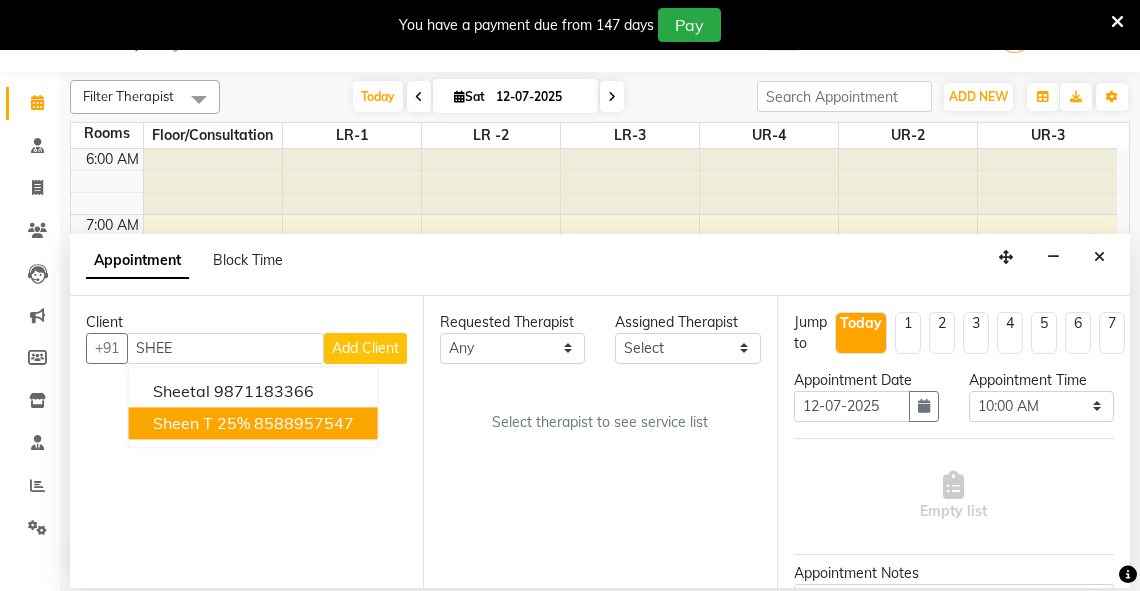 click on "sheen T 25%" at bounding box center [201, 423] 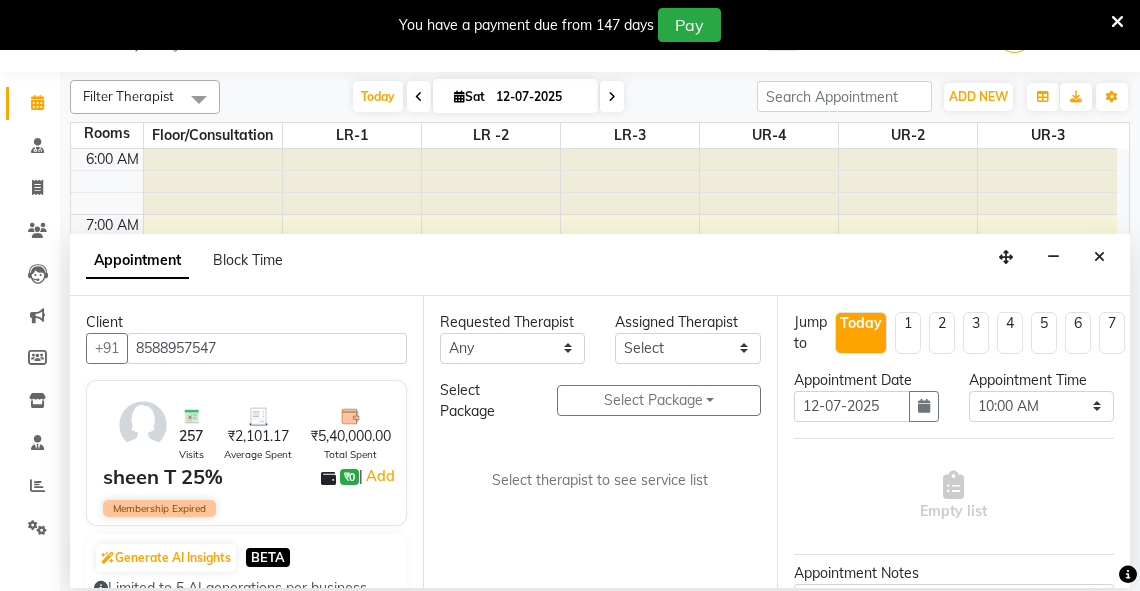 type on "8588957547" 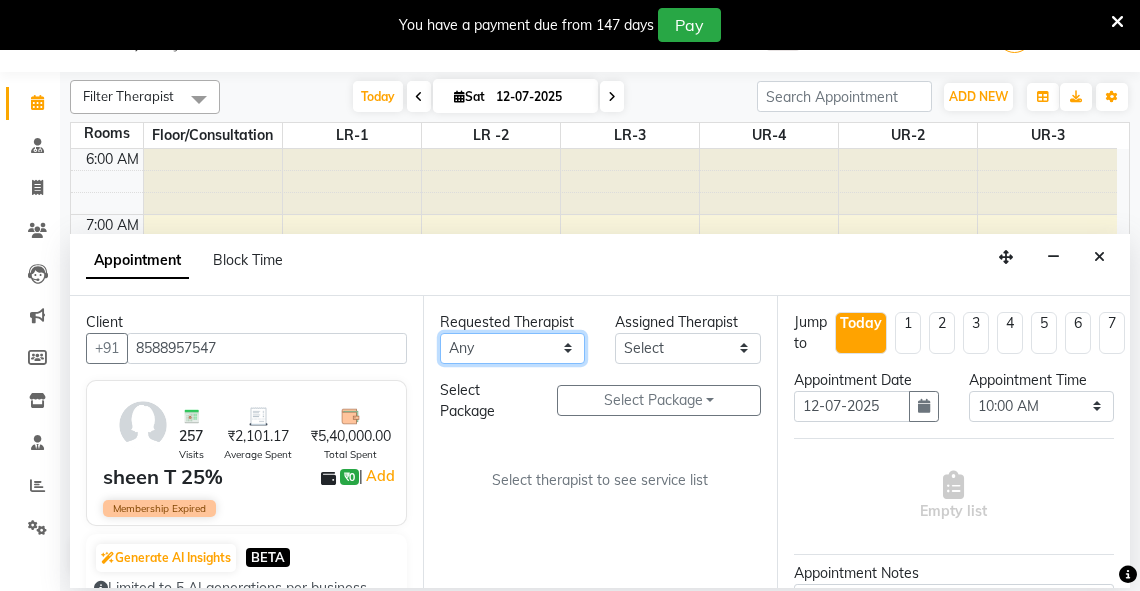click on "Any [PERSON_NAME] V [PERSON_NAME] [PERSON_NAME] A K [PERSON_NAME] N [PERSON_NAME]  Dhaneesha [PERSON_NAME] K P [PERSON_NAME] [PERSON_NAME] [PERSON_NAME] [PERSON_NAME] [PERSON_NAME] a [PERSON_NAME] K M OTHER BRANCH Sardinia [PERSON_NAME] [PERSON_NAME] [PERSON_NAME] [PERSON_NAME]" at bounding box center (512, 348) 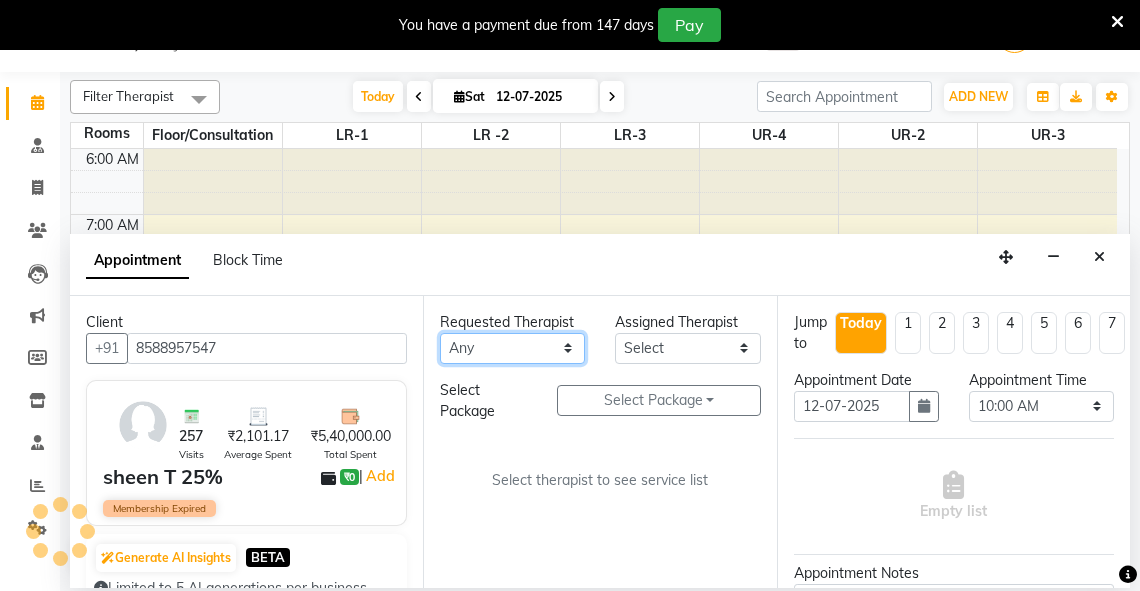select on "71499" 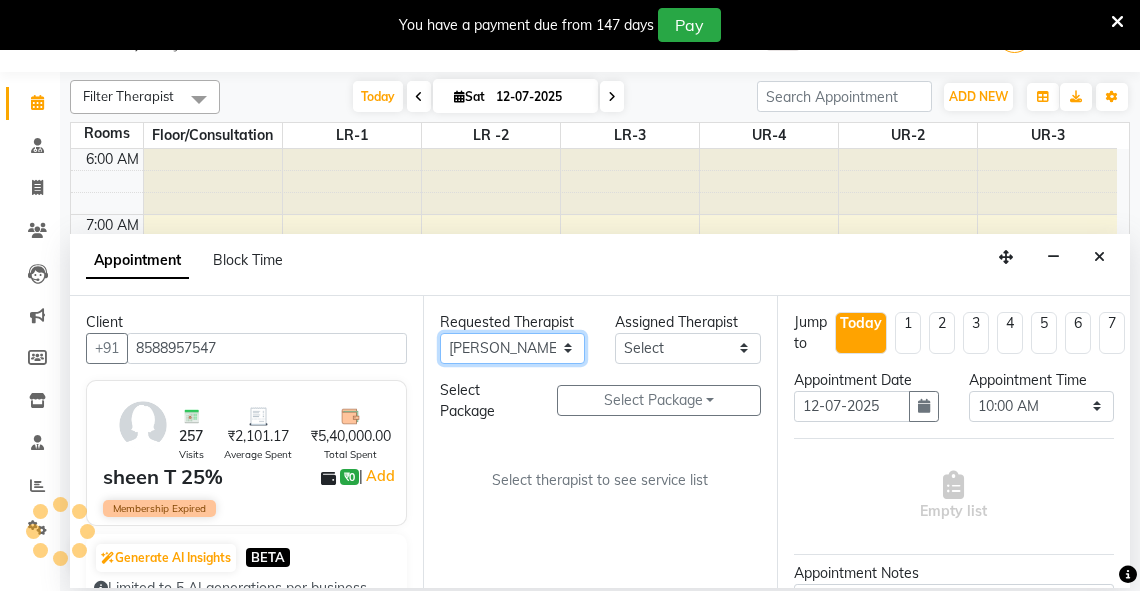 click on "Any [PERSON_NAME] V [PERSON_NAME] [PERSON_NAME] A K [PERSON_NAME] N [PERSON_NAME]  Dhaneesha [PERSON_NAME] K P [PERSON_NAME] [PERSON_NAME] [PERSON_NAME] [PERSON_NAME] [PERSON_NAME] a [PERSON_NAME] K M OTHER BRANCH Sardinia [PERSON_NAME] [PERSON_NAME] [PERSON_NAME] [PERSON_NAME]" at bounding box center (512, 348) 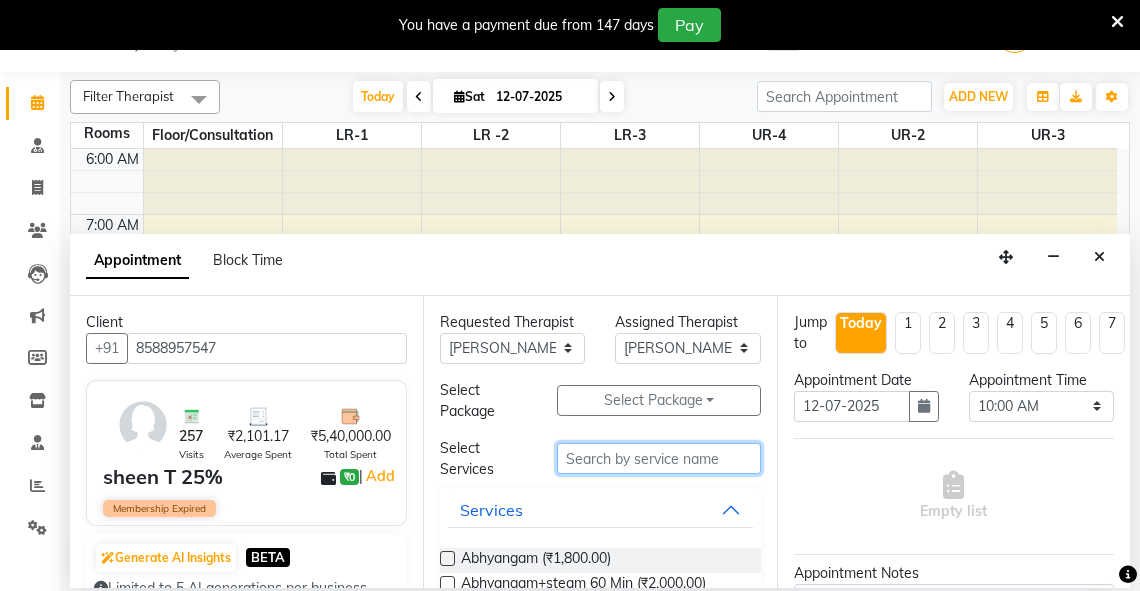 click at bounding box center (659, 458) 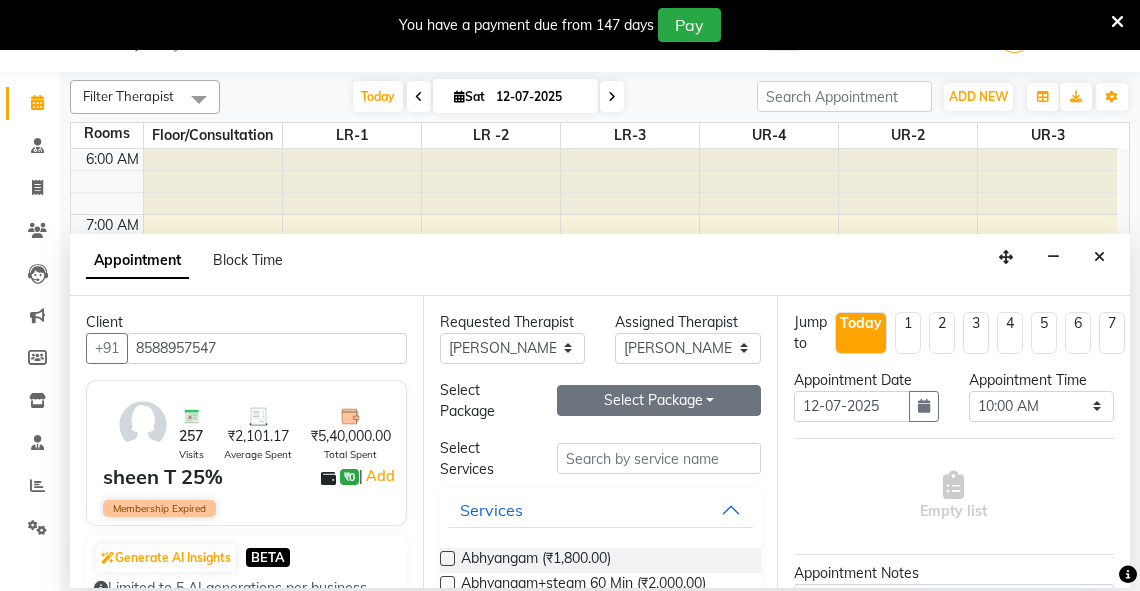 click on "Select Package  Toggle Dropdown" at bounding box center (659, 400) 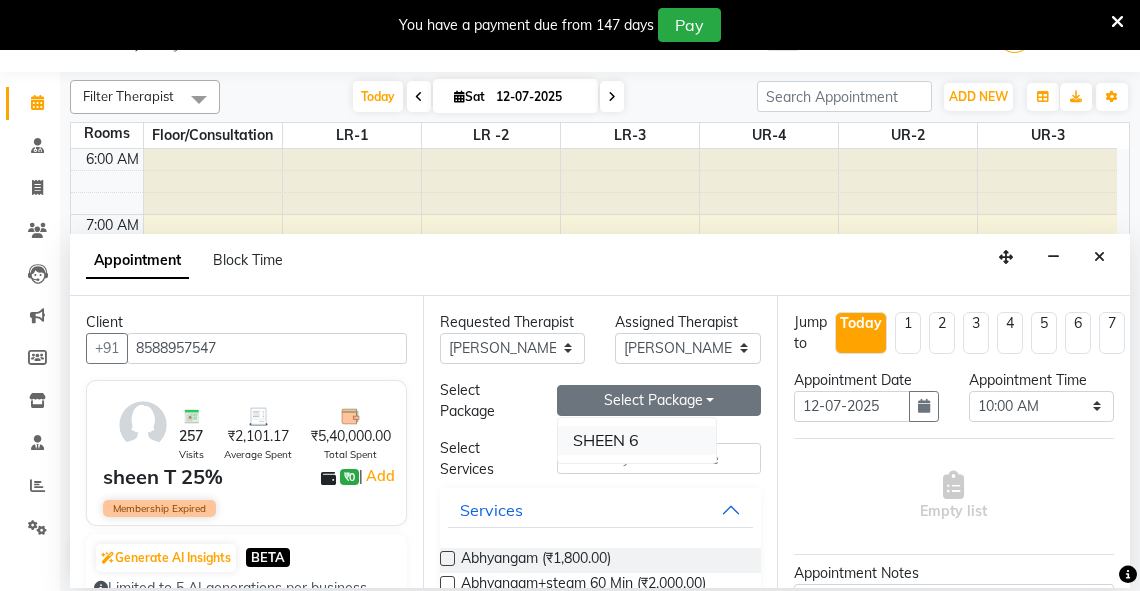 click on "SHEEN 6" at bounding box center [637, 440] 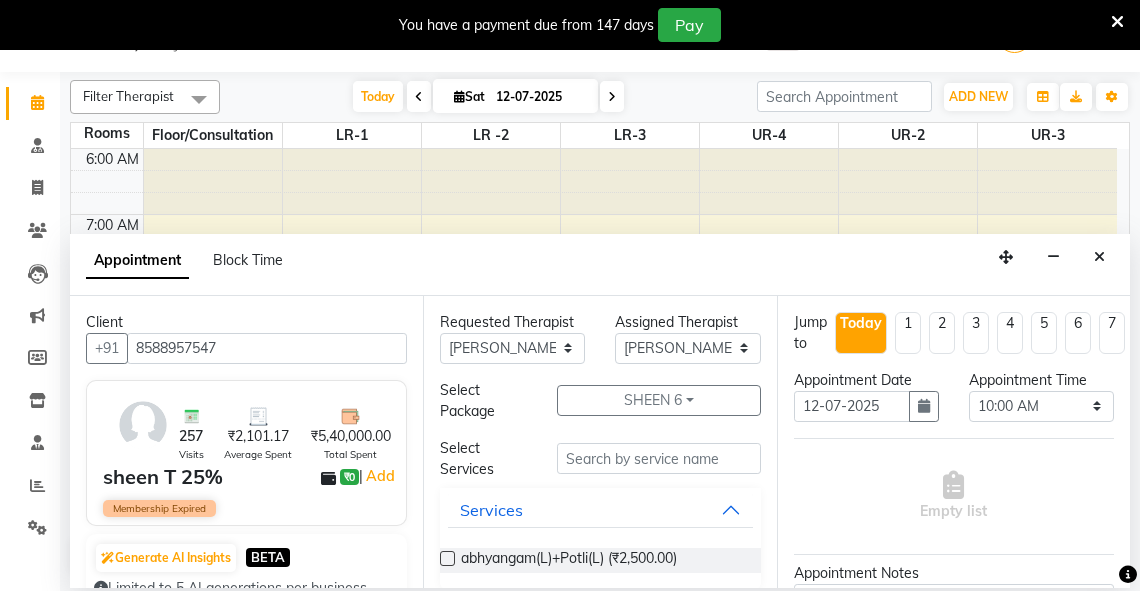 click at bounding box center (447, 558) 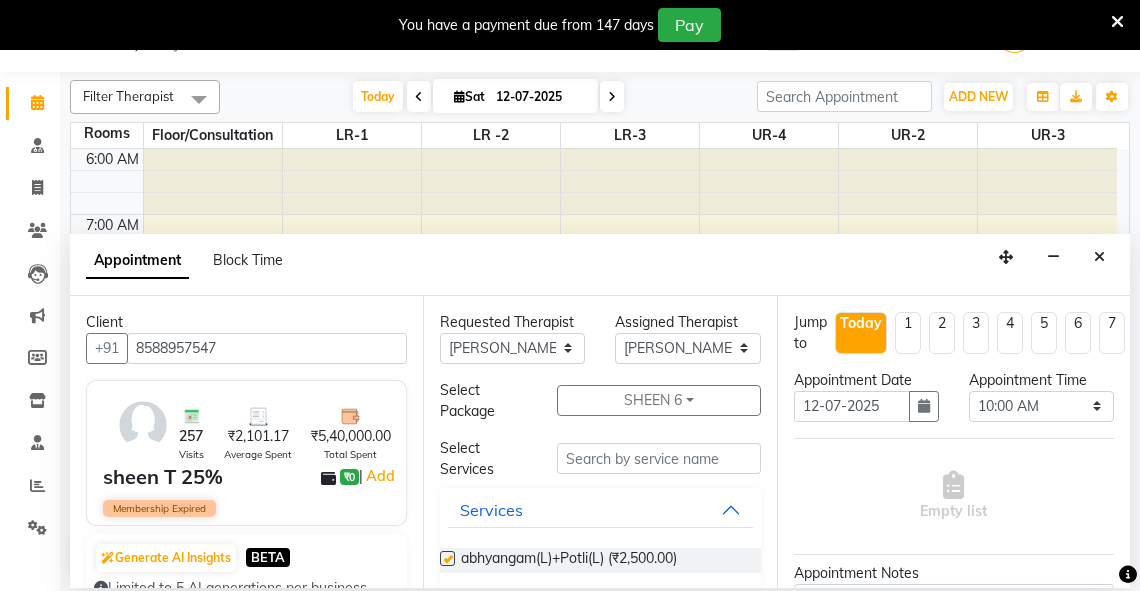 select on "2610" 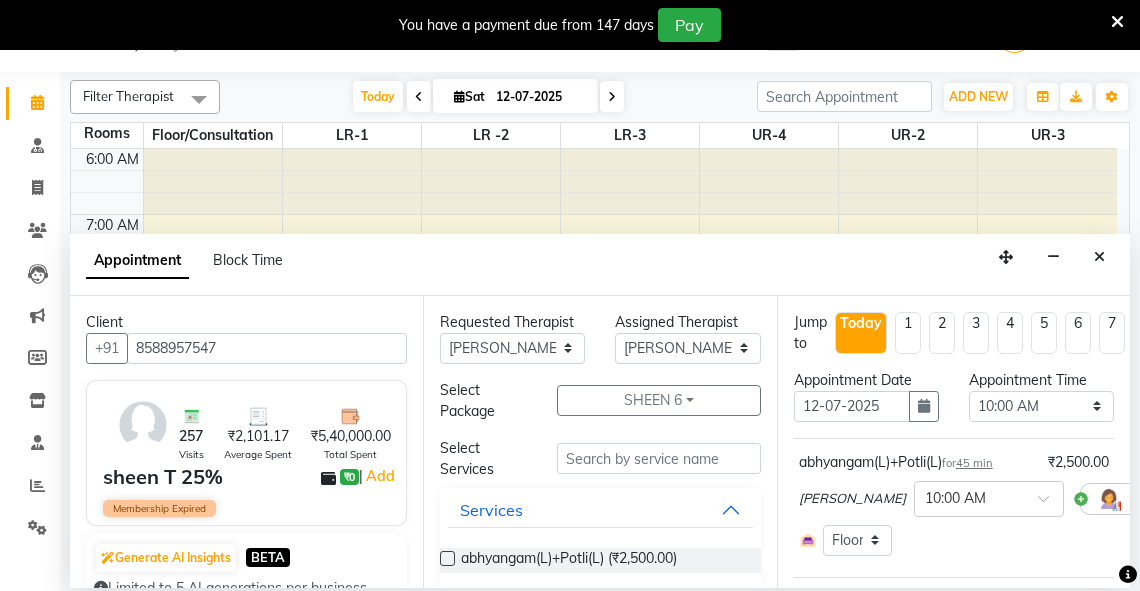 click at bounding box center (447, 558) 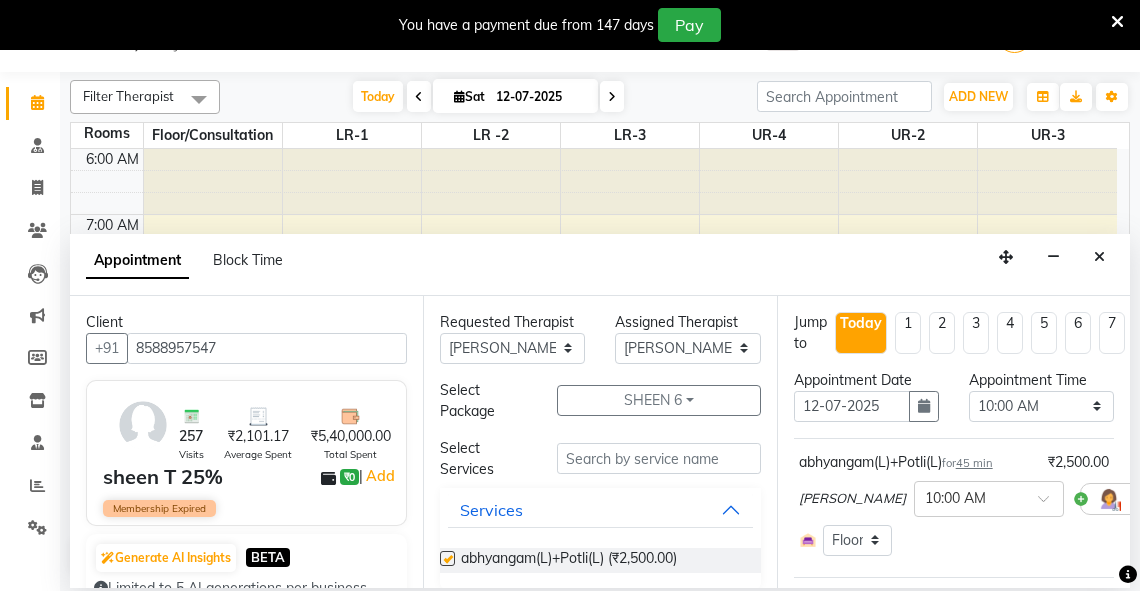 select on "2610" 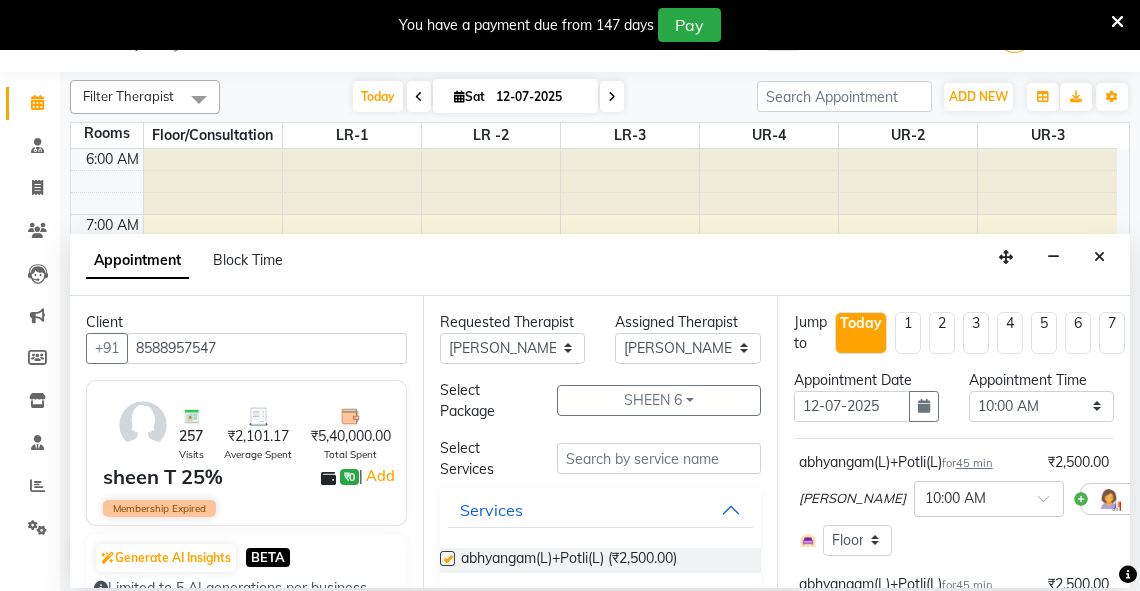 checkbox on "false" 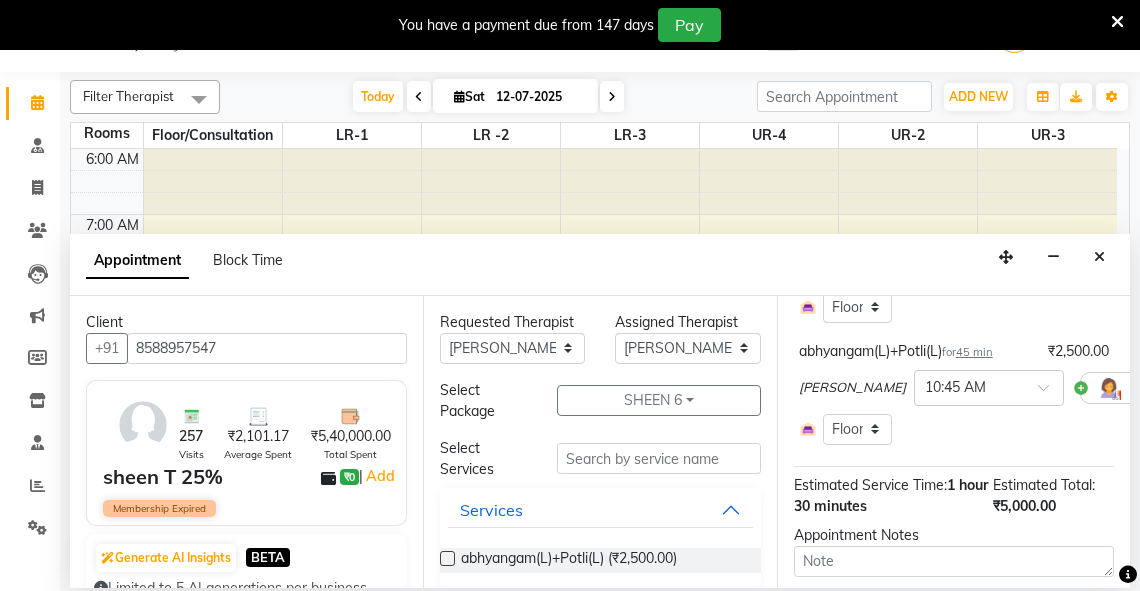 scroll, scrollTop: 435, scrollLeft: 0, axis: vertical 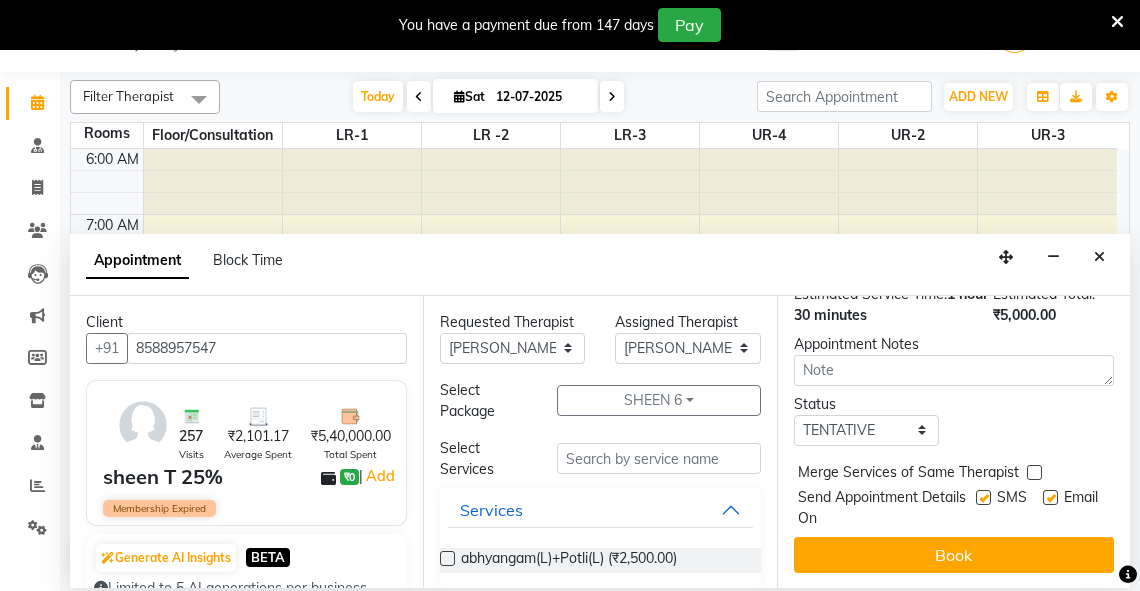 click at bounding box center [983, 497] 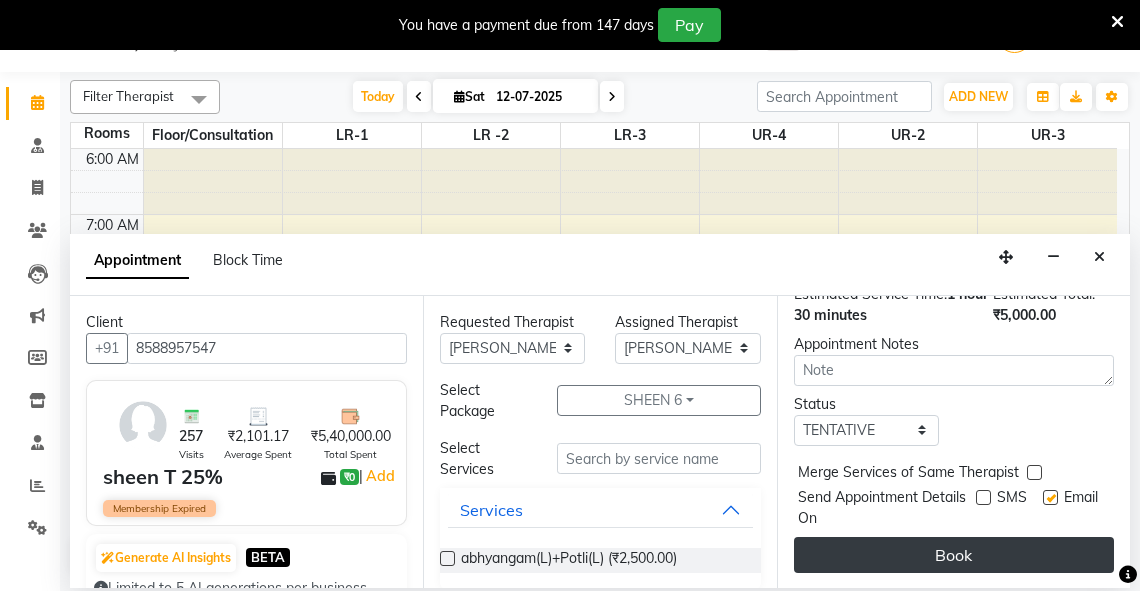 drag, startPoint x: 1038, startPoint y: 484, endPoint x: 994, endPoint y: 545, distance: 75.21303 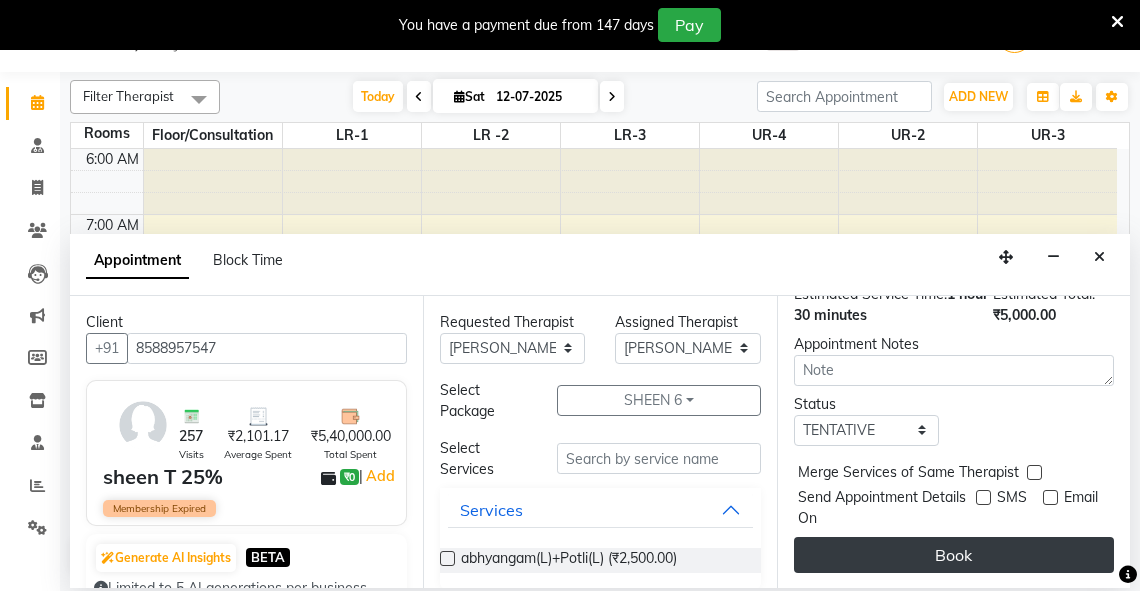 click on "Book" at bounding box center (954, 555) 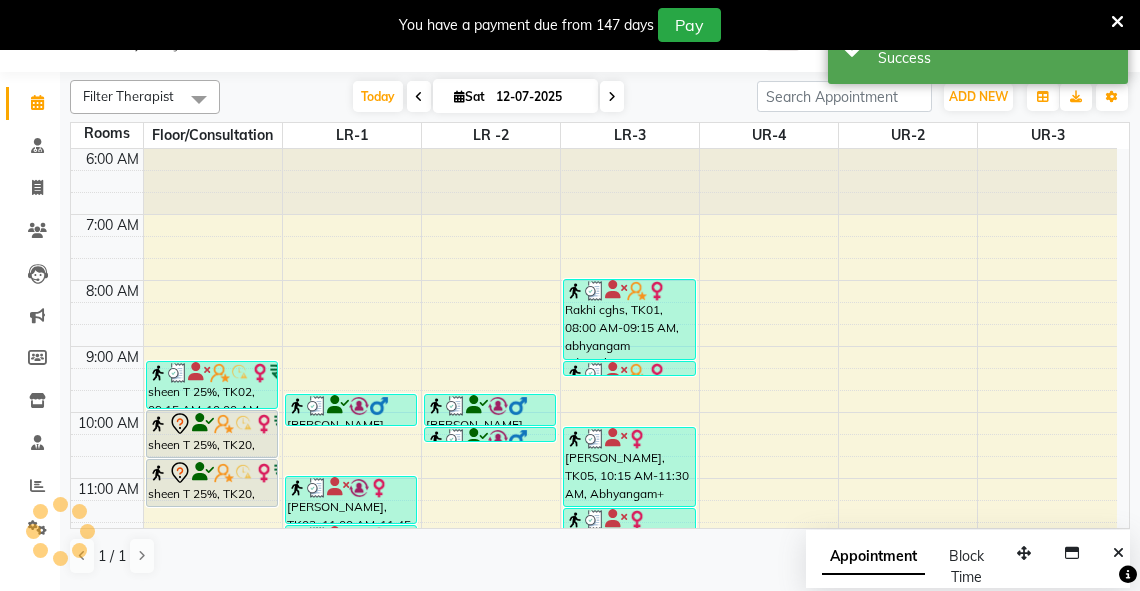 scroll, scrollTop: 0, scrollLeft: 0, axis: both 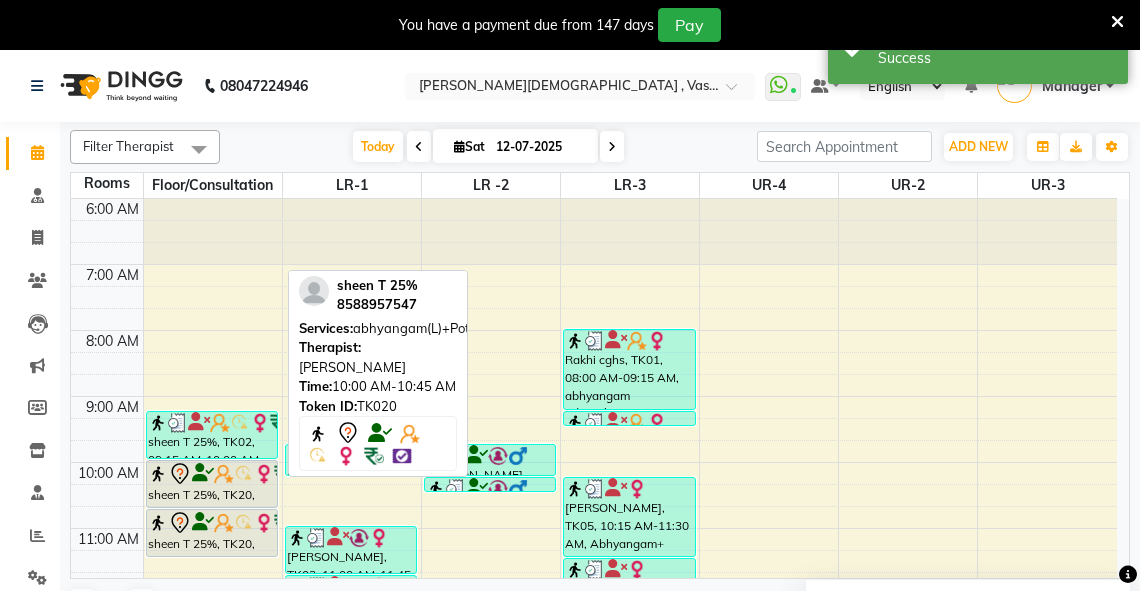 click at bounding box center [212, 507] 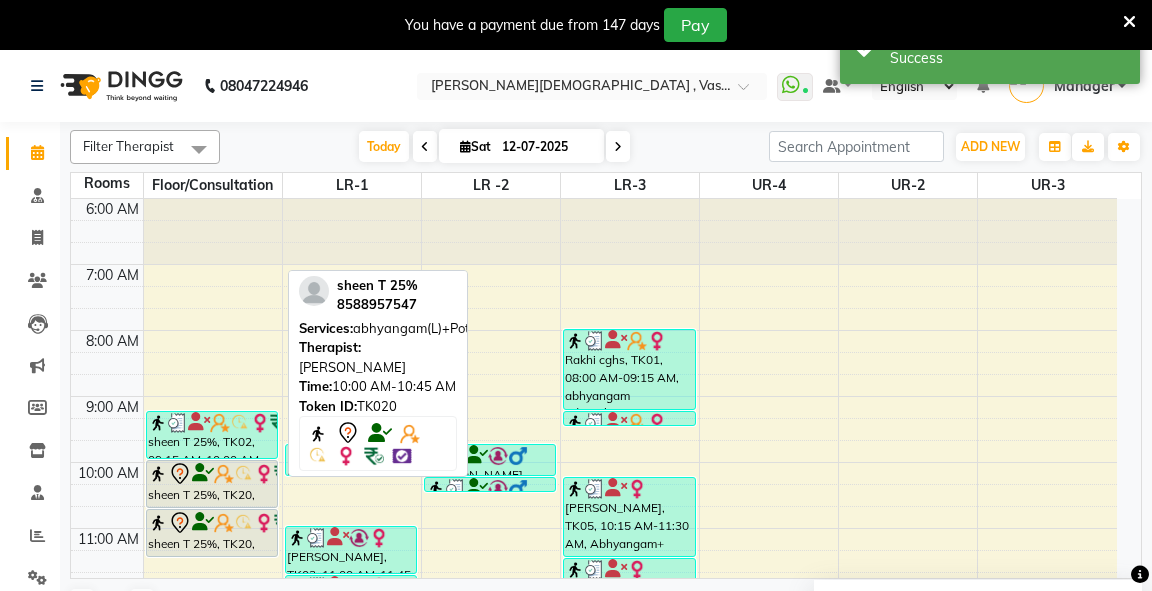 select on "7" 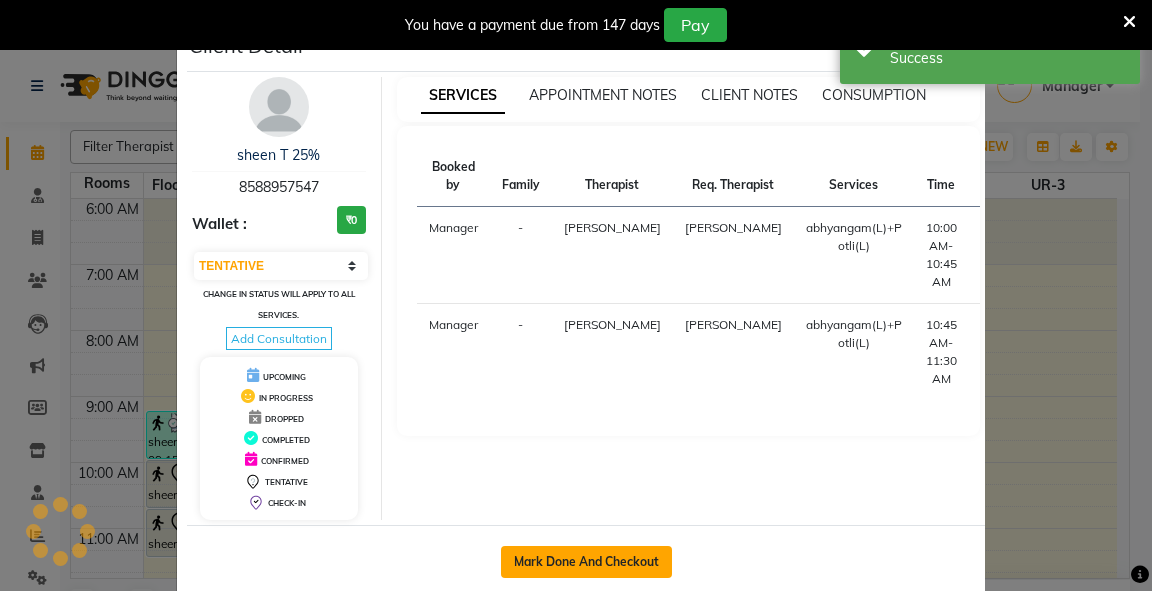 click on "Mark Done And Checkout" 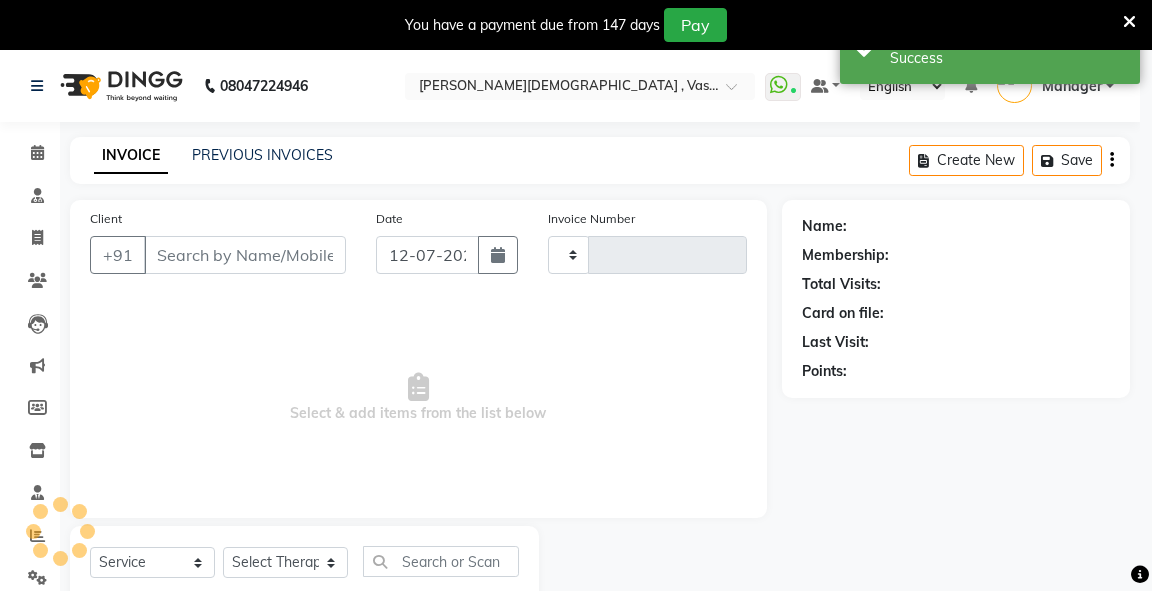 type on "1872" 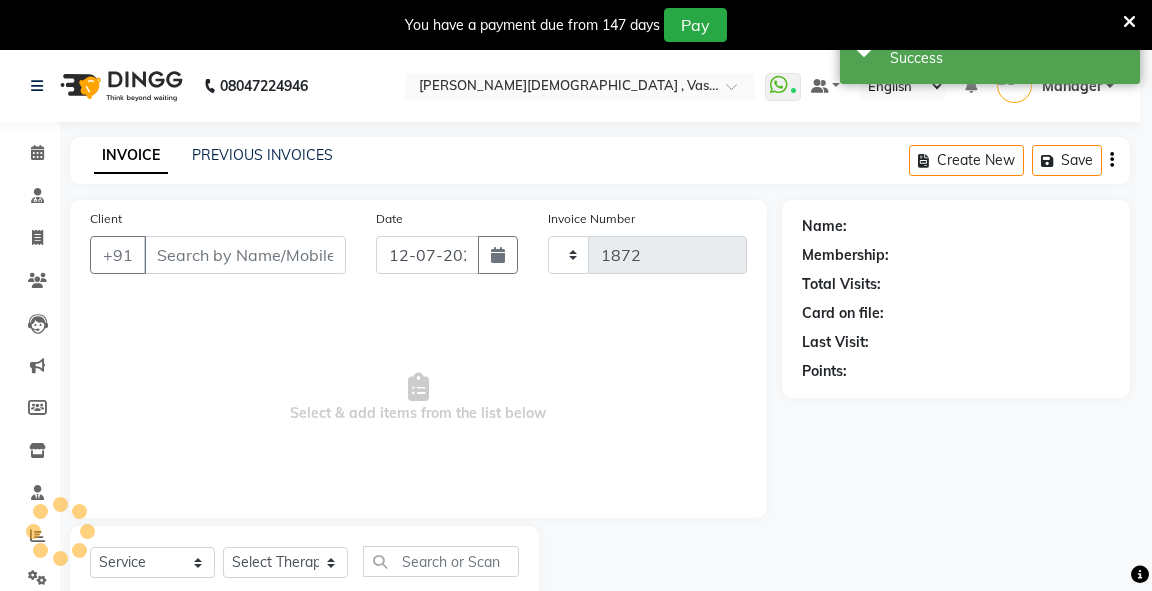 select on "5571" 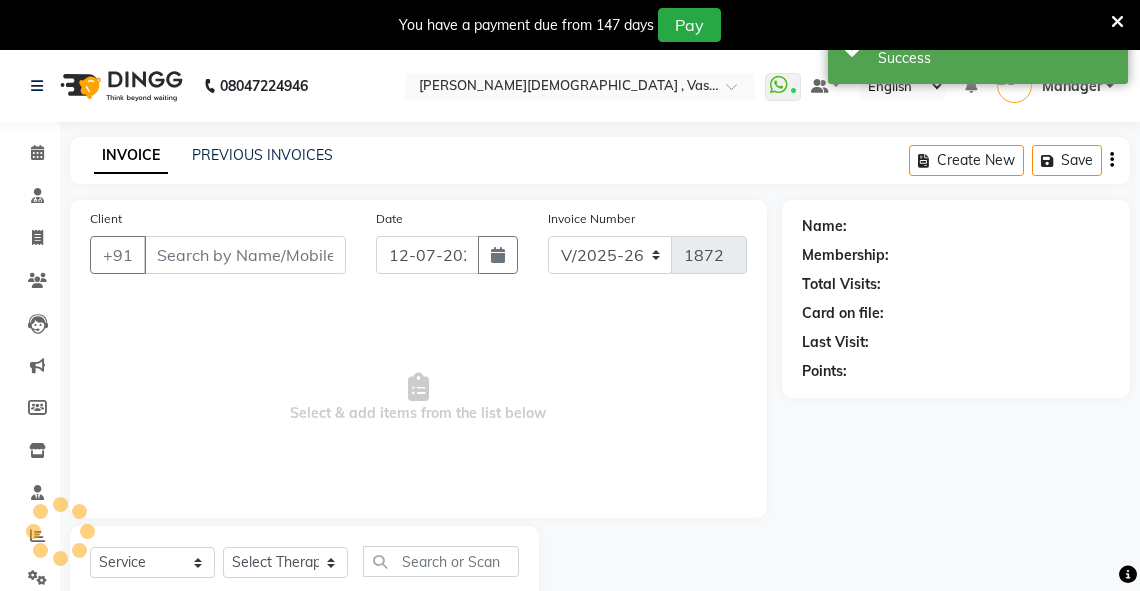 type on "8588957547" 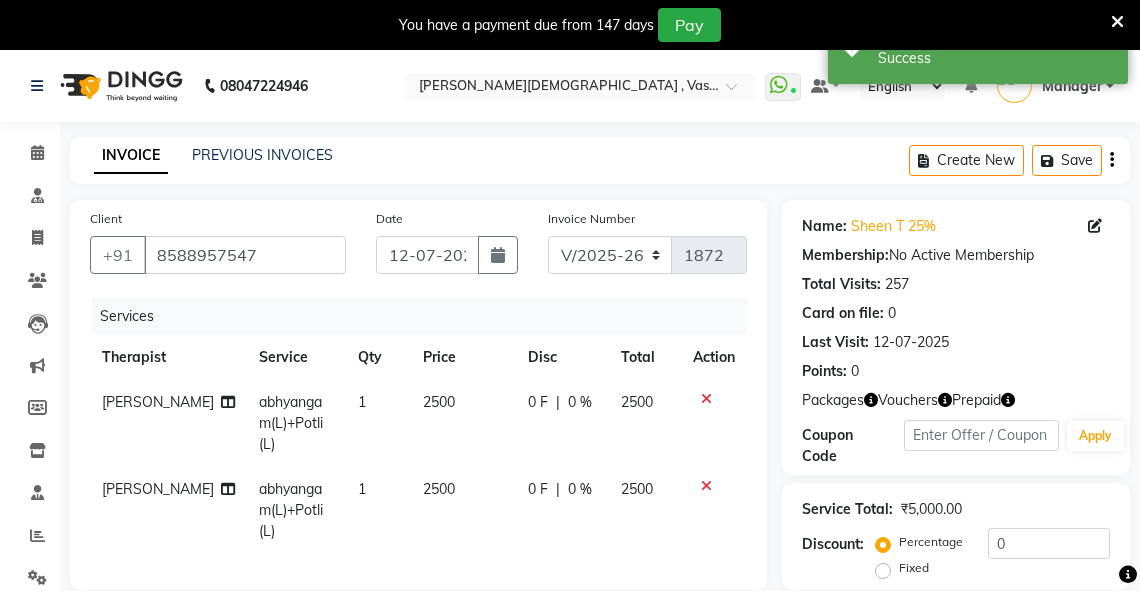 scroll, scrollTop: 248, scrollLeft: 0, axis: vertical 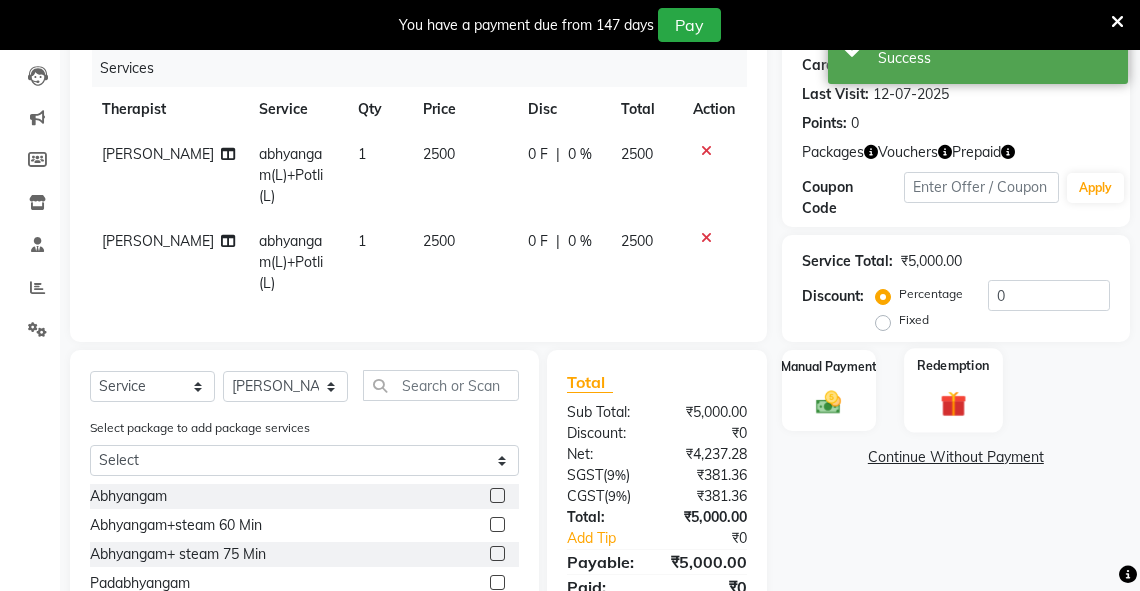 click on "Redemption" 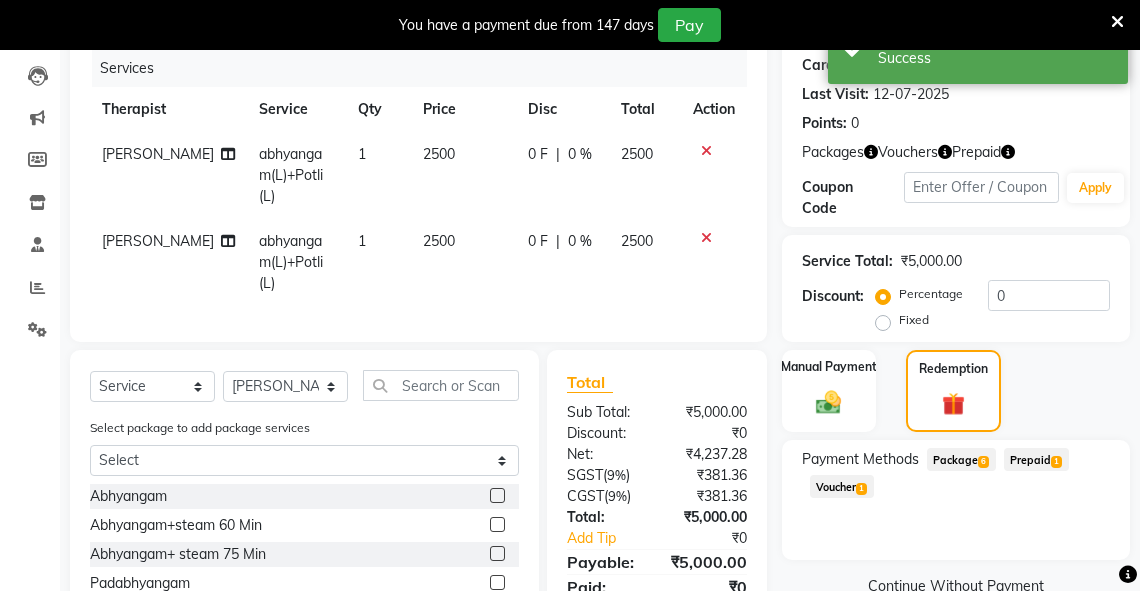 click on "Package  6" 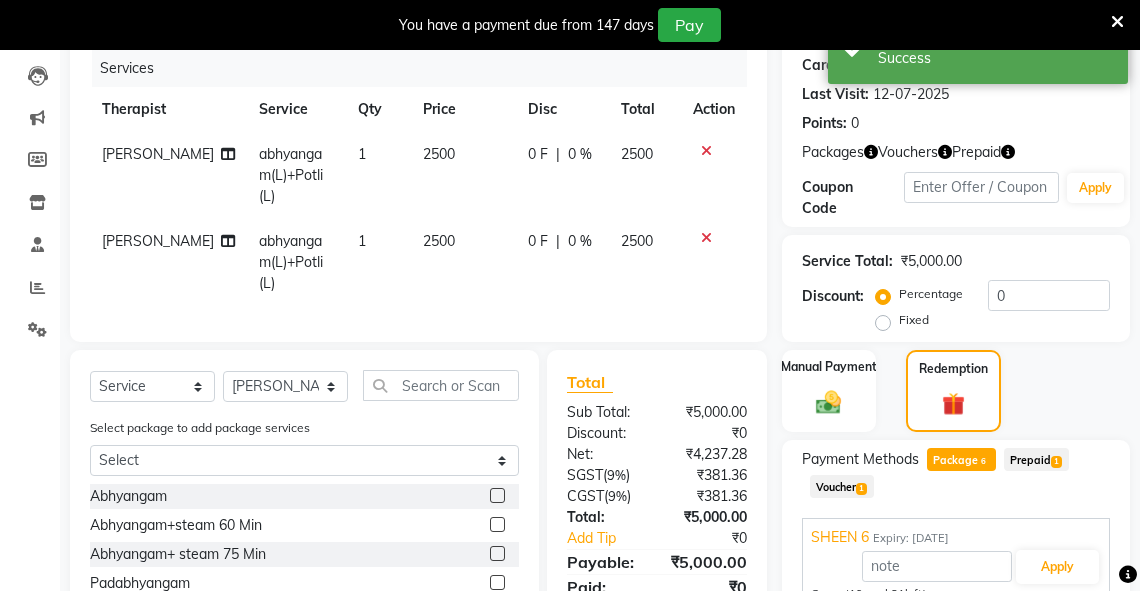 scroll, scrollTop: 384, scrollLeft: 0, axis: vertical 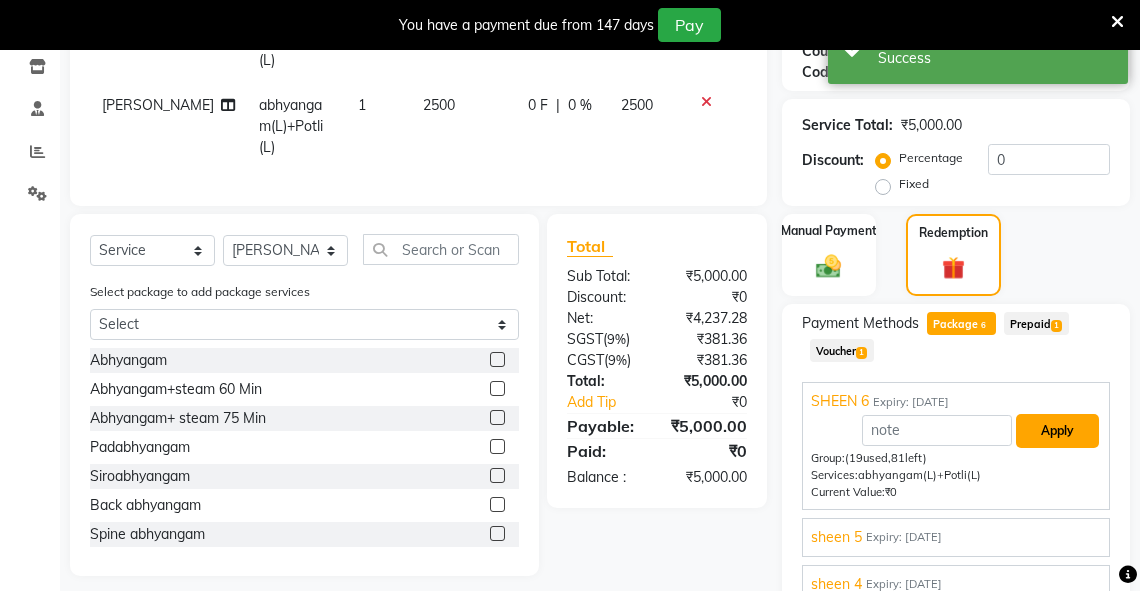 click on "Apply" at bounding box center [1057, 431] 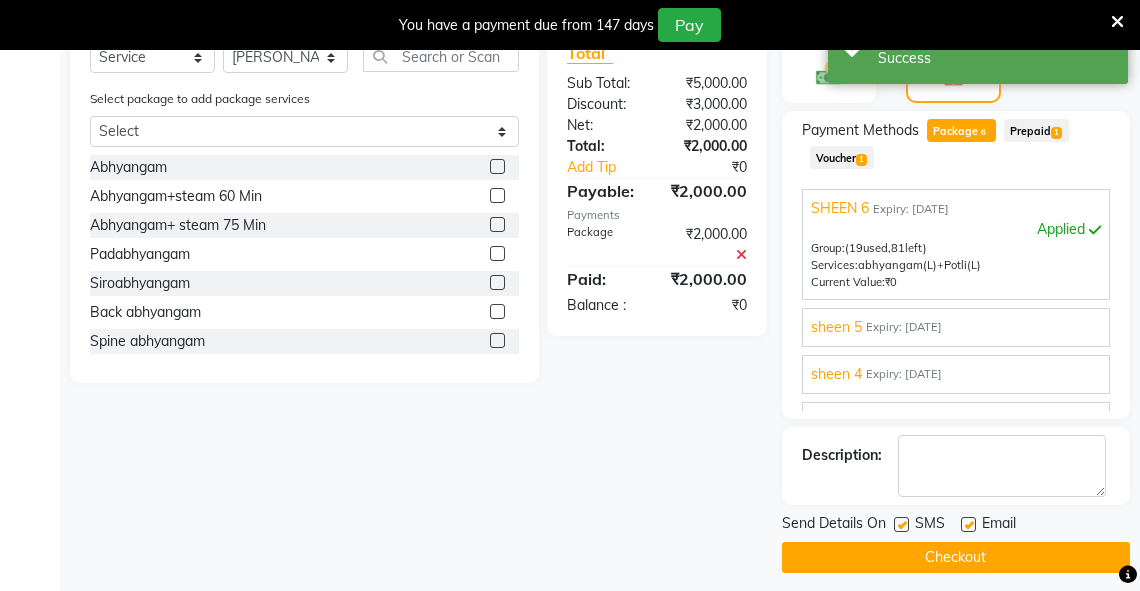 scroll, scrollTop: 588, scrollLeft: 0, axis: vertical 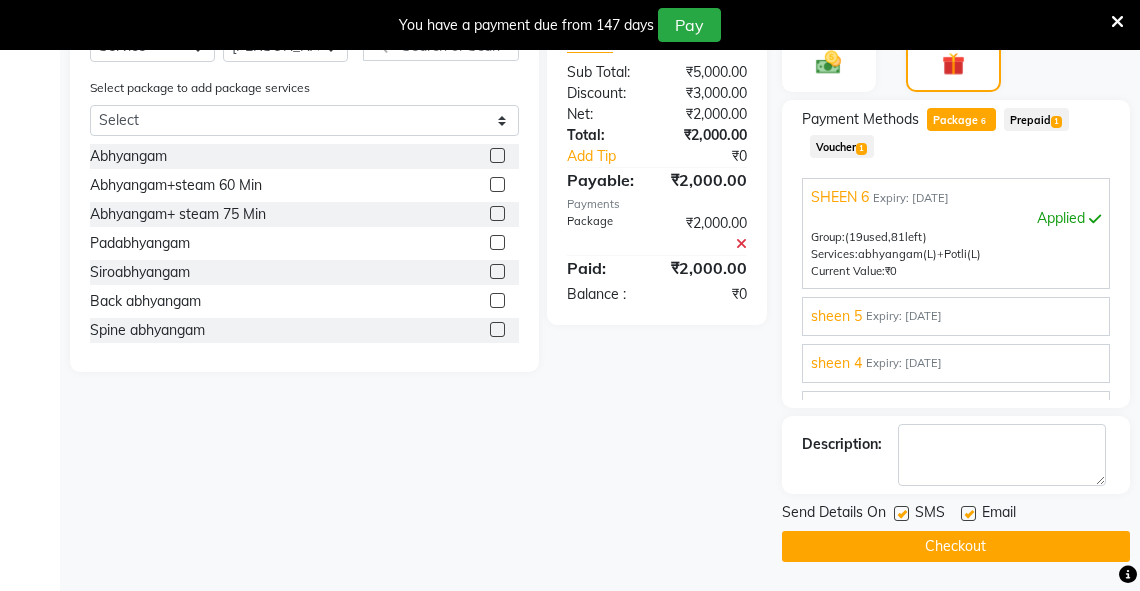 drag, startPoint x: 969, startPoint y: 512, endPoint x: 899, endPoint y: 521, distance: 70.5762 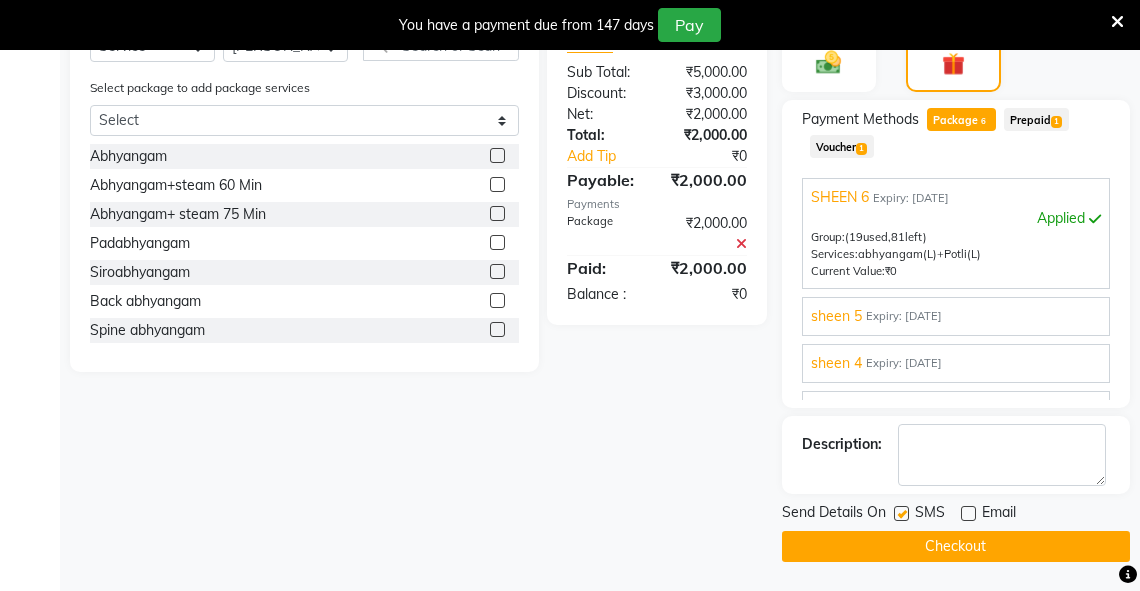 click 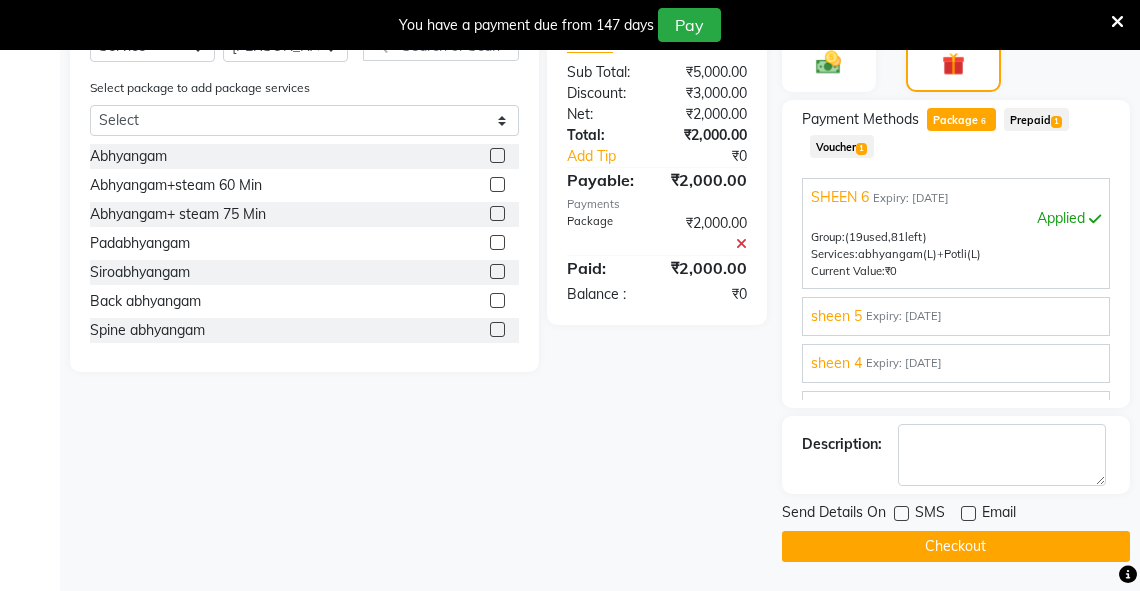 click on "Checkout" 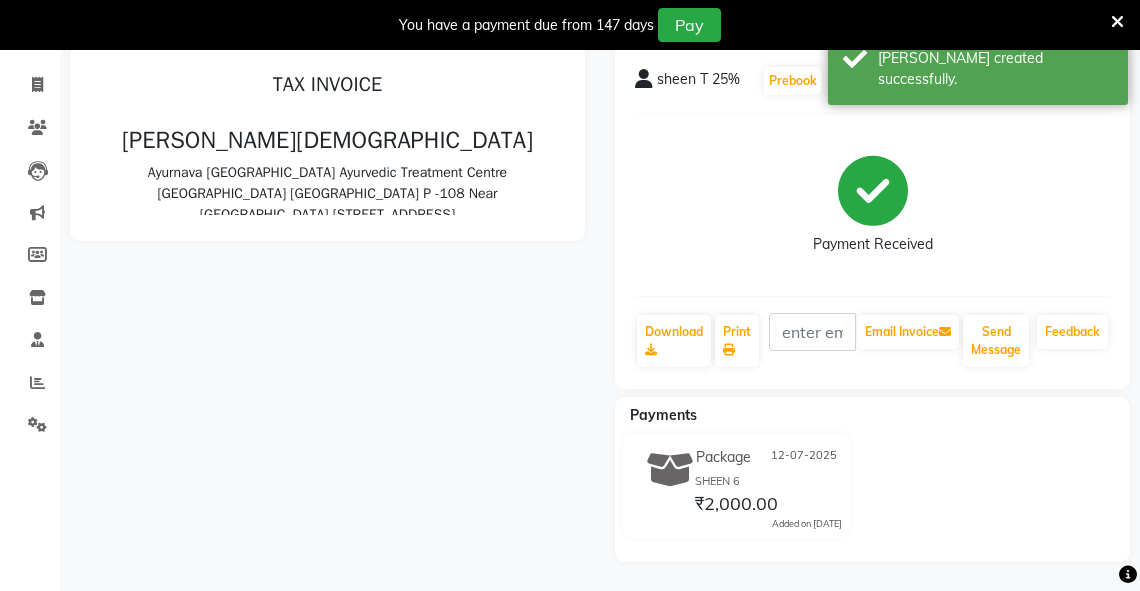 scroll, scrollTop: 344, scrollLeft: 0, axis: vertical 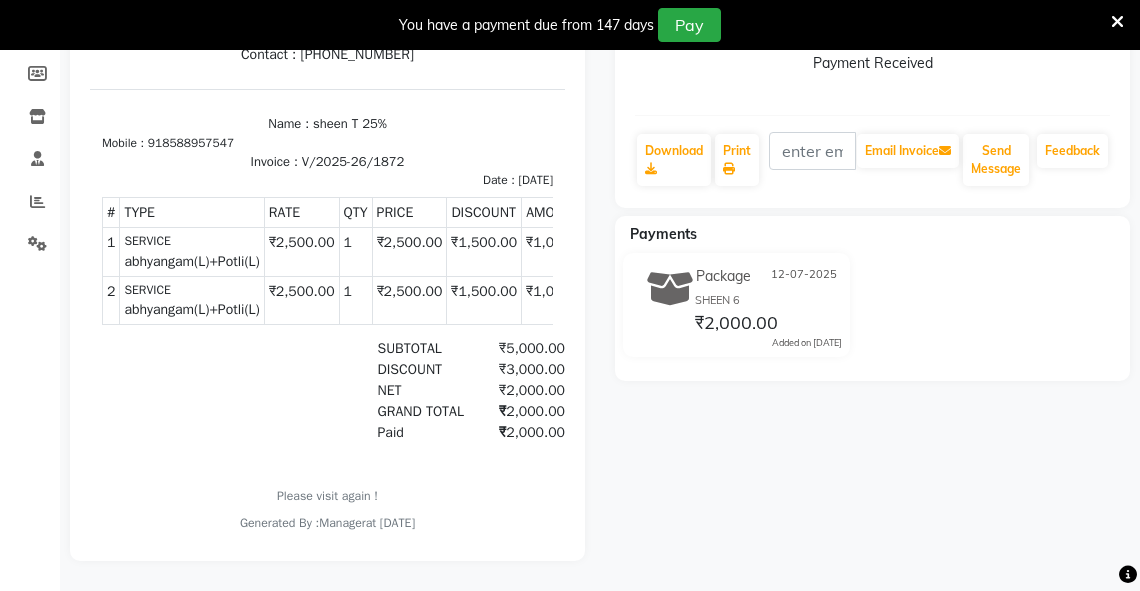 click at bounding box center [1117, 22] 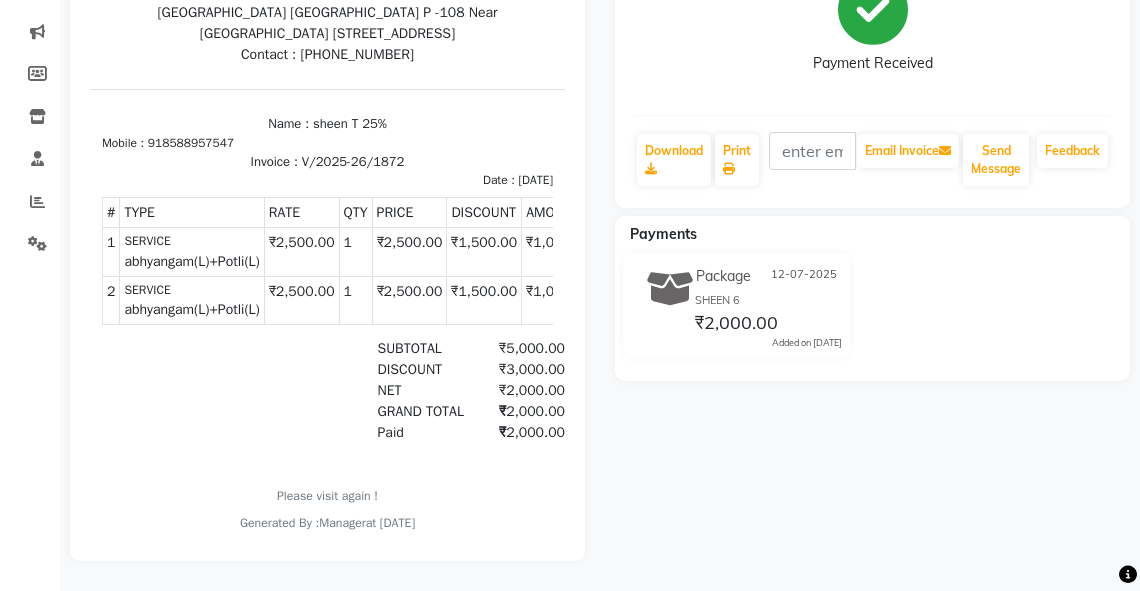scroll, scrollTop: 295, scrollLeft: 0, axis: vertical 